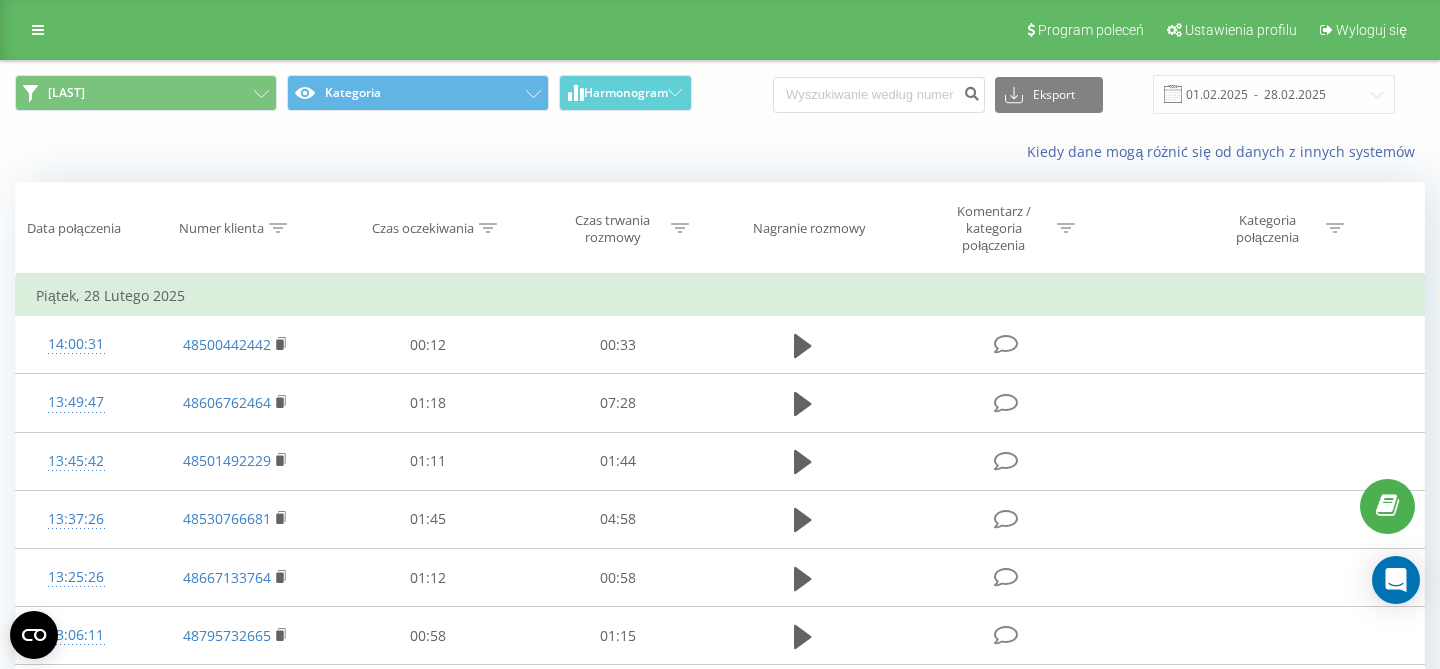 scroll, scrollTop: 0, scrollLeft: 0, axis: both 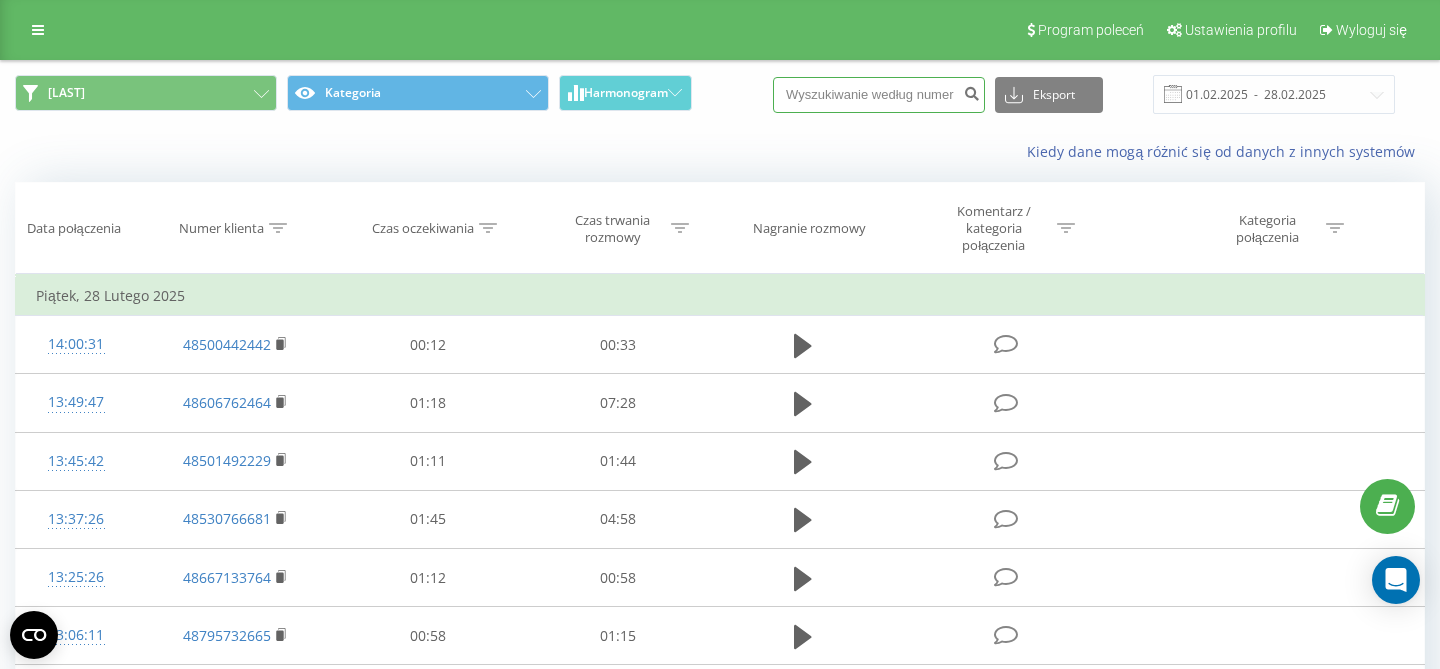 click at bounding box center (879, 95) 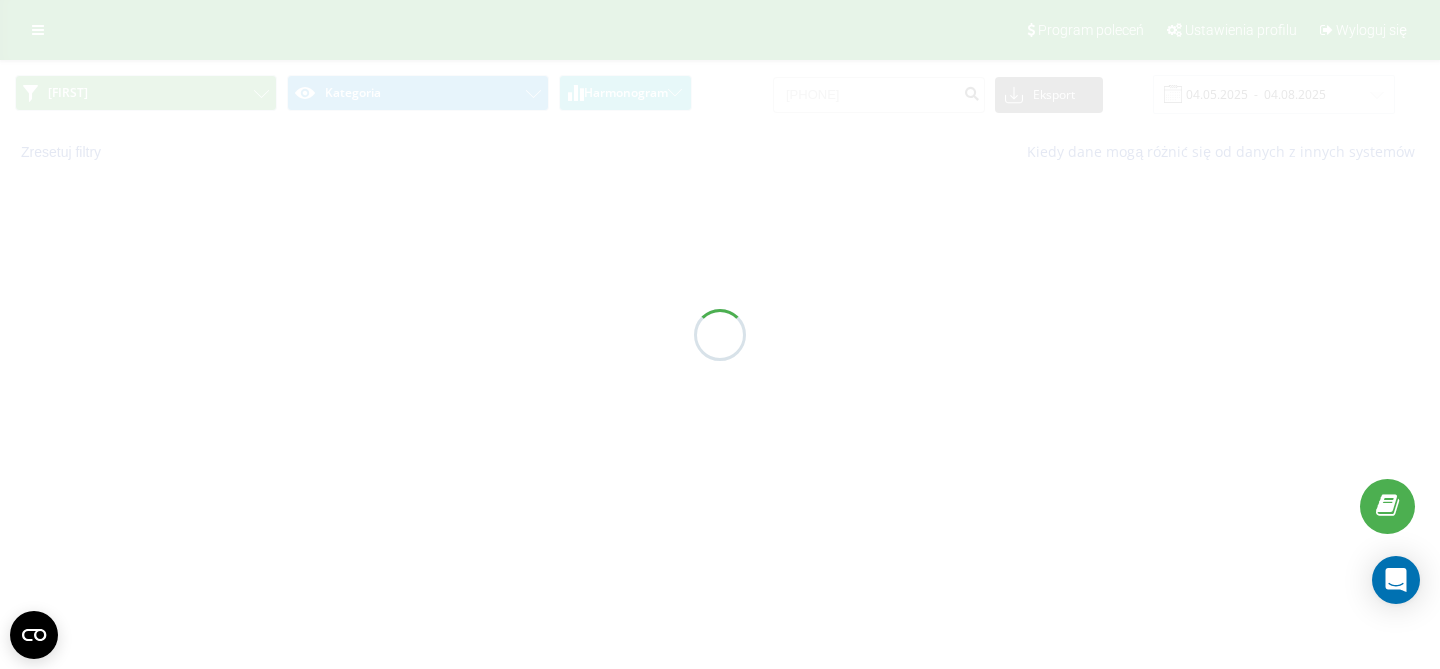 scroll, scrollTop: 0, scrollLeft: 0, axis: both 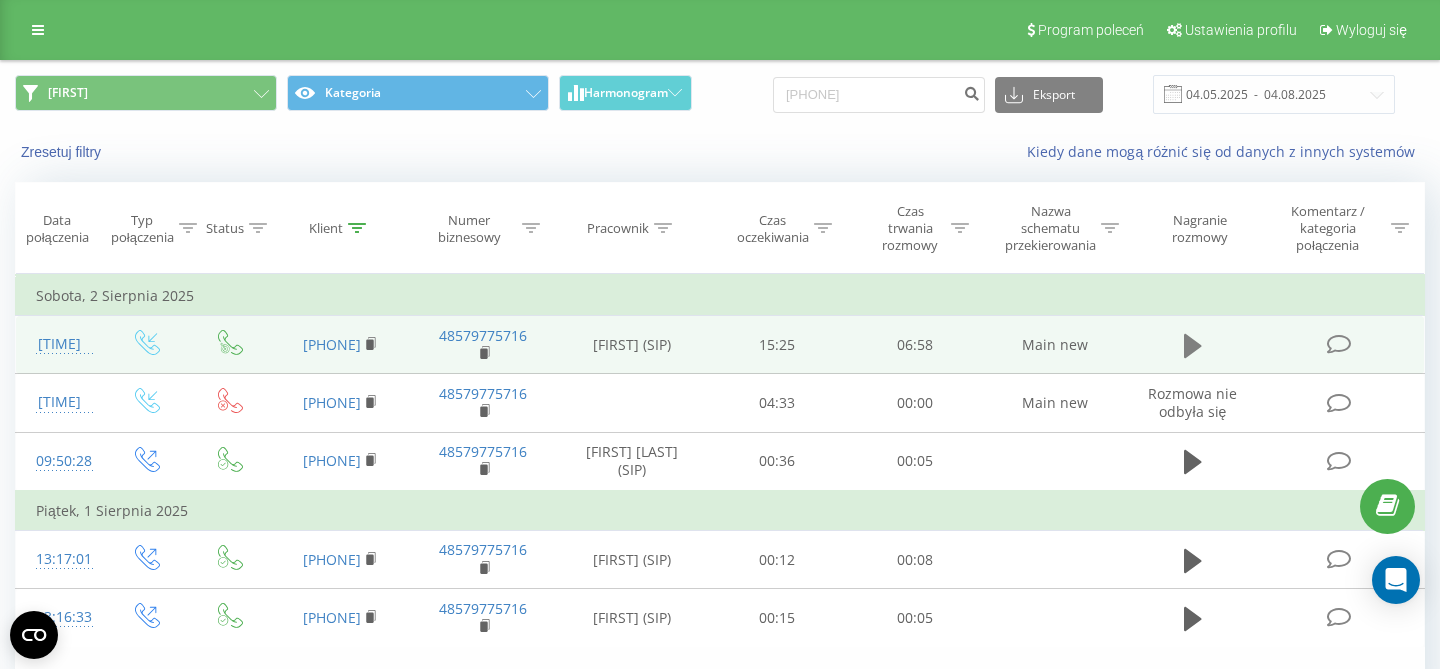 click 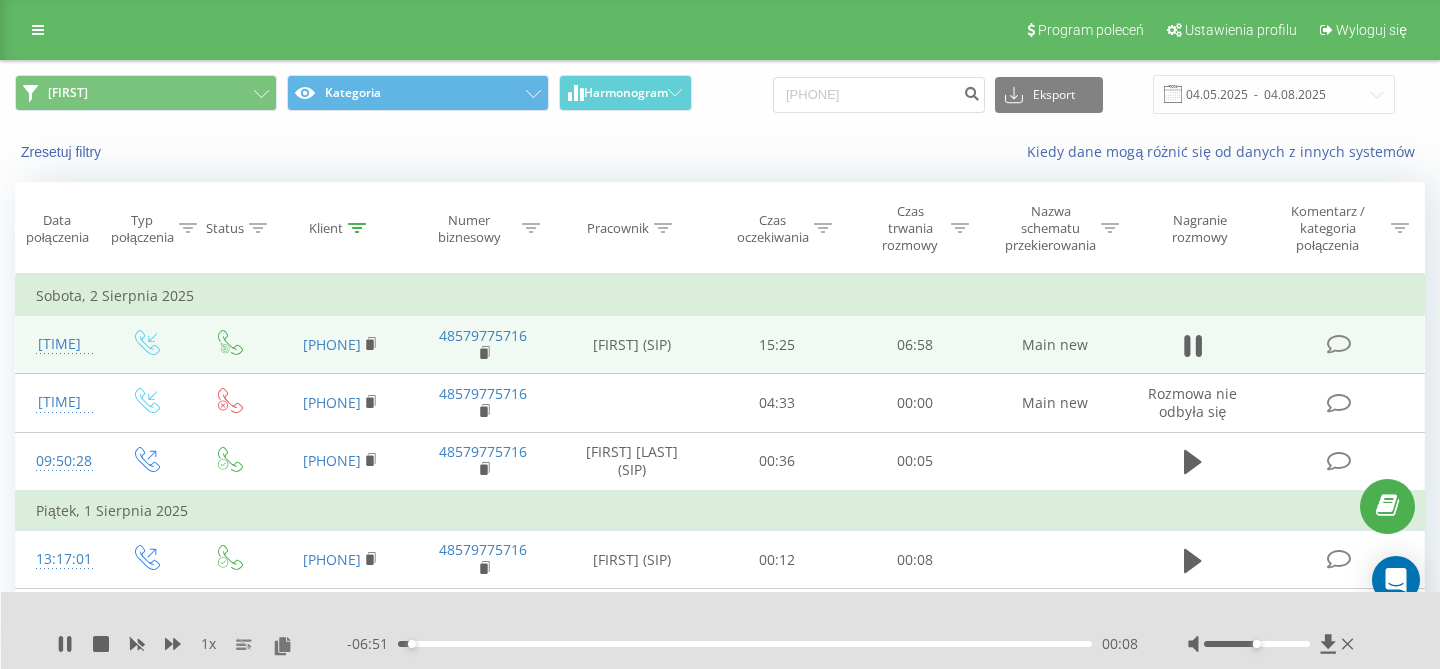 click on "00:08" at bounding box center [745, 644] 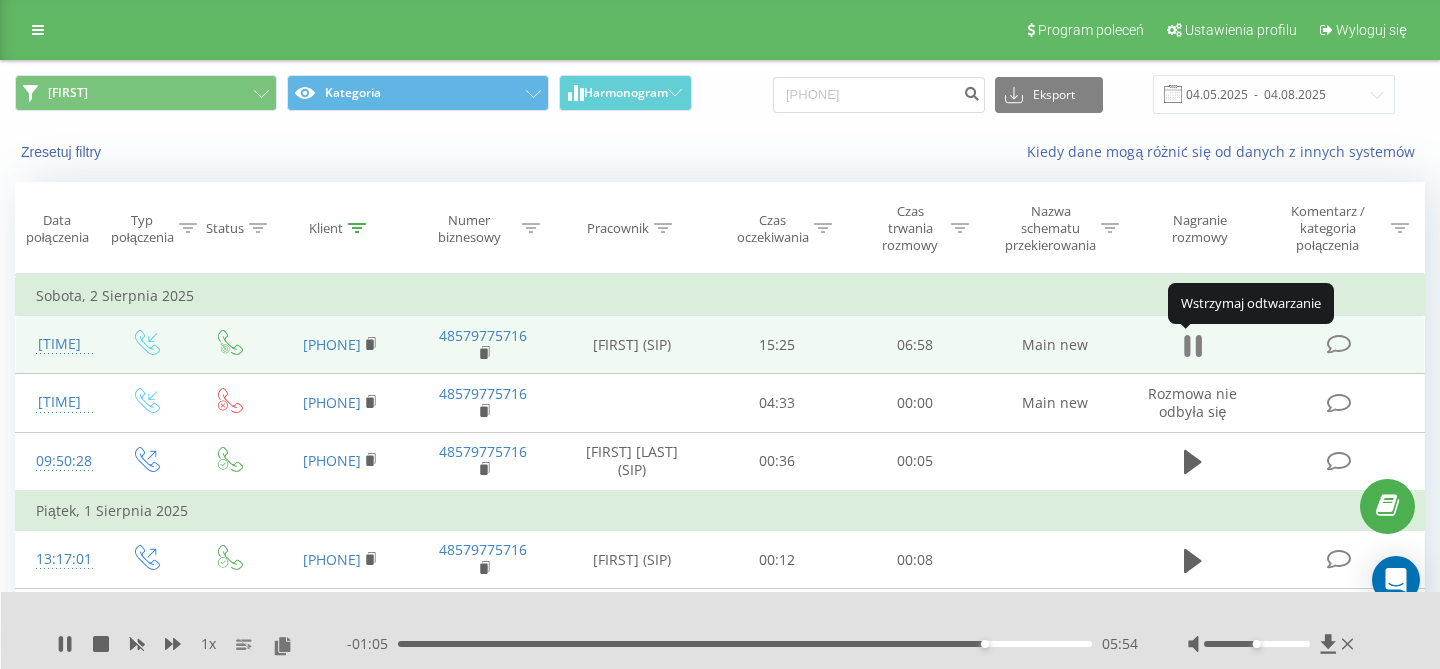 click 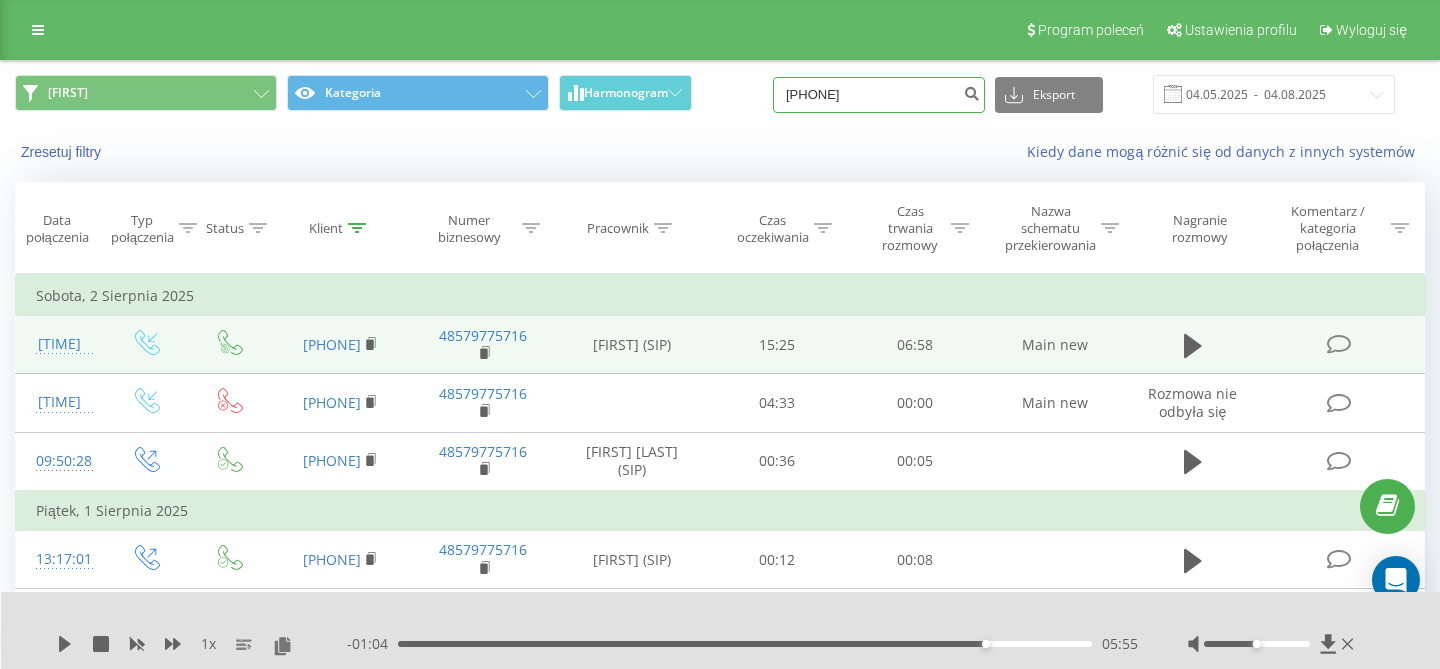 click on "519667365" at bounding box center [879, 95] 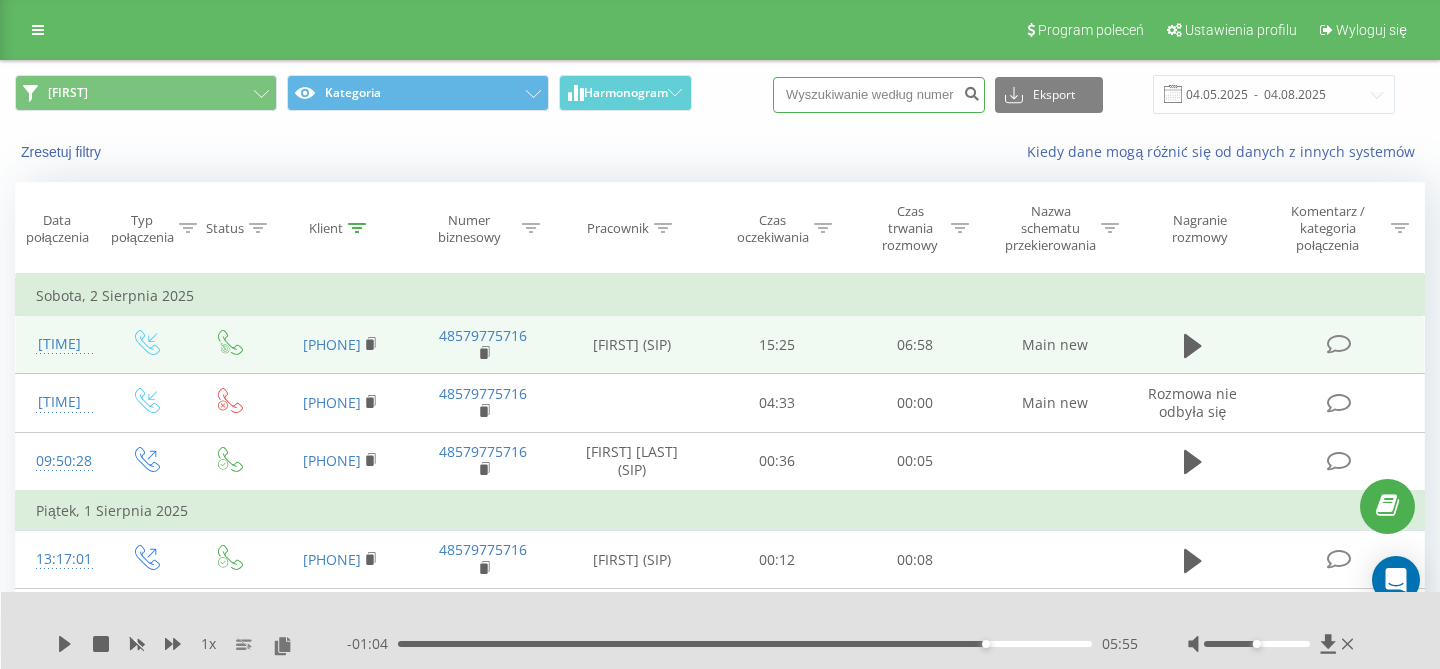 paste on "530960895" 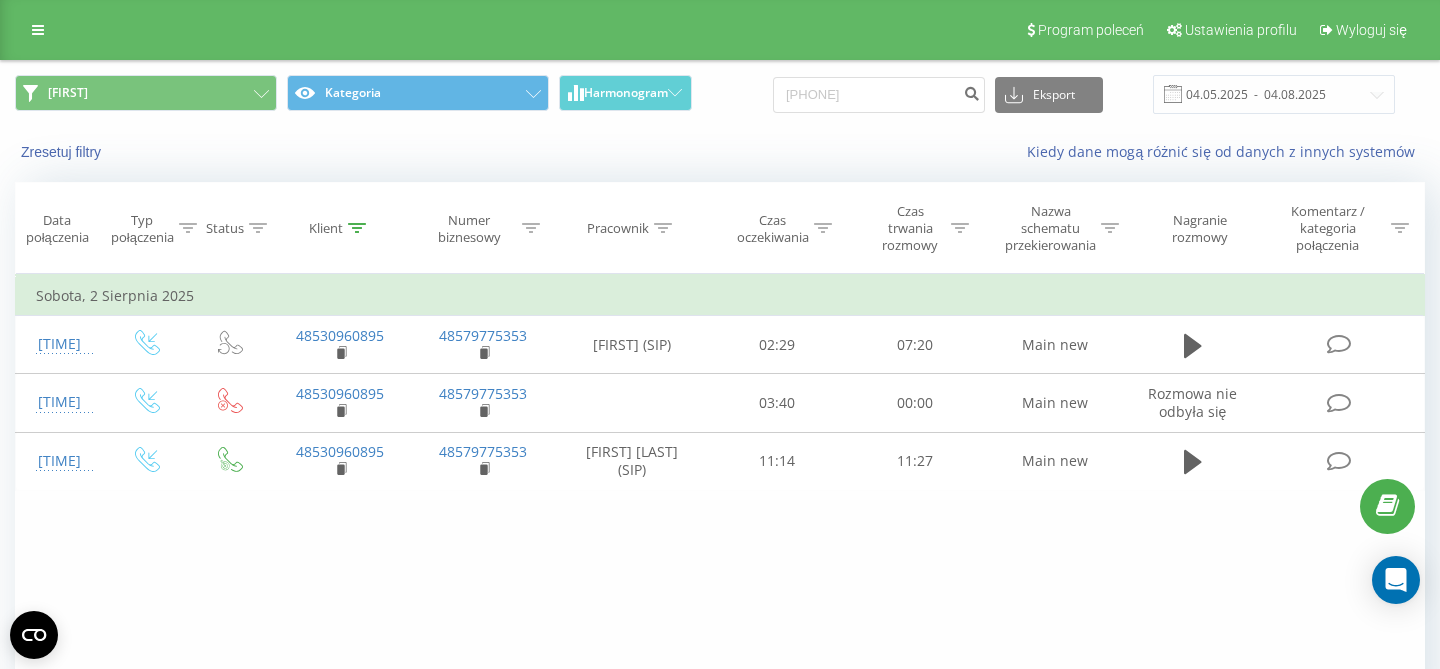 scroll, scrollTop: 0, scrollLeft: 0, axis: both 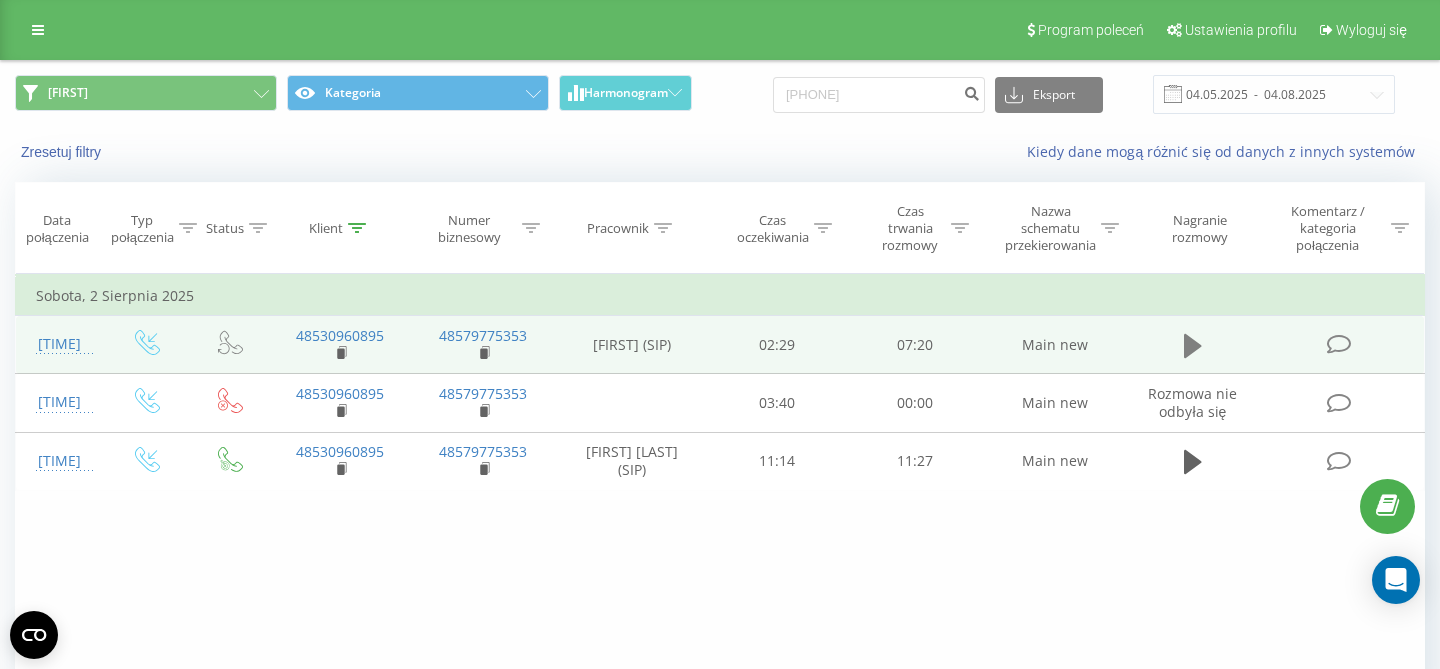 click 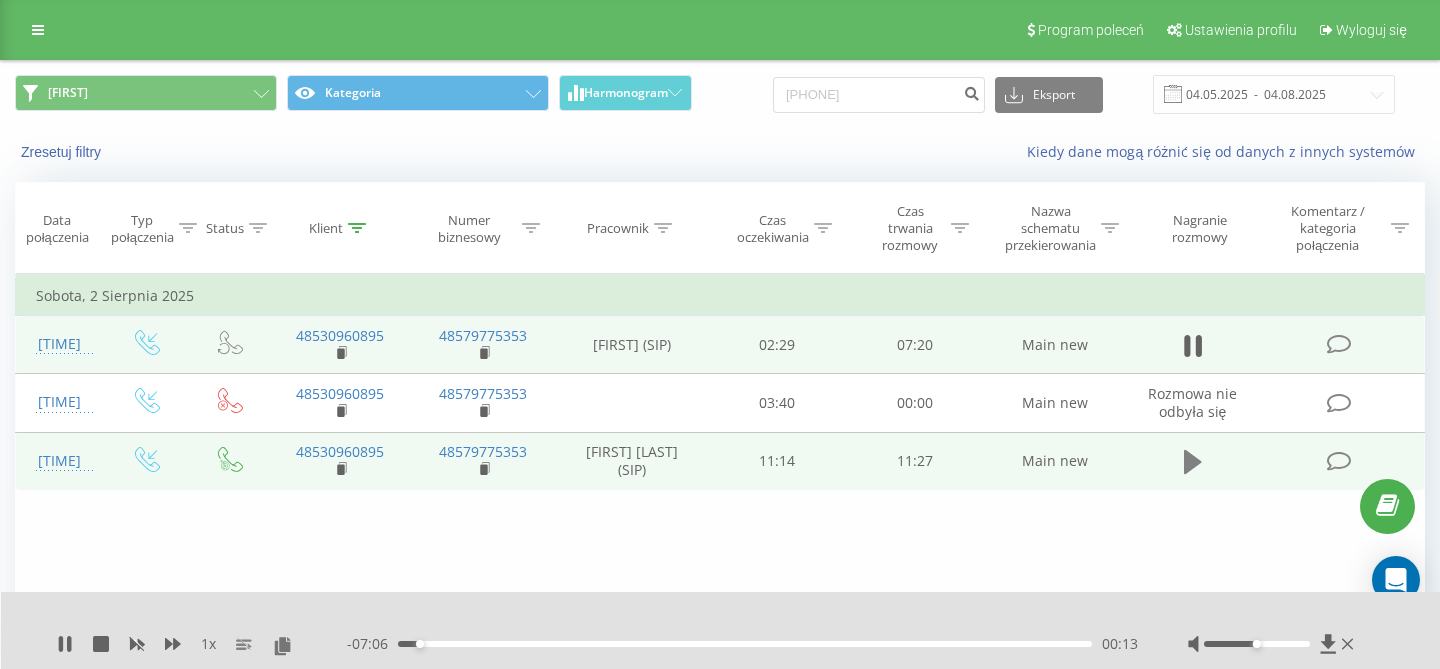 click 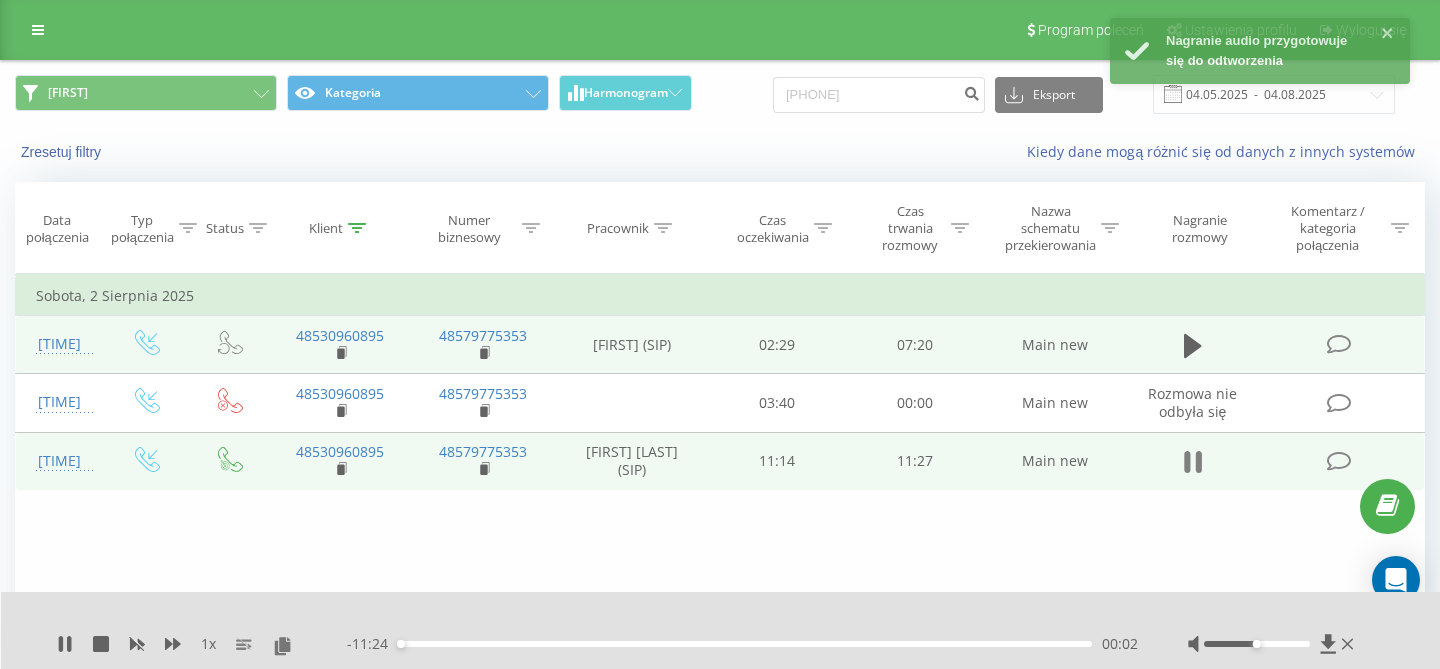 click 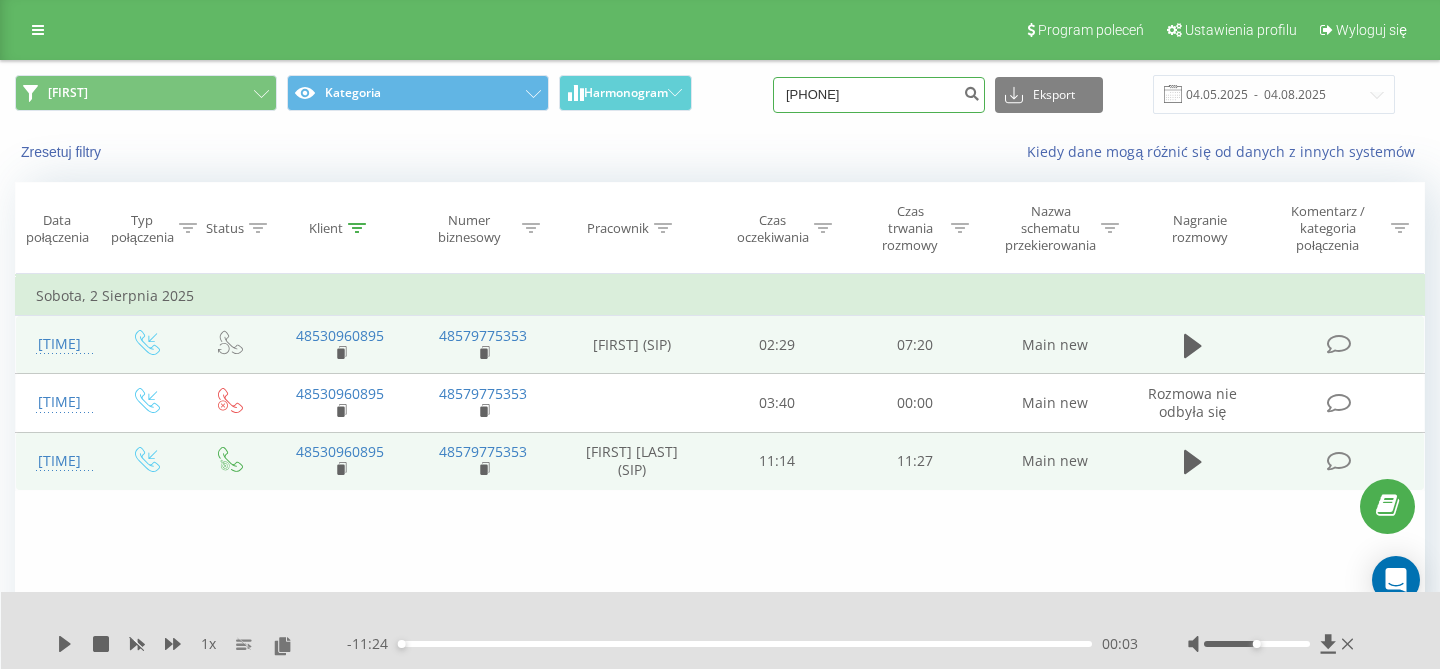 click on "530960895" at bounding box center (879, 95) 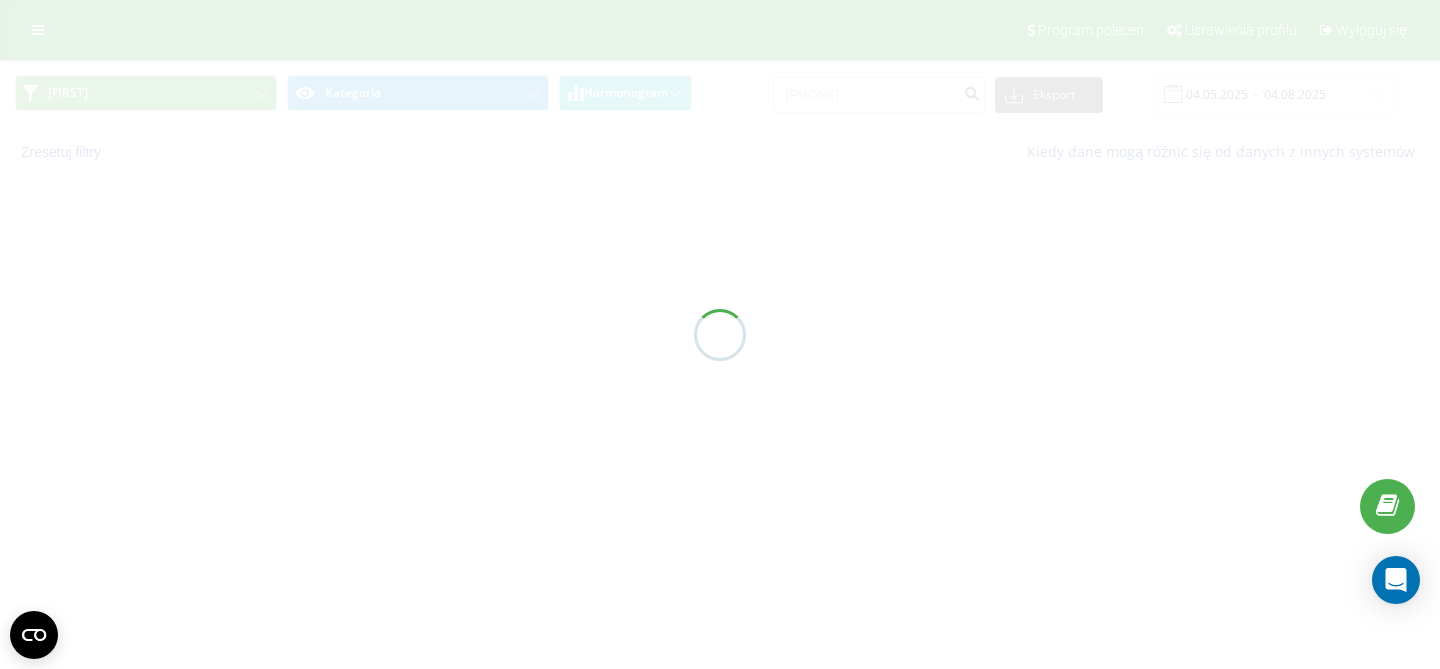 scroll, scrollTop: 0, scrollLeft: 0, axis: both 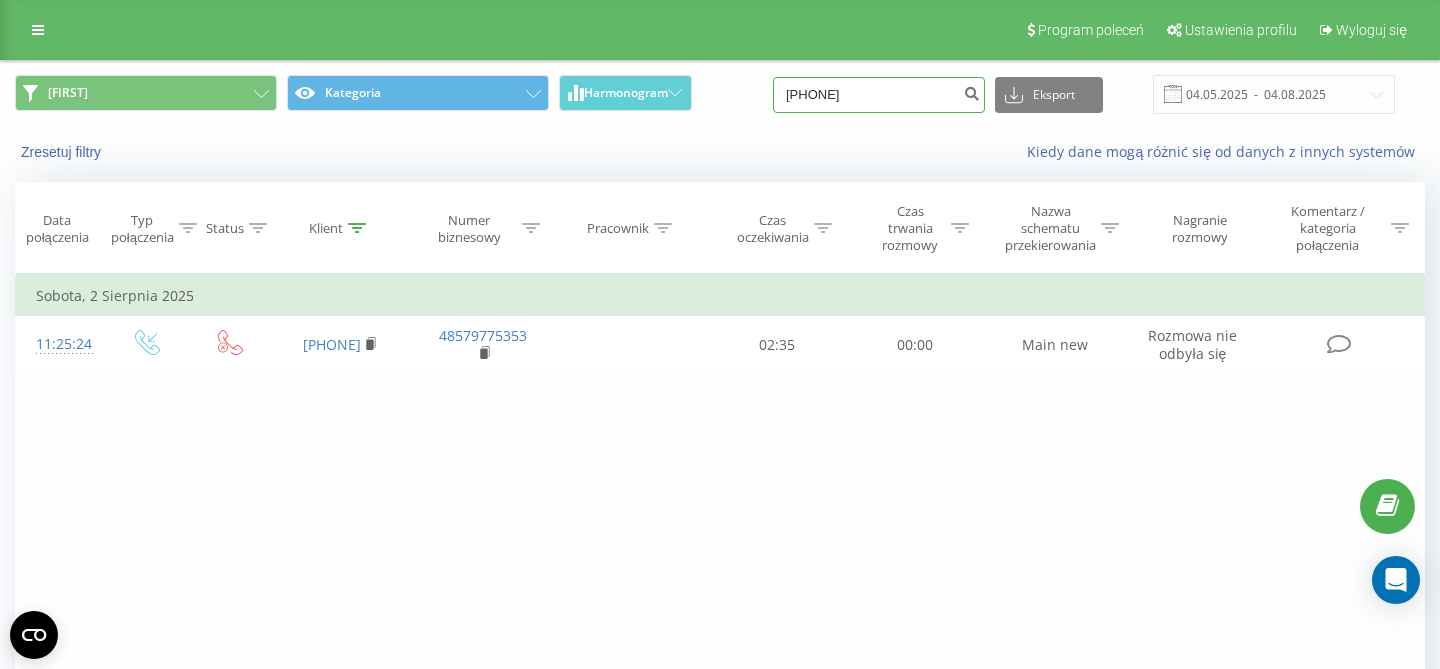 click on "[PHONE]" at bounding box center [879, 95] 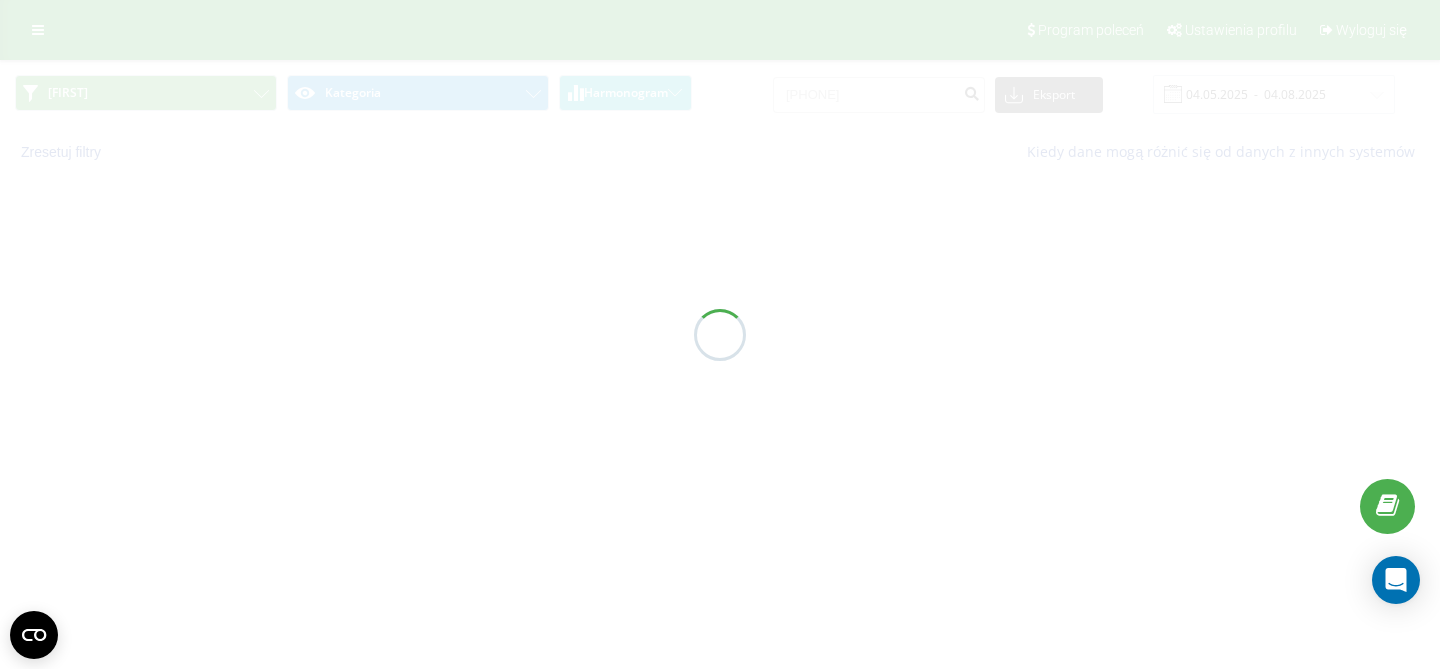 scroll, scrollTop: 0, scrollLeft: 0, axis: both 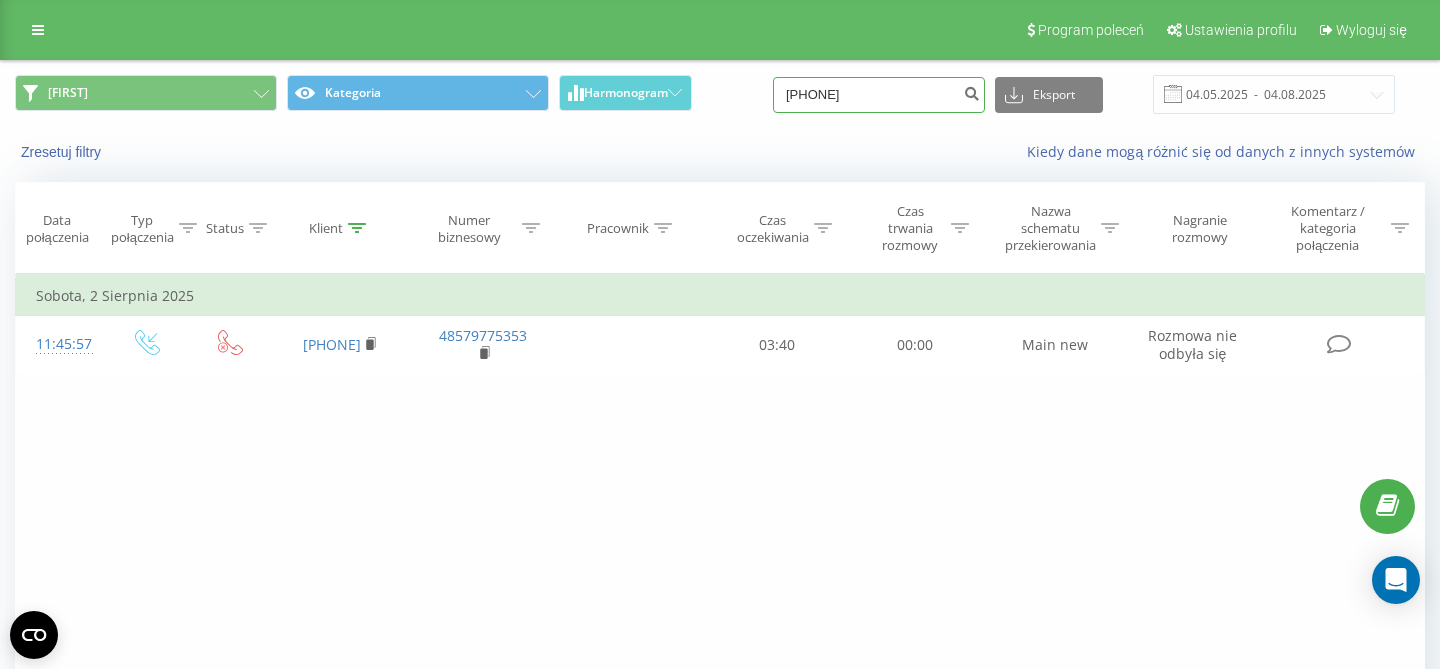 click on "693122118" at bounding box center (879, 95) 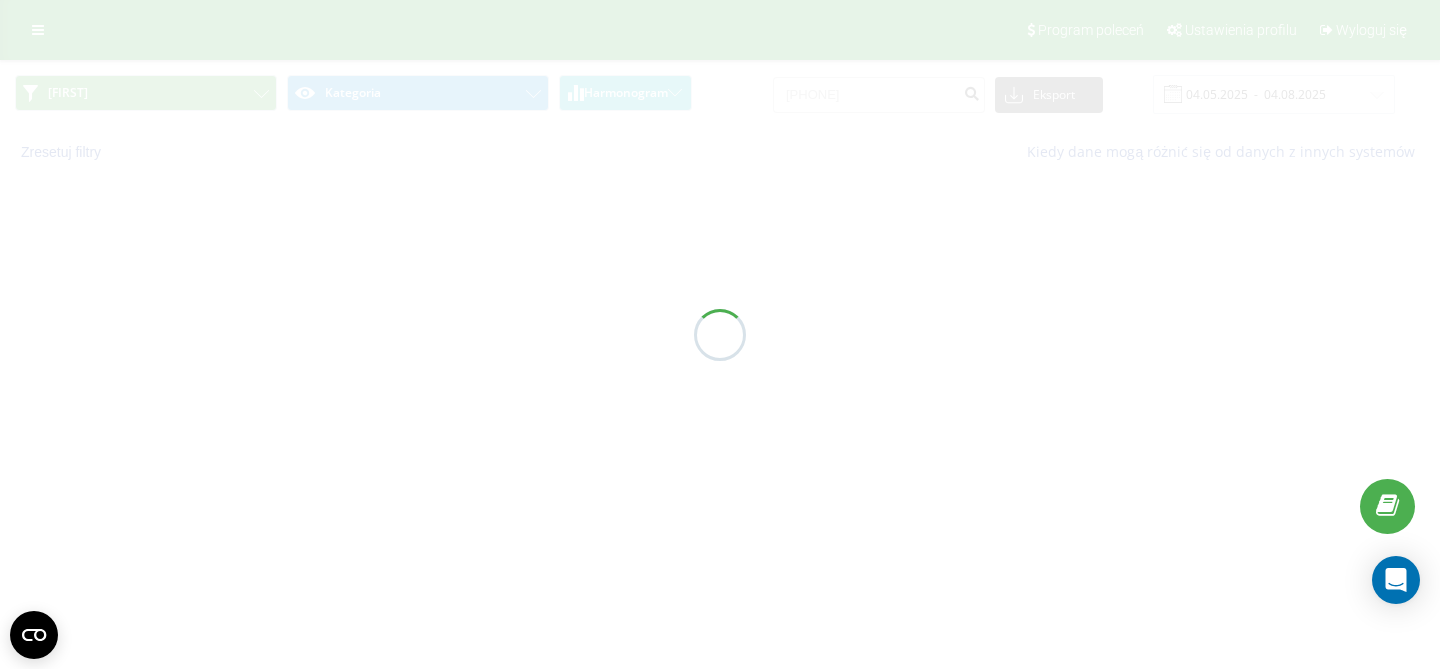 scroll, scrollTop: 0, scrollLeft: 0, axis: both 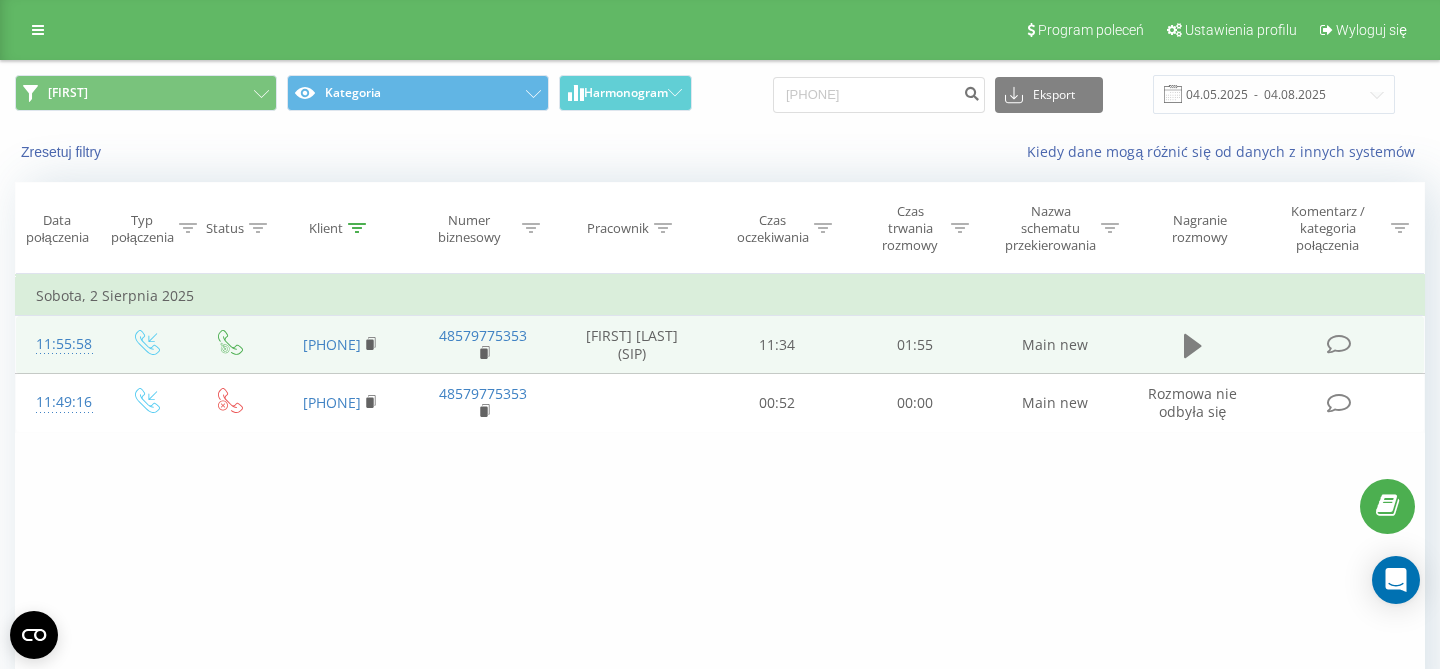 click 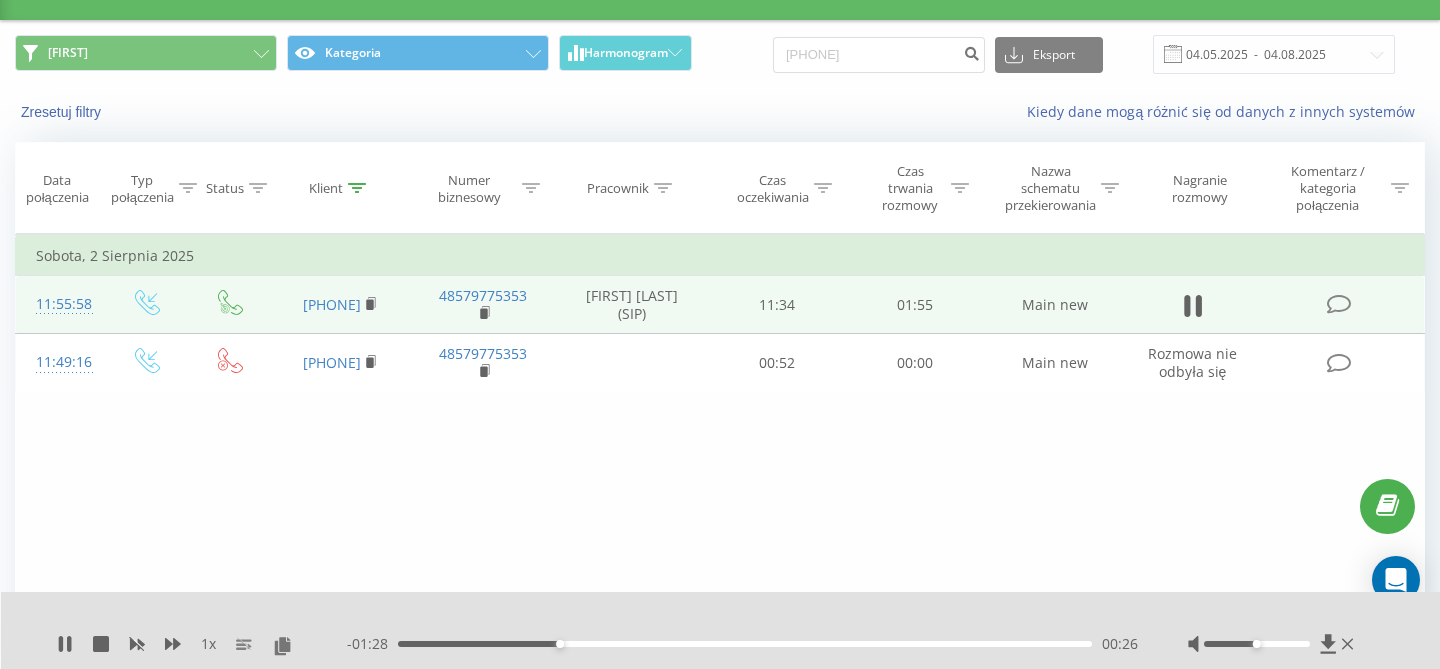 scroll, scrollTop: 0, scrollLeft: 0, axis: both 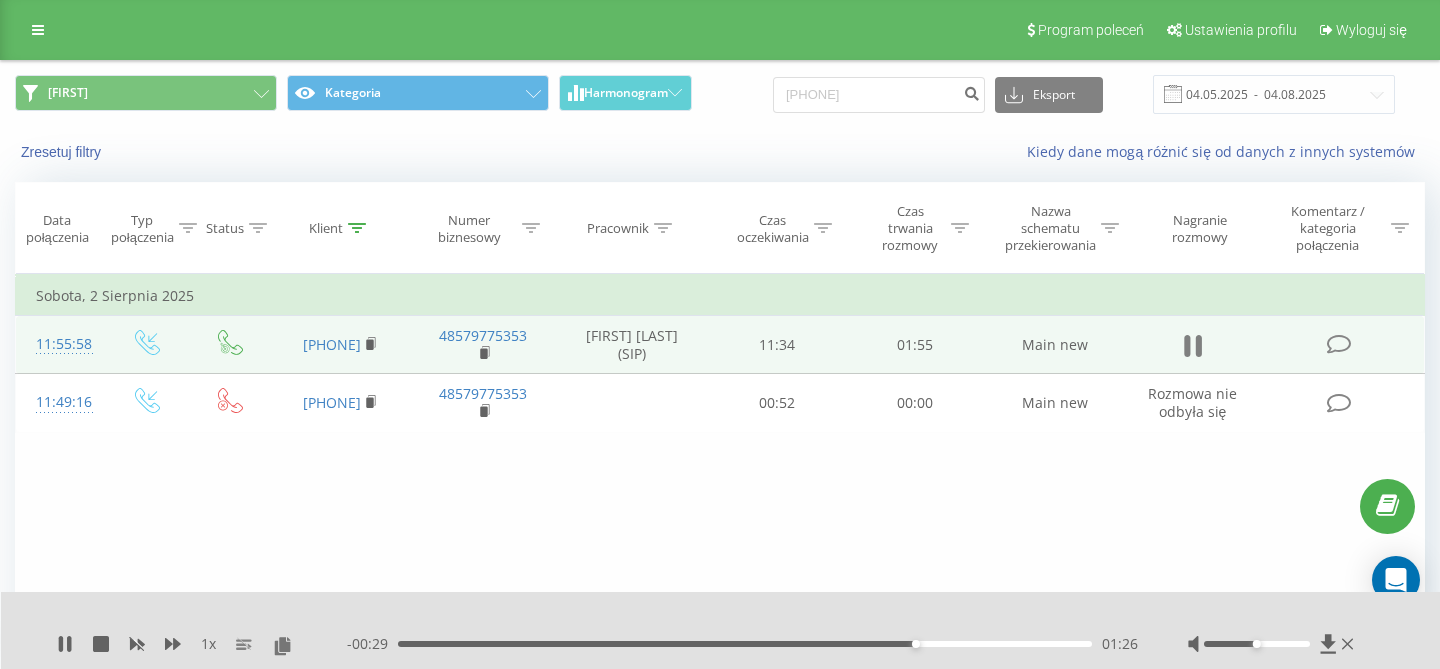 click 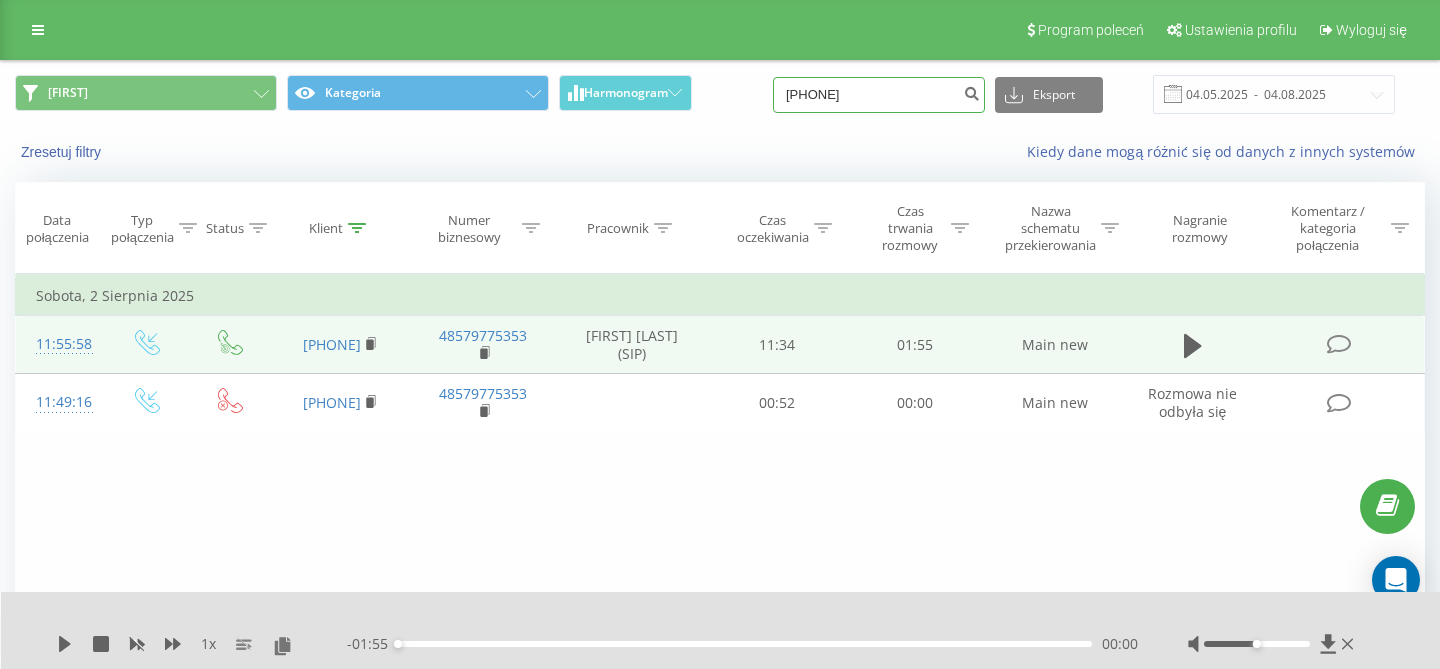 click on "881690626" at bounding box center [879, 95] 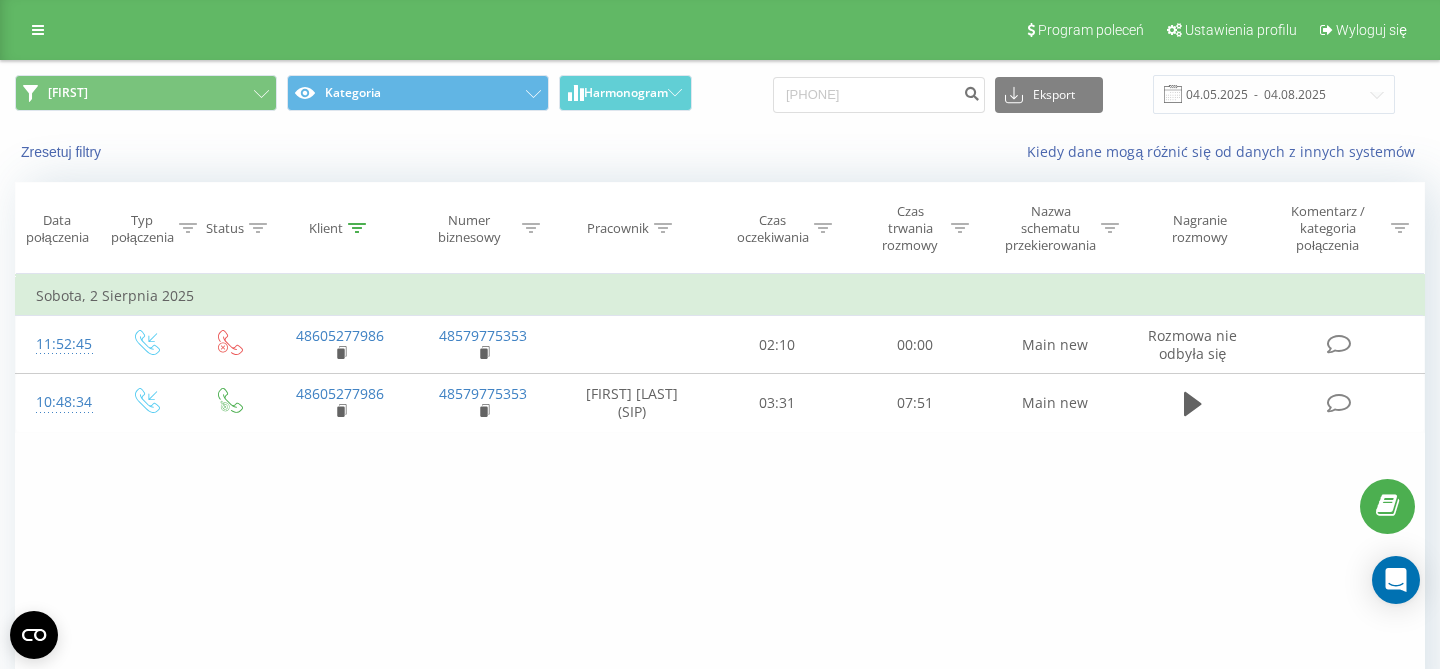 scroll, scrollTop: 0, scrollLeft: 0, axis: both 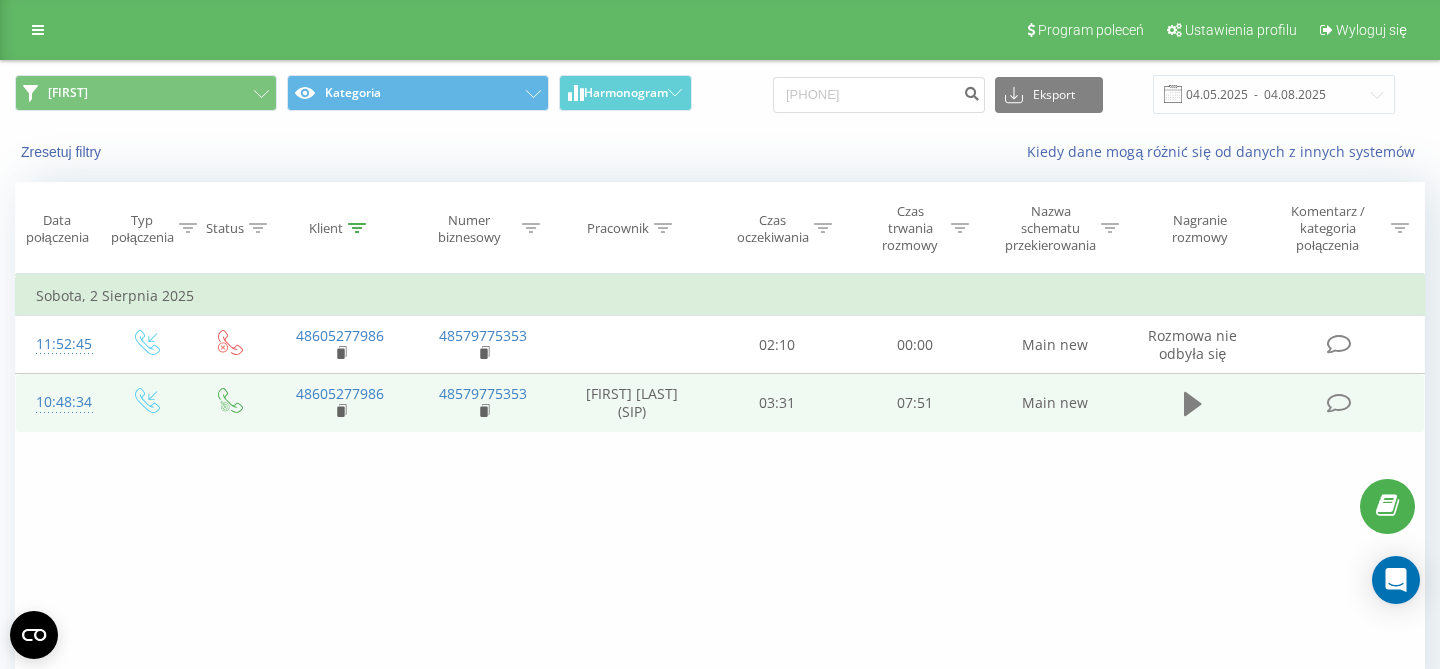 click 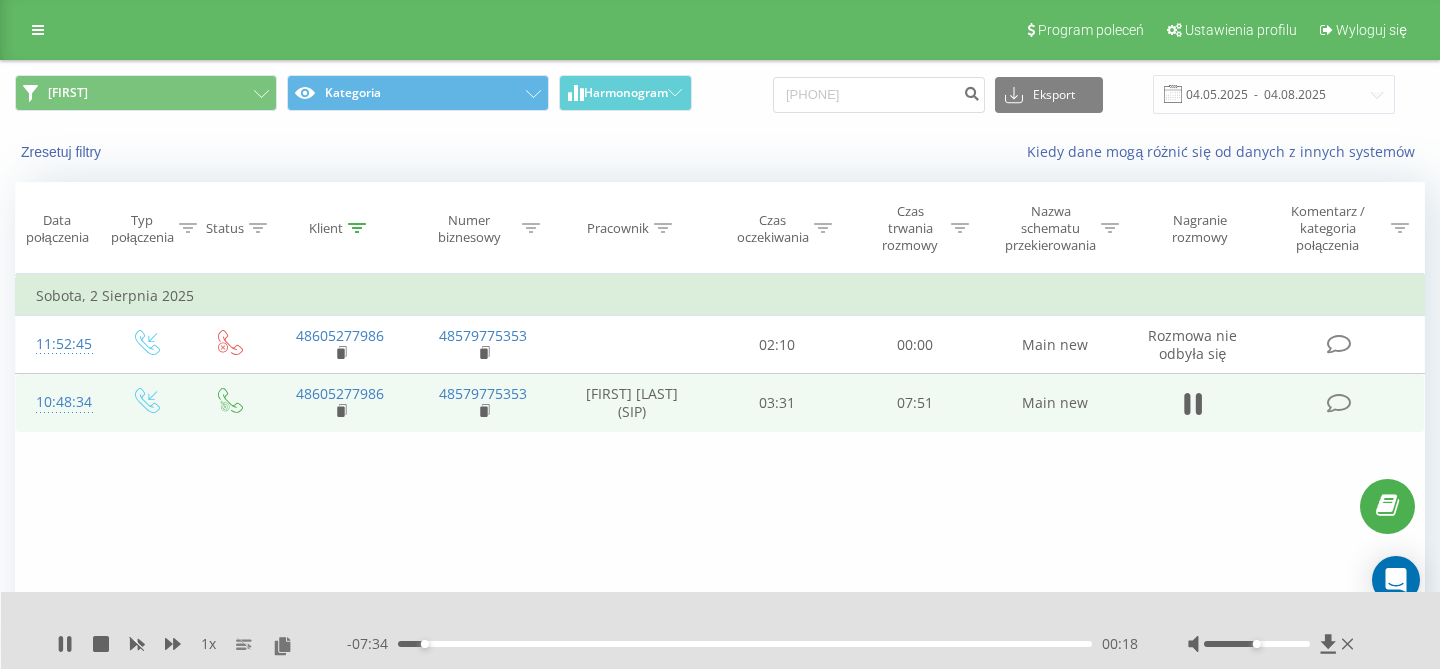 click on "00:18" at bounding box center (745, 644) 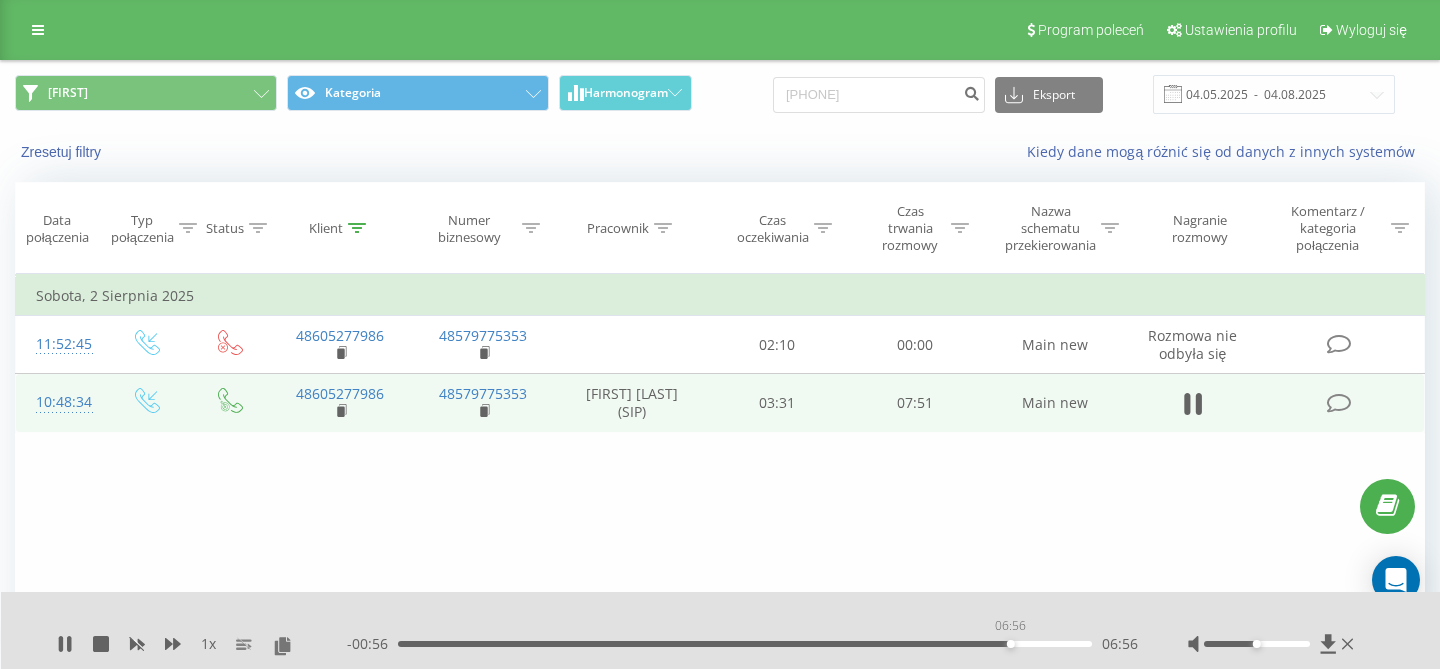 click on "06:56" at bounding box center (745, 644) 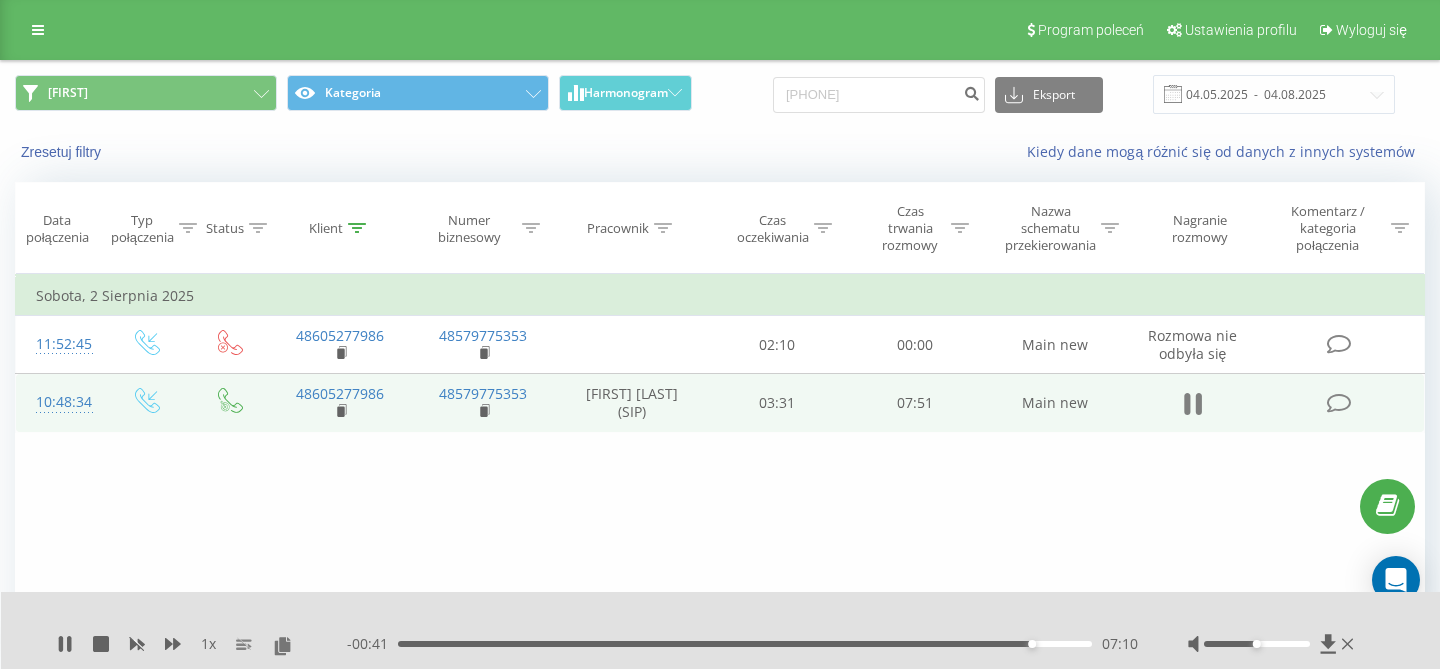 click 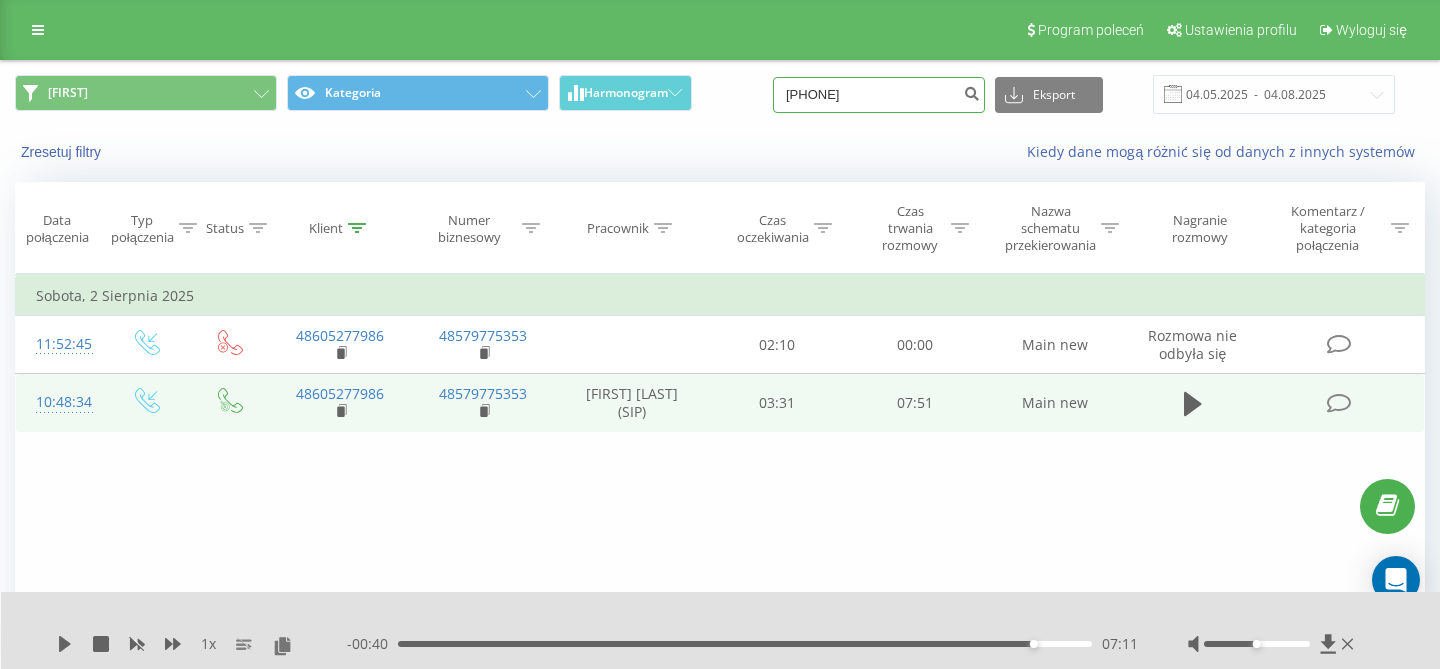 click on "[PHONE]" at bounding box center [879, 95] 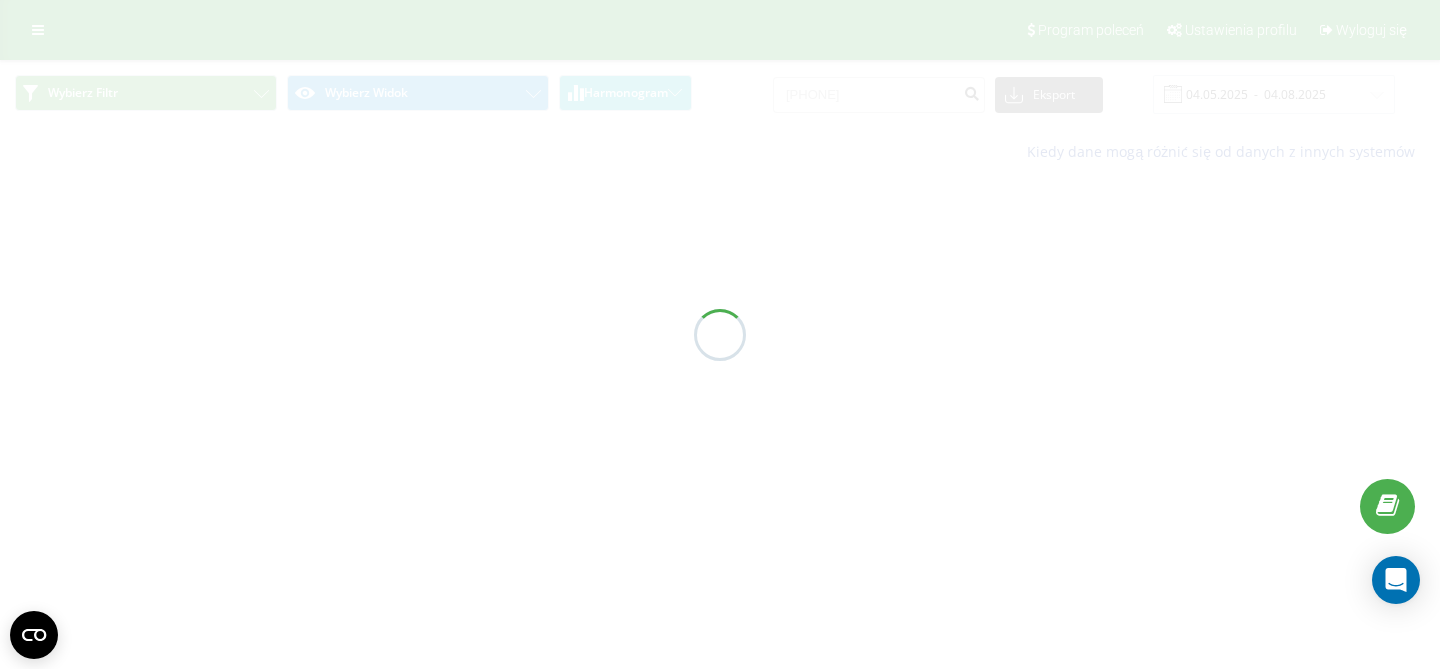 scroll, scrollTop: 0, scrollLeft: 0, axis: both 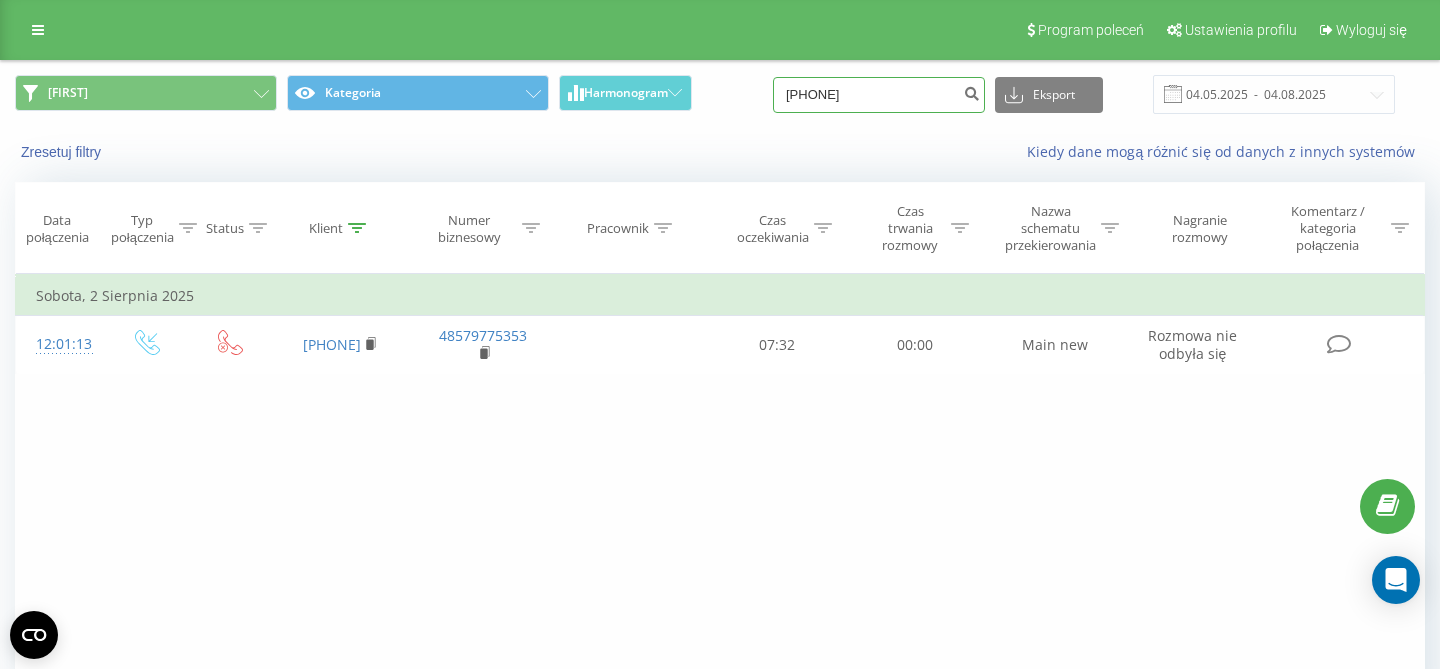 click on "507467356" at bounding box center [879, 95] 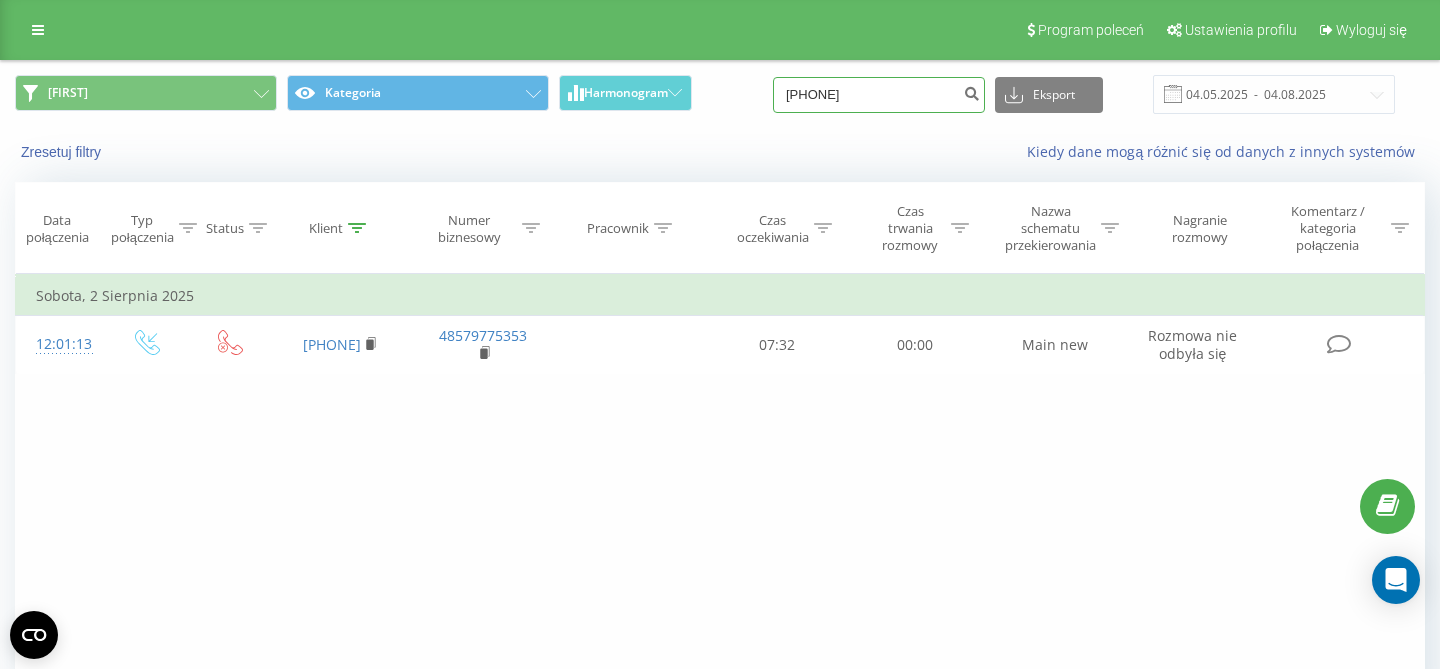 click on "507467356" at bounding box center [879, 95] 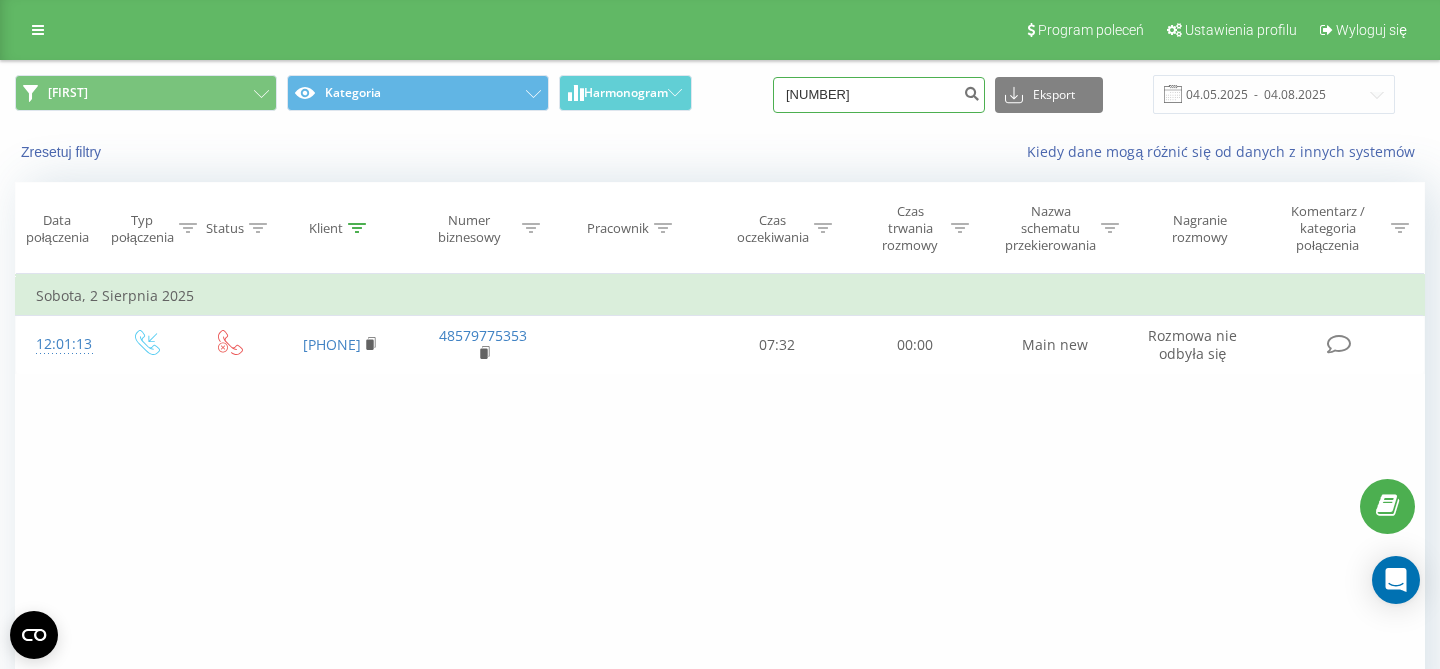 type on "728100764" 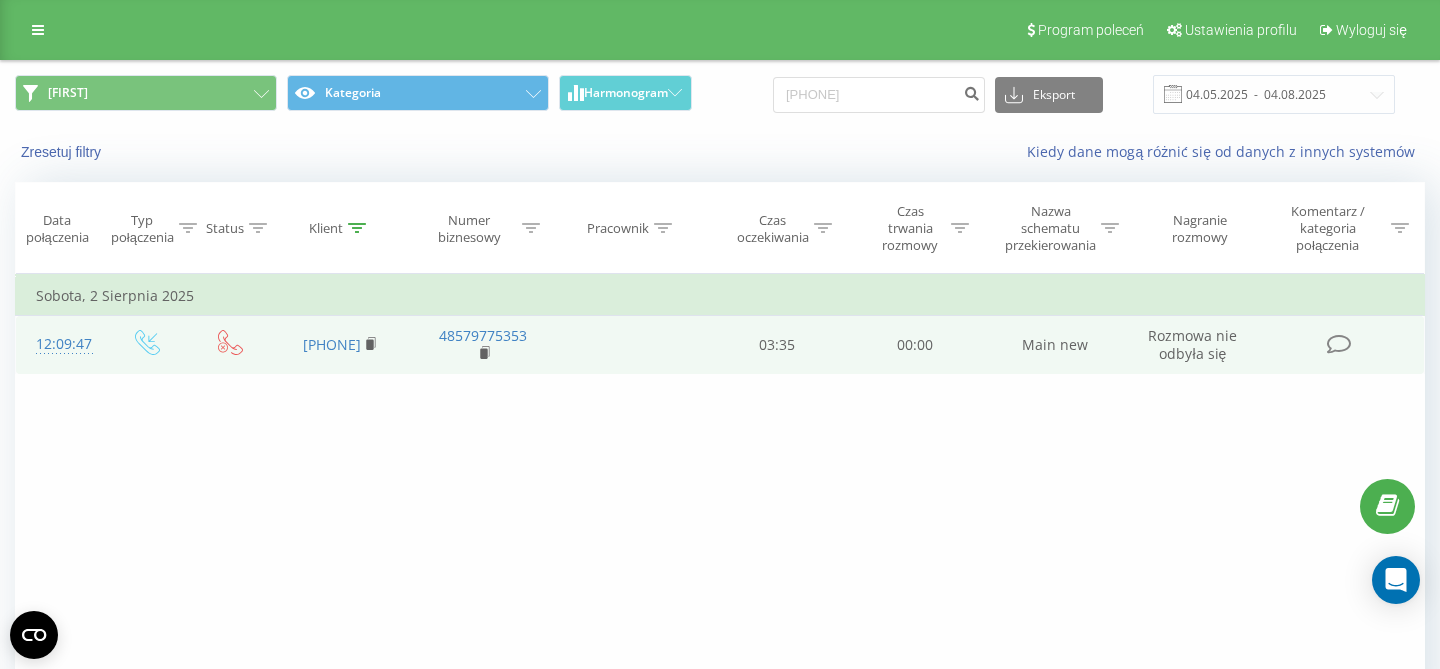 scroll, scrollTop: 0, scrollLeft: 0, axis: both 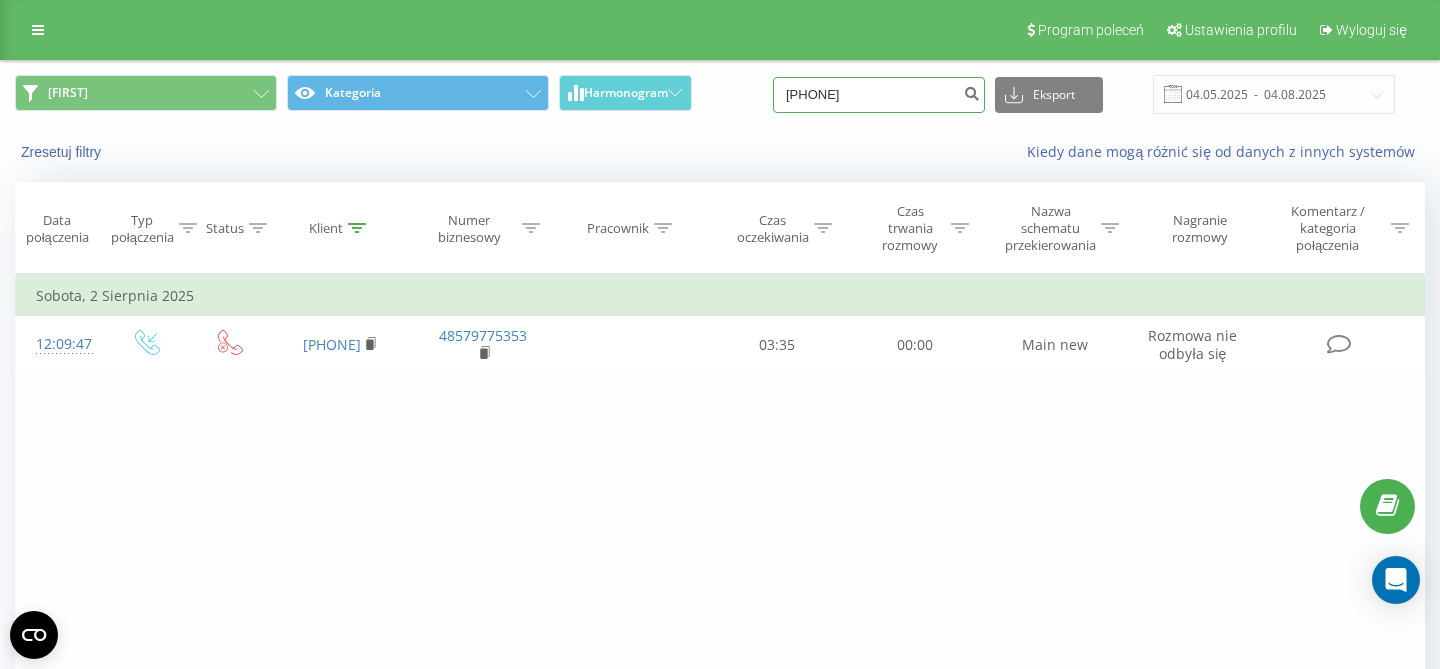 click on "[PHONE]" at bounding box center (879, 95) 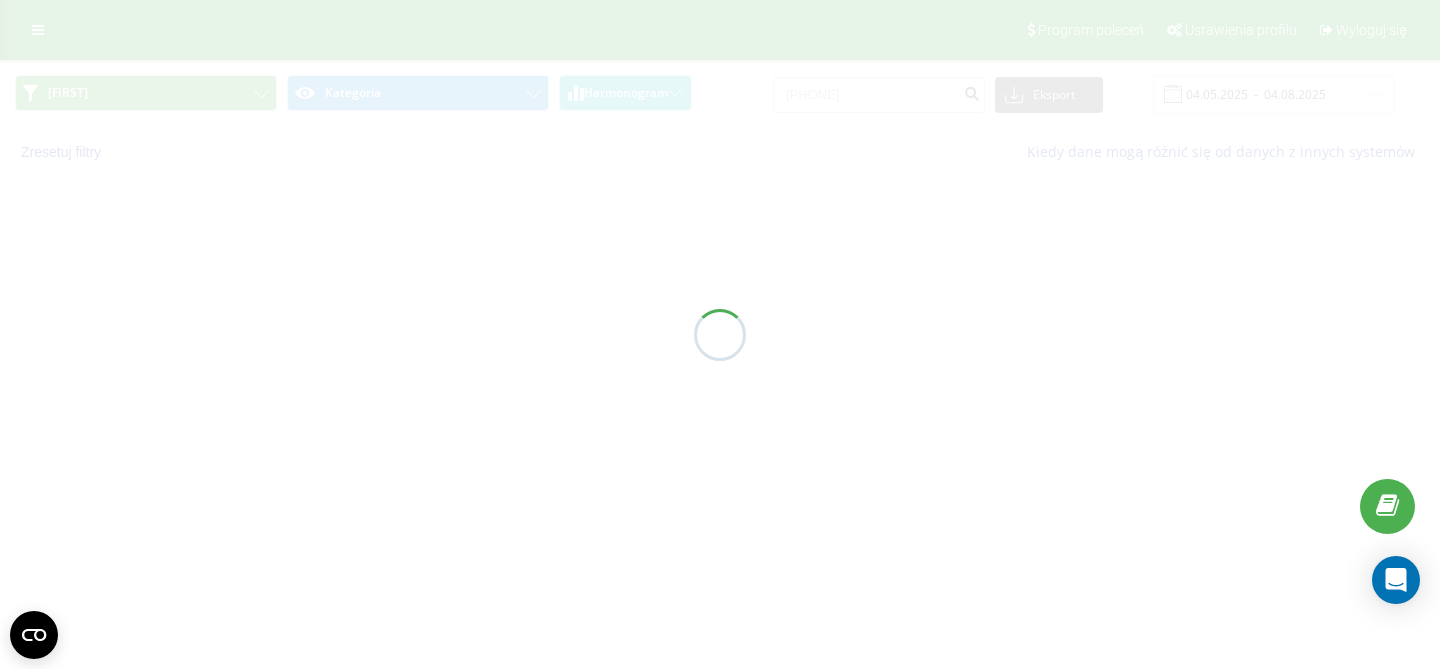 scroll, scrollTop: 0, scrollLeft: 0, axis: both 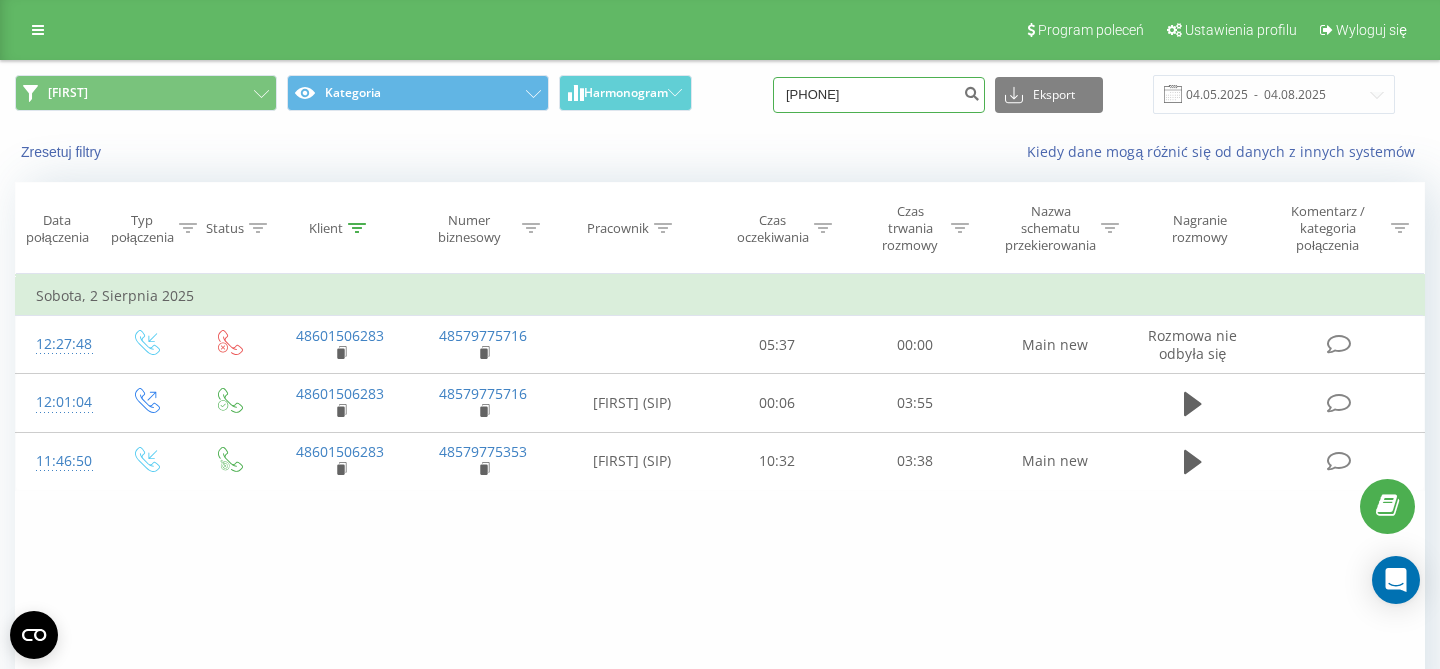 click on "[PHONE]" at bounding box center (879, 95) 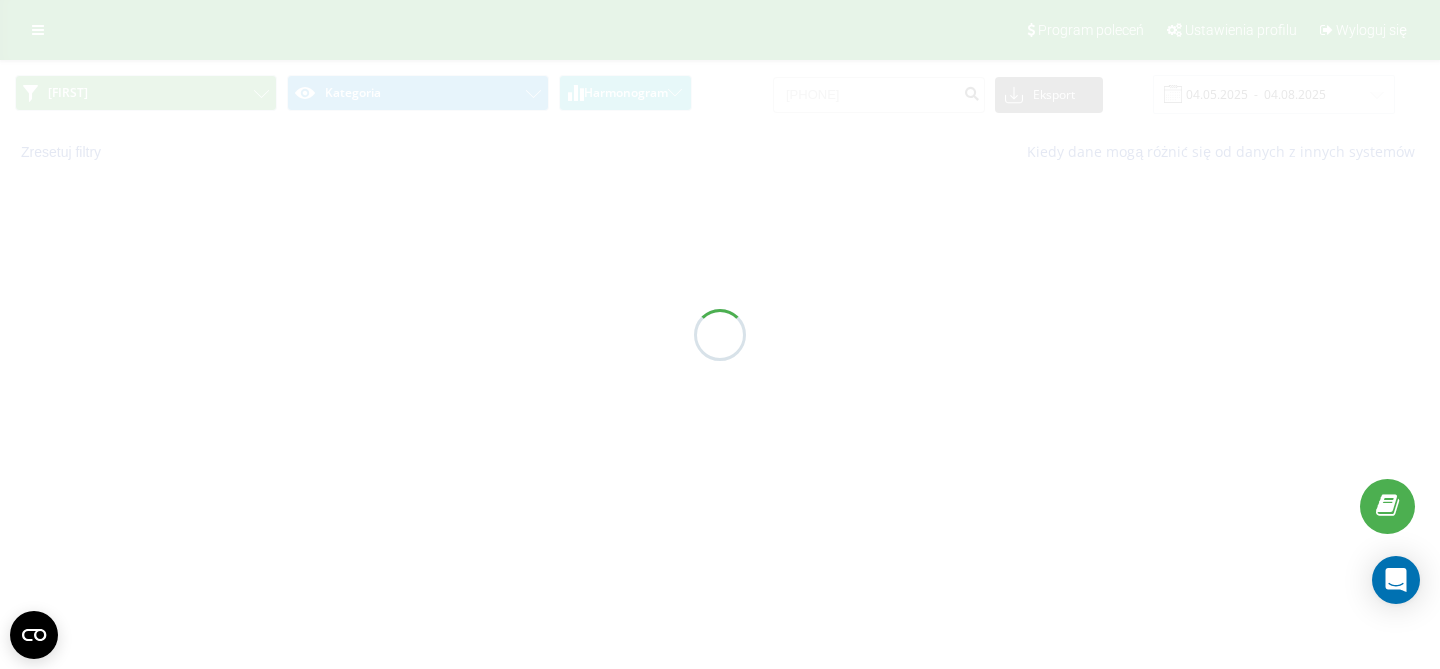 scroll, scrollTop: 0, scrollLeft: 0, axis: both 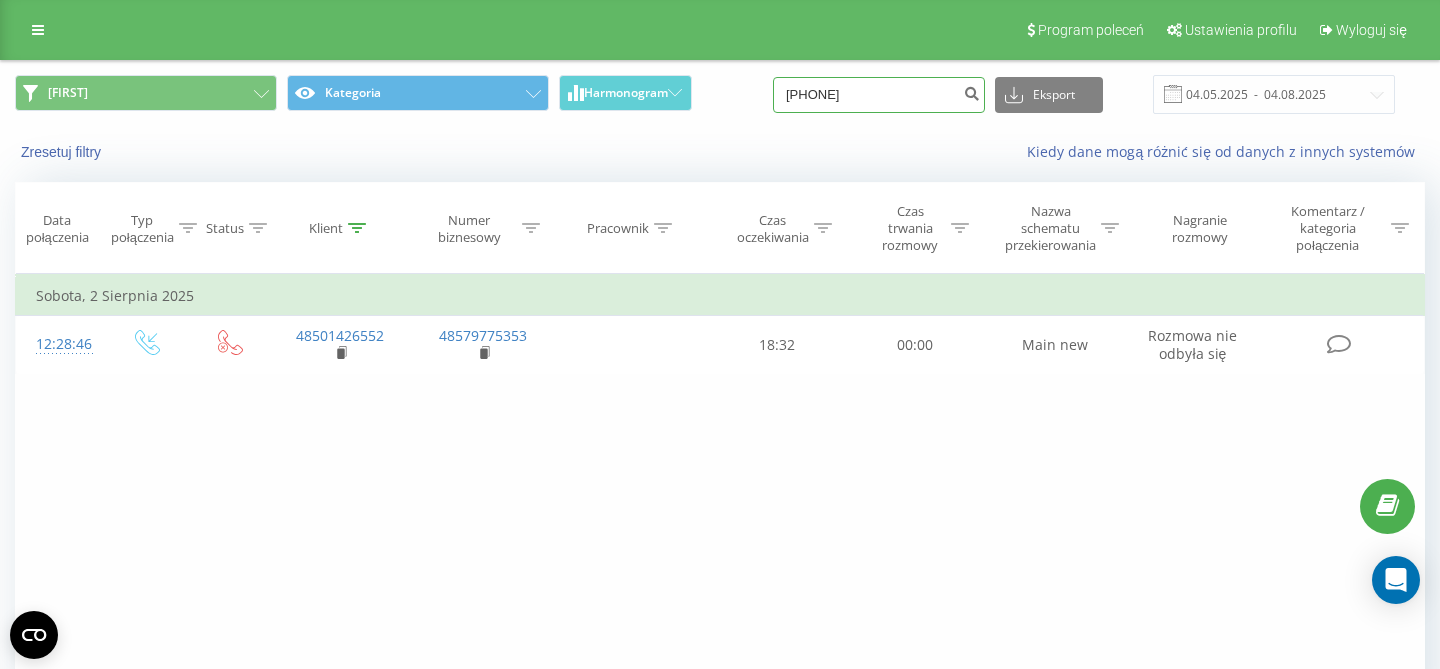 click on "501426552" at bounding box center [879, 95] 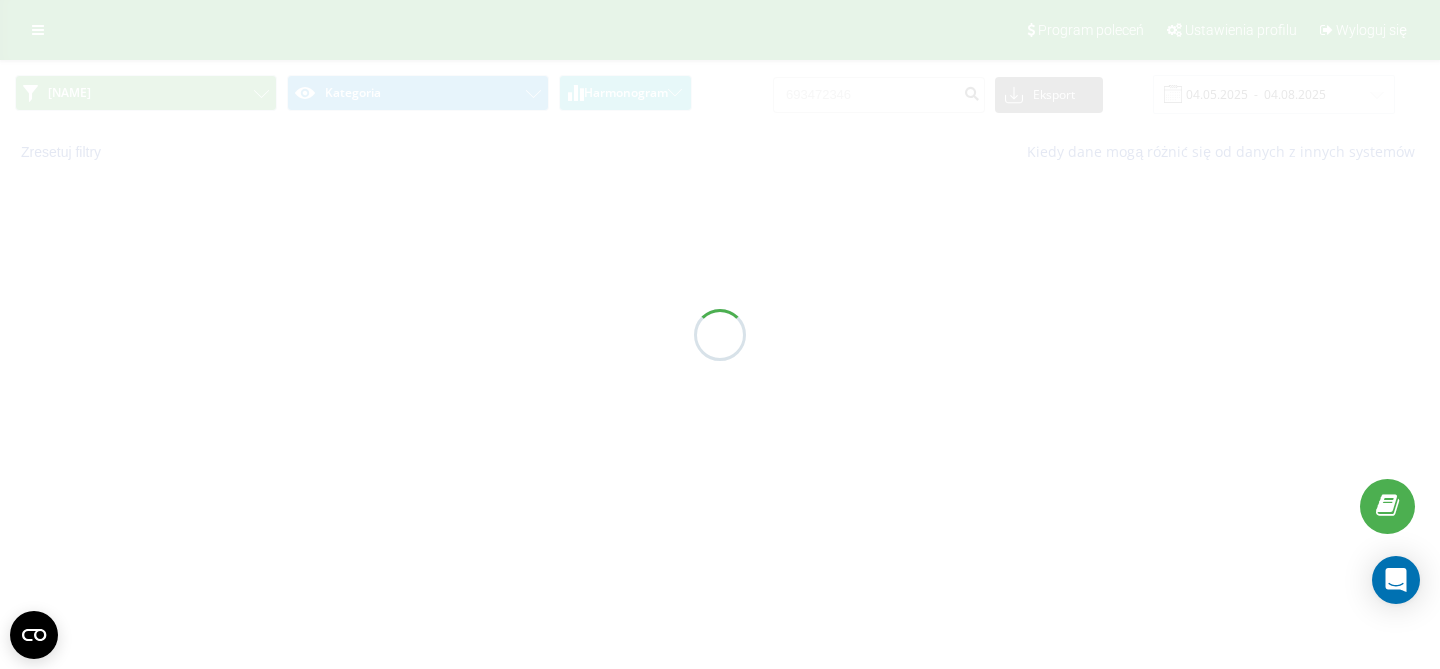 scroll, scrollTop: 0, scrollLeft: 0, axis: both 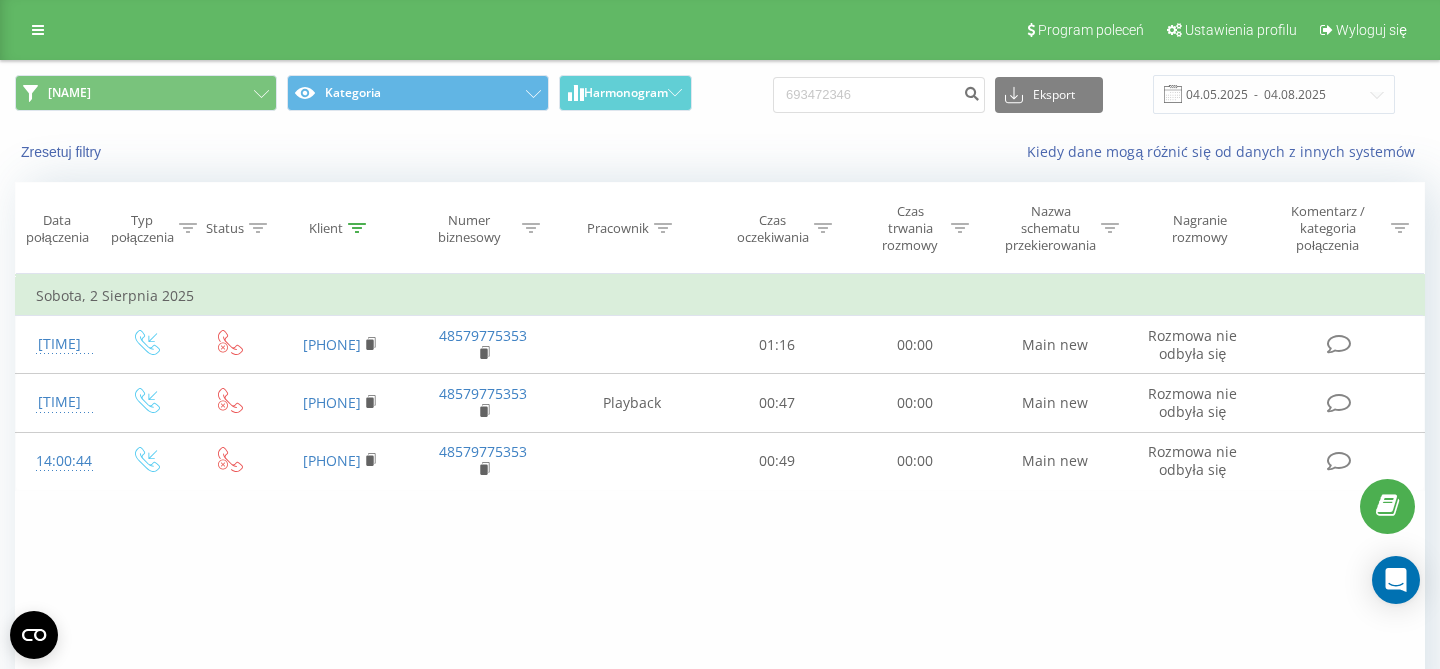 click on "KLAUDIA Kategoria Harmonogram 693472346 Eksport .csv .xls .xlsx [DATE]  -  [DATE]" at bounding box center (720, 94) 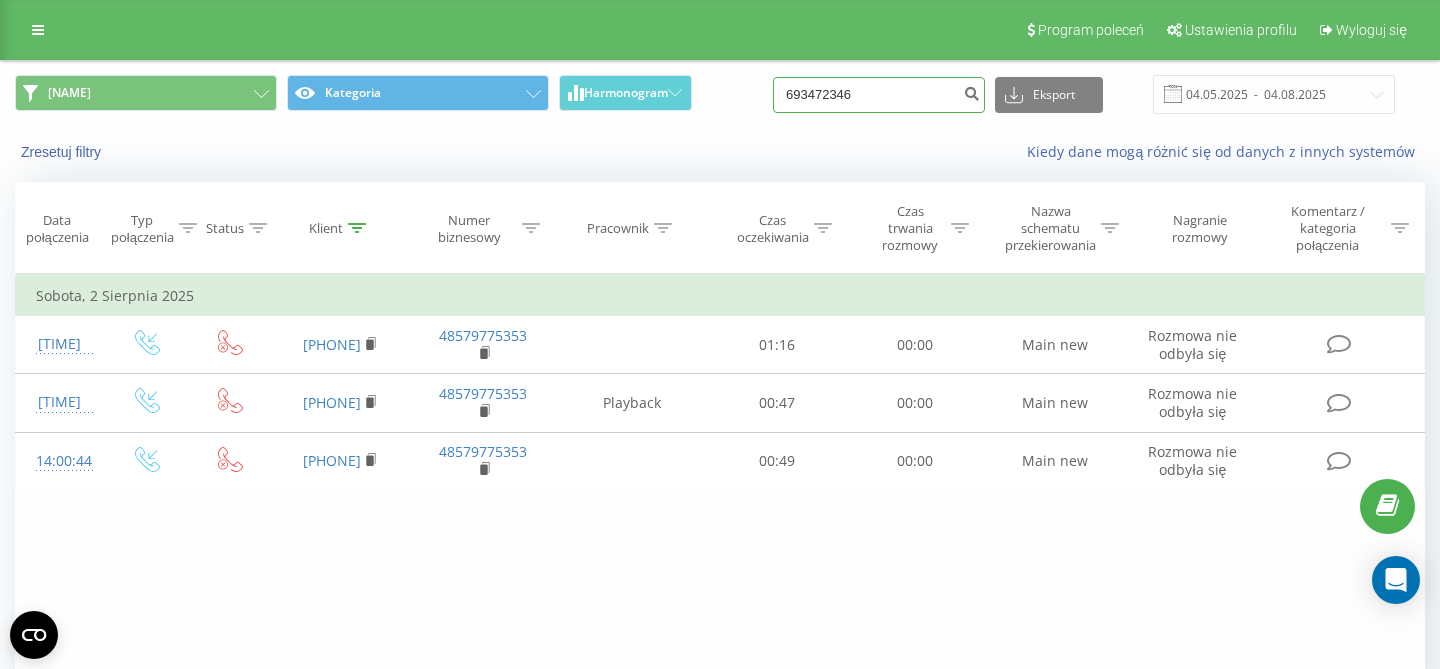 click on "693472346" at bounding box center [879, 95] 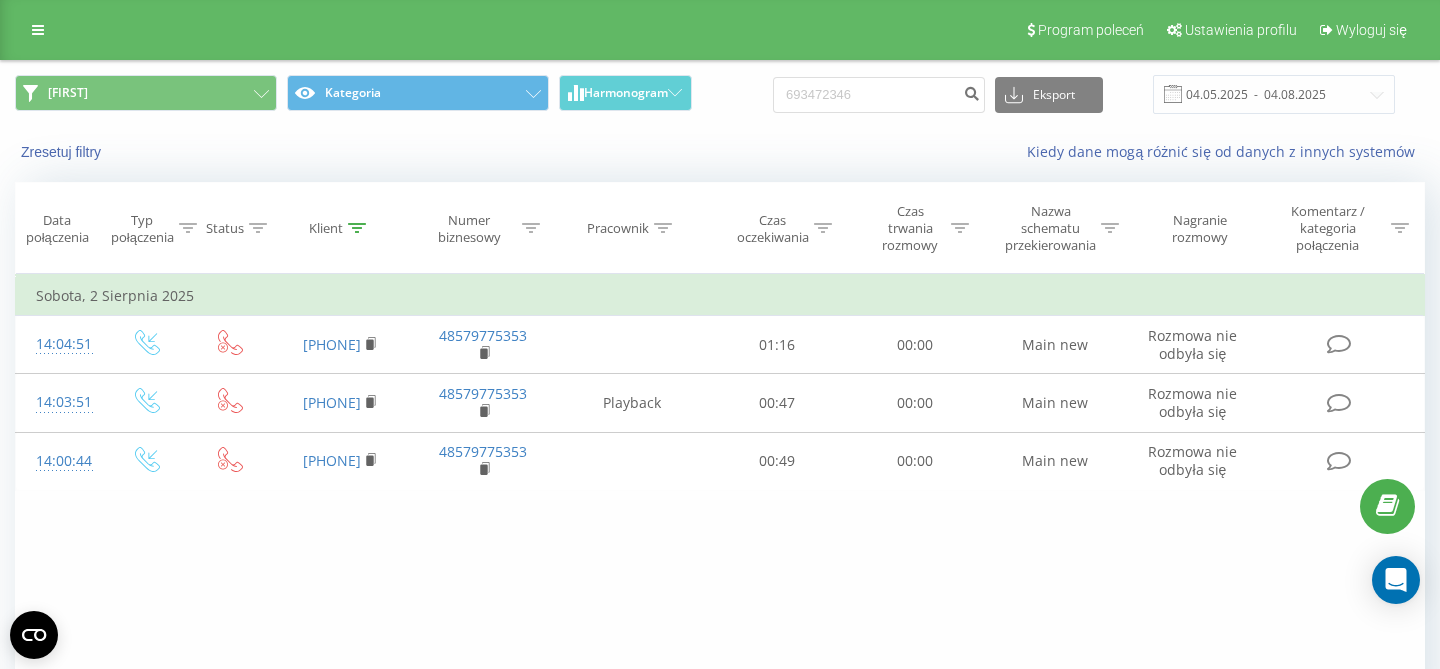 scroll, scrollTop: 0, scrollLeft: 0, axis: both 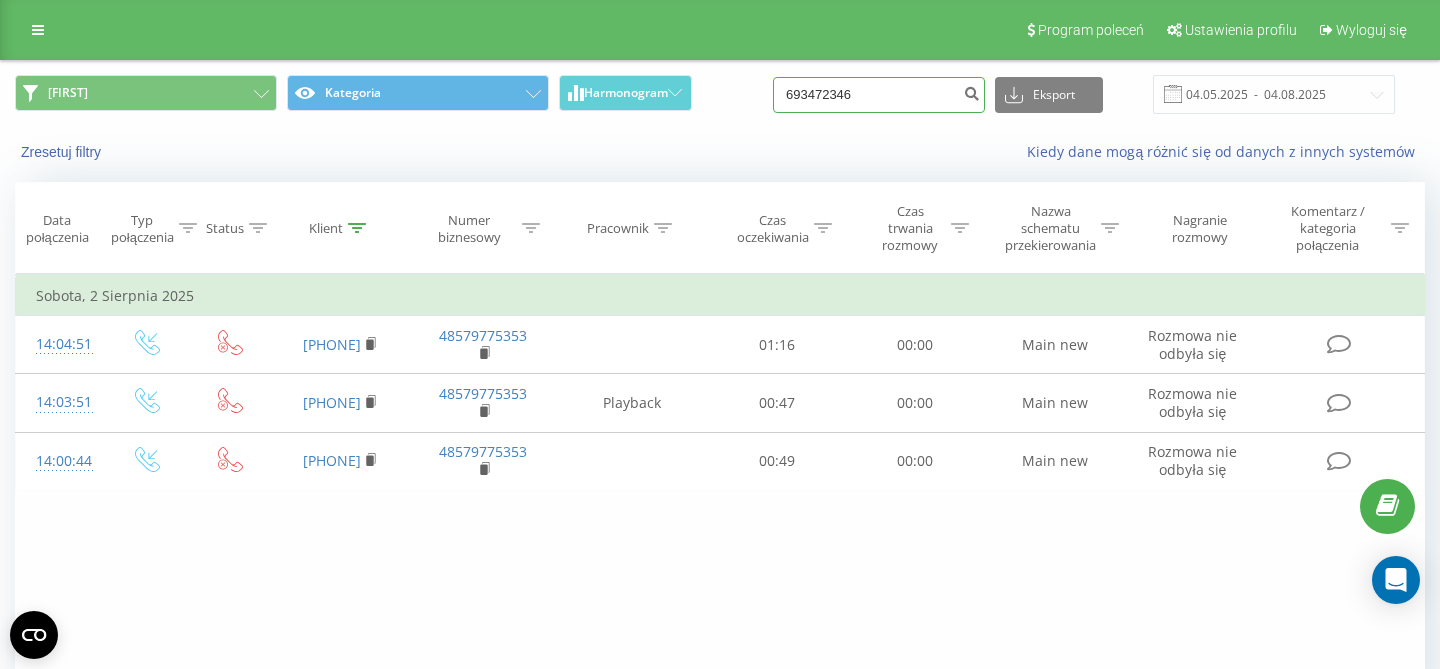 click on "693472346" at bounding box center (879, 95) 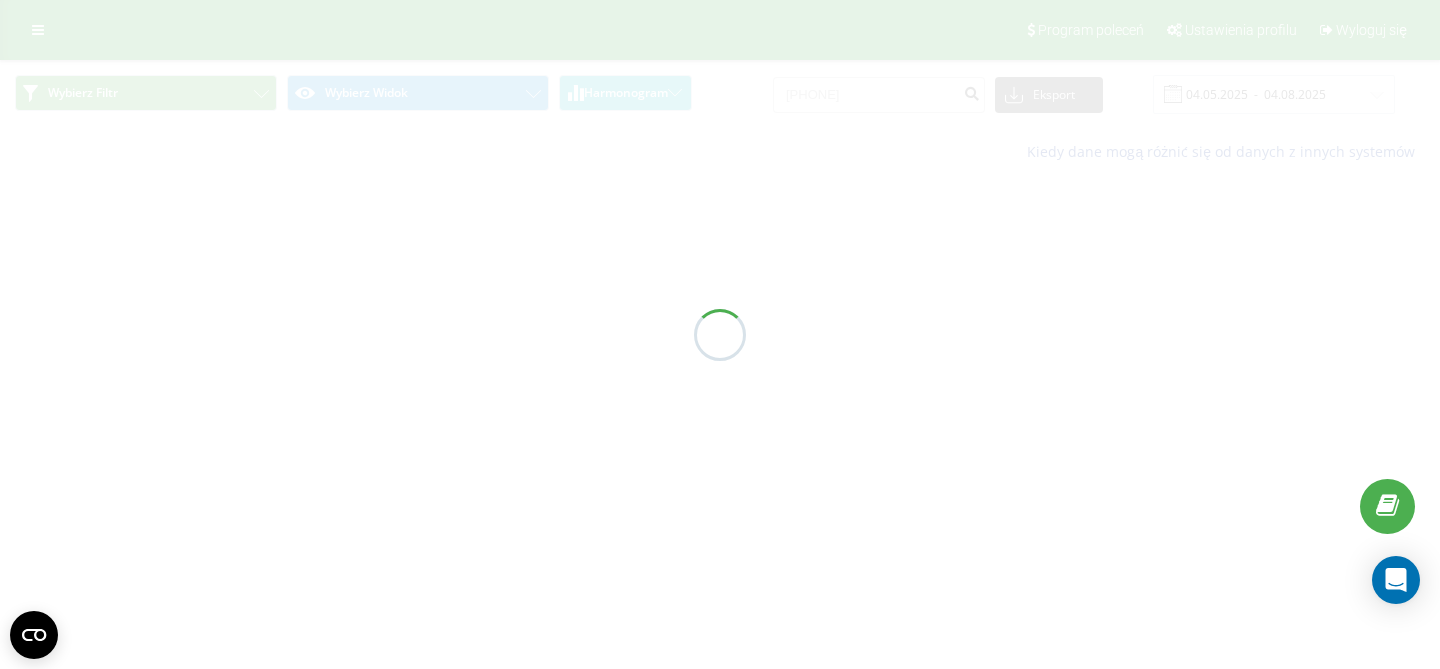 scroll, scrollTop: 0, scrollLeft: 0, axis: both 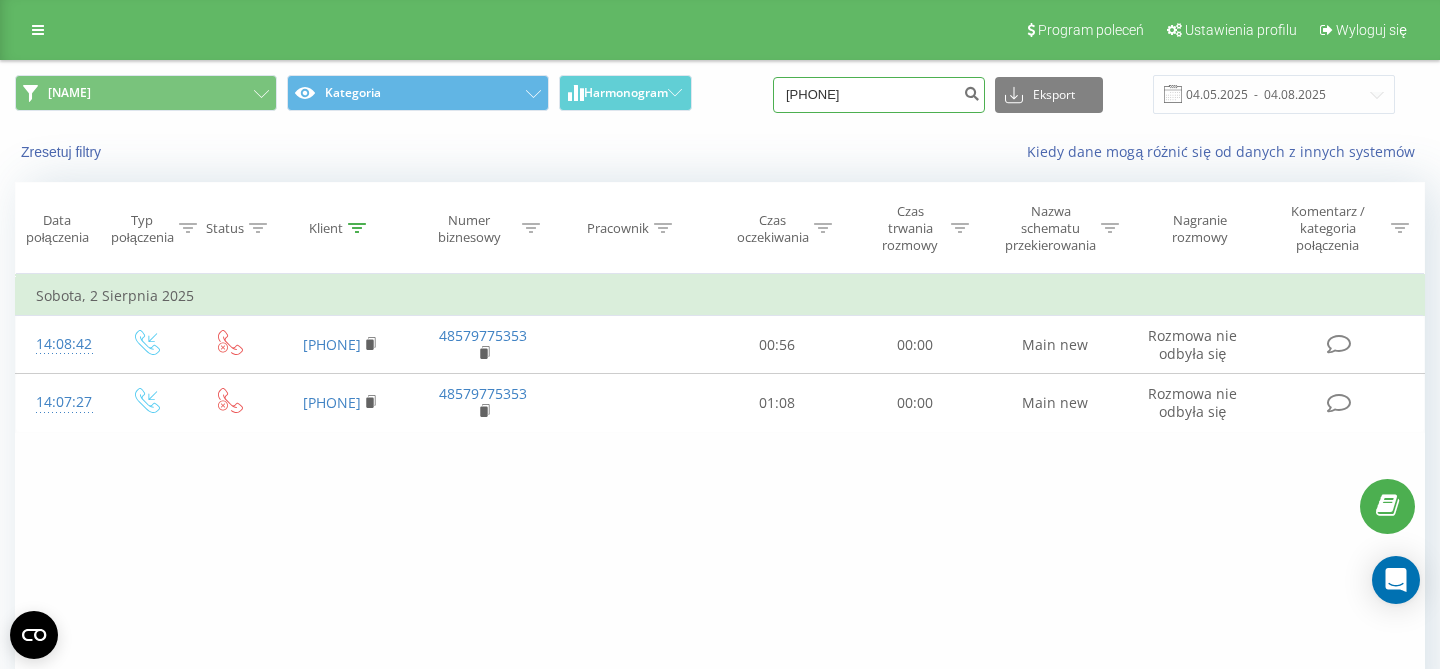 click on "[PHONE]" at bounding box center (879, 95) 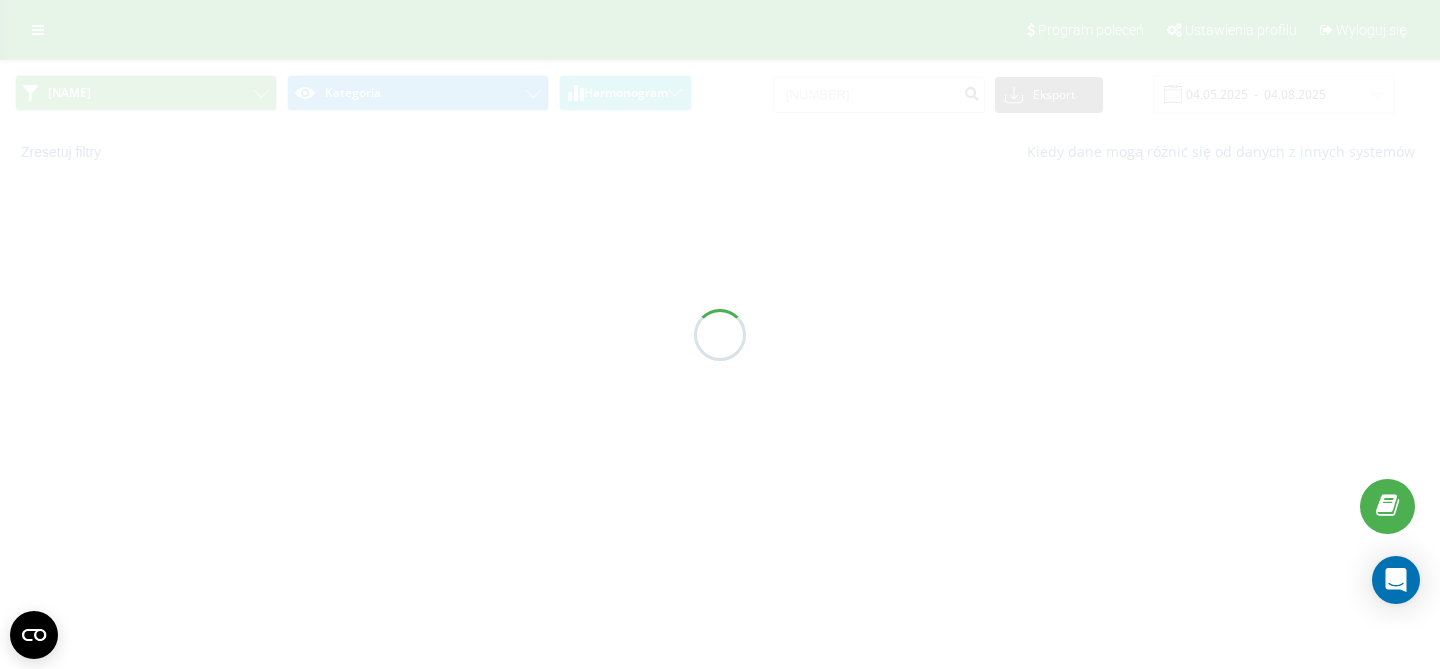 scroll, scrollTop: 0, scrollLeft: 0, axis: both 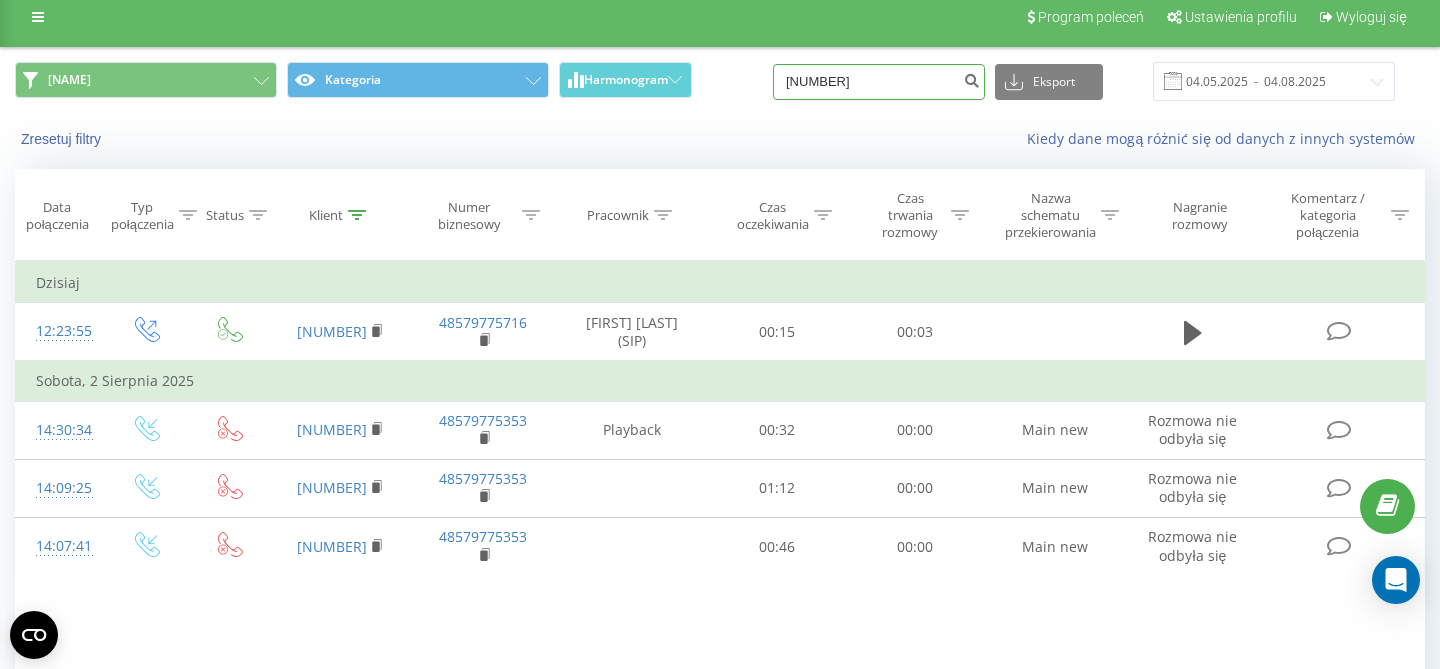 click on "[NUMBER]" at bounding box center (879, 82) 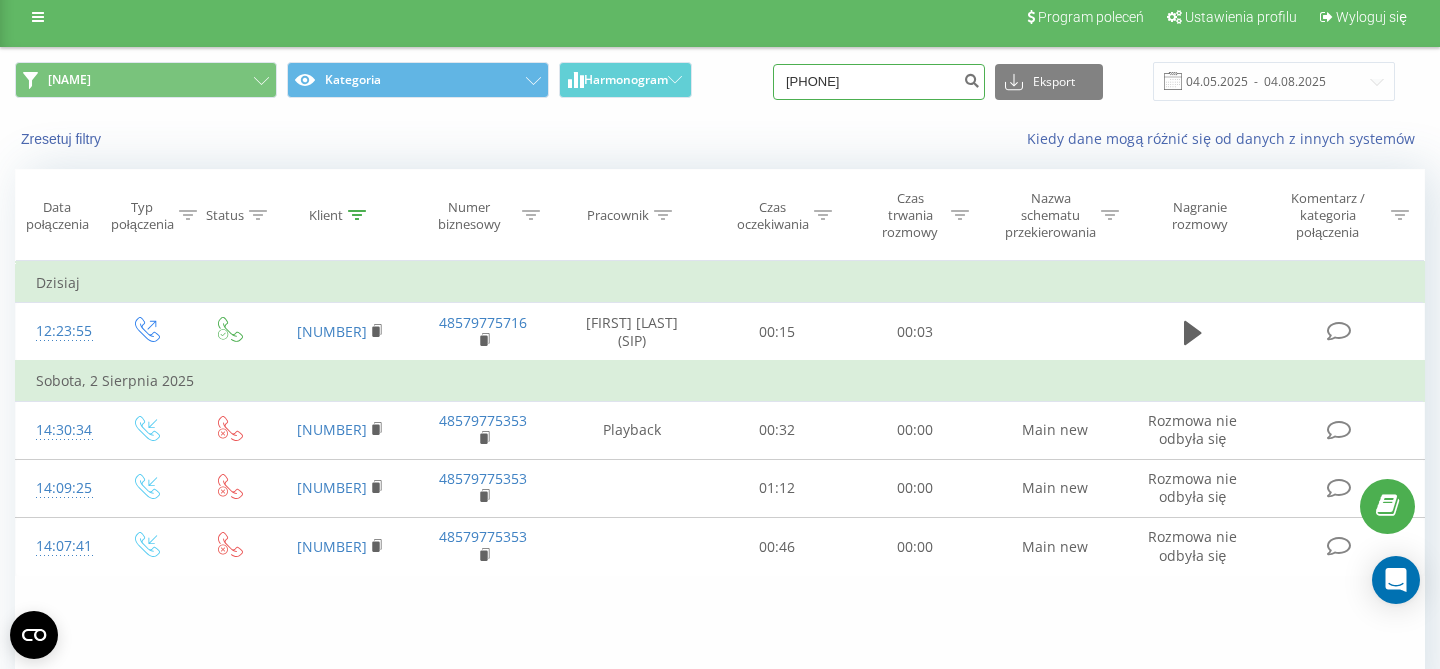 type on "[PHONE]" 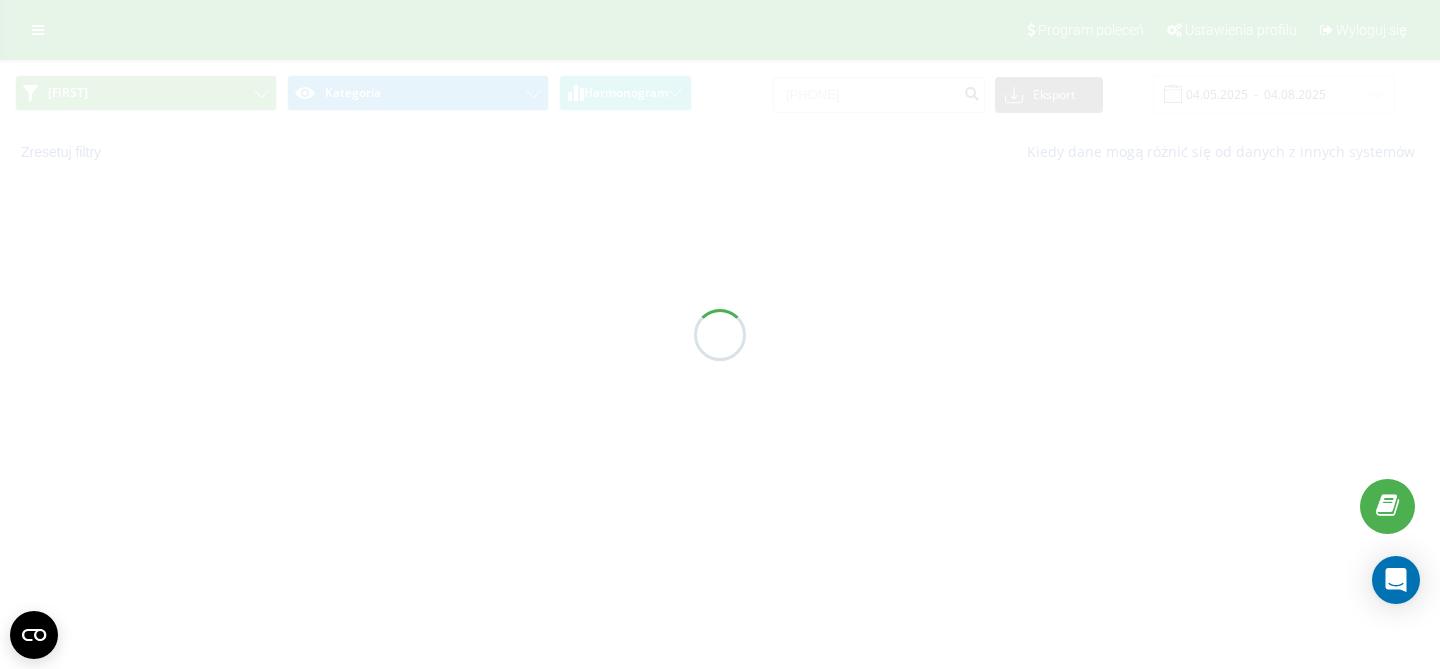 scroll, scrollTop: 0, scrollLeft: 0, axis: both 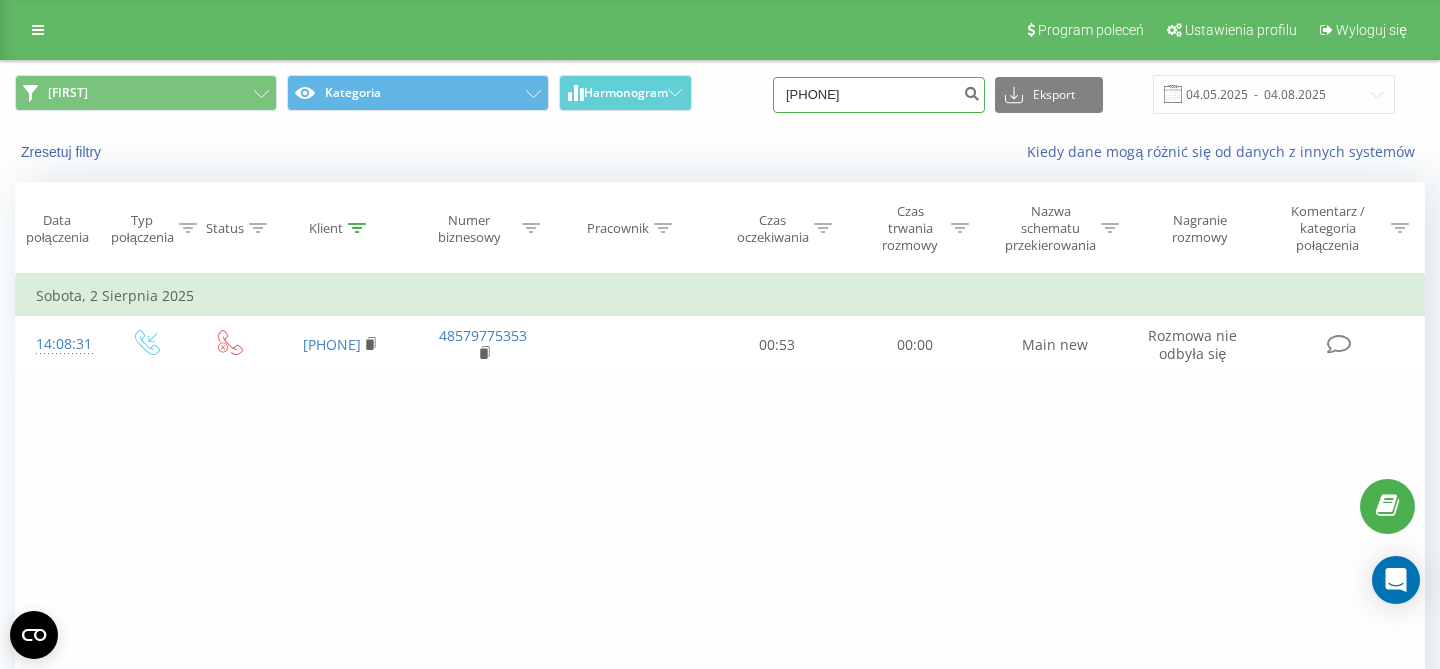 click on "795290496" at bounding box center (879, 95) 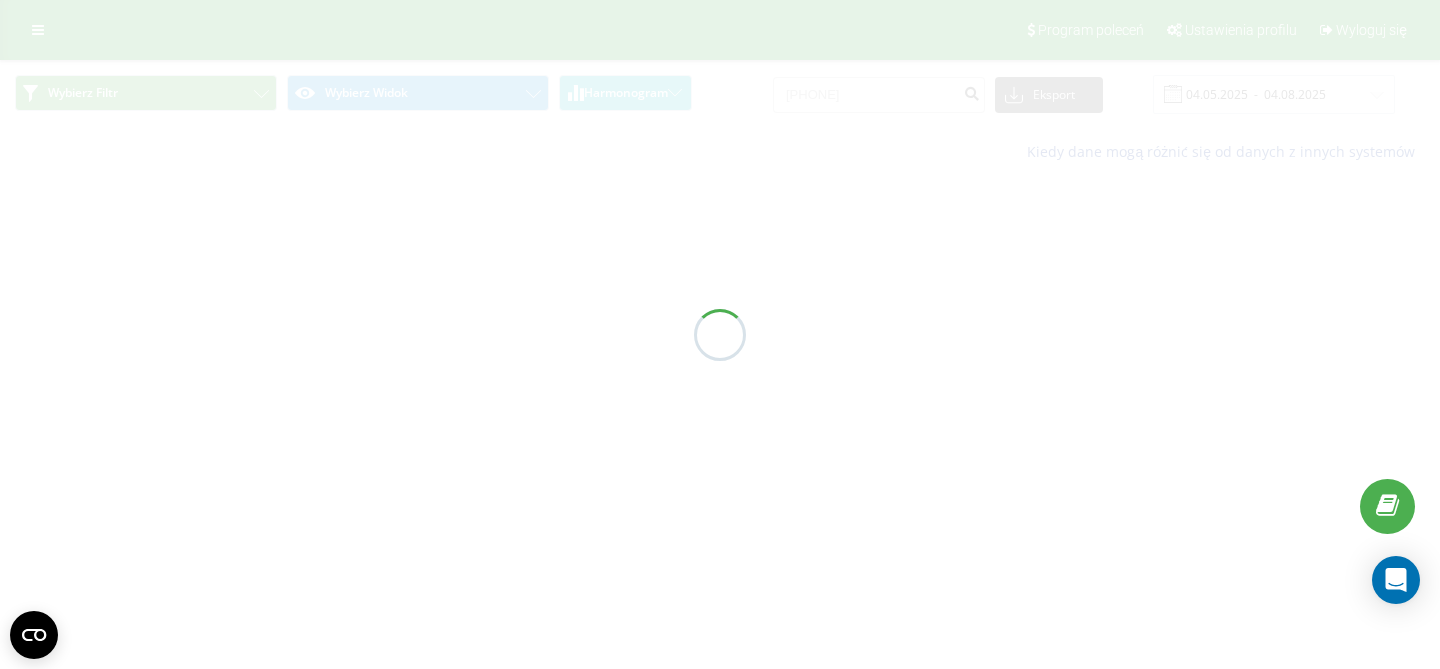 scroll, scrollTop: 0, scrollLeft: 0, axis: both 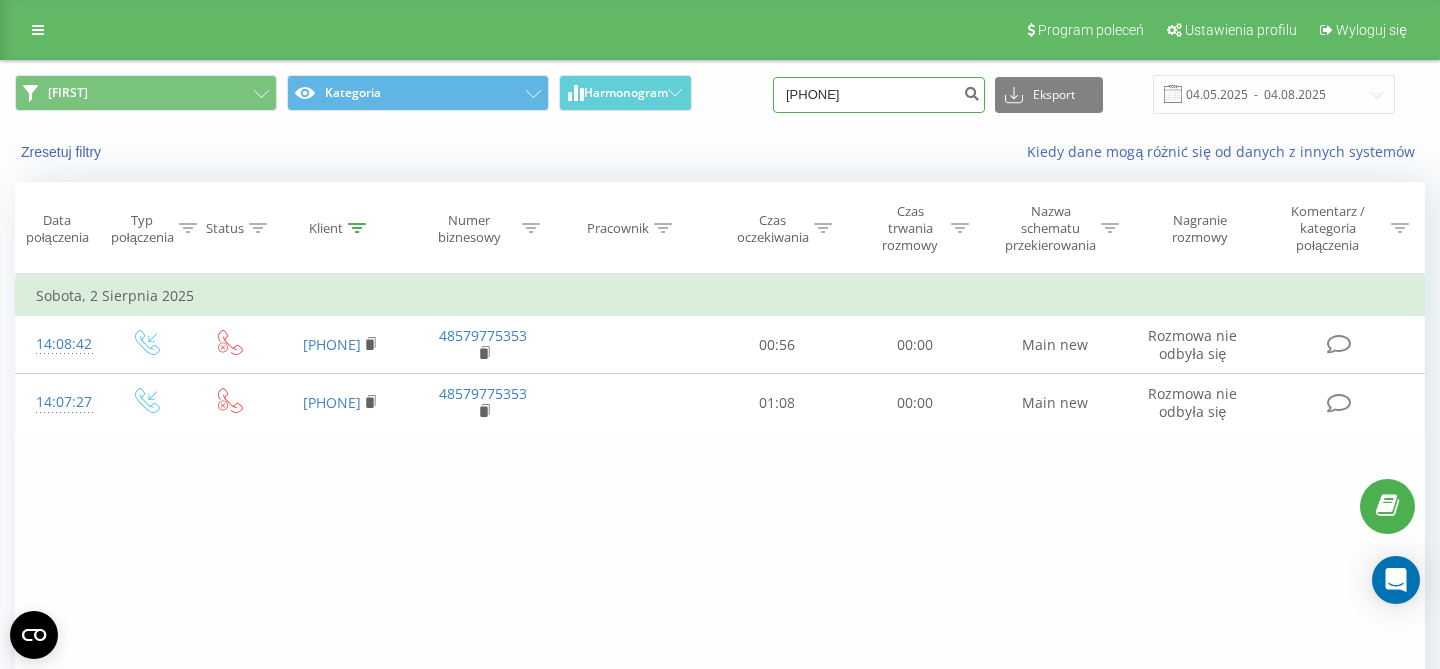 click on "[PHONE]" at bounding box center [879, 95] 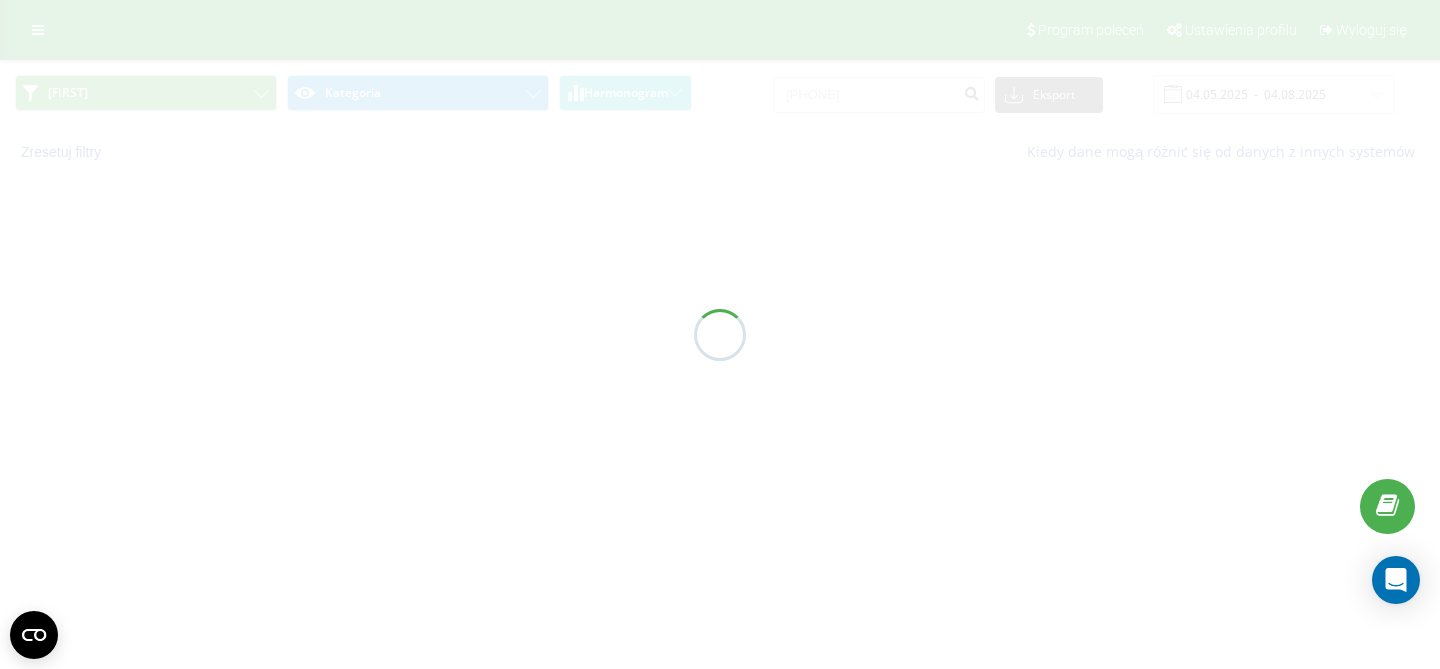 scroll, scrollTop: 0, scrollLeft: 0, axis: both 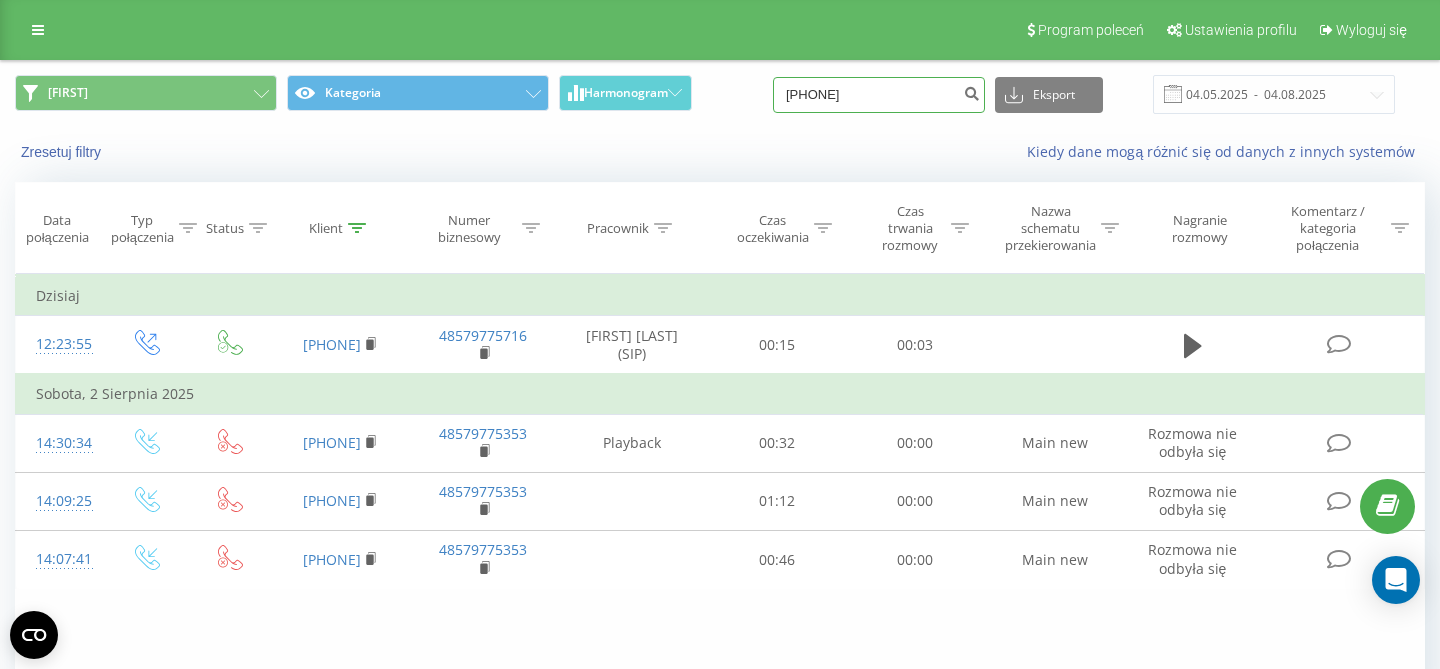 click on "721351318" at bounding box center (879, 95) 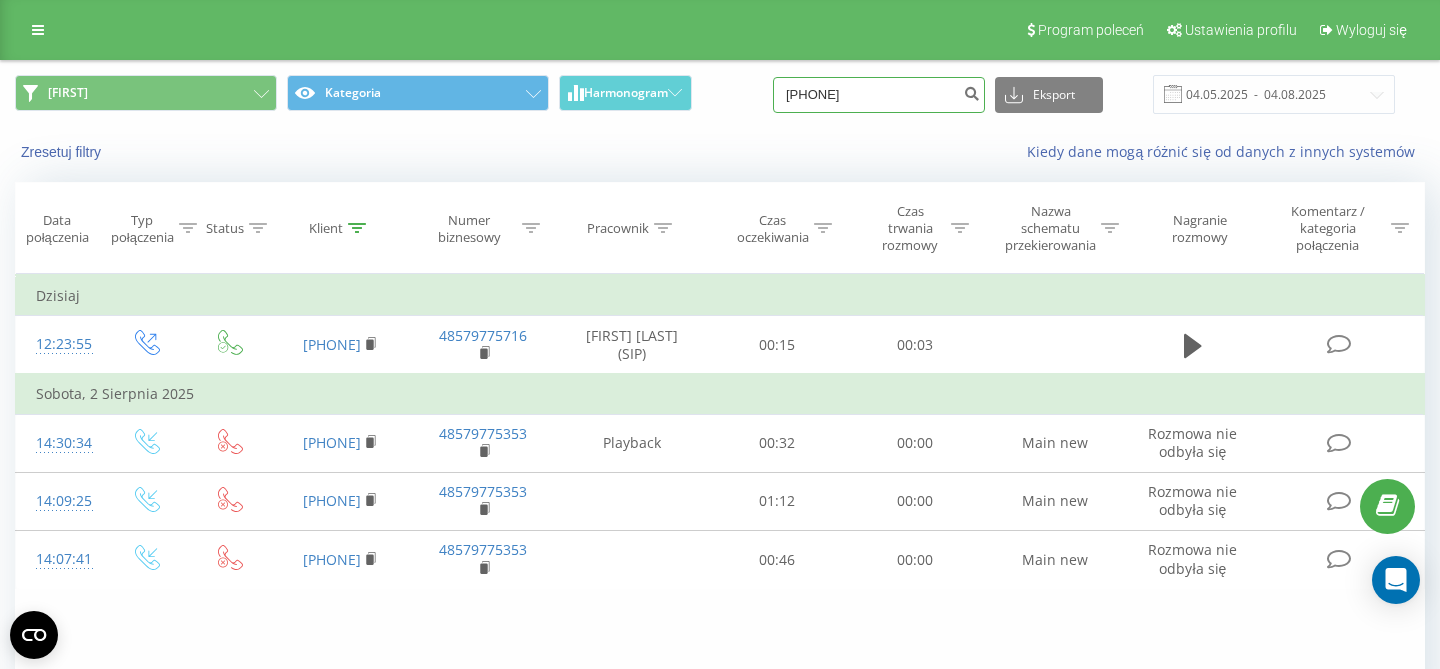 paste on "531408505" 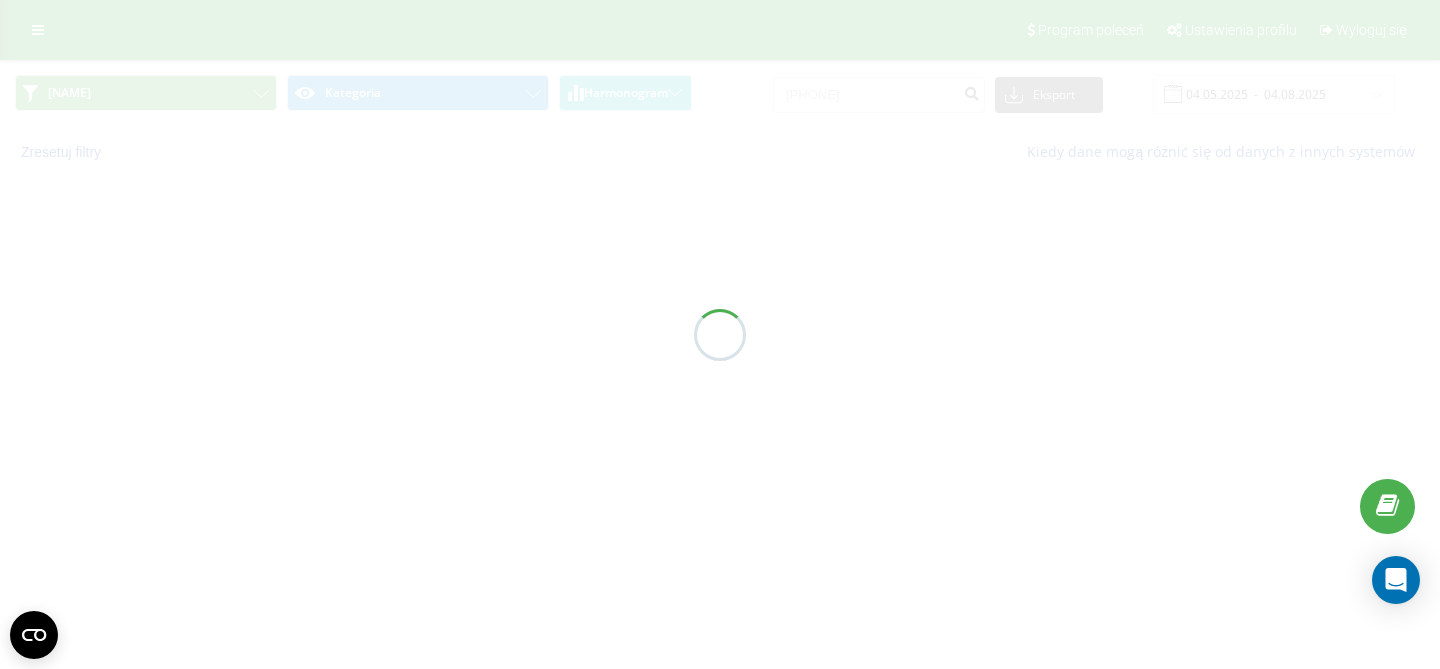 scroll, scrollTop: 0, scrollLeft: 0, axis: both 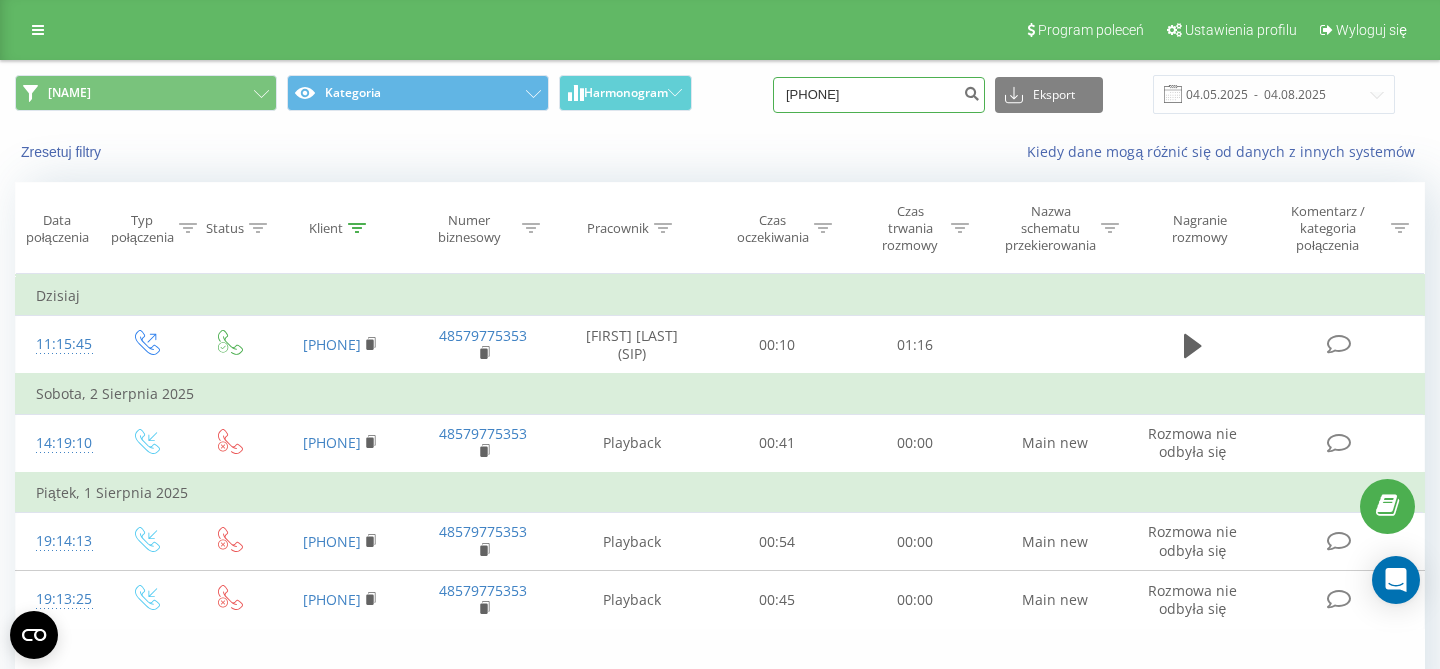 click on "531408505" at bounding box center (879, 95) 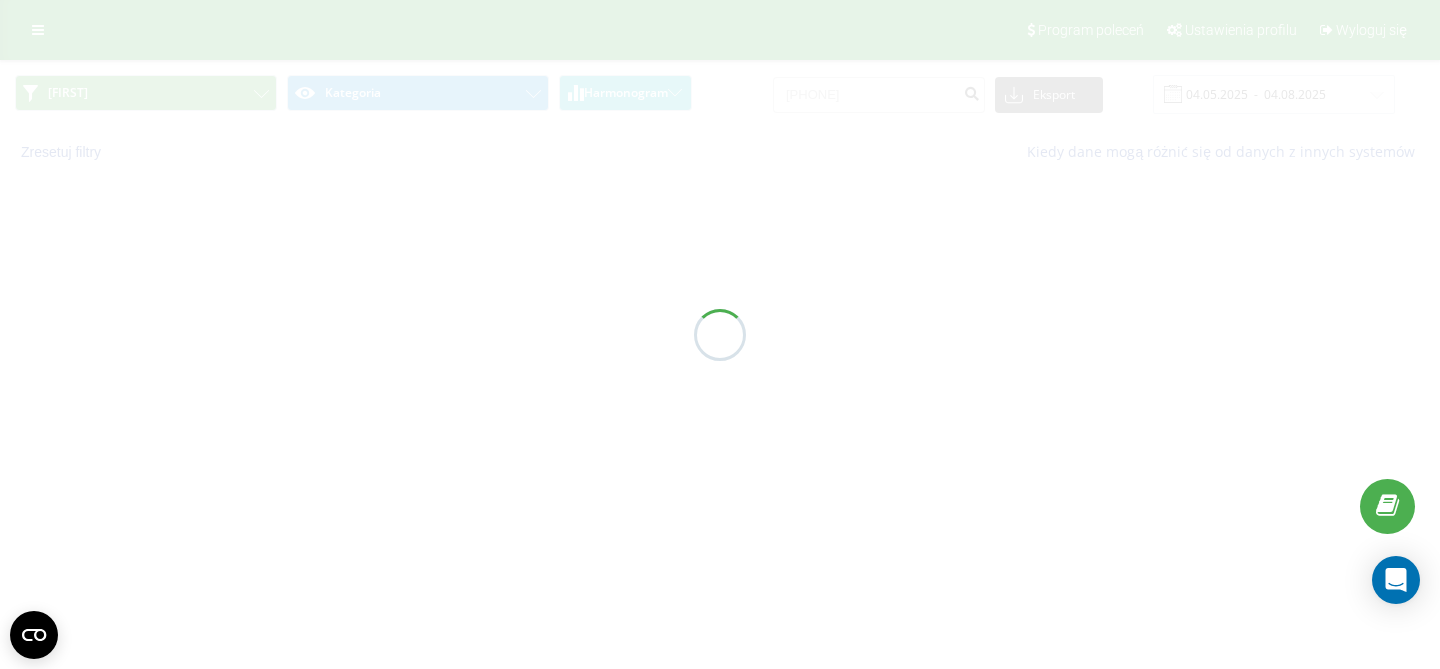 scroll, scrollTop: 0, scrollLeft: 0, axis: both 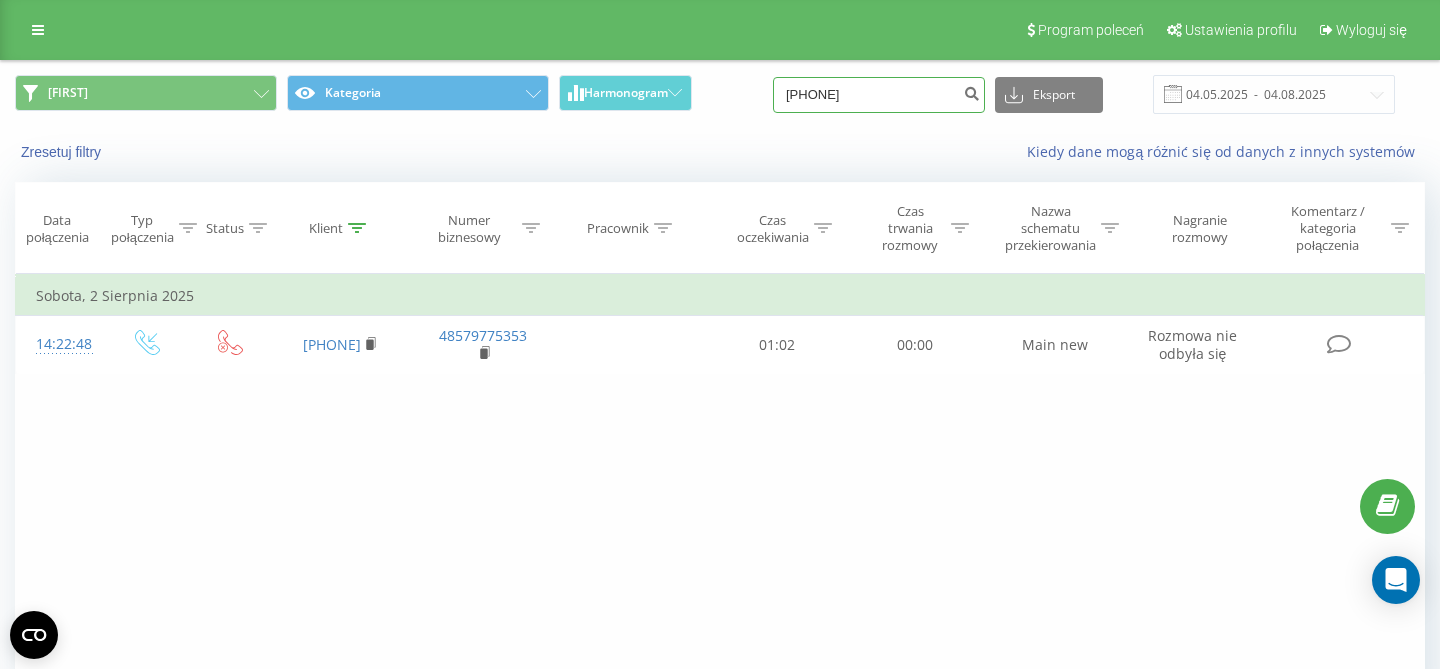 click on "[PHONE]" at bounding box center (879, 95) 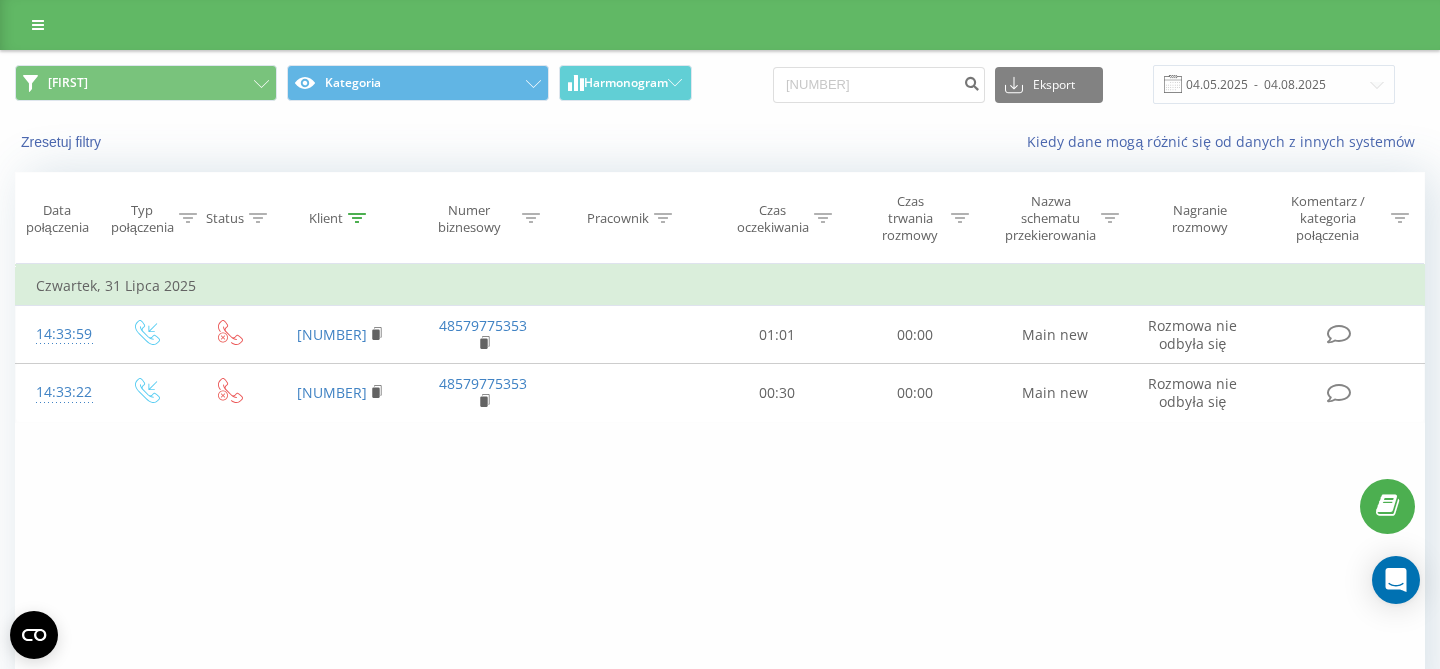 scroll, scrollTop: 0, scrollLeft: 0, axis: both 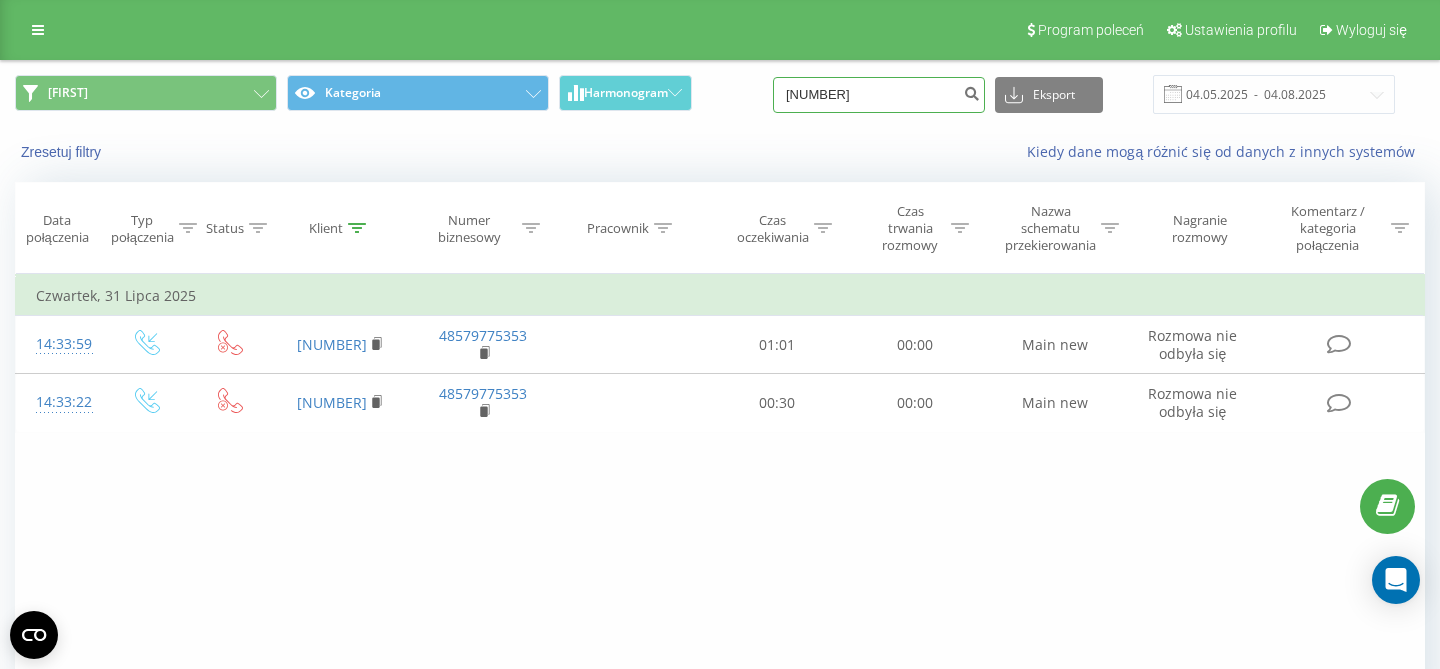 click on "690245789" at bounding box center (879, 95) 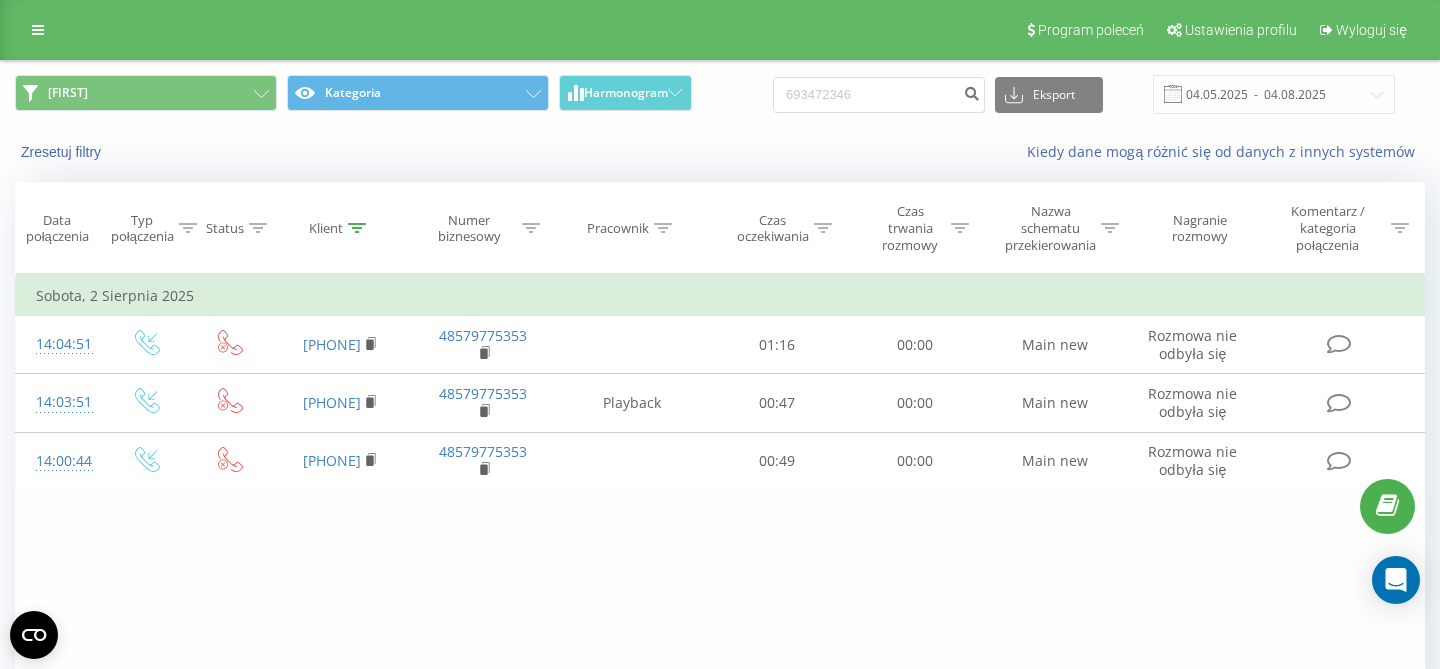 scroll, scrollTop: 0, scrollLeft: 0, axis: both 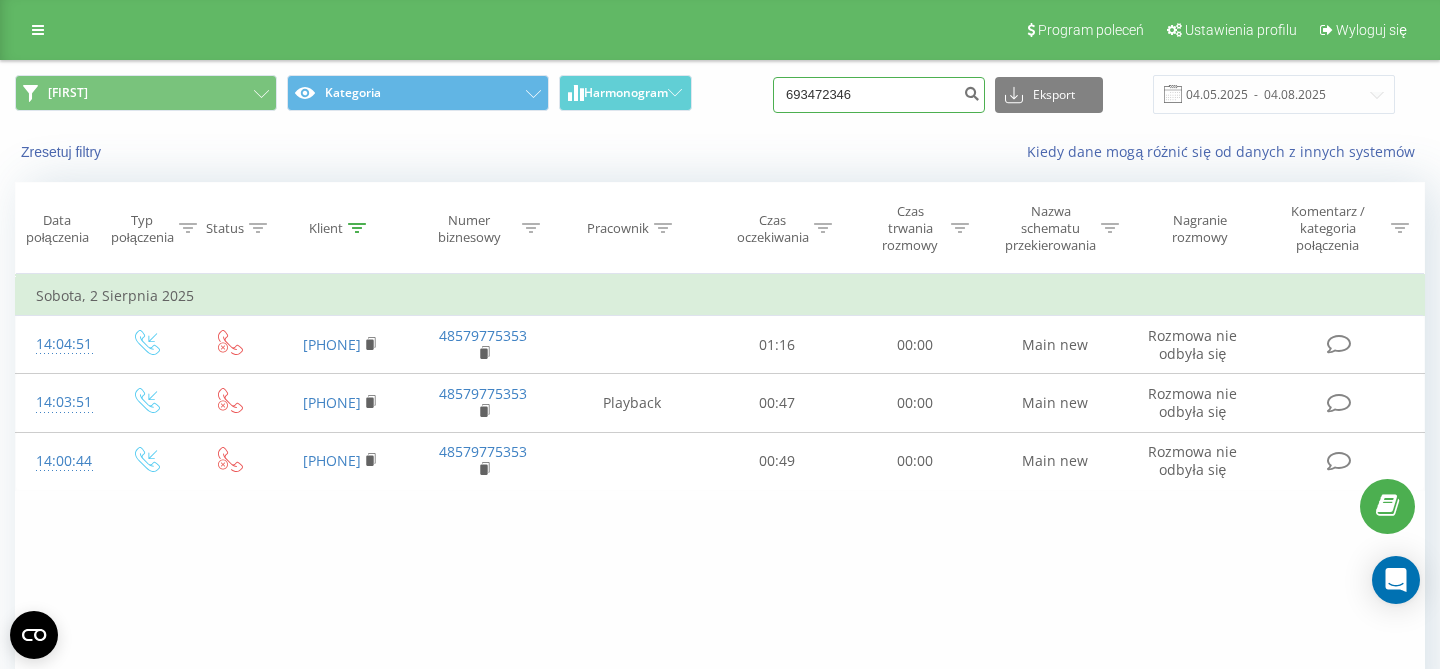 click on "693472346" at bounding box center (879, 95) 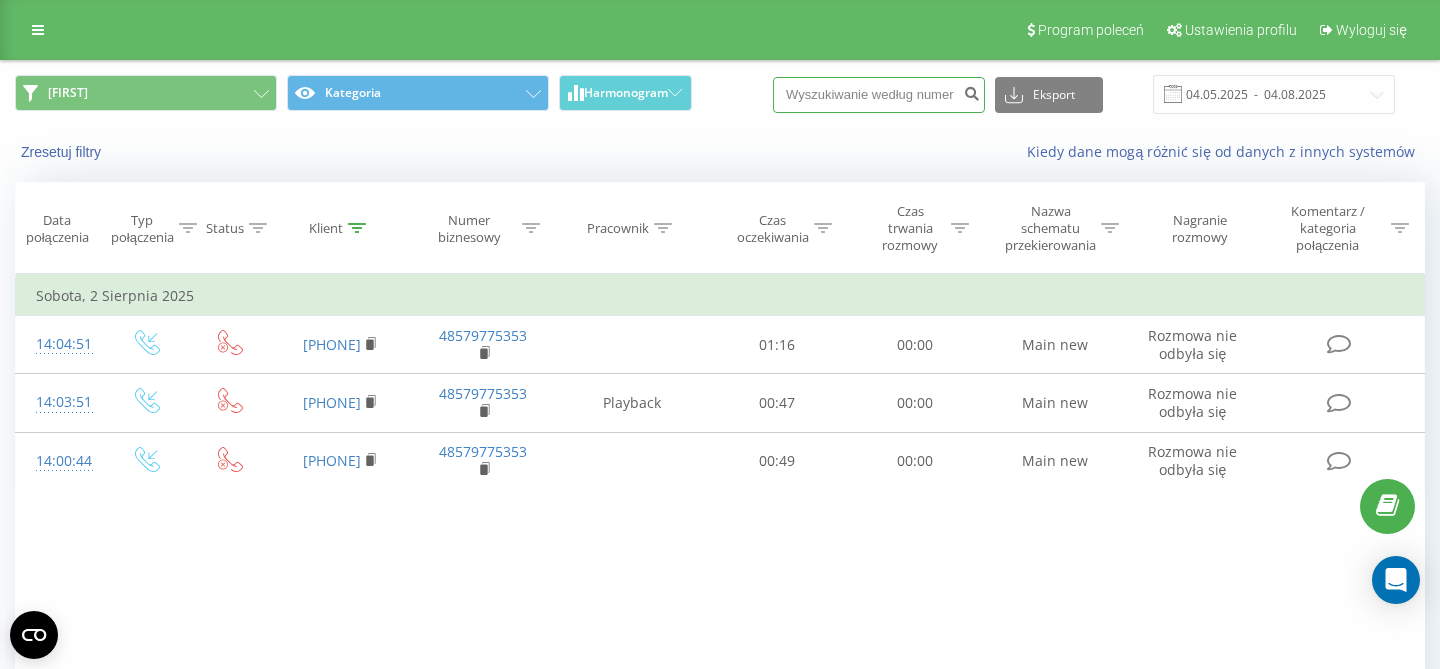 paste on "795479211" 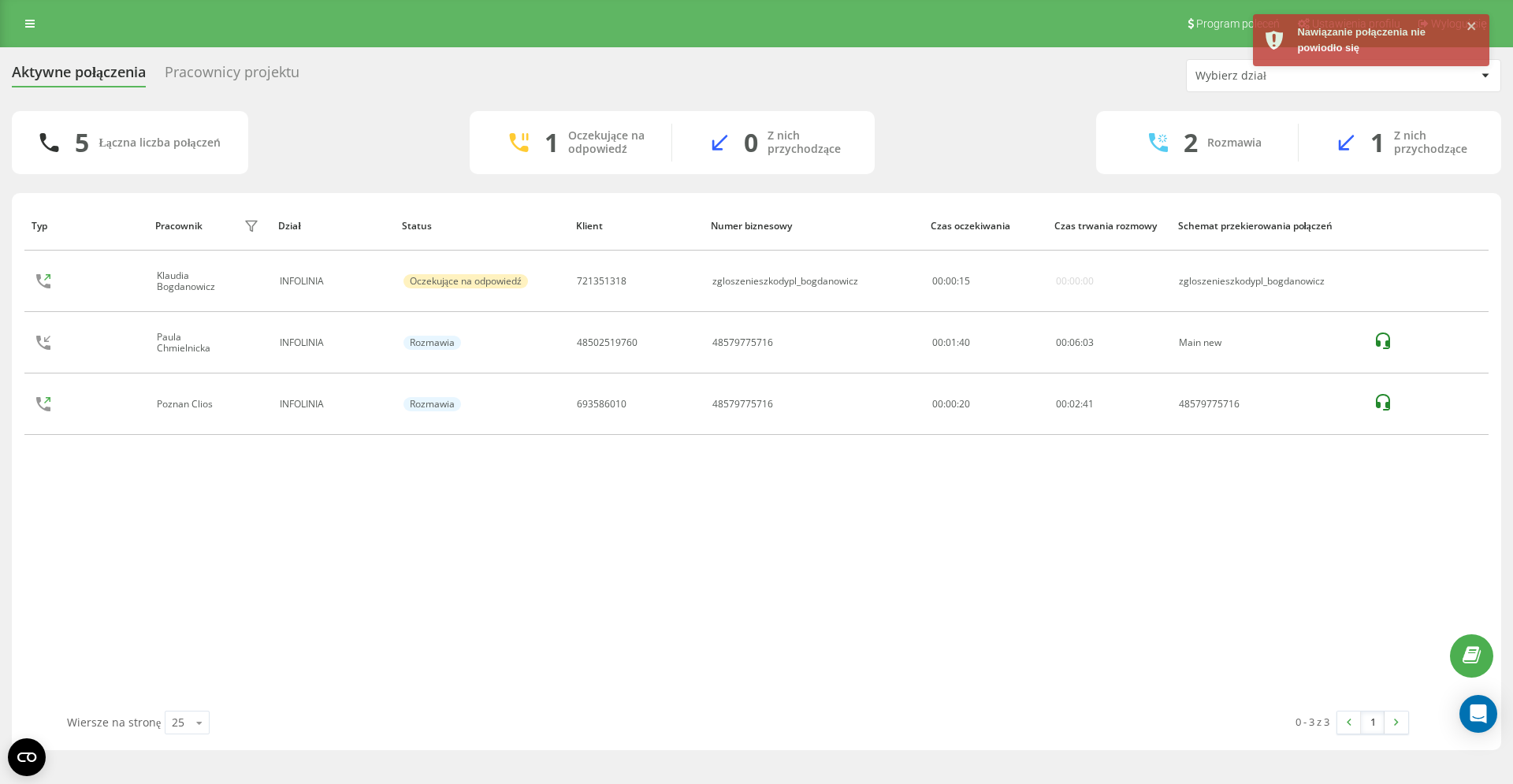 scroll, scrollTop: 0, scrollLeft: 0, axis: both 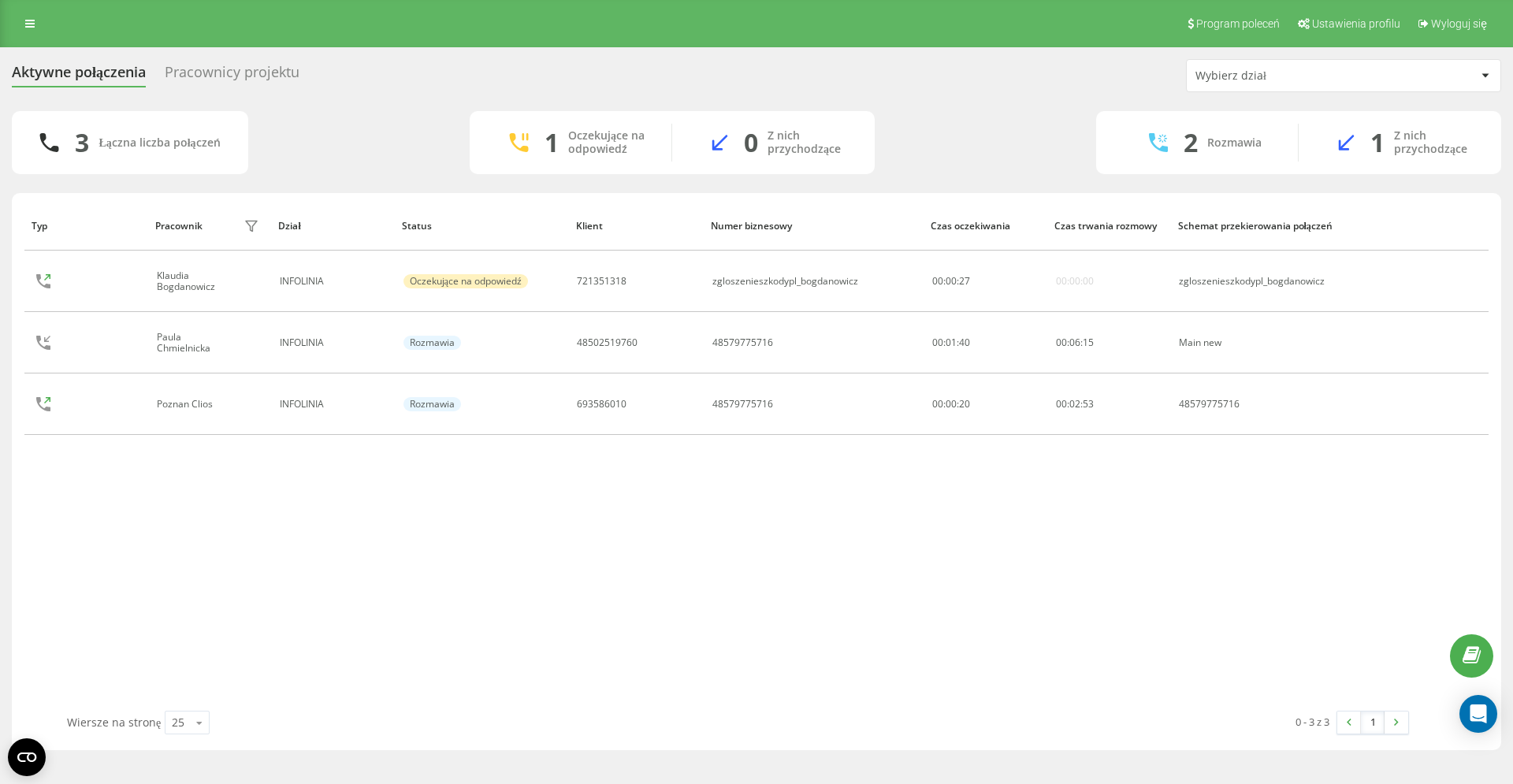 click on "Typ Pracownik  filtra  Dział Status Klient Numer biznesowy Czas oczekiwania Czas trwania rozmowy Schemat przekierowania połączeń Klaudia Bogdanowicz INFOLINIA Oczekujące na odpowiedź [PHONE] zgloszenieszkodypl_bogdanowicz 00 : 00 : 27 00:00:00 zgloszenieszkodypl_bogdanowicz Paula Chmielnicka INFOLINIA Rozmawia [PHONE] [PHONE] 00:01:40 00 : 06 : 15 Main new  Poznan Clios INFOLINIA Rozmawia [PHONE] [PHONE] 00:00:20 00 : 02 : 53 [PHONE]" at bounding box center [756, 455] 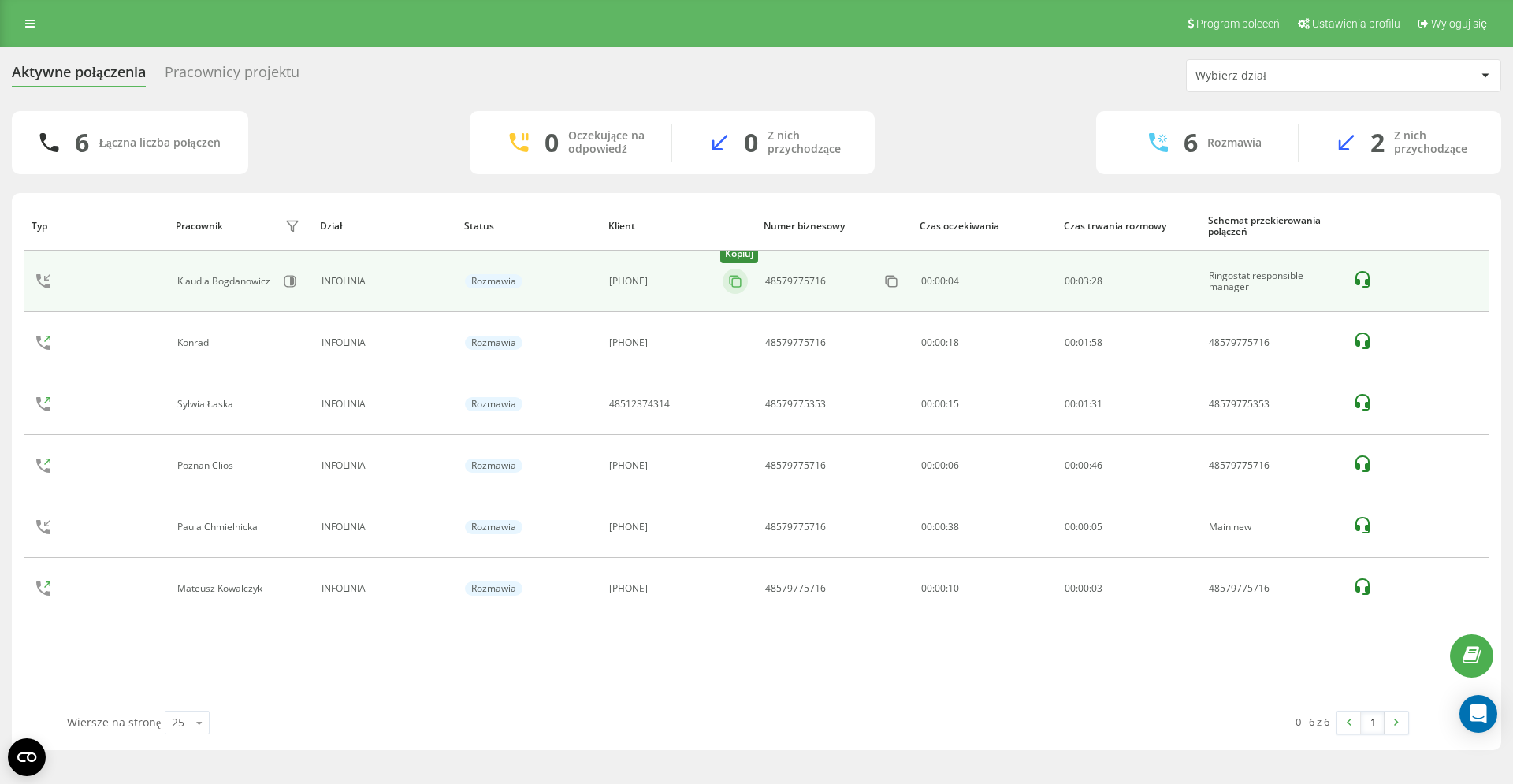click 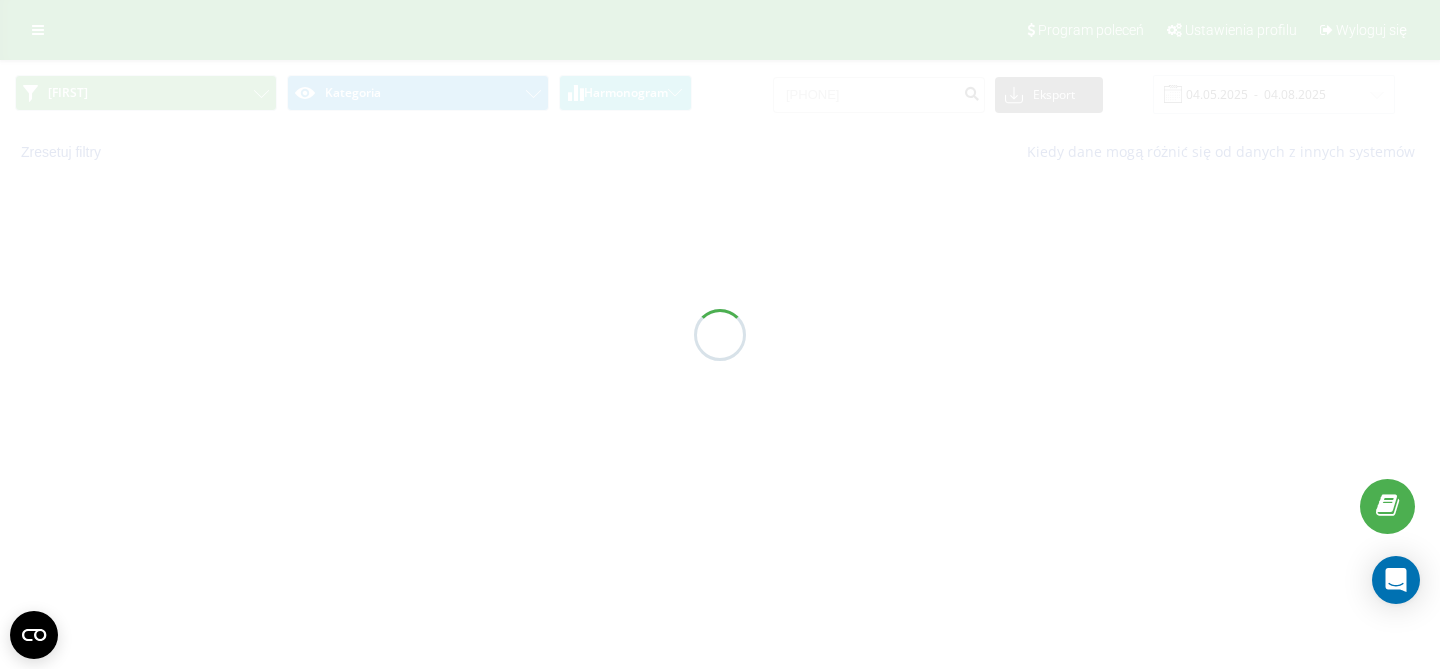 scroll, scrollTop: 0, scrollLeft: 0, axis: both 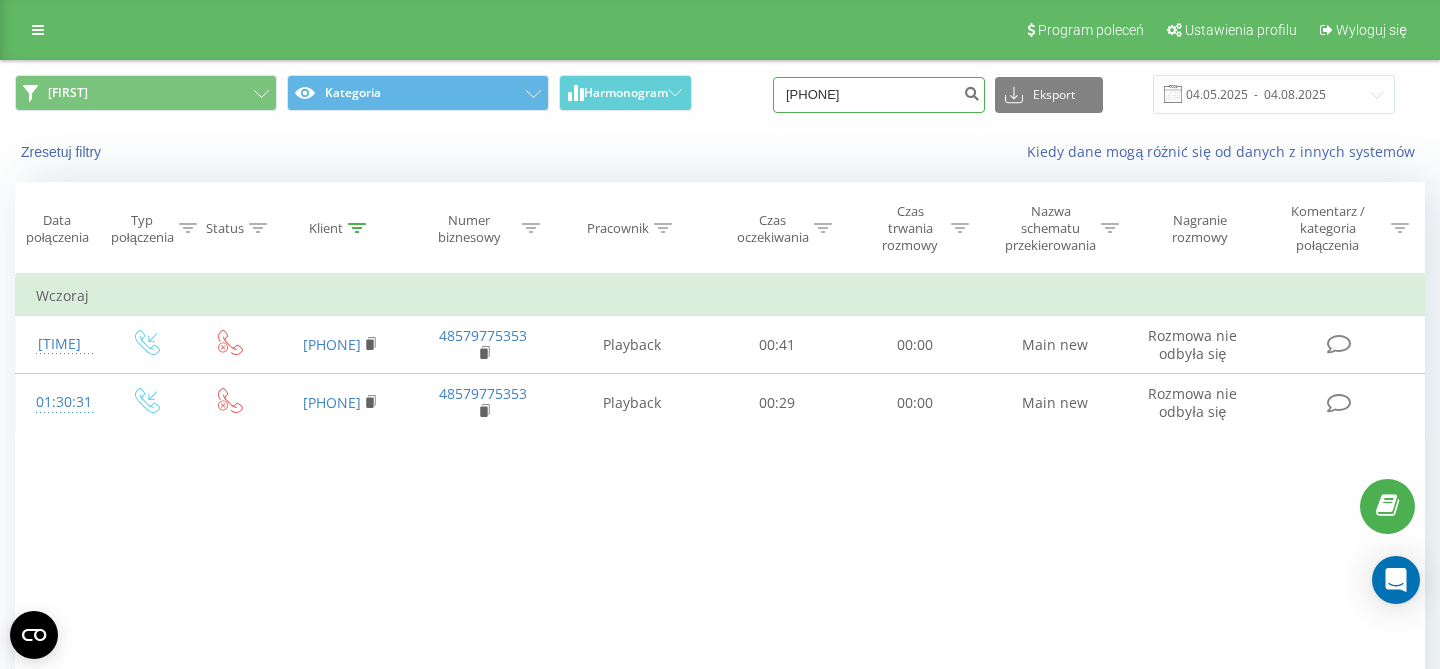click on "[PHONE]" at bounding box center [879, 95] 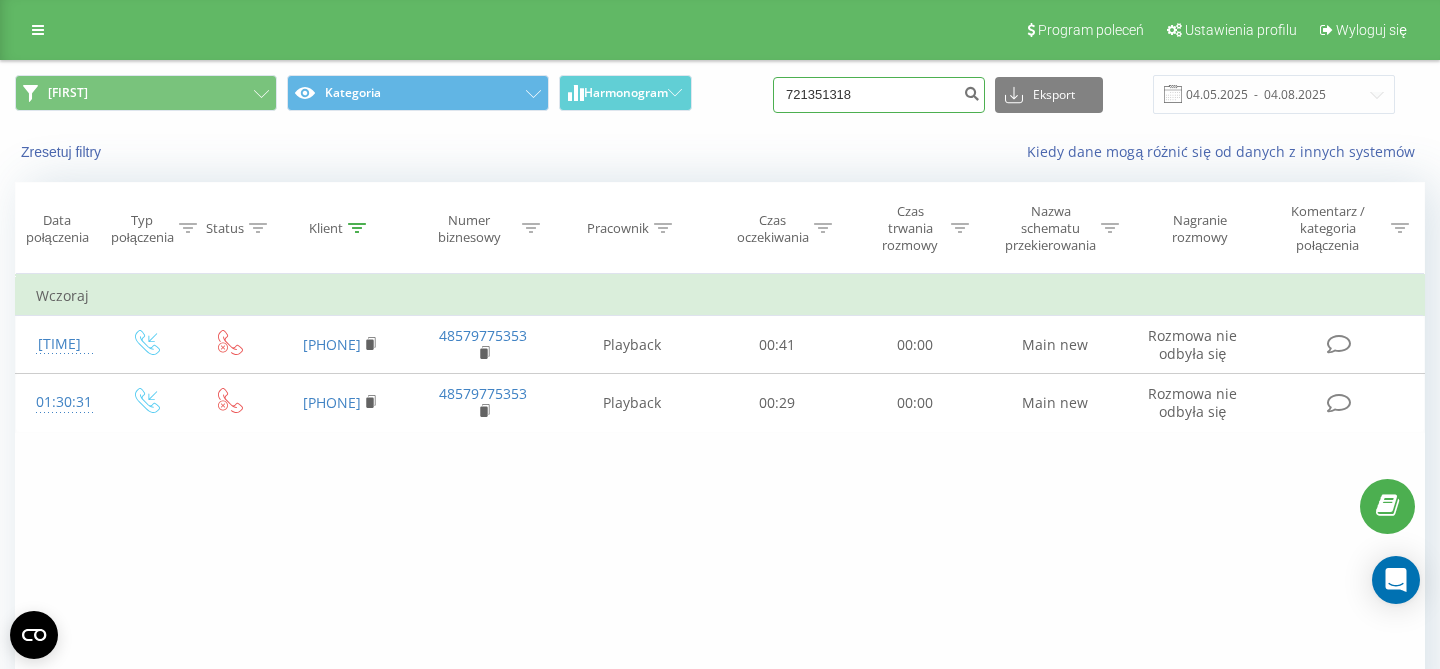 type on "721351318" 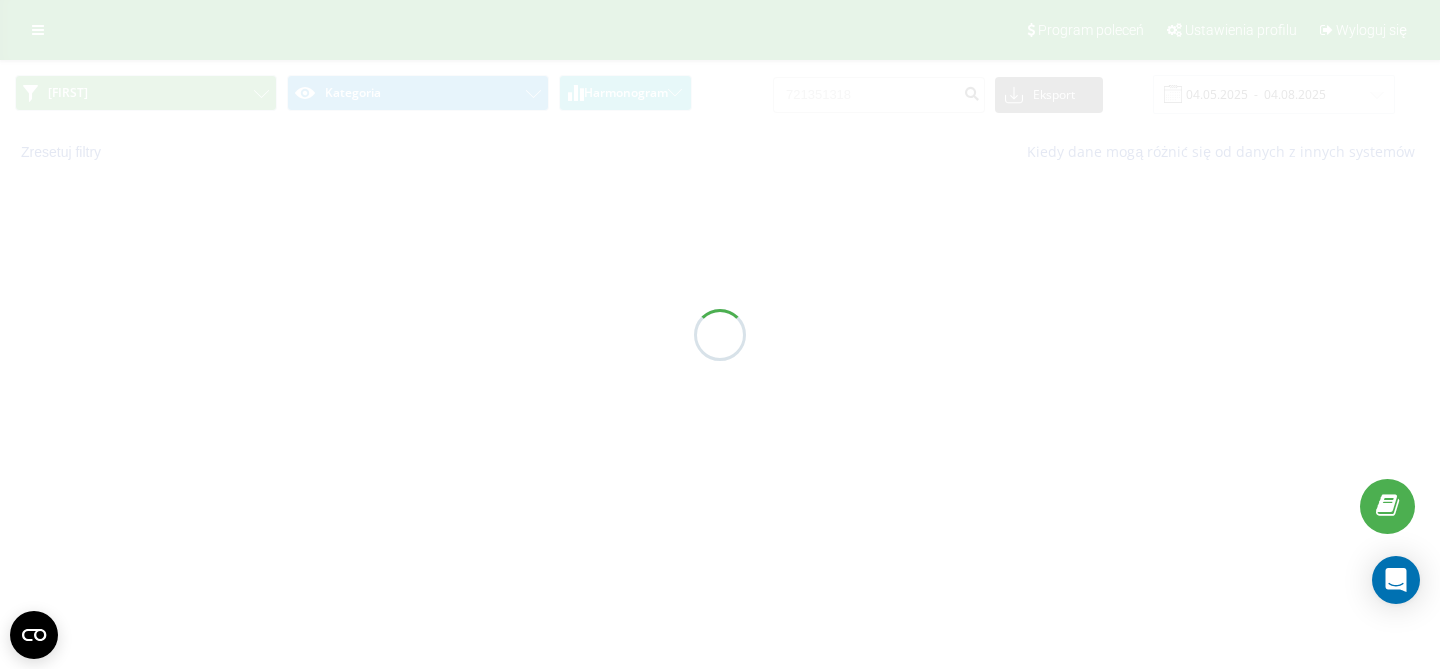 scroll, scrollTop: 0, scrollLeft: 0, axis: both 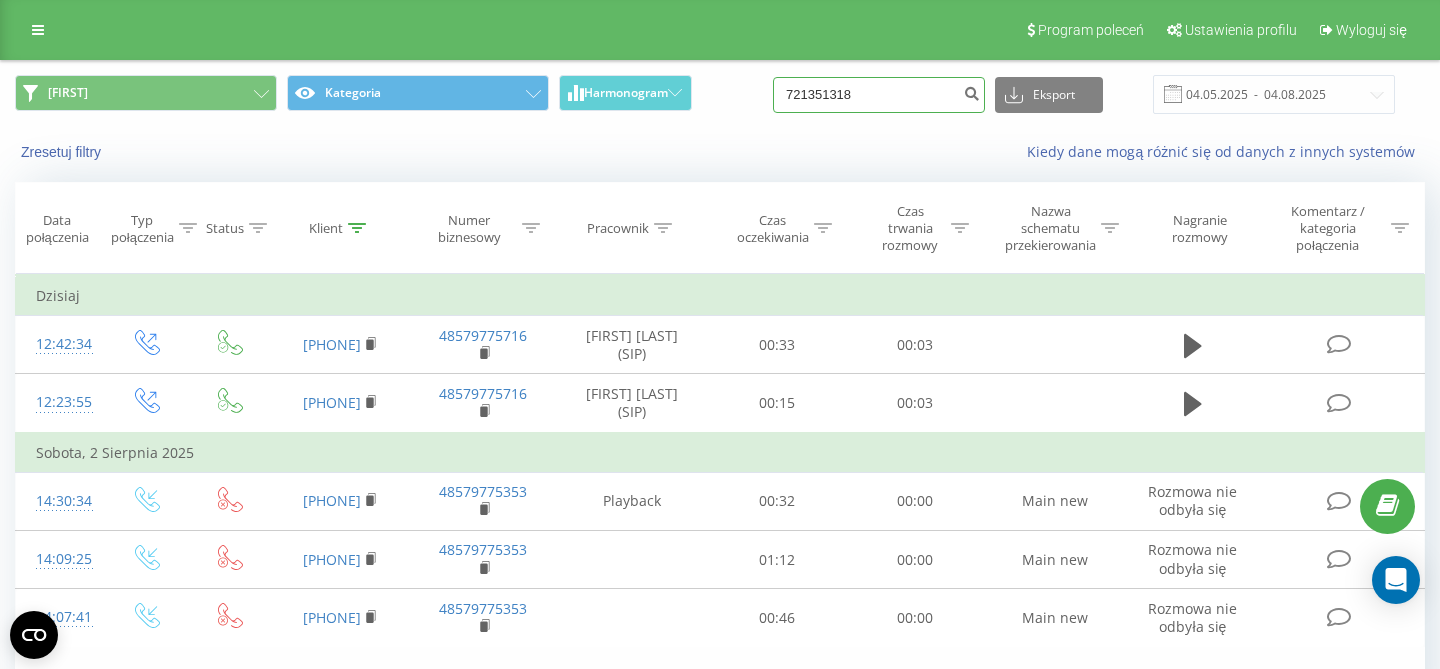 click on "721351318" at bounding box center (879, 95) 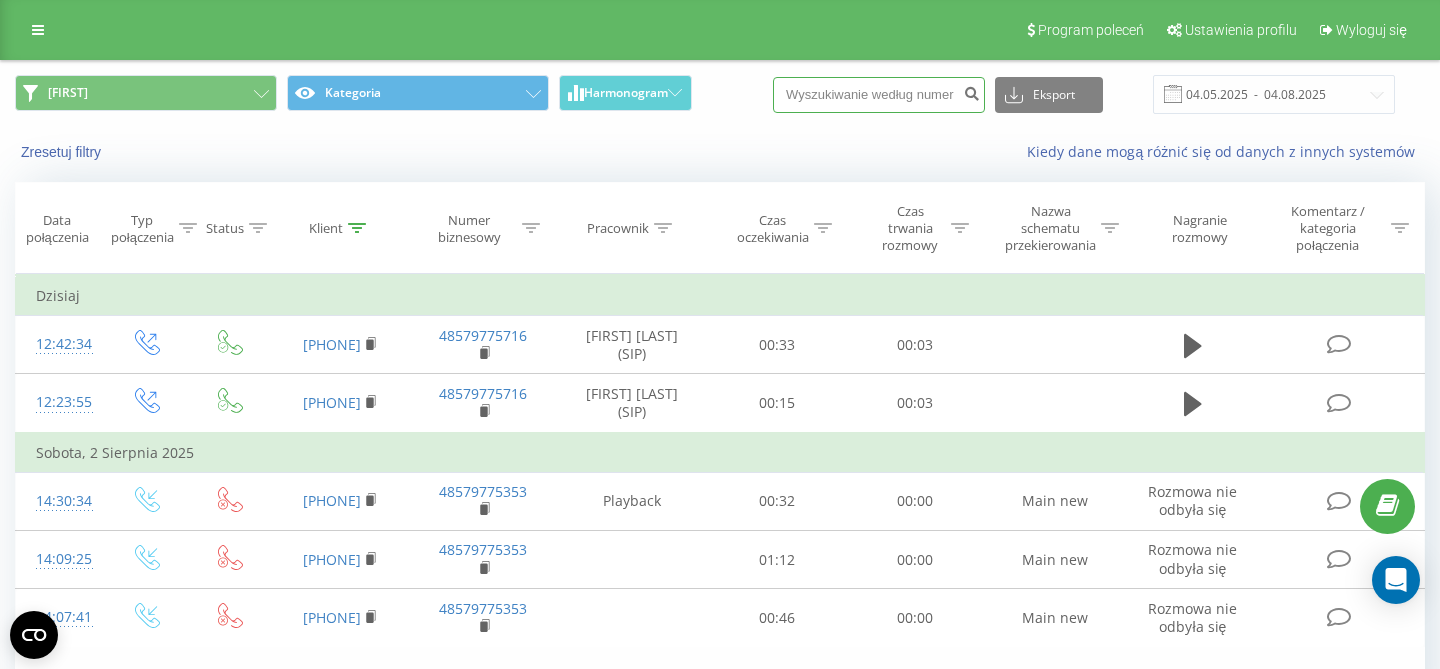 paste on "[PHONE]" 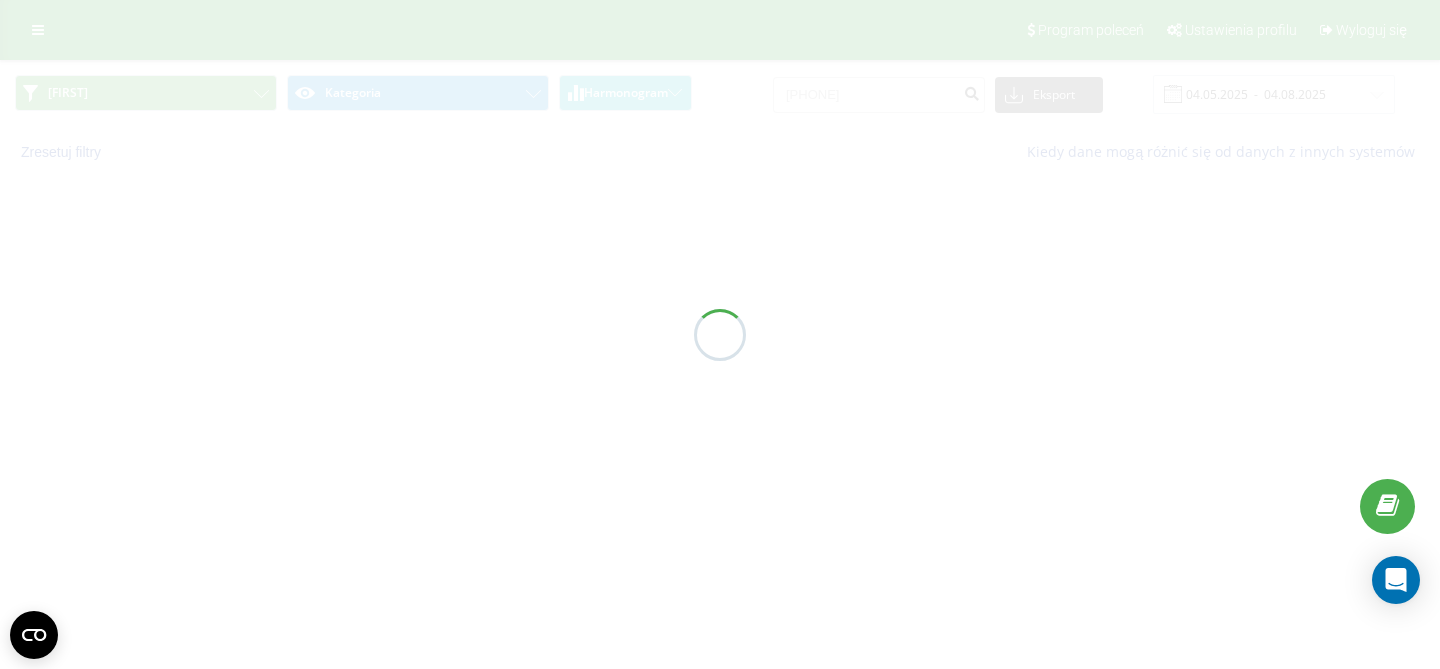 scroll, scrollTop: 0, scrollLeft: 0, axis: both 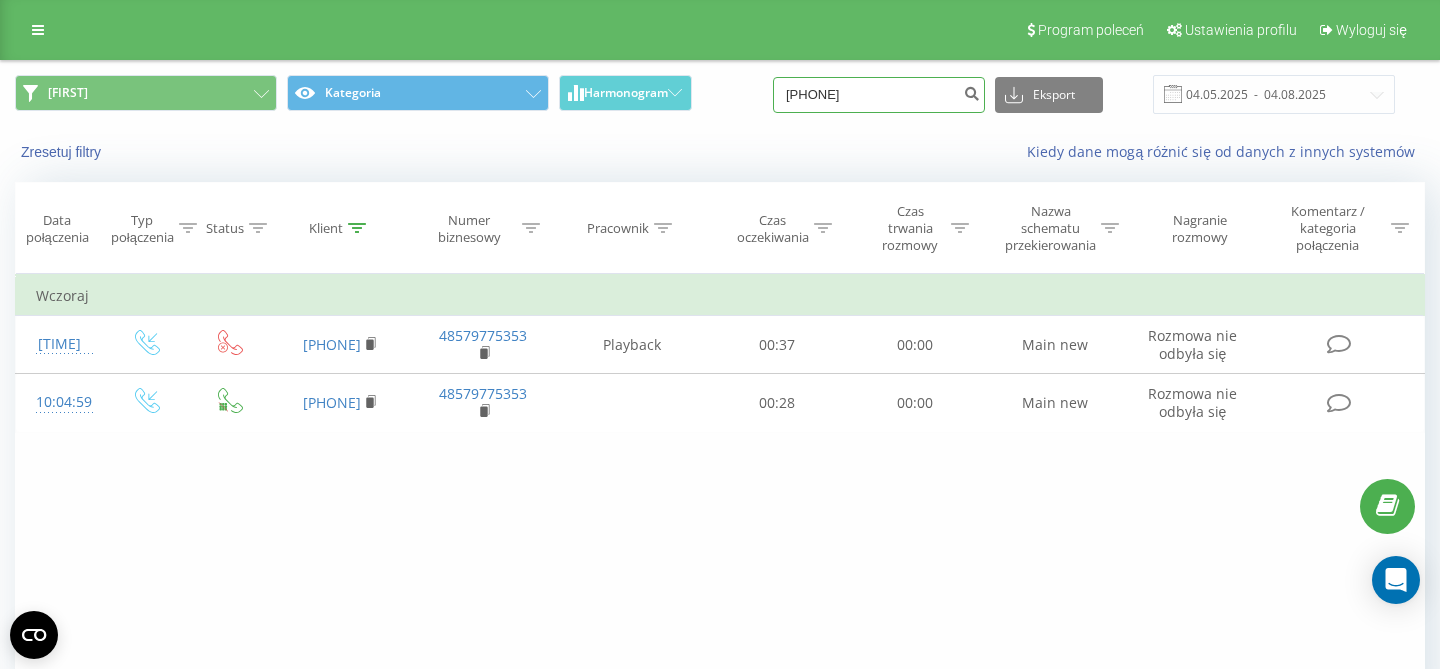 click on "[PHONE]" at bounding box center (879, 95) 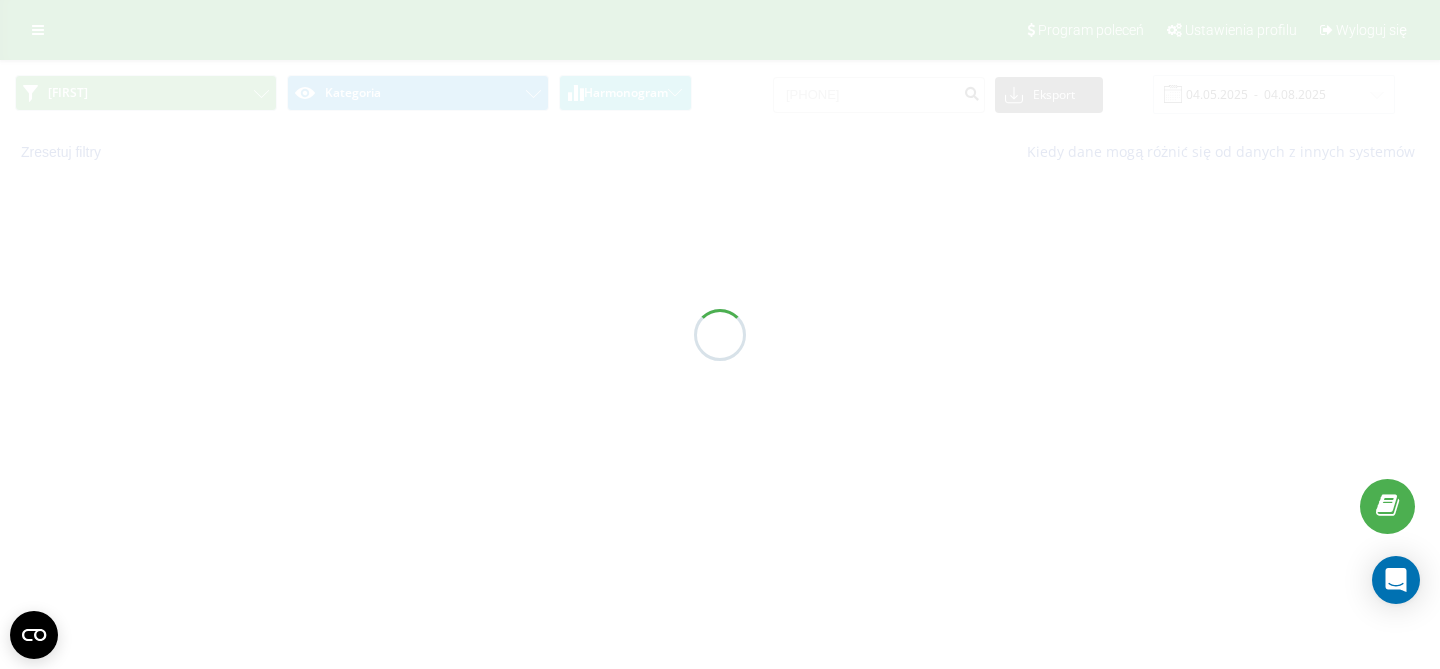 scroll, scrollTop: 0, scrollLeft: 0, axis: both 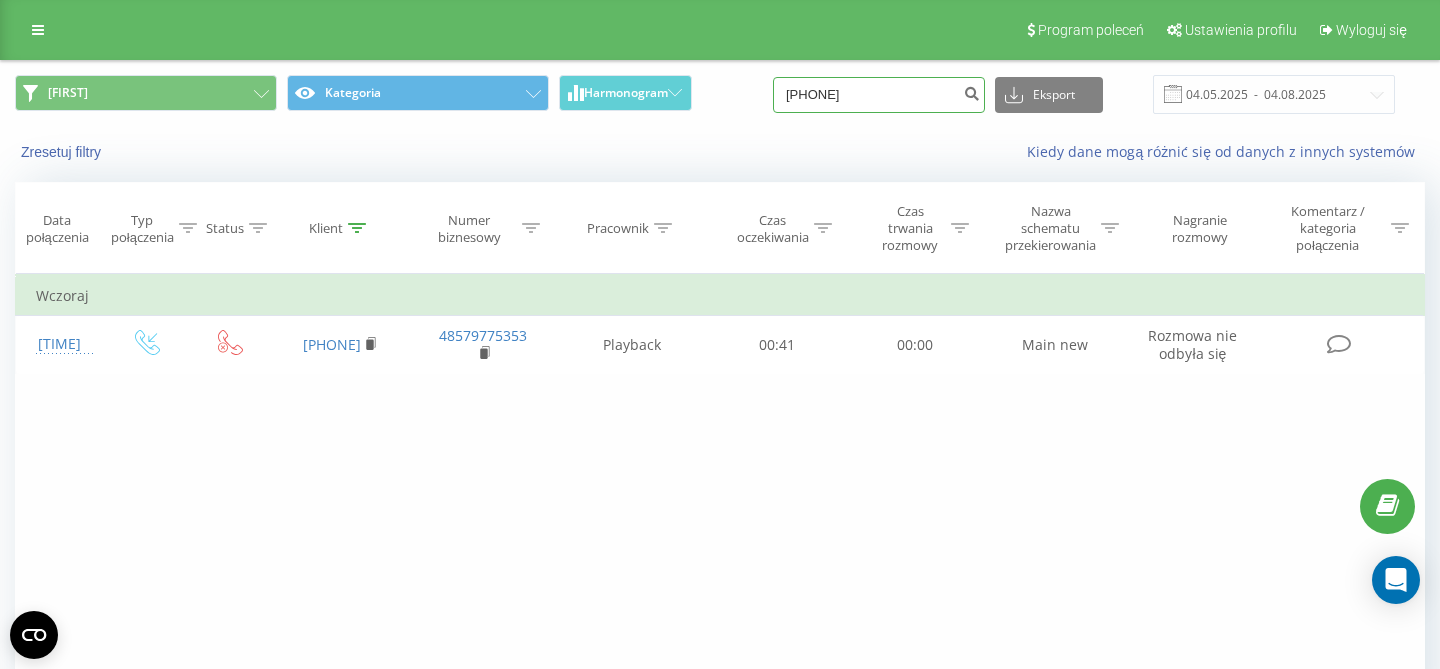 click on "663334519" at bounding box center [879, 95] 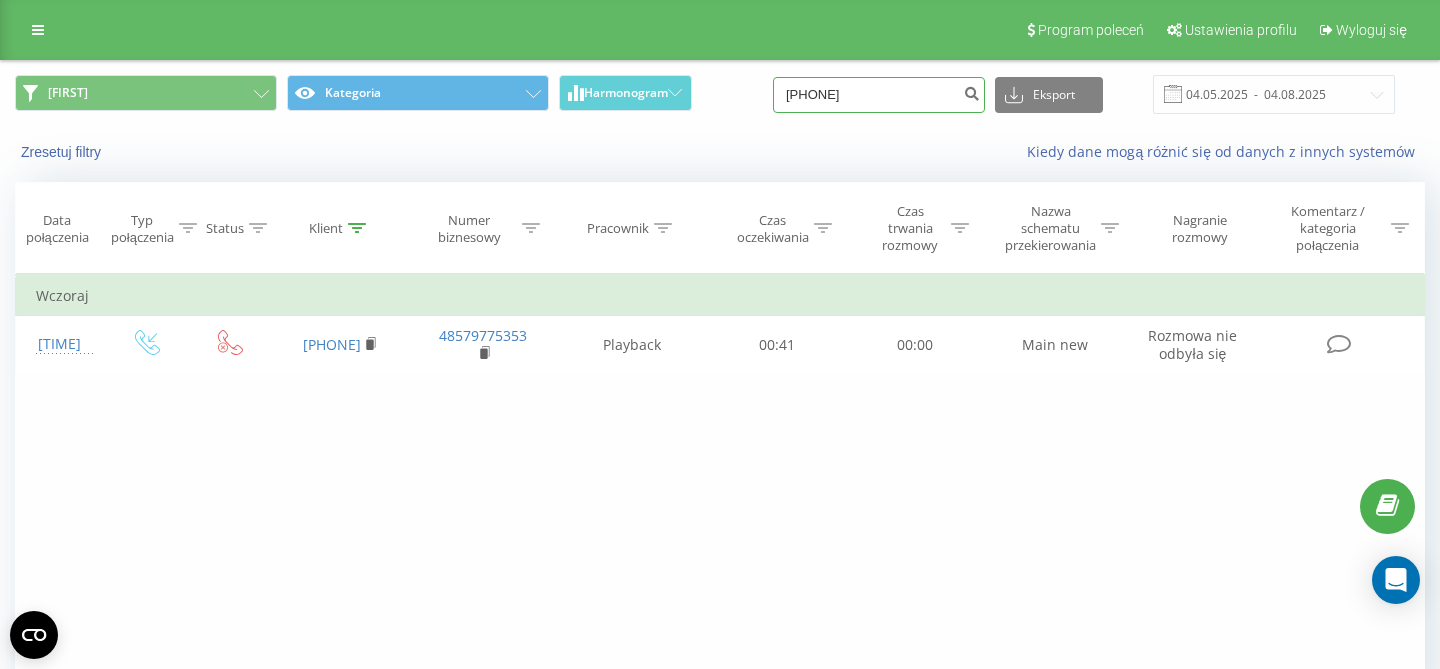 click on "663334519" at bounding box center (879, 95) 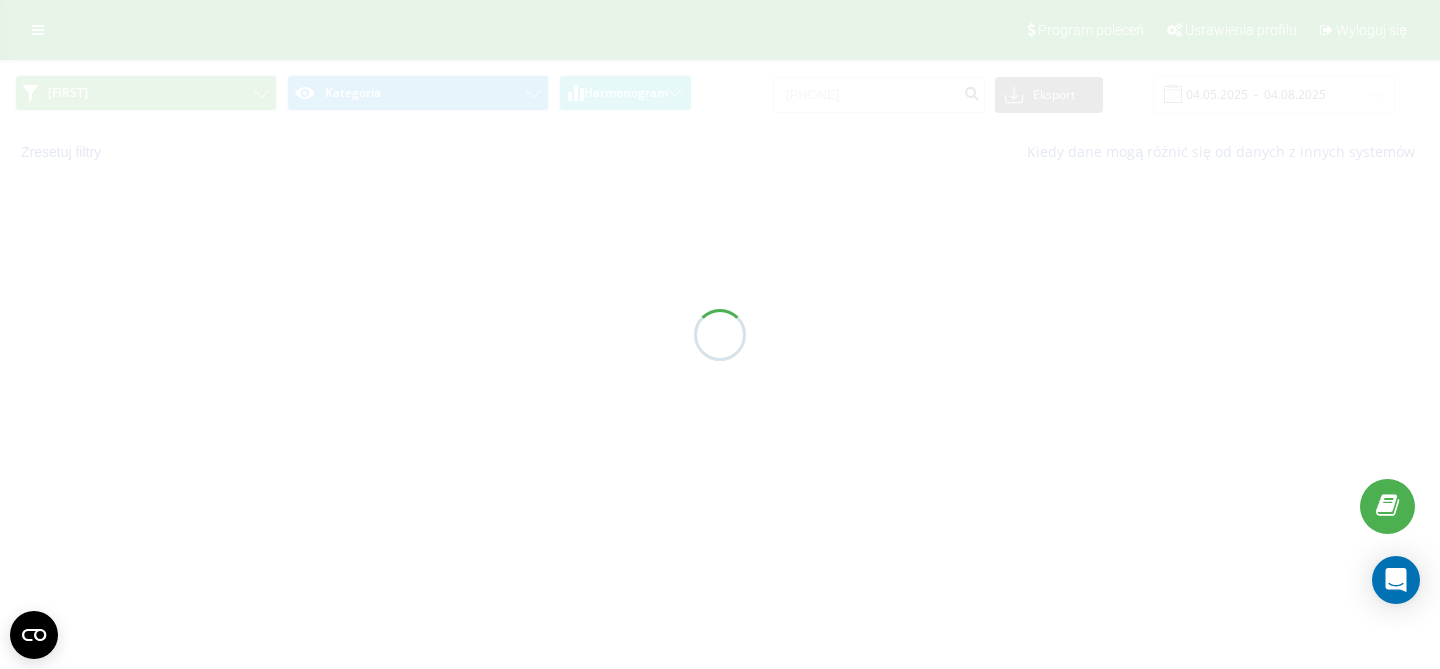 scroll, scrollTop: 0, scrollLeft: 0, axis: both 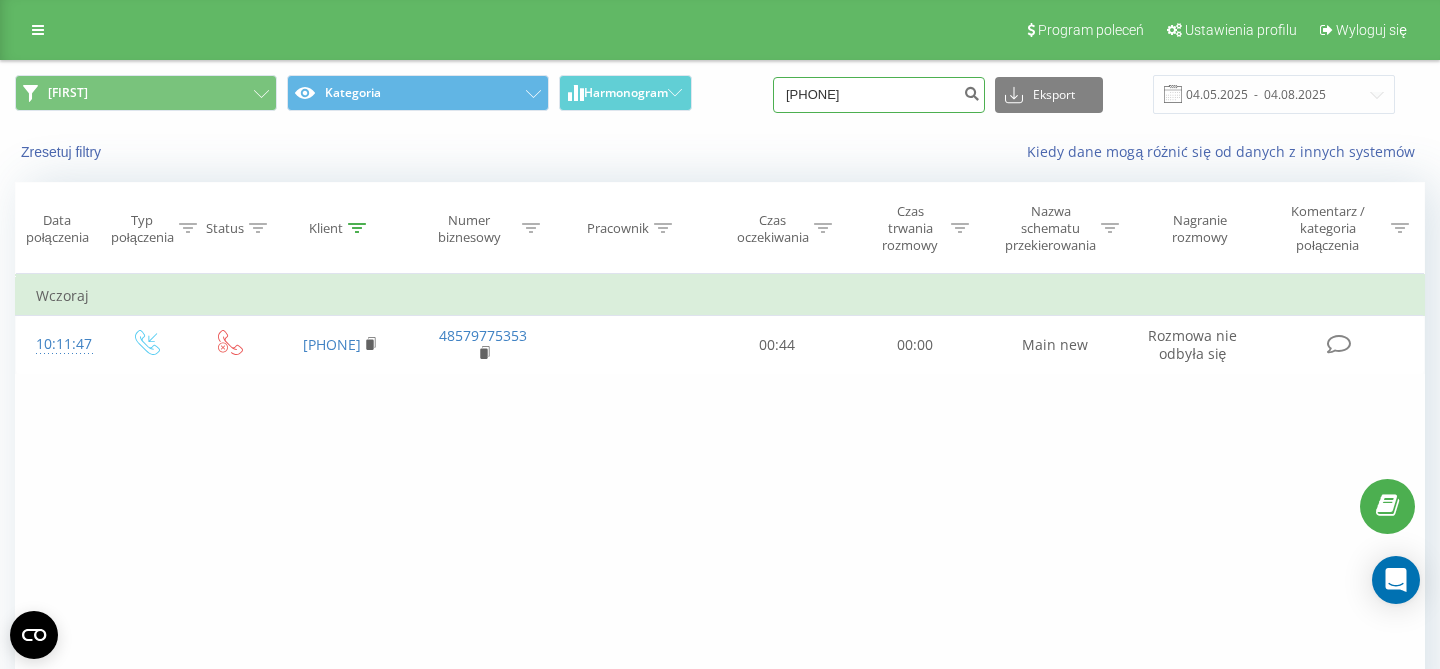 click on "[PHONE]" at bounding box center [879, 95] 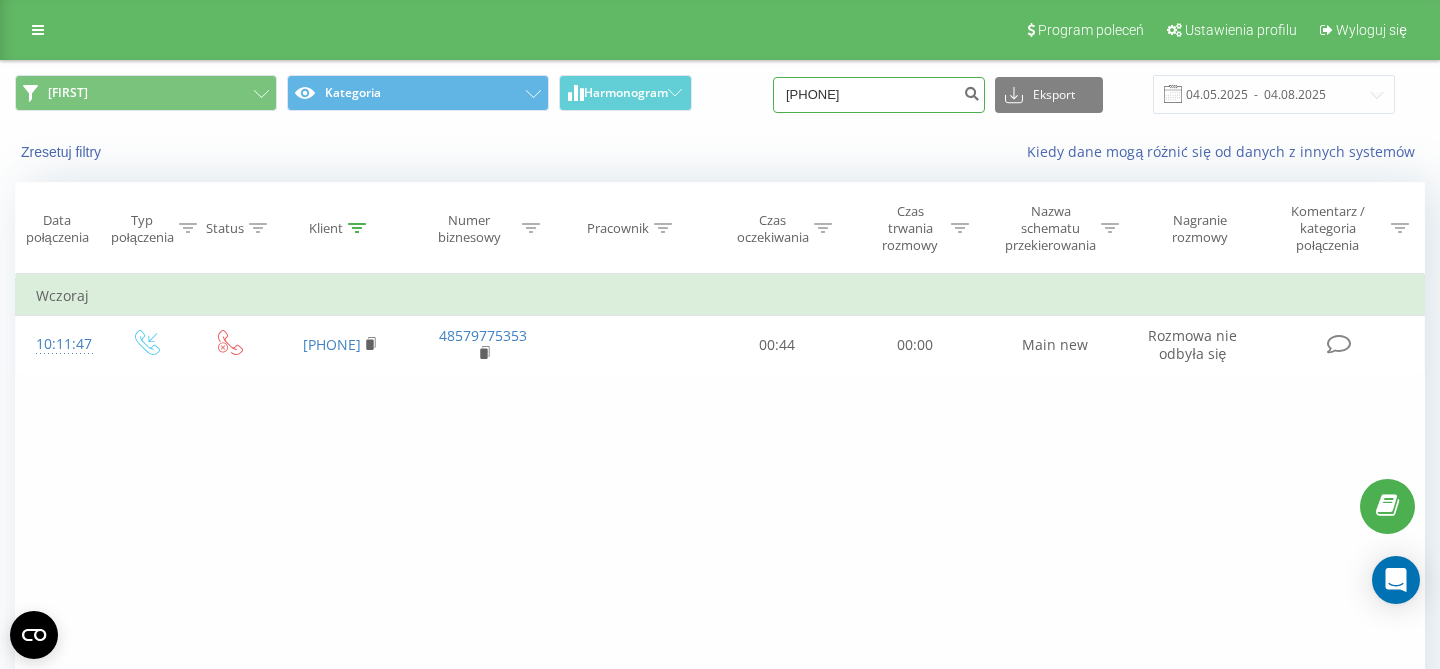 click on "660789515" at bounding box center (879, 95) 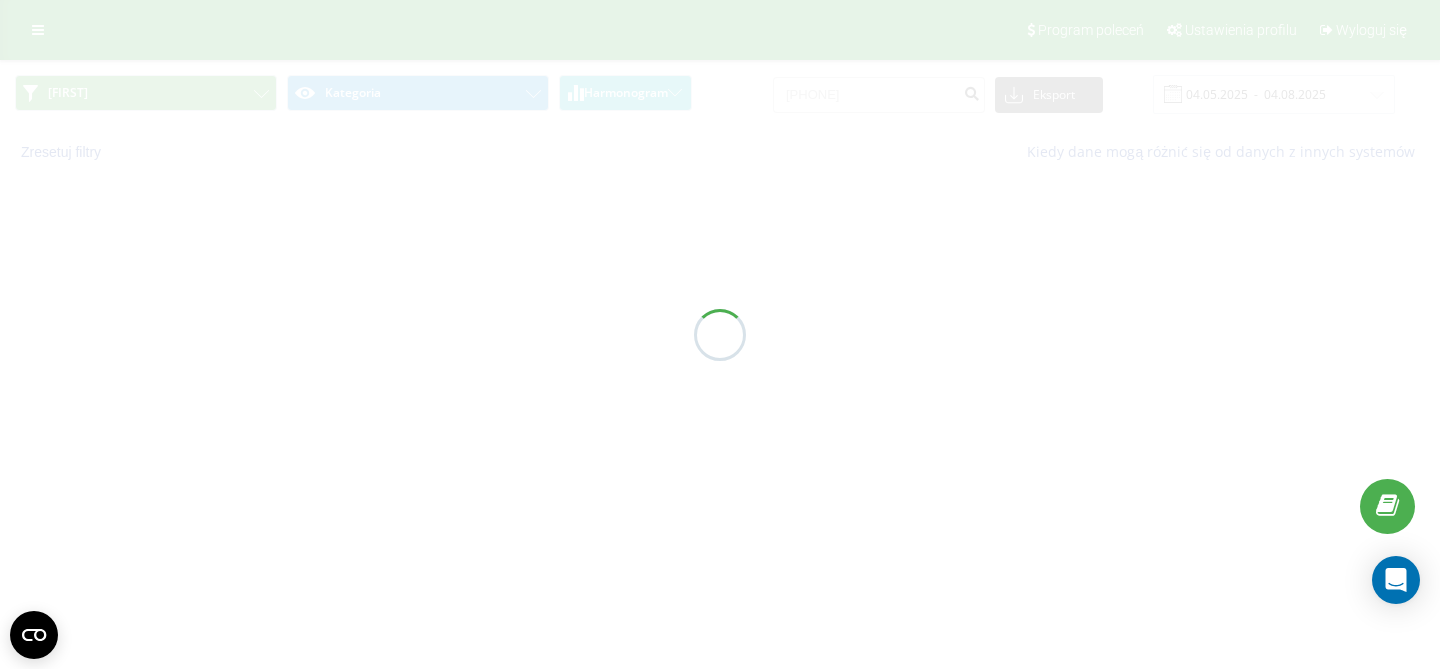 scroll, scrollTop: 0, scrollLeft: 0, axis: both 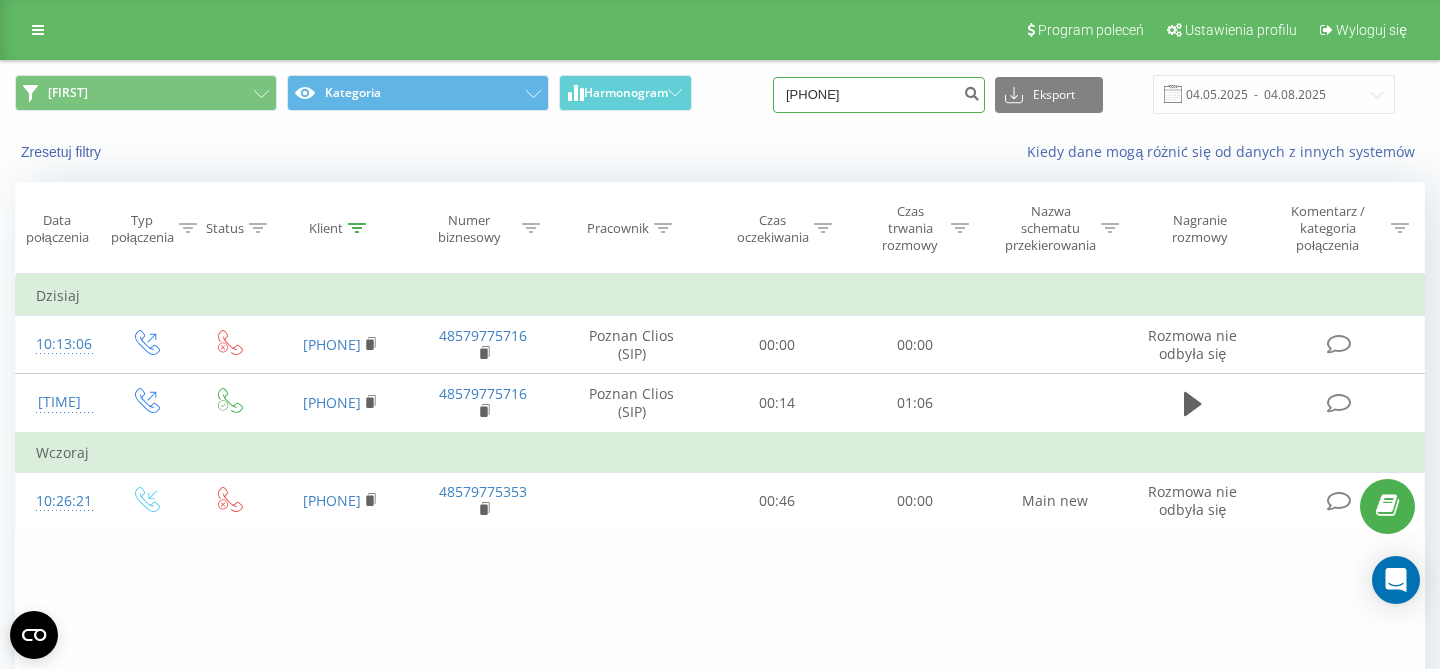 click on "[PHONE]" at bounding box center (879, 95) 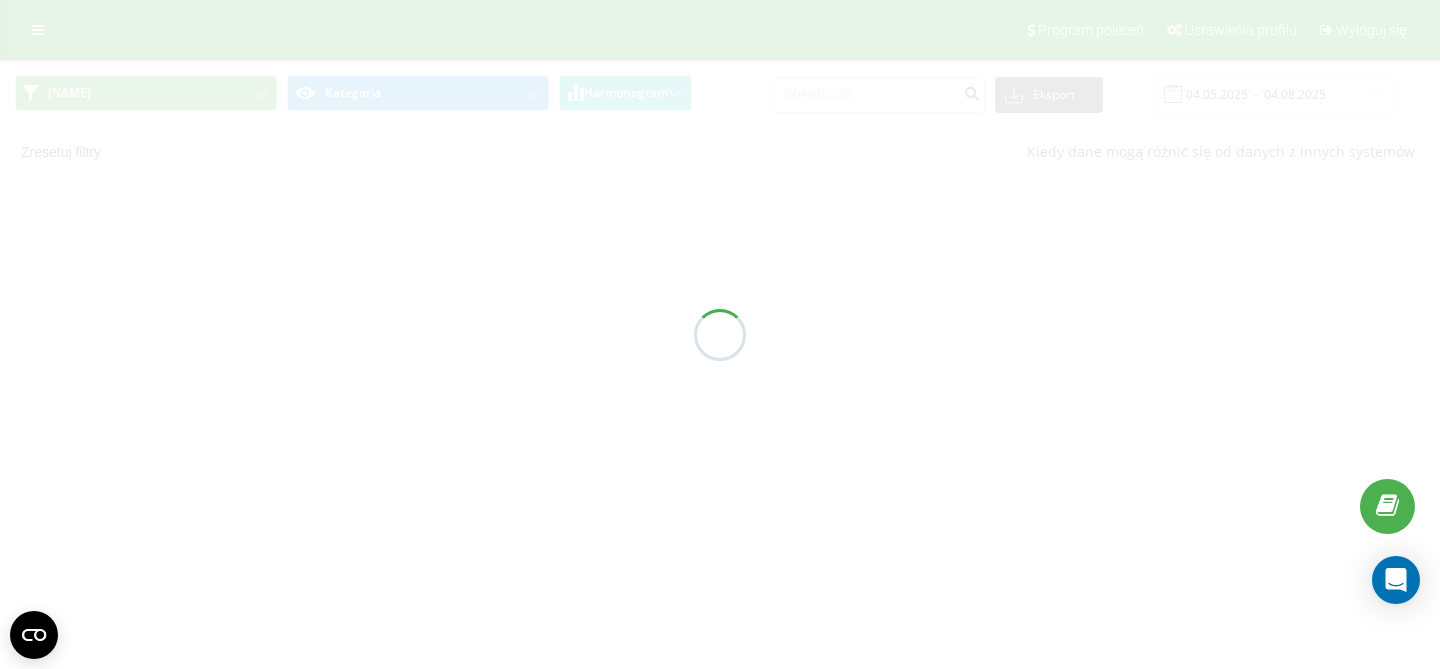 scroll, scrollTop: 0, scrollLeft: 0, axis: both 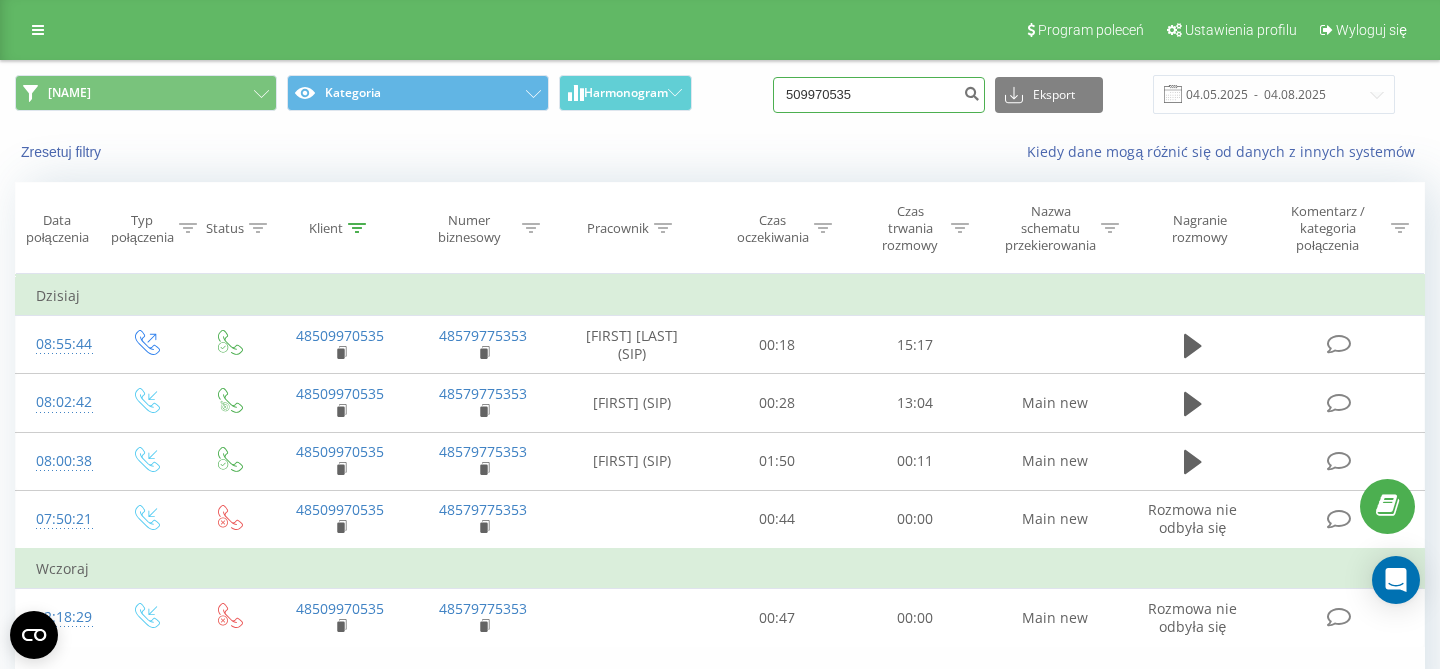 click on "509970535" at bounding box center (879, 95) 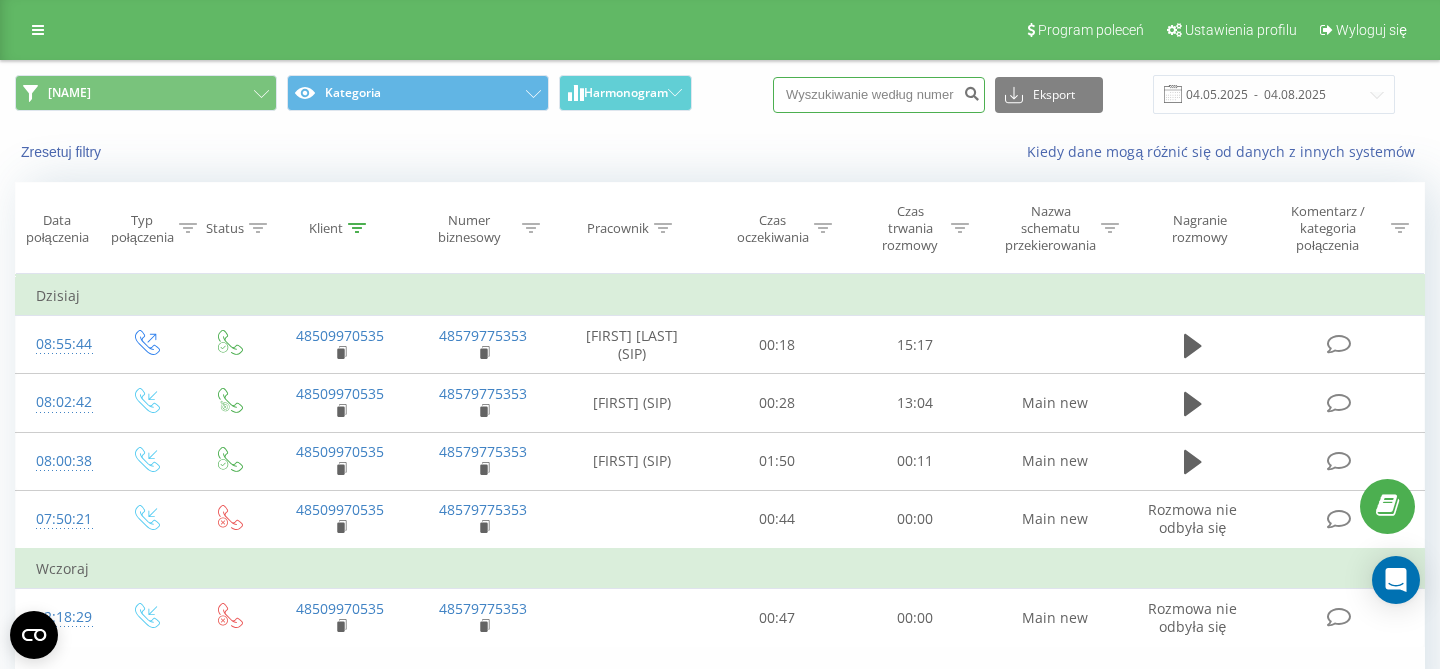 paste on "[PHONE]" 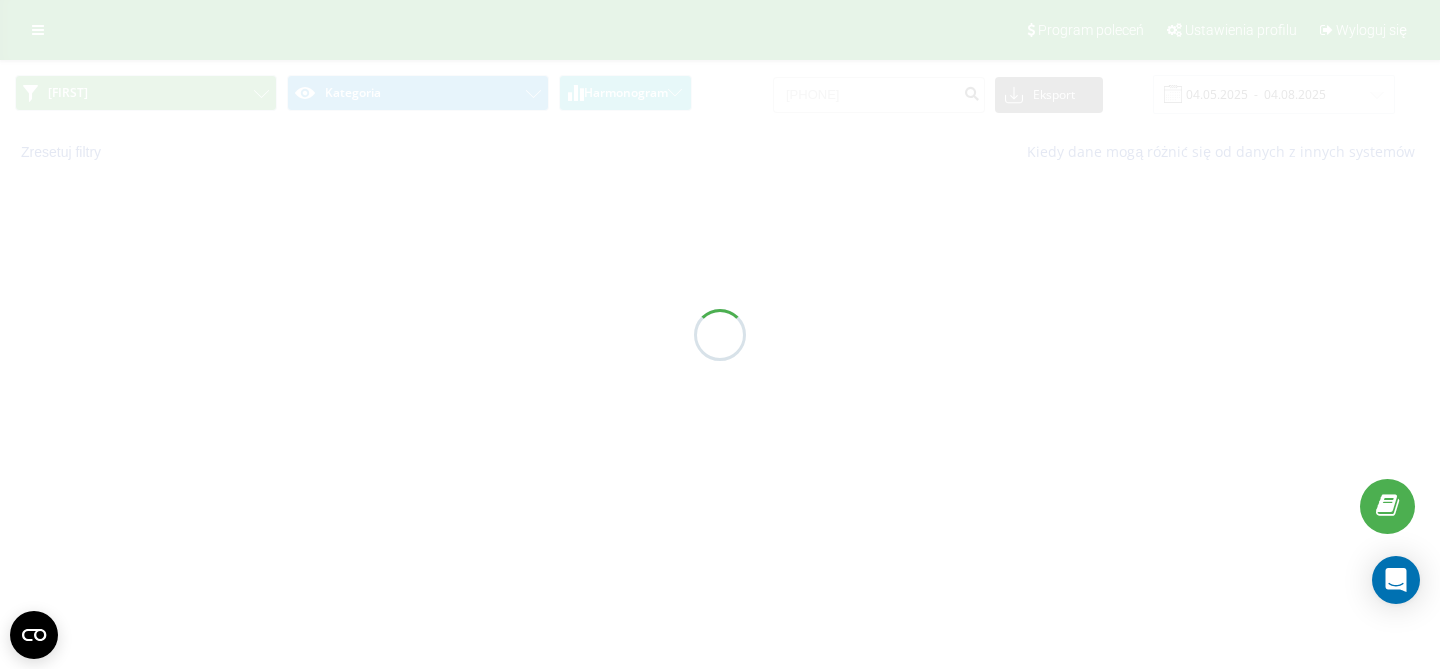 scroll, scrollTop: 0, scrollLeft: 0, axis: both 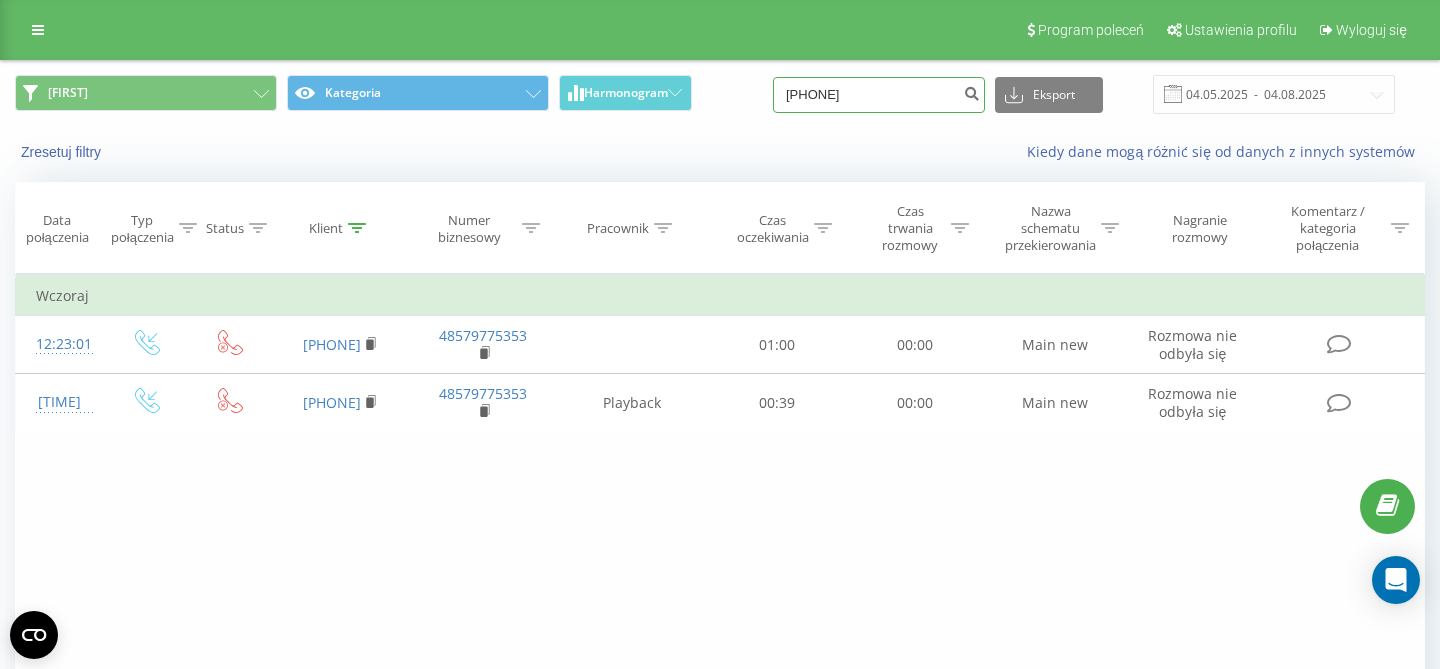 click on "[PHONE]" at bounding box center [879, 95] 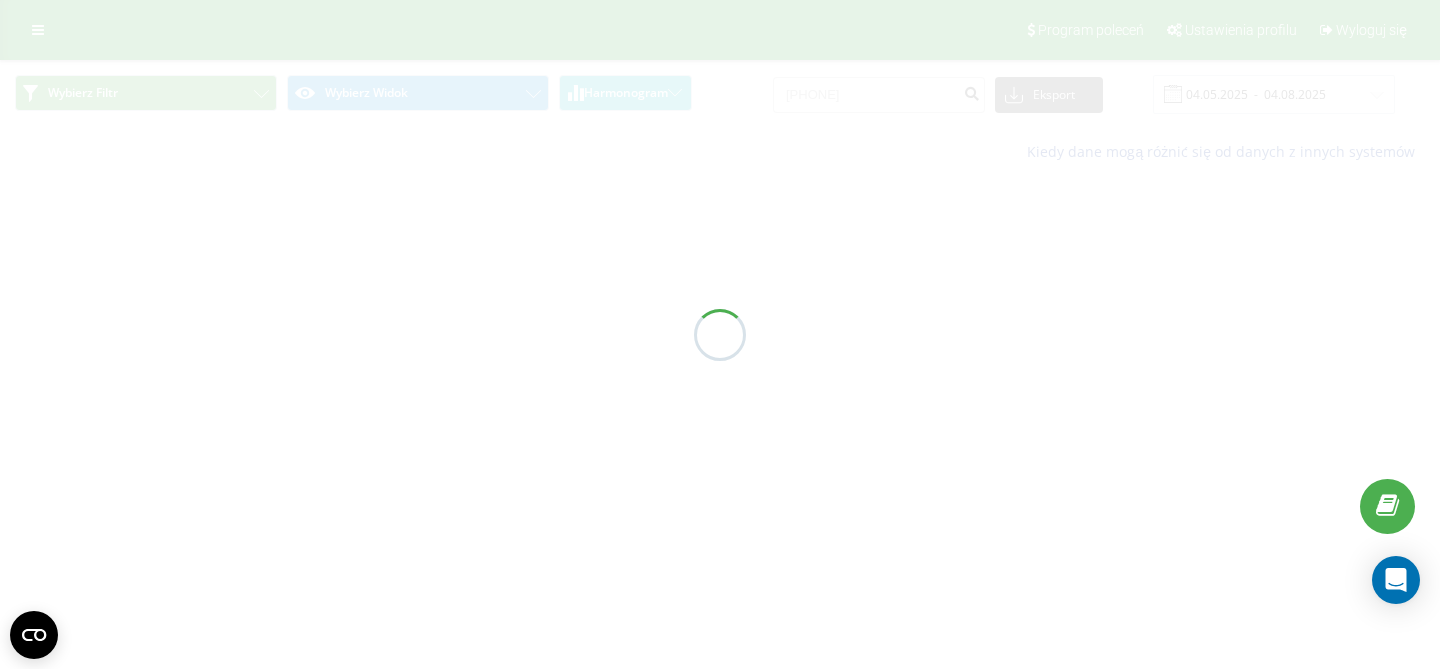 scroll, scrollTop: 0, scrollLeft: 0, axis: both 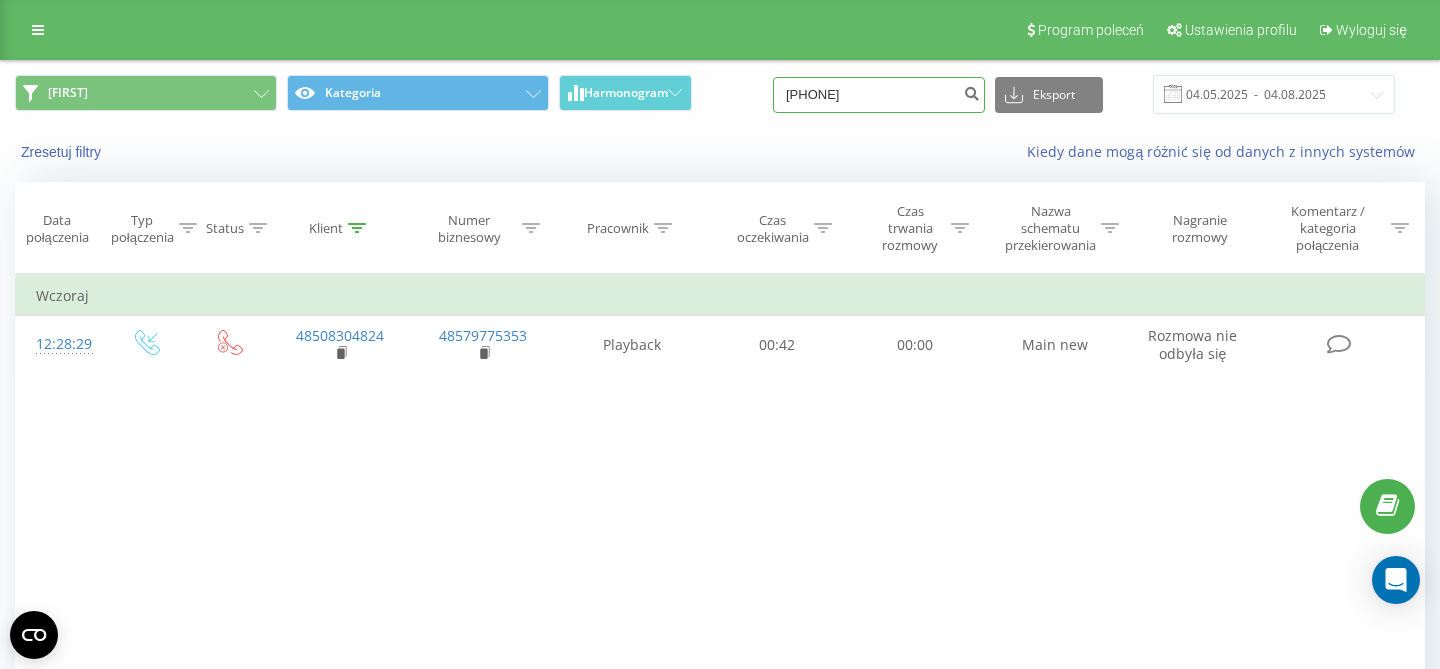 click on "[PHONE]" at bounding box center (879, 95) 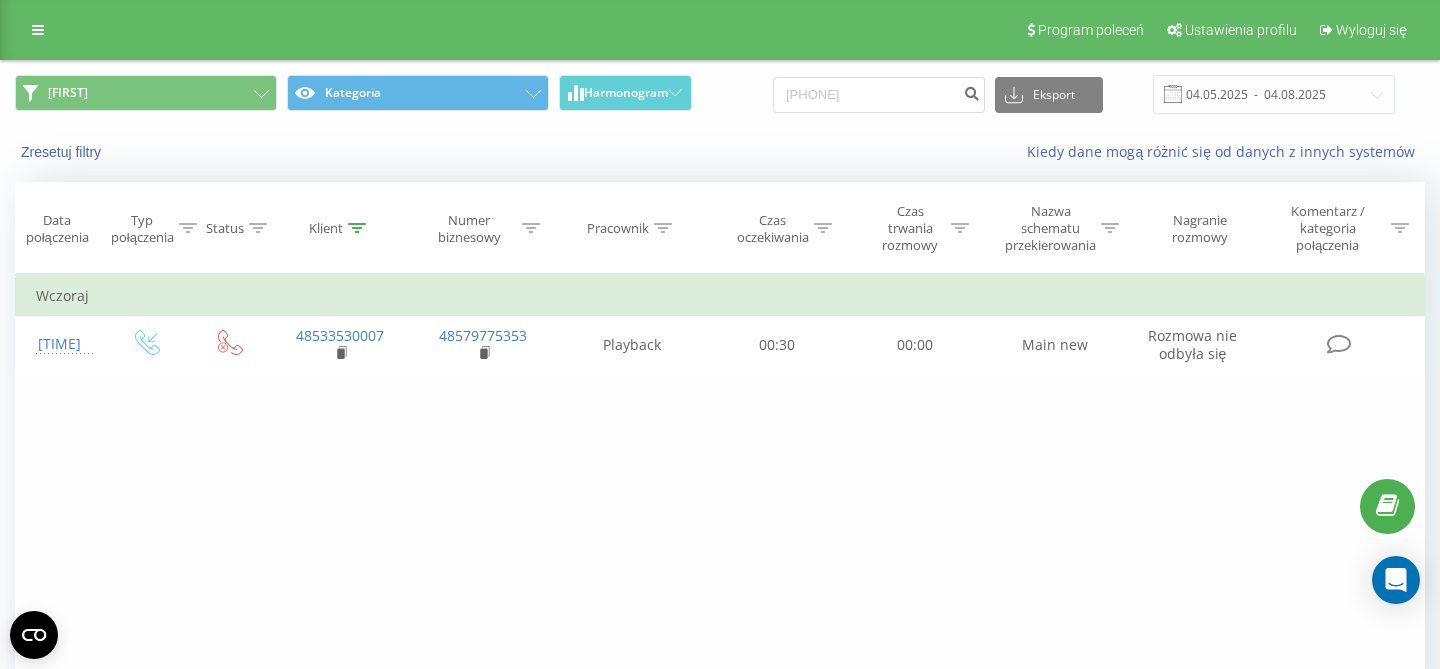 scroll, scrollTop: 0, scrollLeft: 0, axis: both 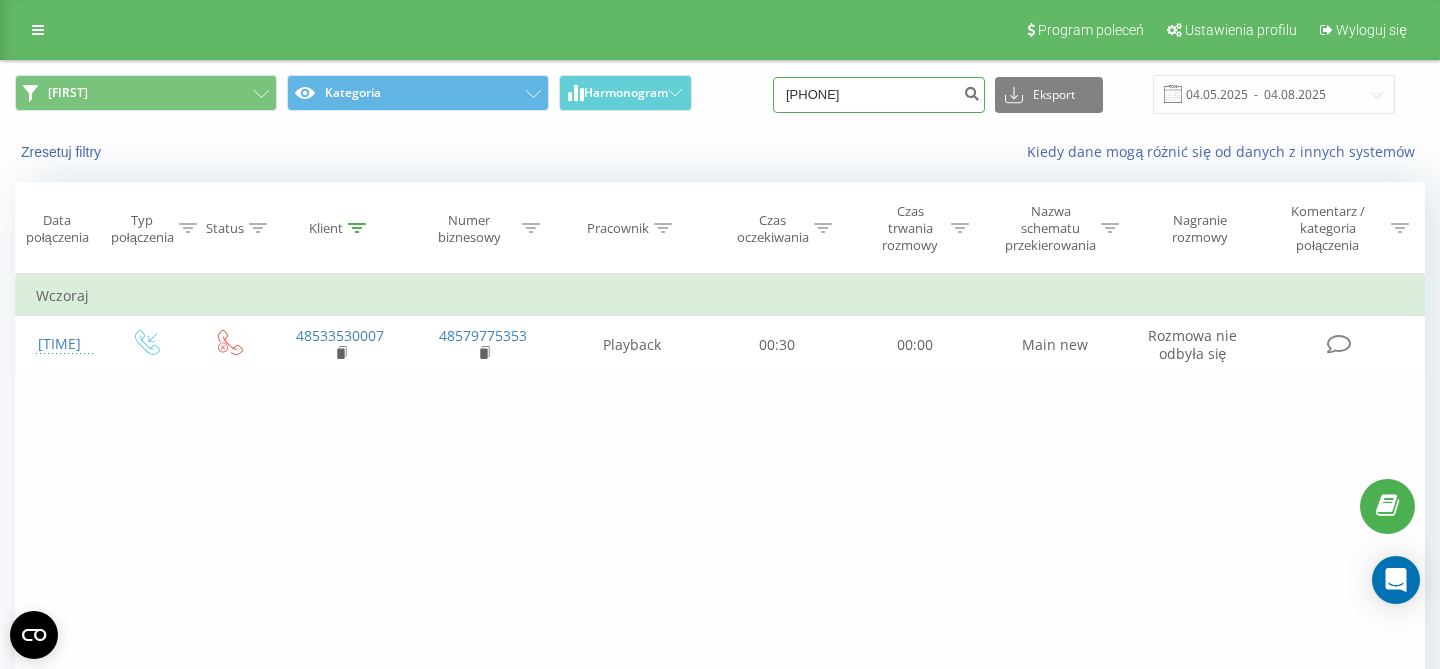 click on "[PHONE]" at bounding box center (879, 95) 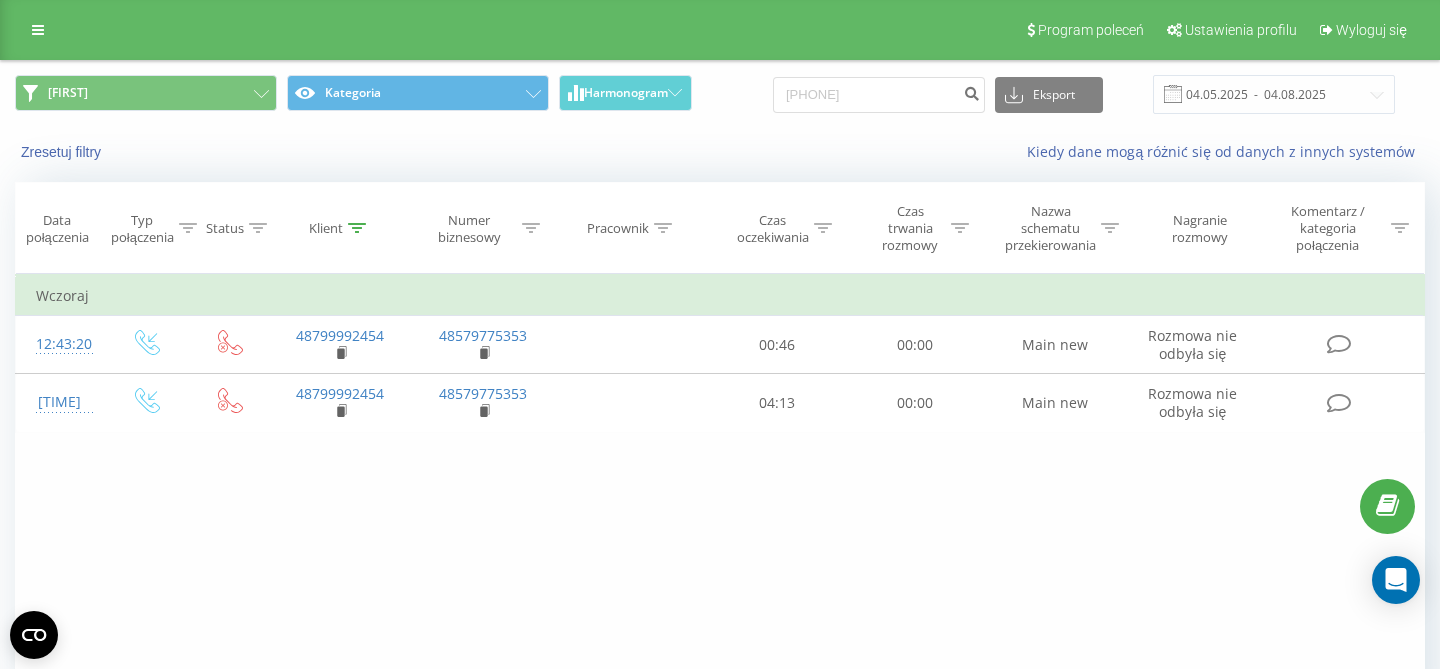 scroll, scrollTop: 0, scrollLeft: 0, axis: both 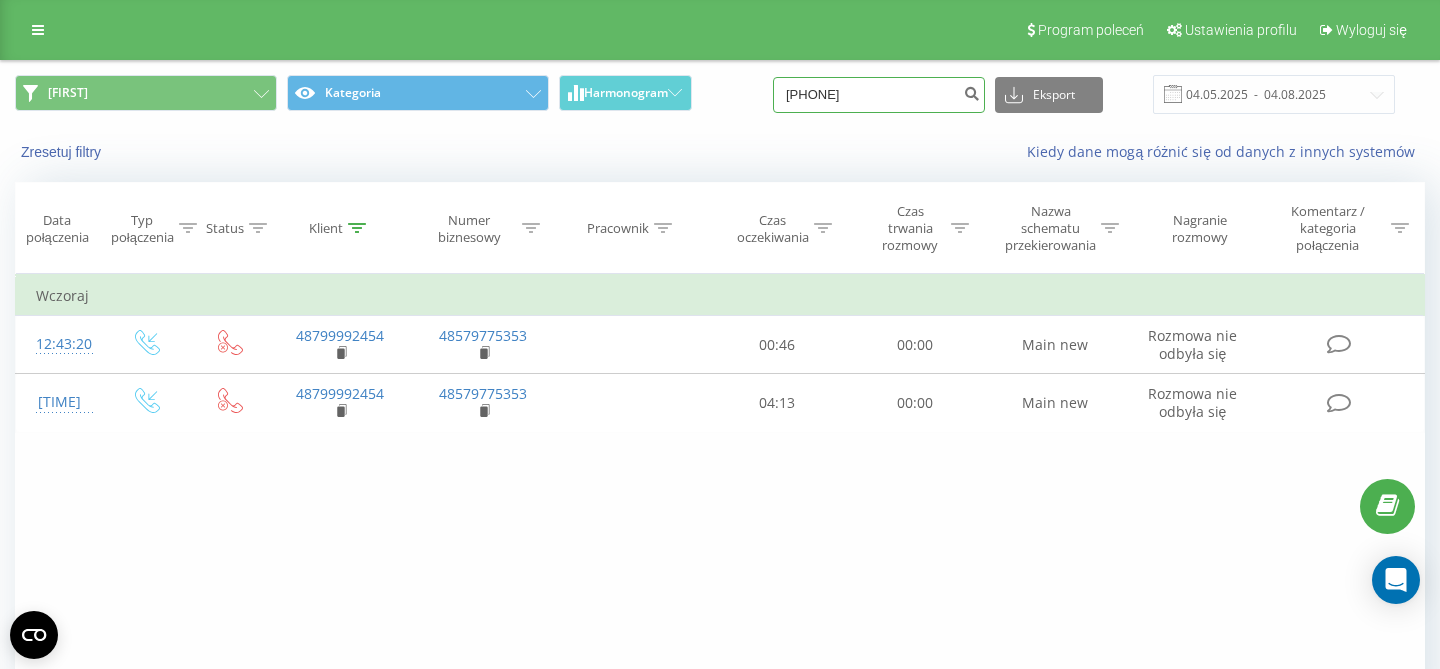 click on "799992454" at bounding box center [879, 95] 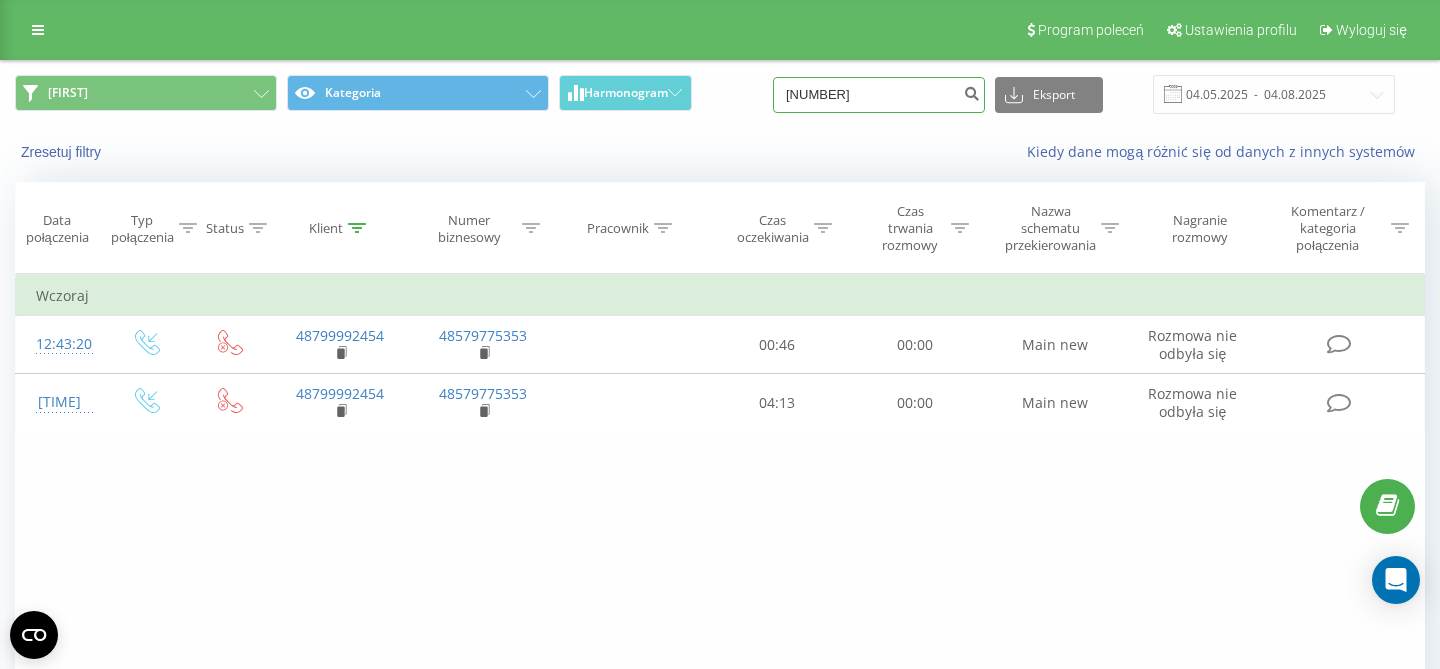 click on "799992454888833781" at bounding box center [879, 95] 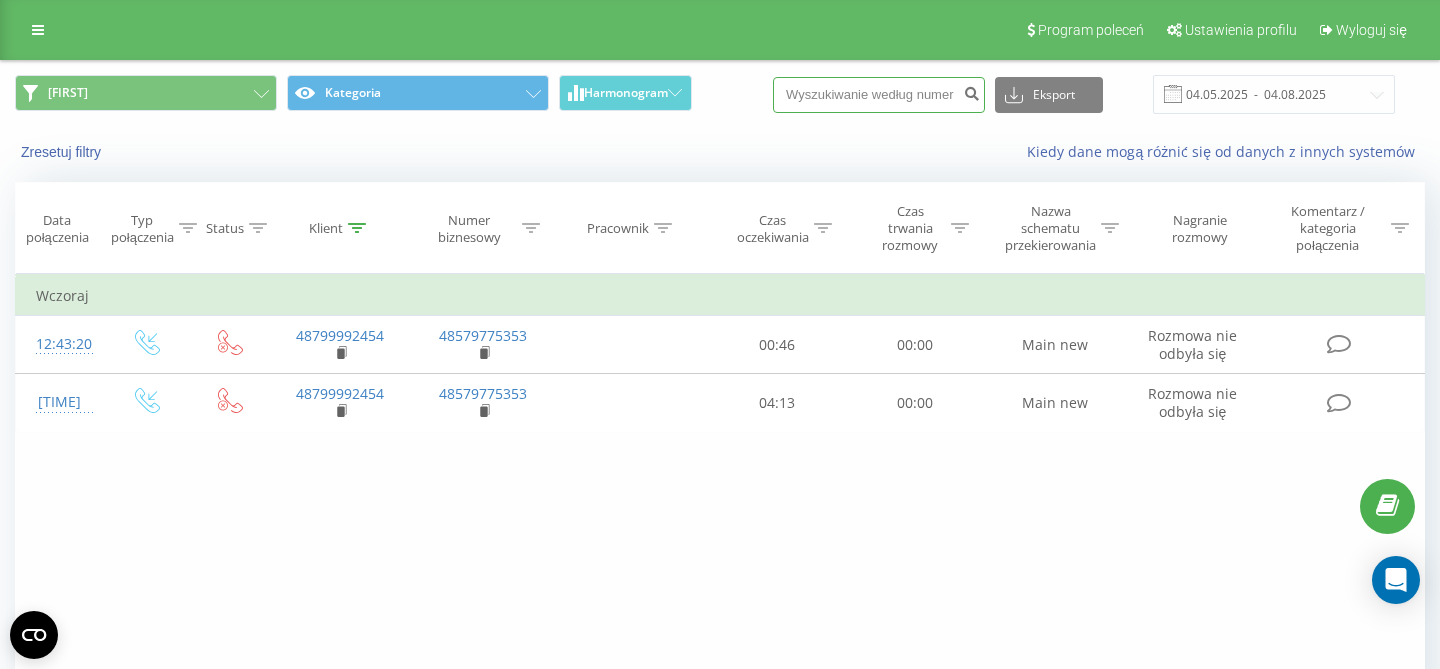 paste on "888833781" 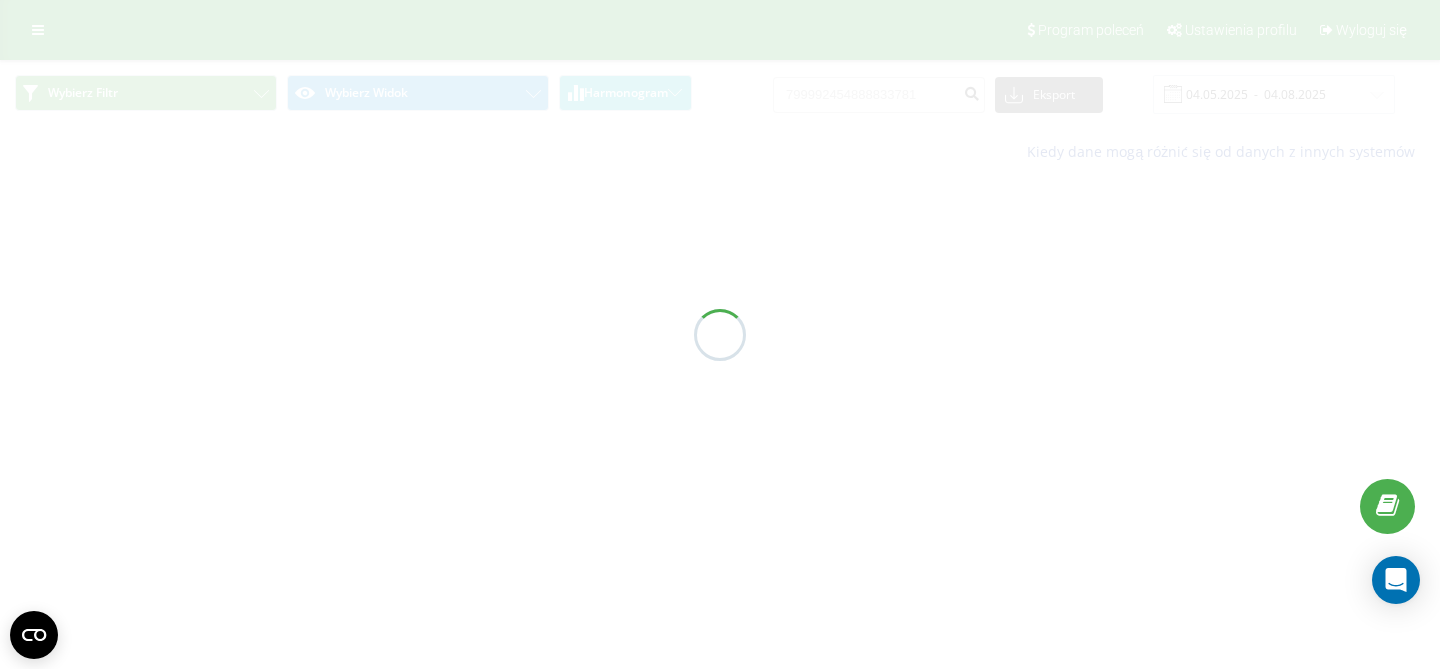 scroll, scrollTop: 0, scrollLeft: 0, axis: both 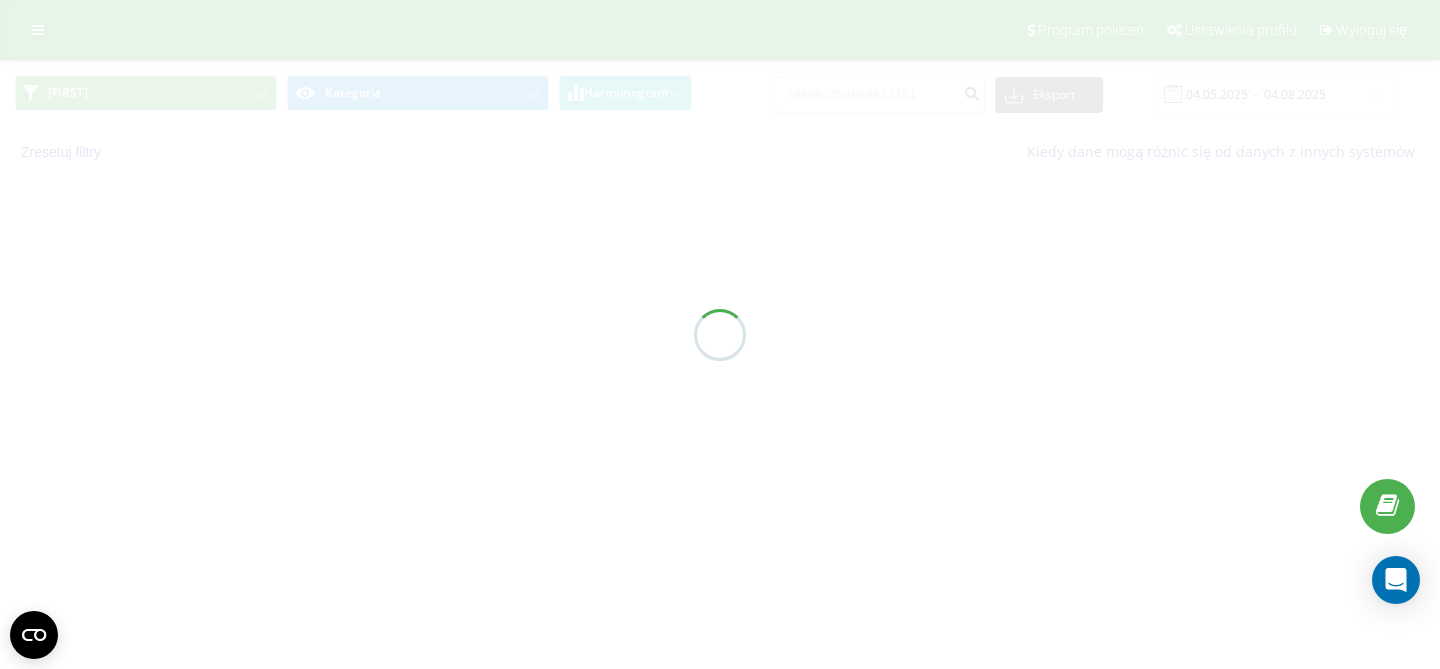 click at bounding box center [720, 334] 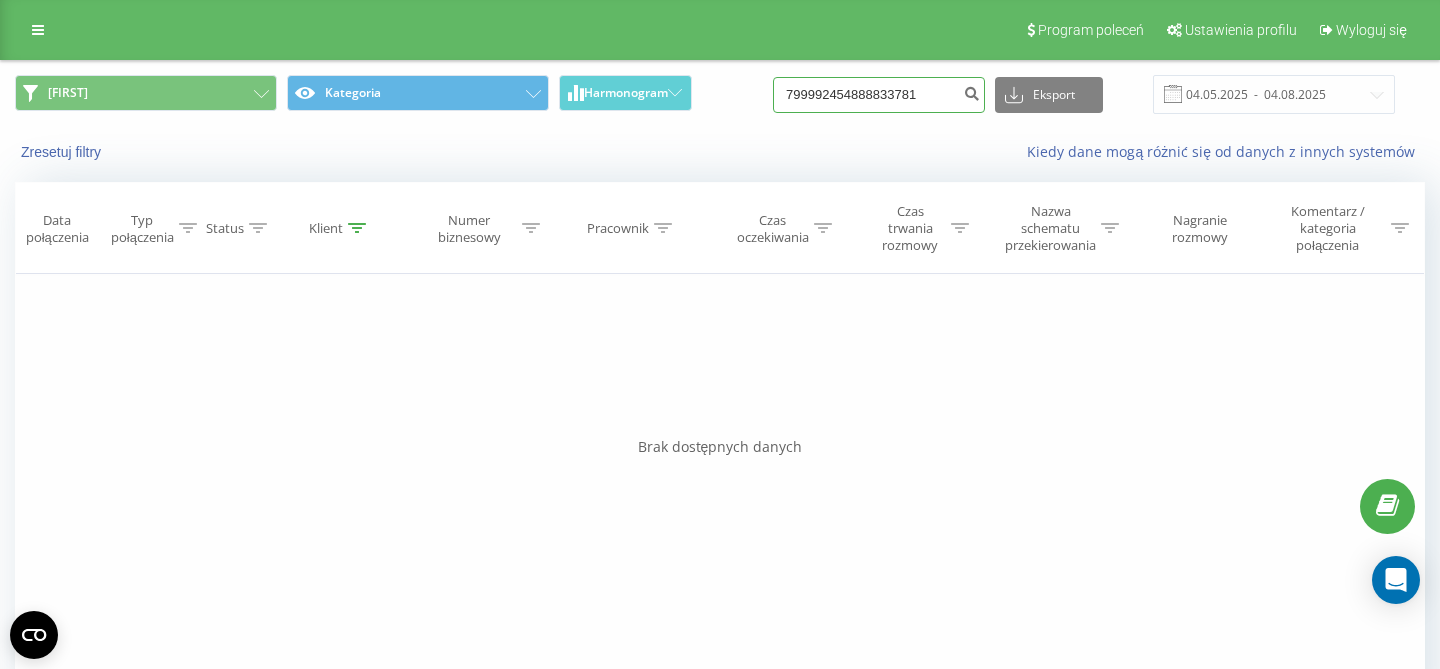 click on "799992454888833781" at bounding box center [879, 95] 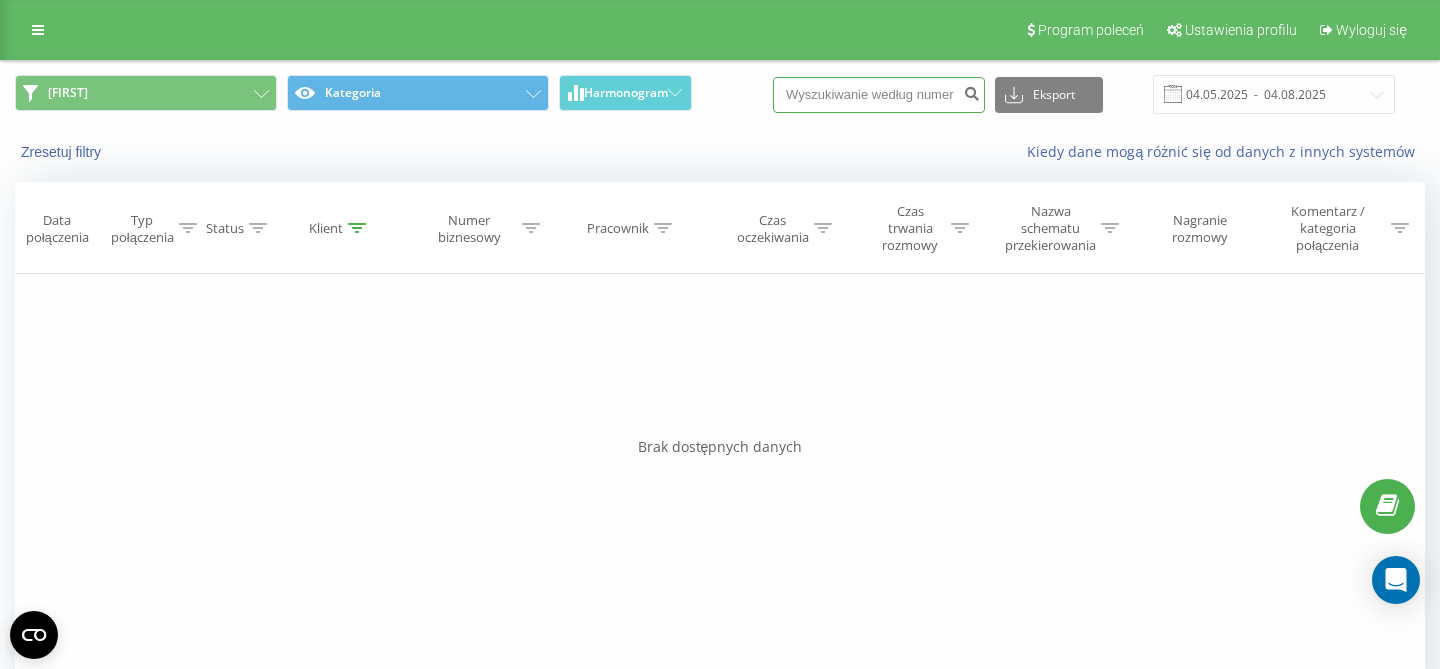 paste on "888833781" 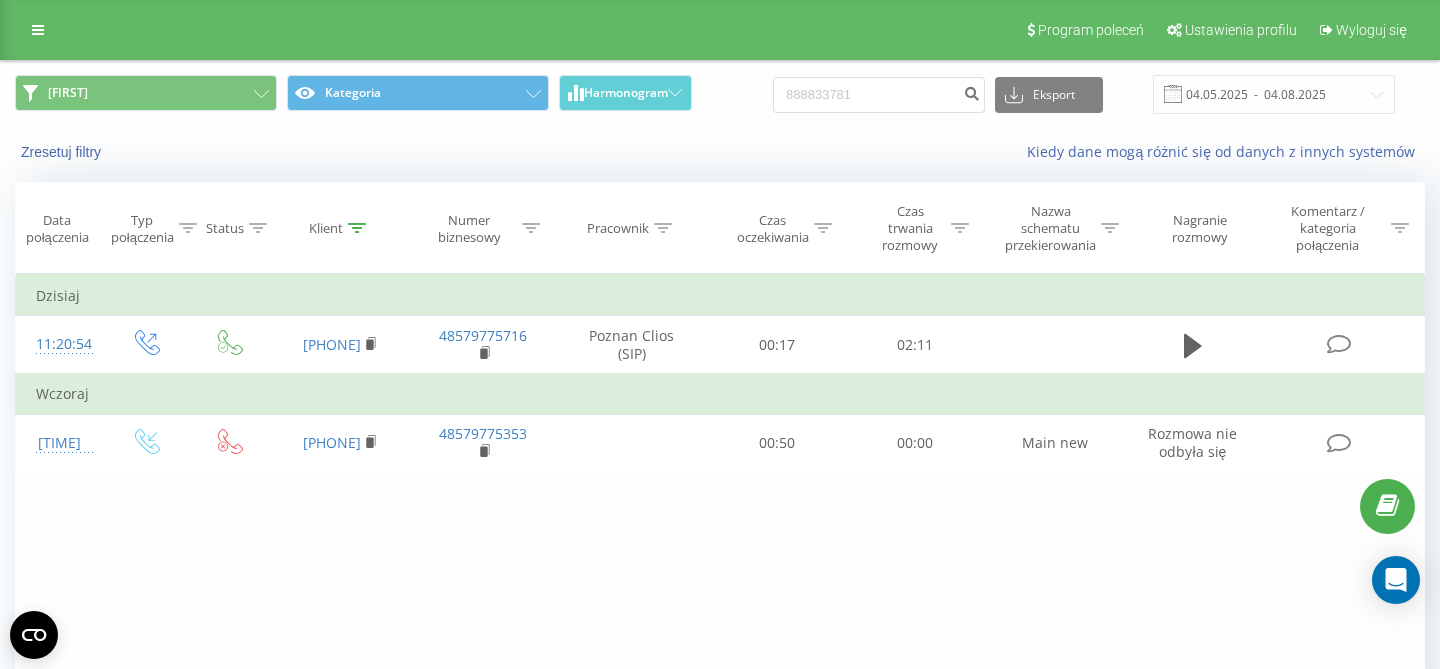 scroll, scrollTop: 0, scrollLeft: 0, axis: both 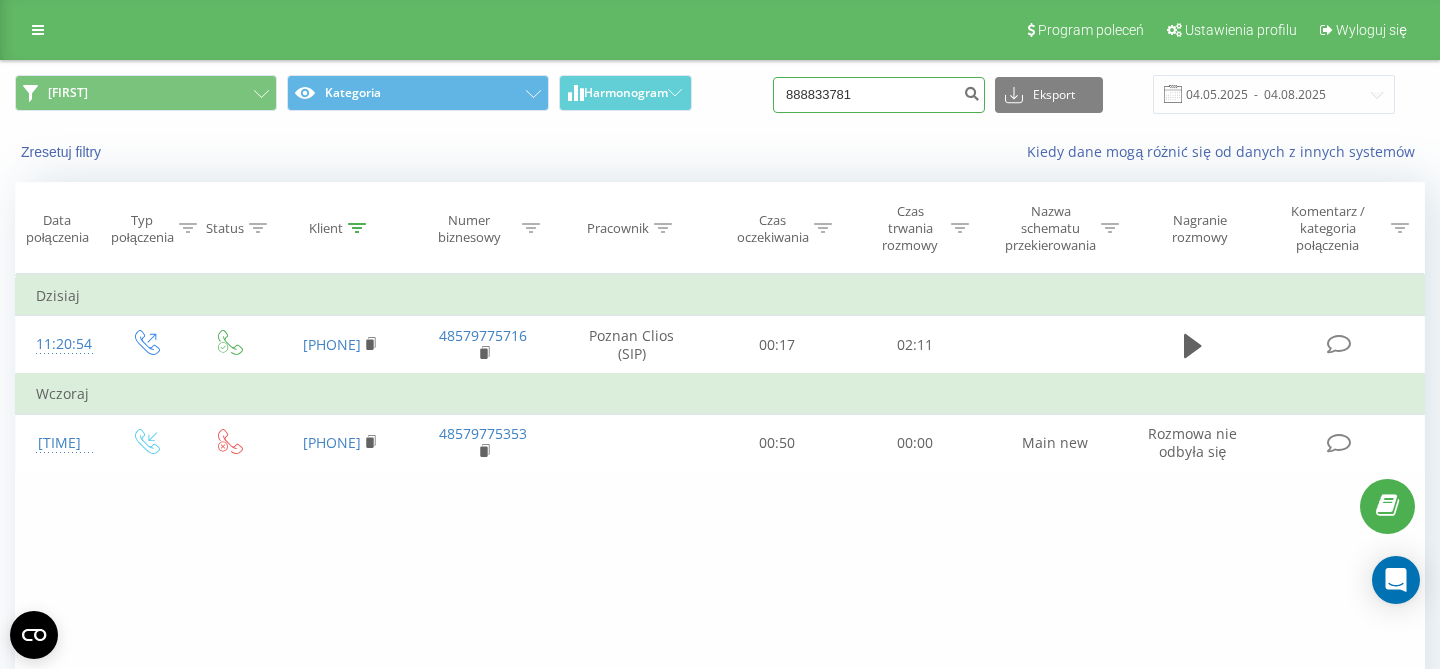 click on "888833781" at bounding box center (879, 95) 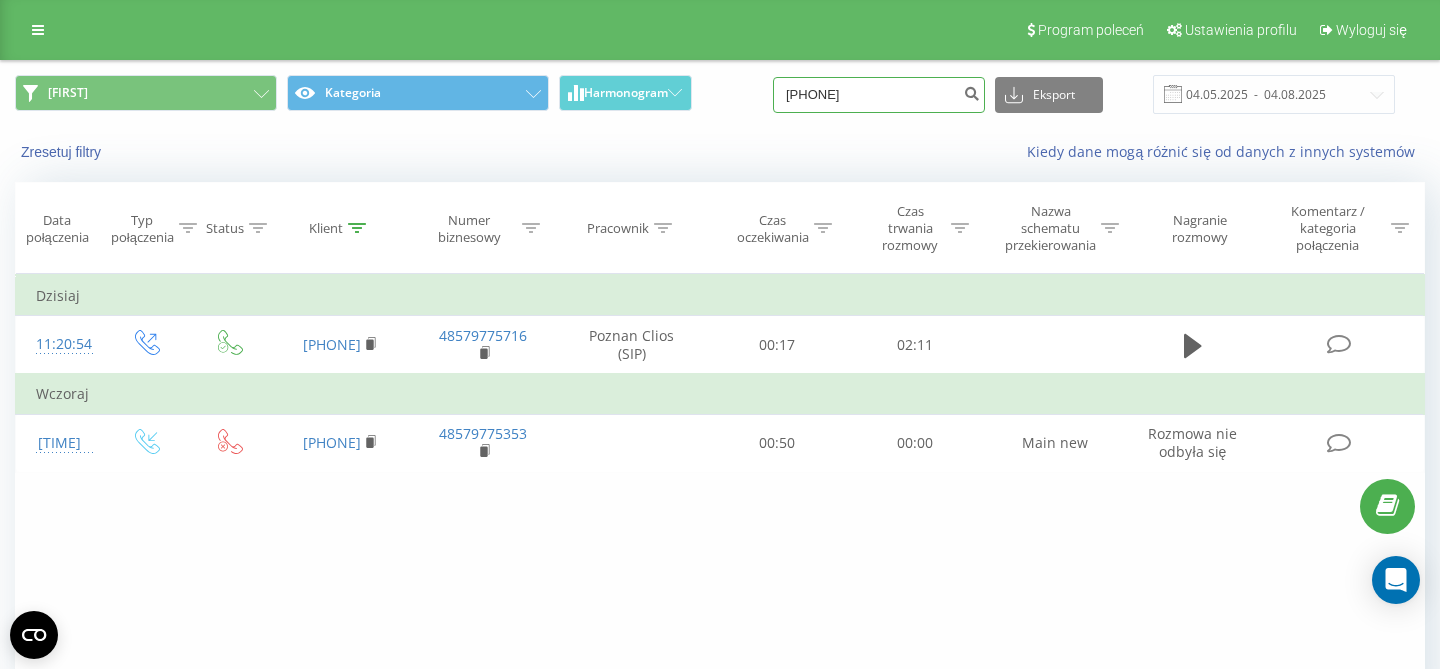 type on "515388387" 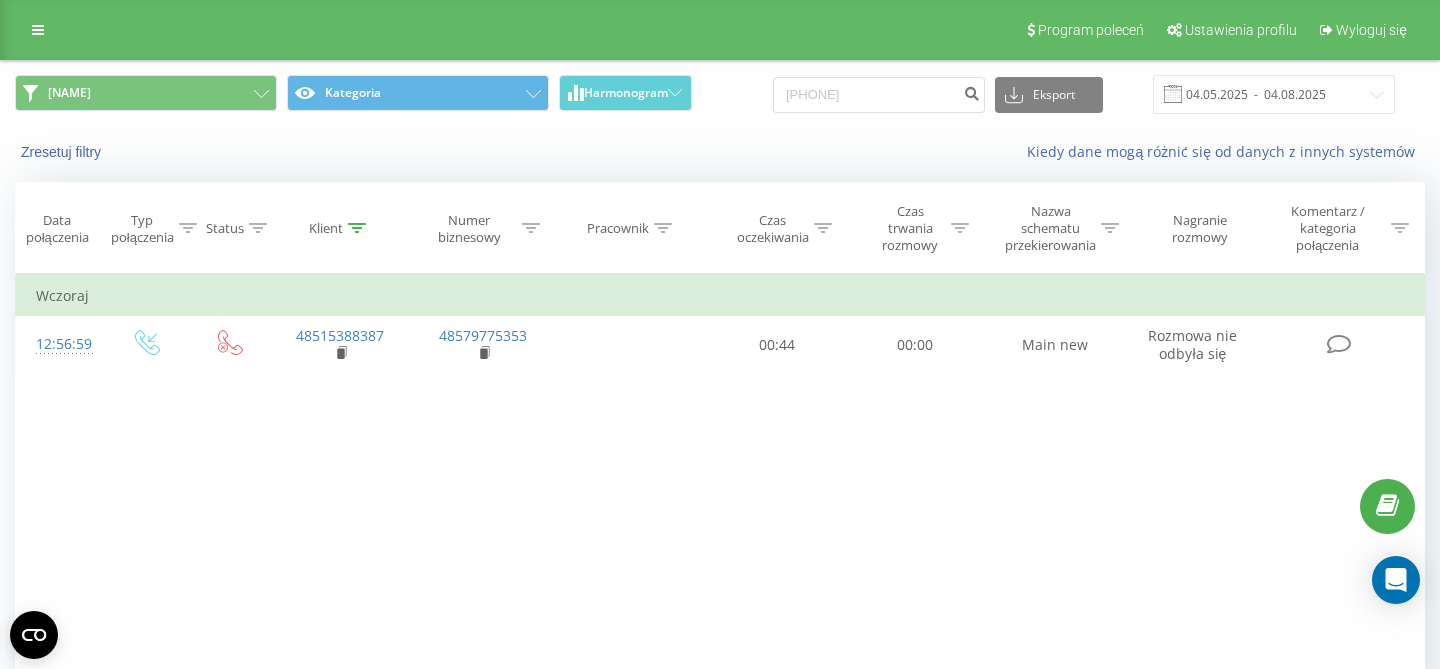 scroll, scrollTop: 0, scrollLeft: 0, axis: both 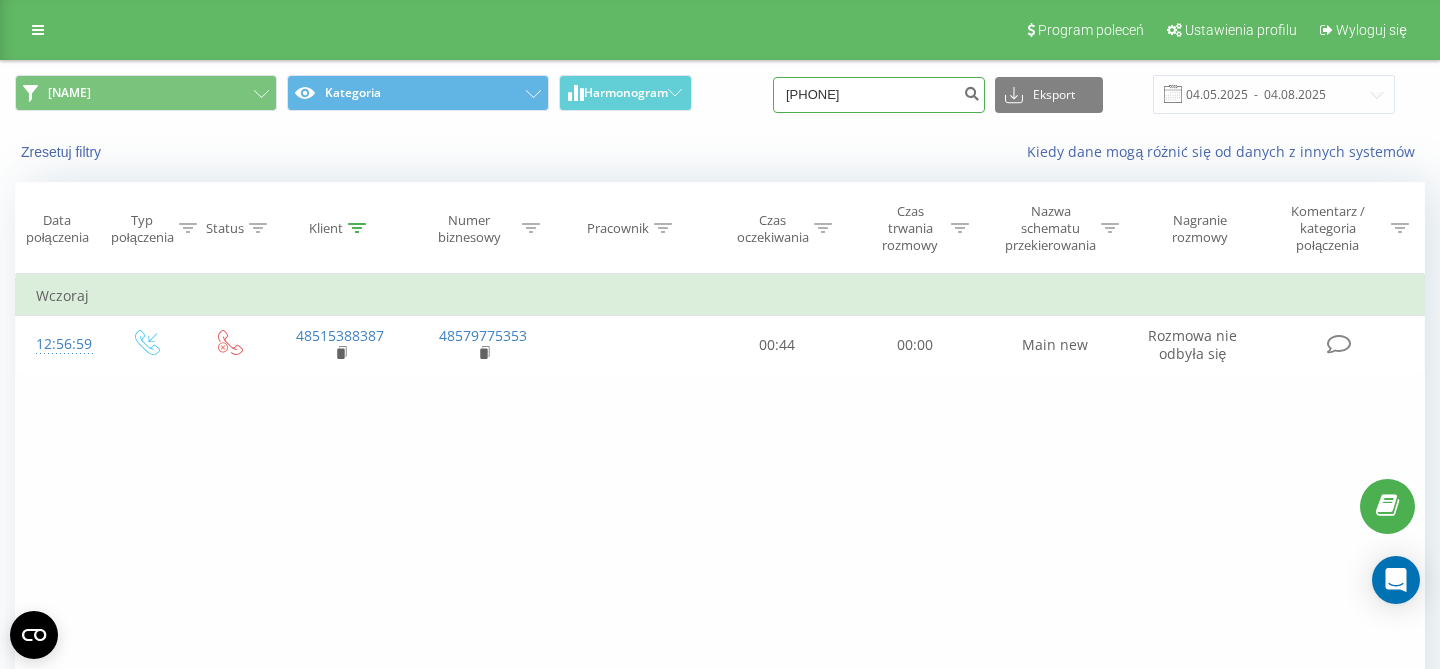 click on "[PHONE]" at bounding box center (879, 95) 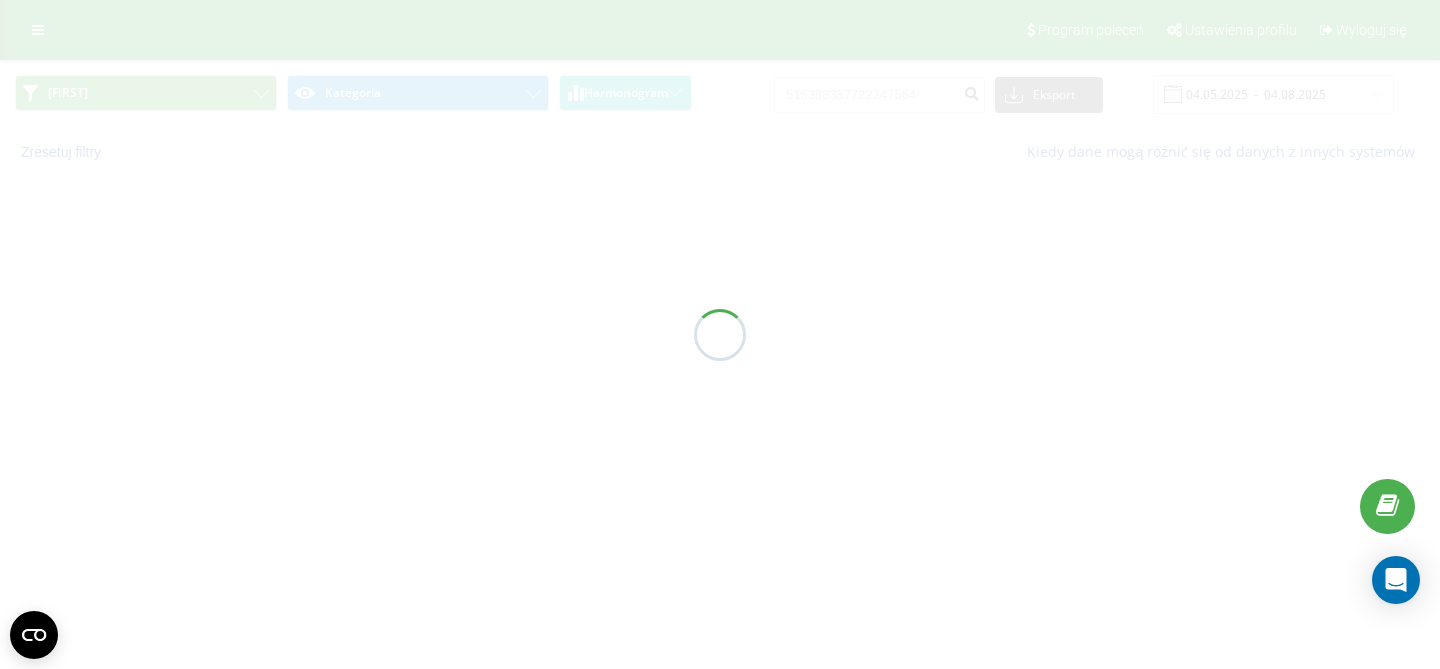 scroll, scrollTop: 0, scrollLeft: 0, axis: both 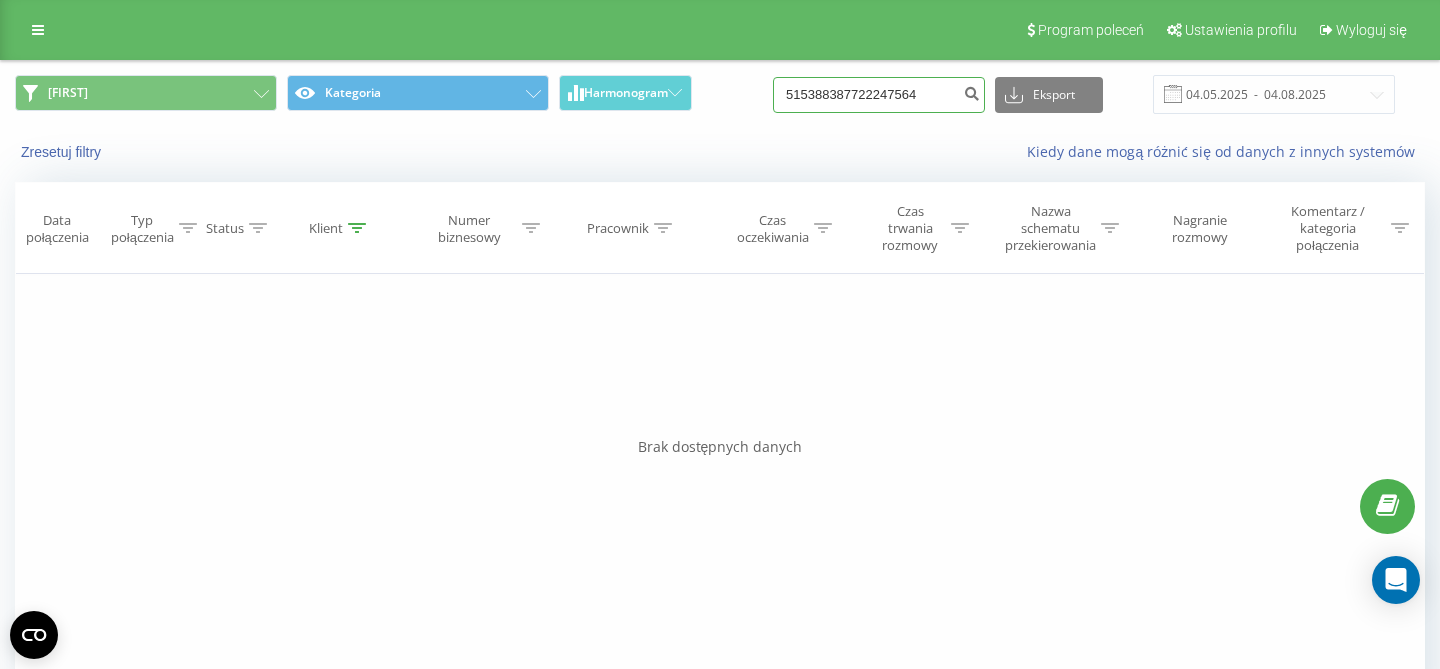 click on "515388387722247564" at bounding box center [879, 95] 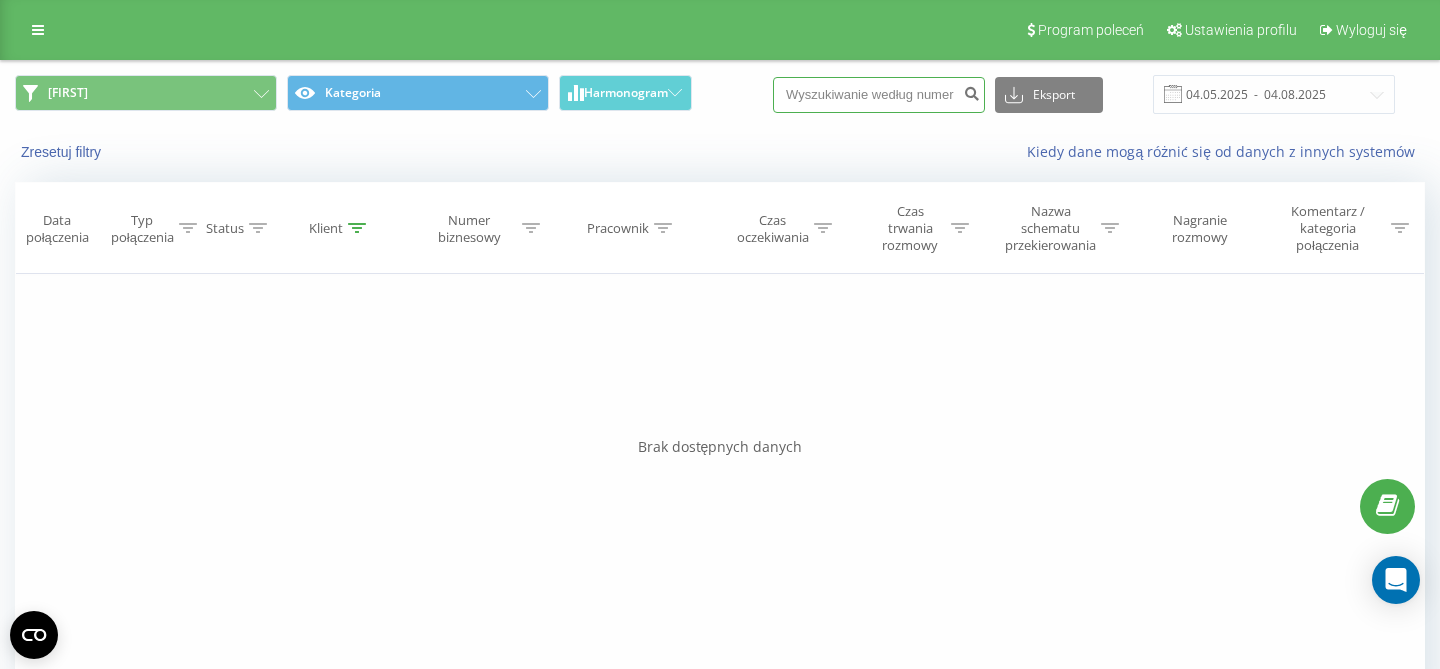 paste on "722247564" 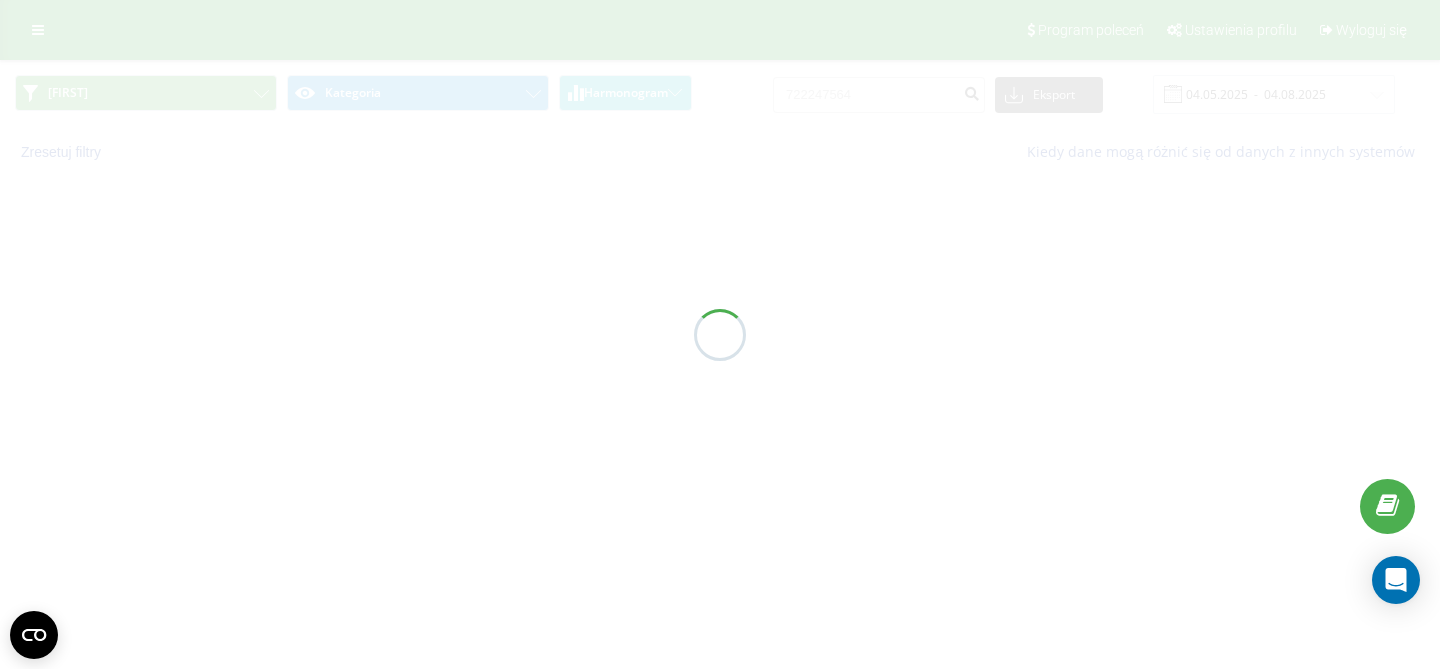 scroll, scrollTop: 0, scrollLeft: 0, axis: both 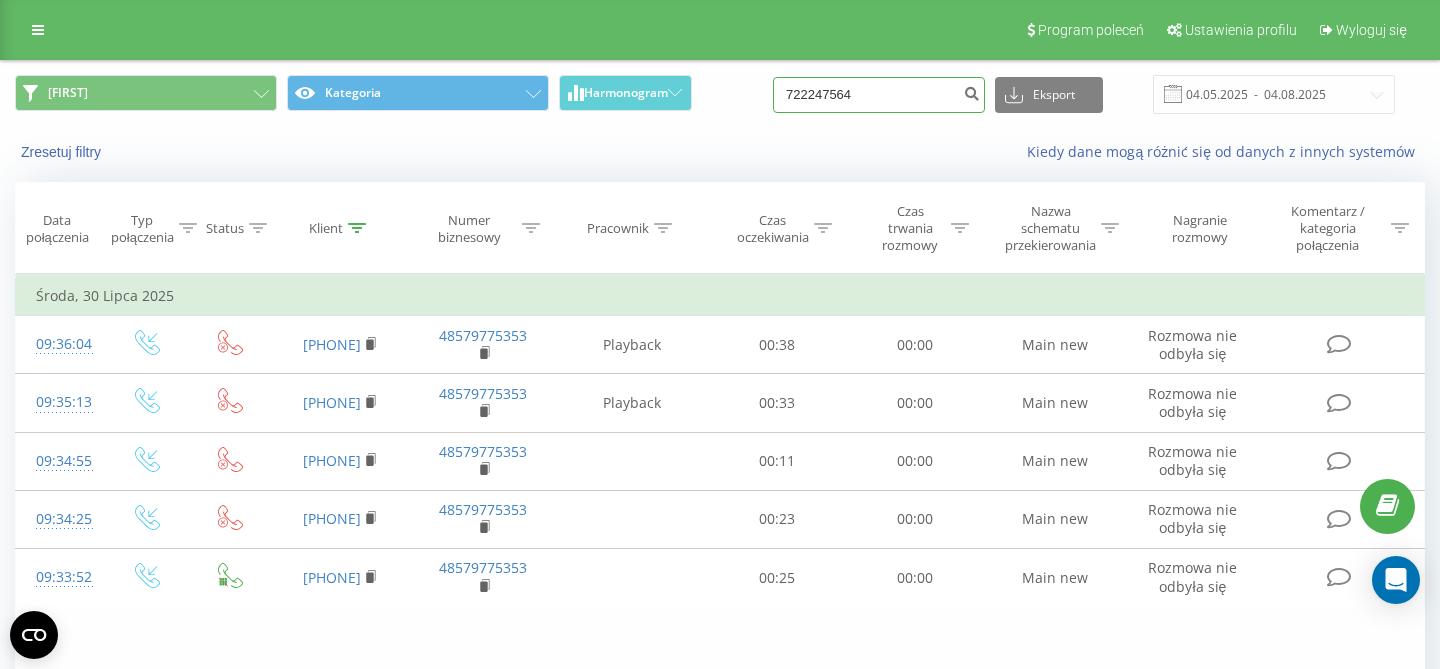click on "722247564" at bounding box center [879, 95] 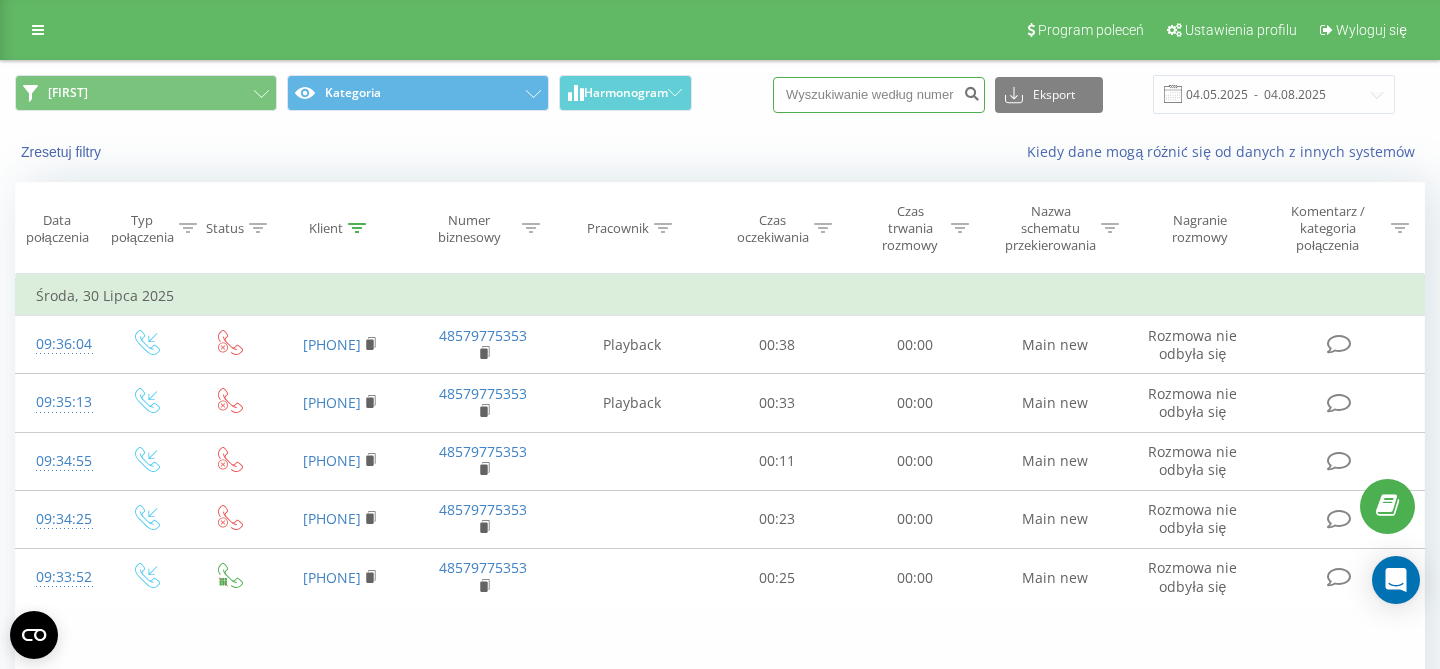 paste on "[PHONE]" 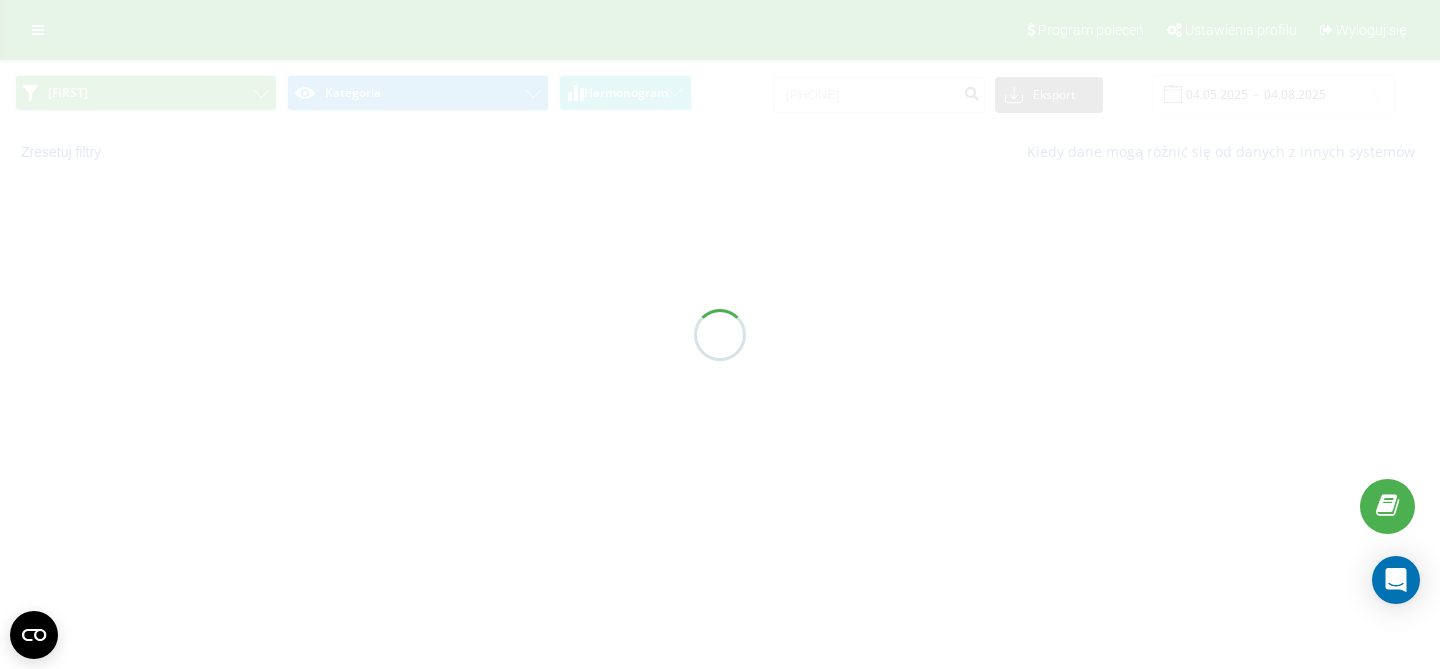scroll, scrollTop: 0, scrollLeft: 0, axis: both 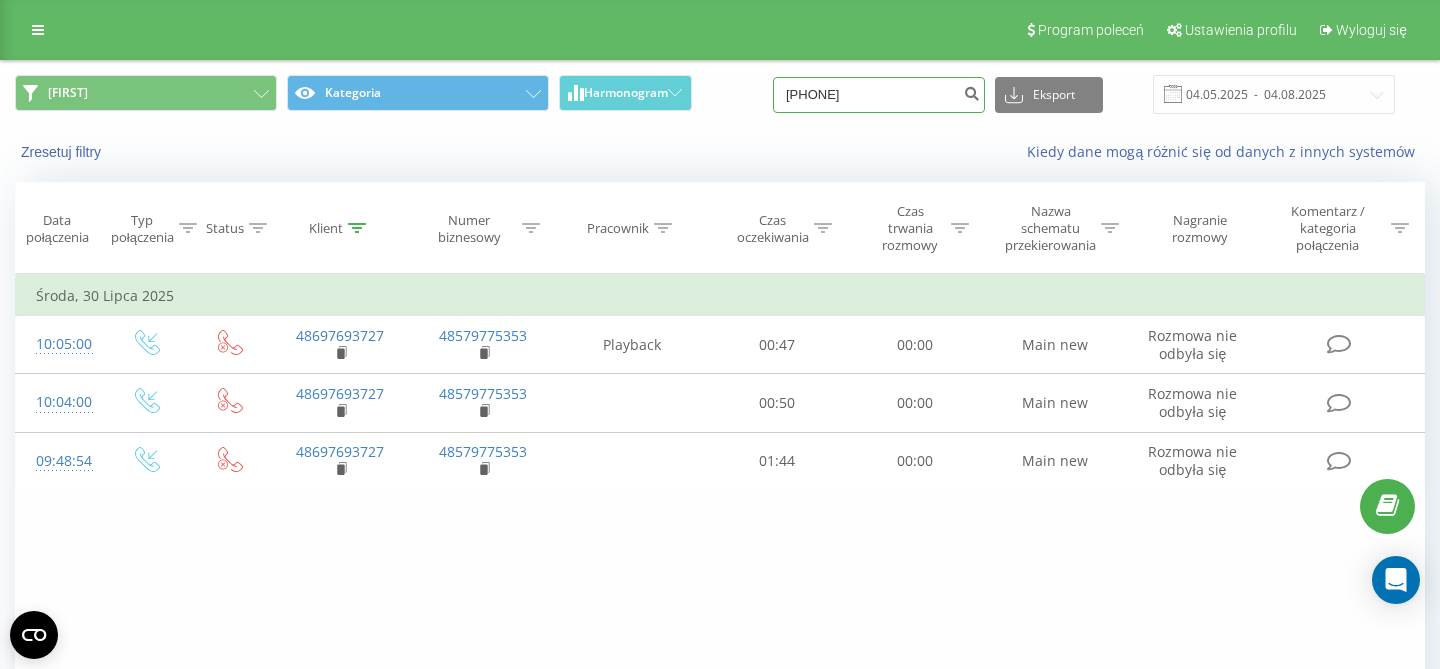 click on "[PHONE]" at bounding box center (879, 95) 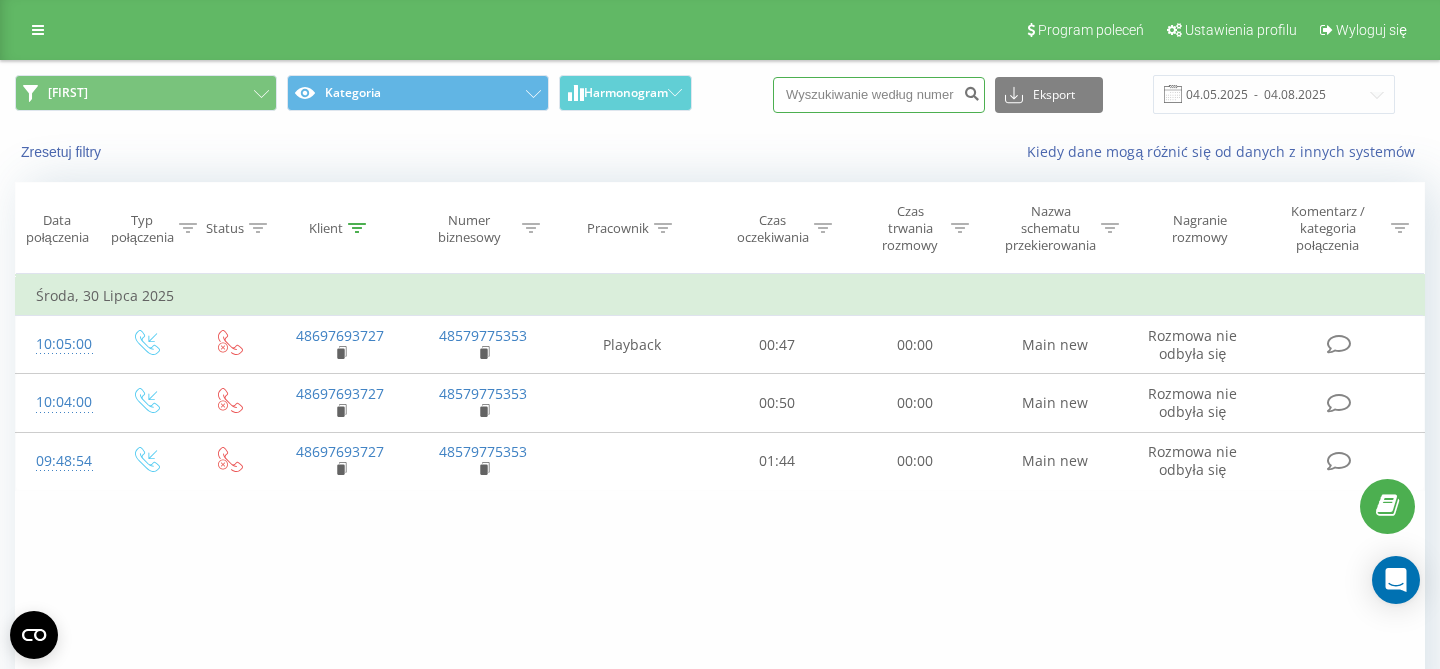 paste on "[PHONE]" 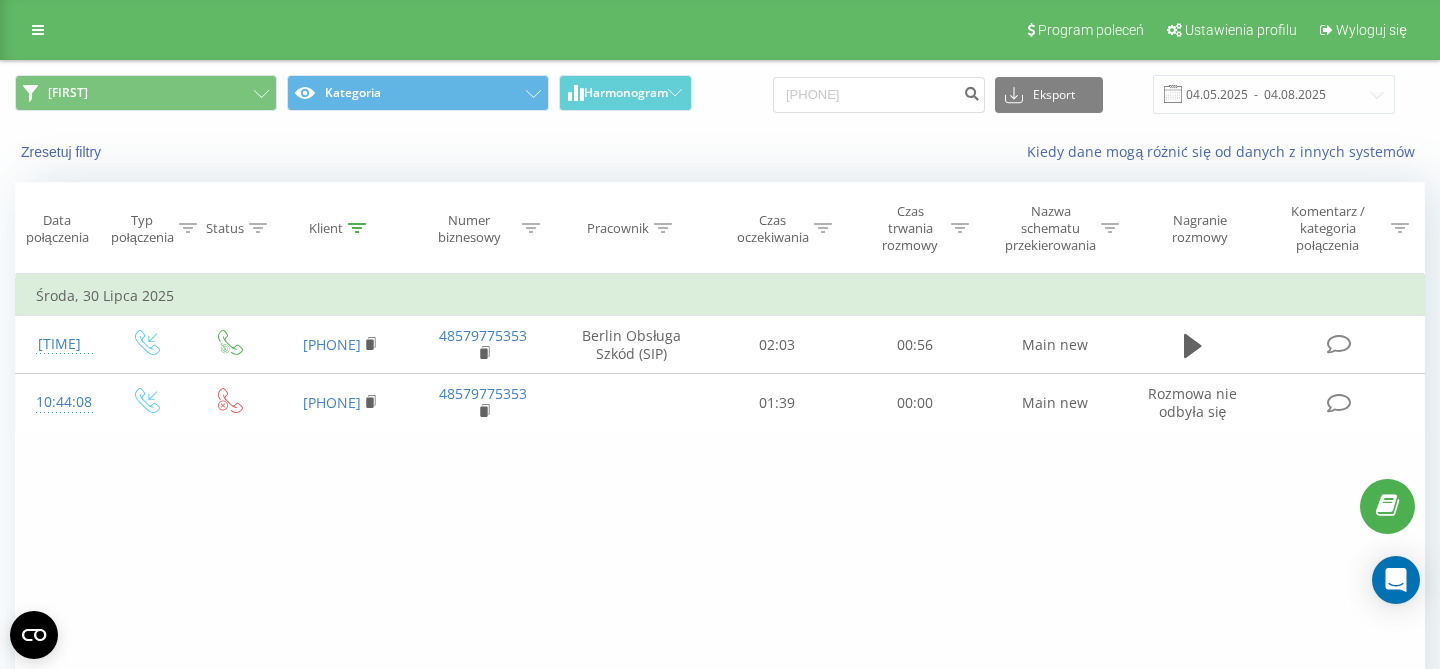 scroll, scrollTop: 0, scrollLeft: 0, axis: both 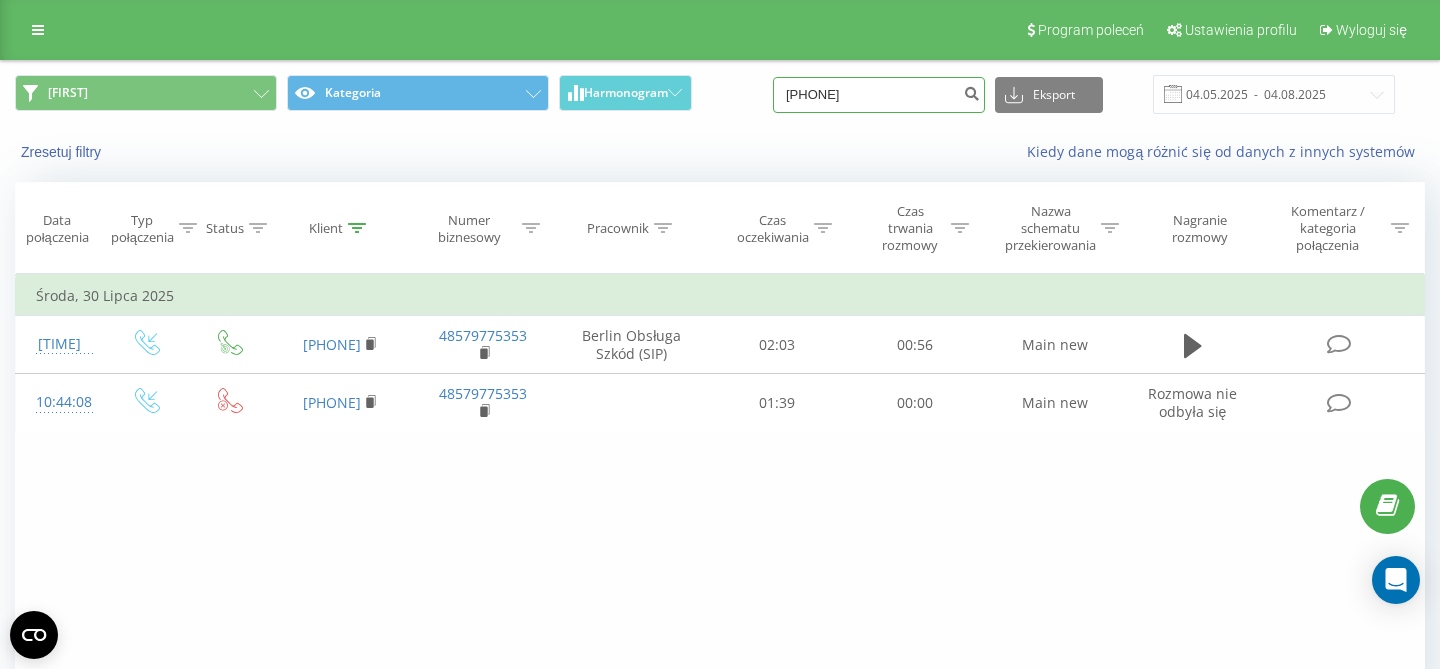 click on "[PHONE]" at bounding box center (879, 95) 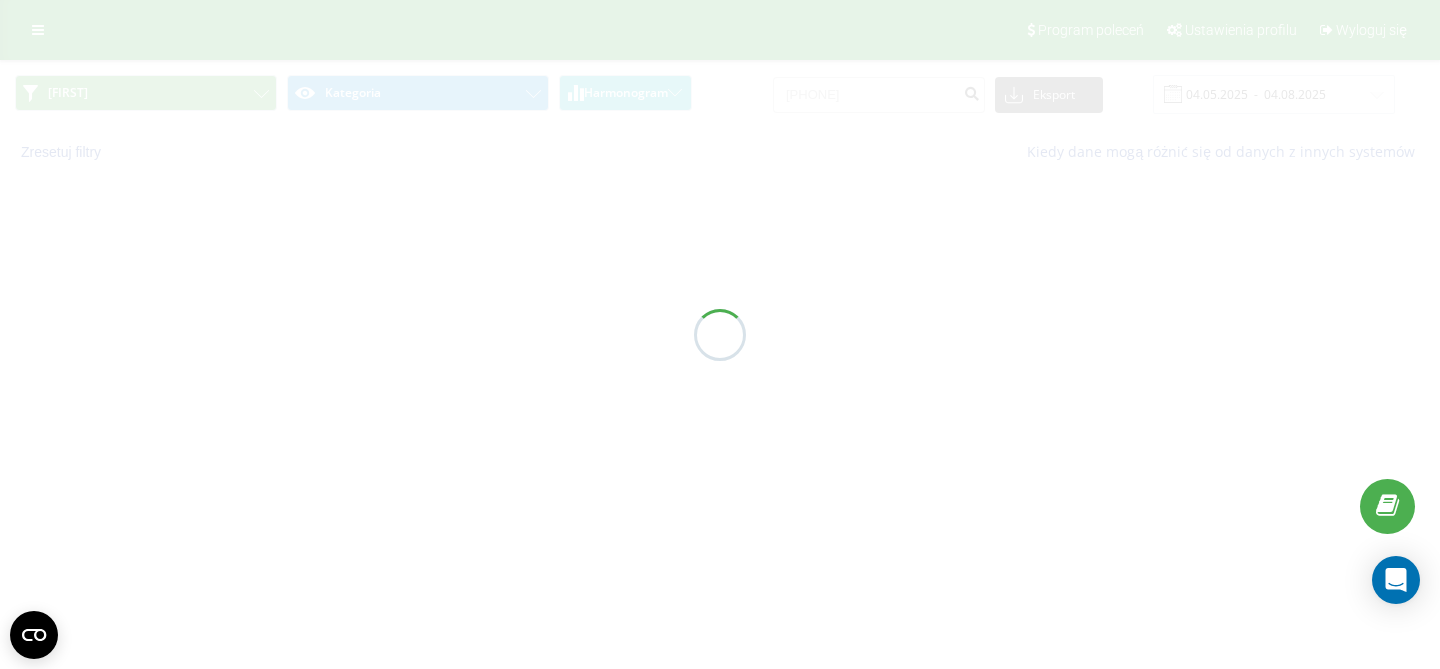 scroll, scrollTop: 0, scrollLeft: 0, axis: both 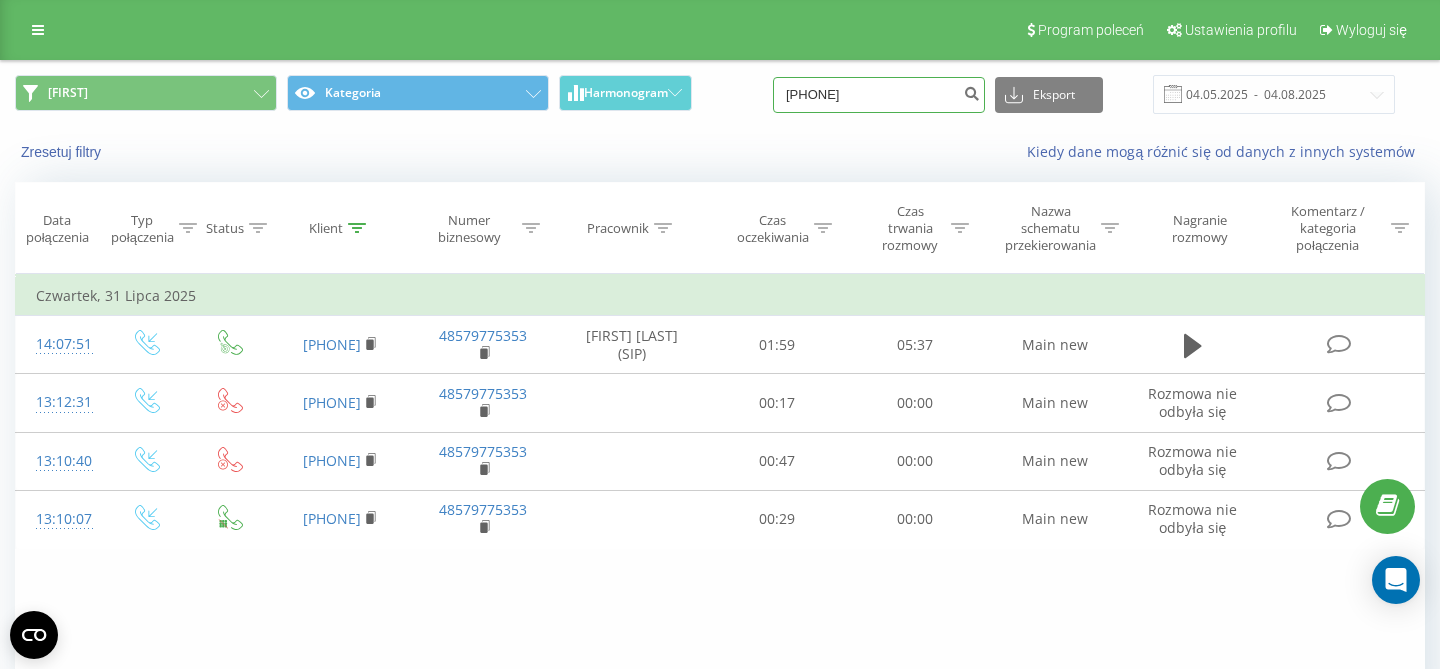 click on "797648012" at bounding box center [879, 95] 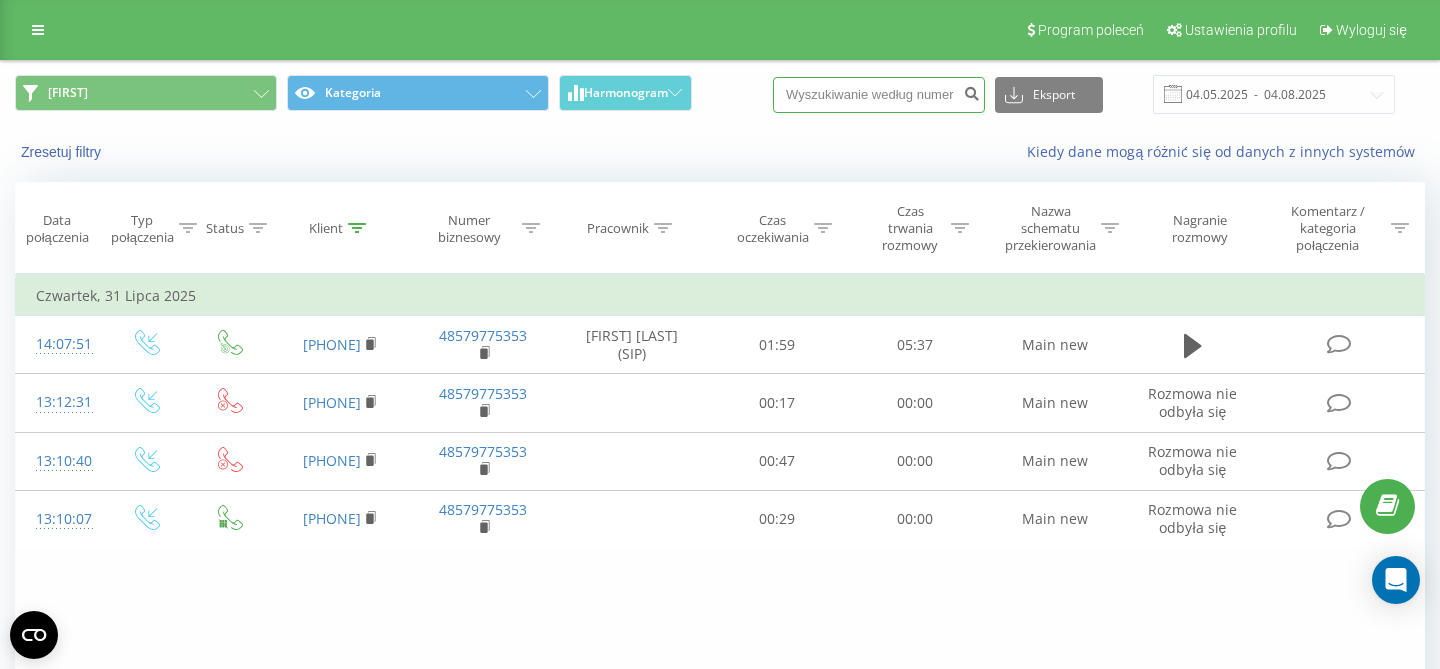 paste on "794170356" 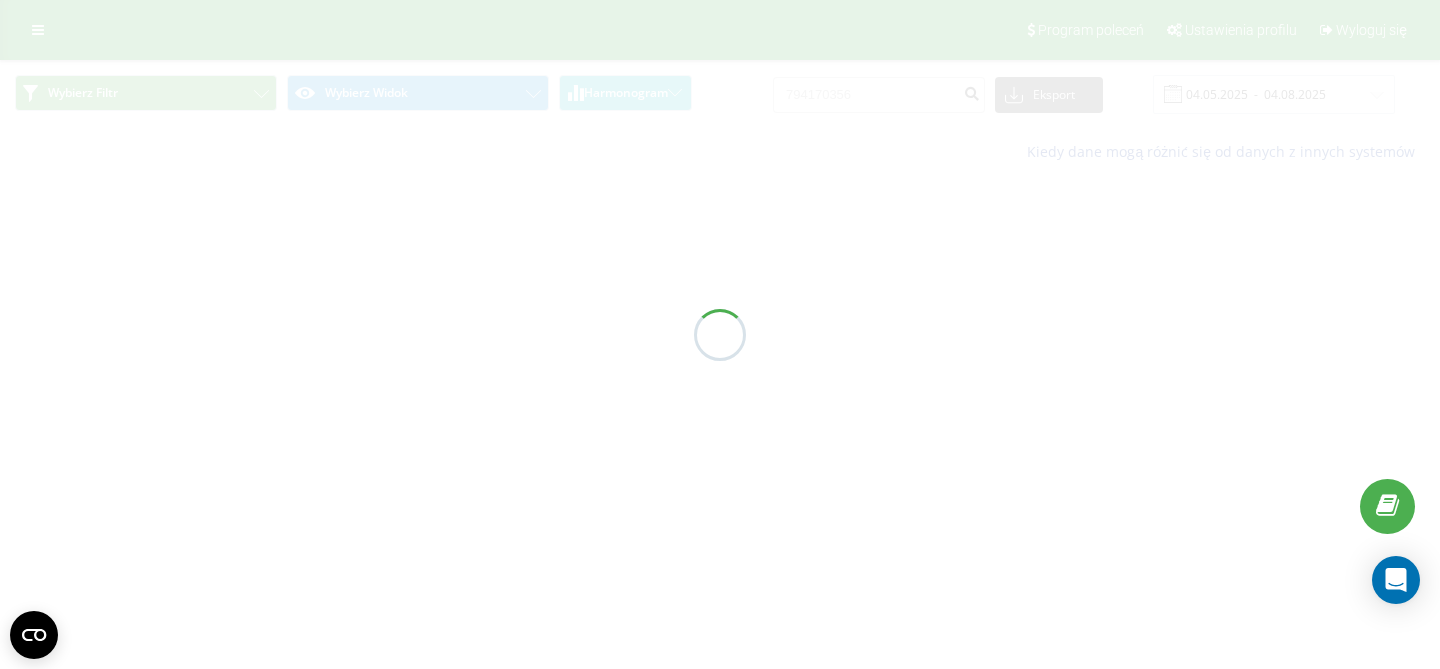 scroll, scrollTop: 0, scrollLeft: 0, axis: both 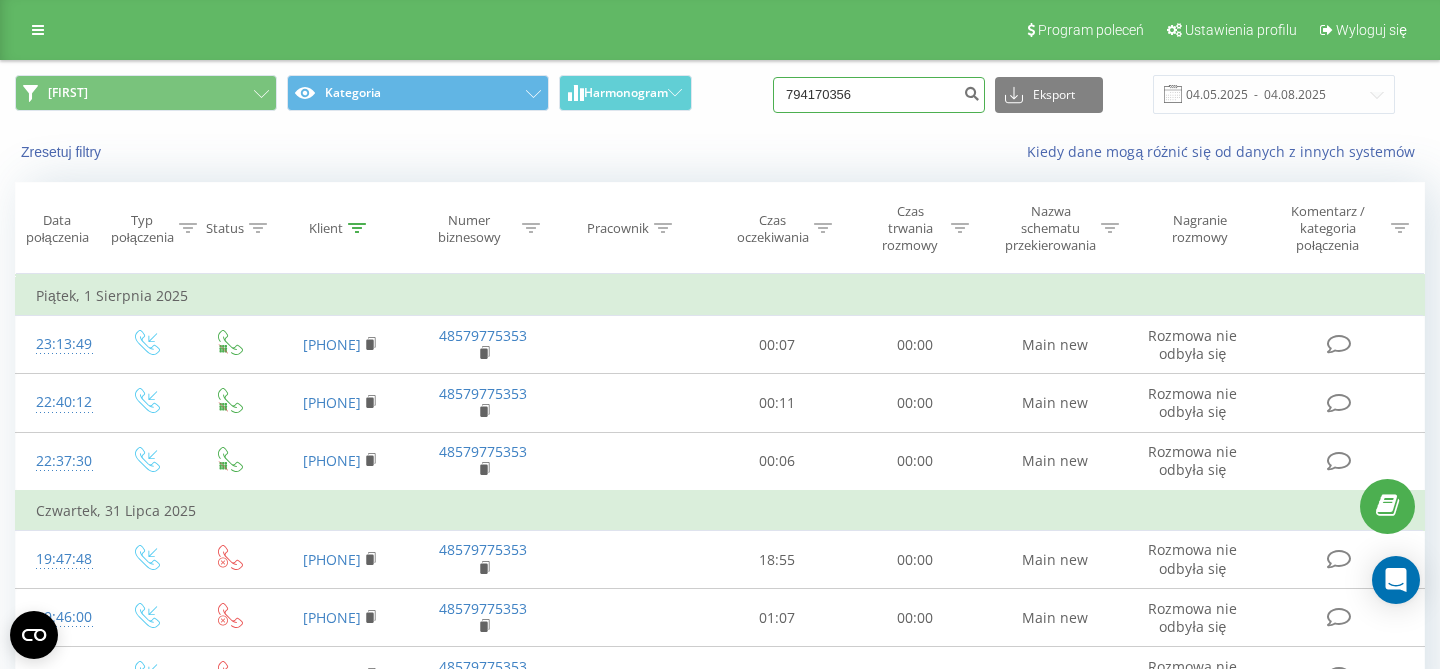 click on "794170356" at bounding box center [879, 95] 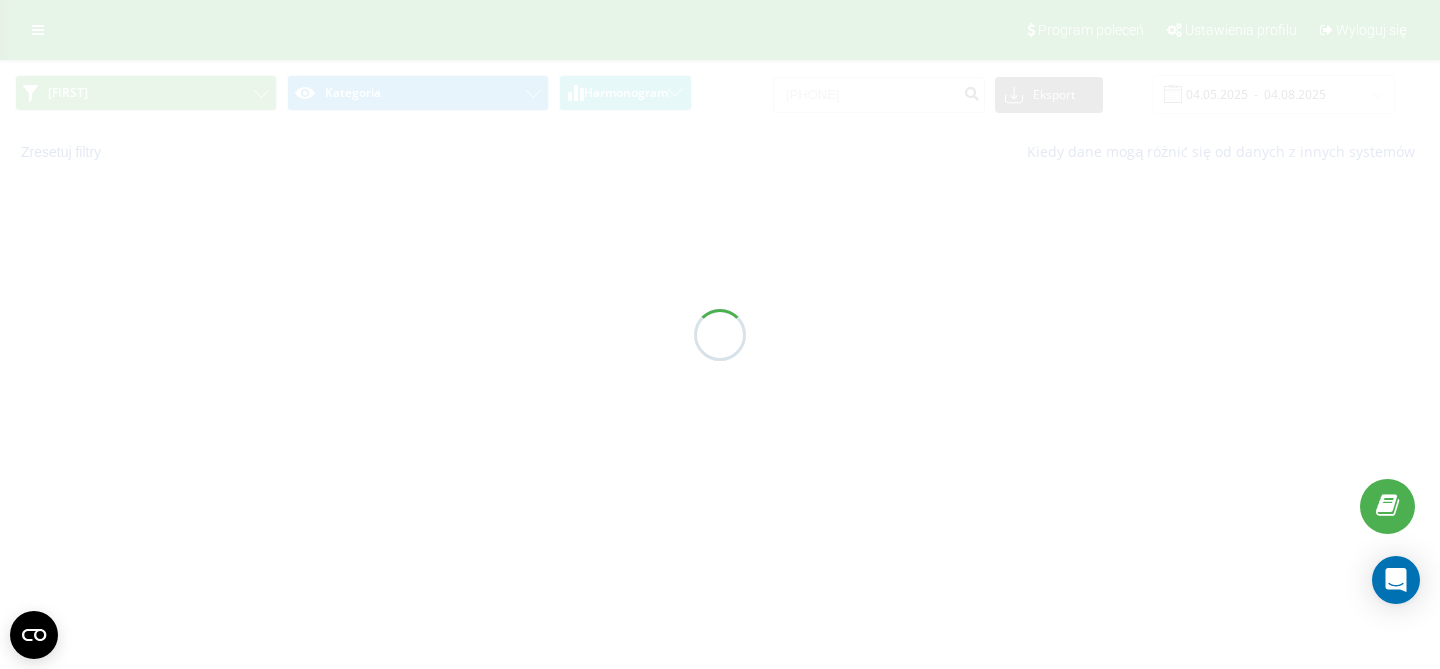 scroll, scrollTop: 0, scrollLeft: 0, axis: both 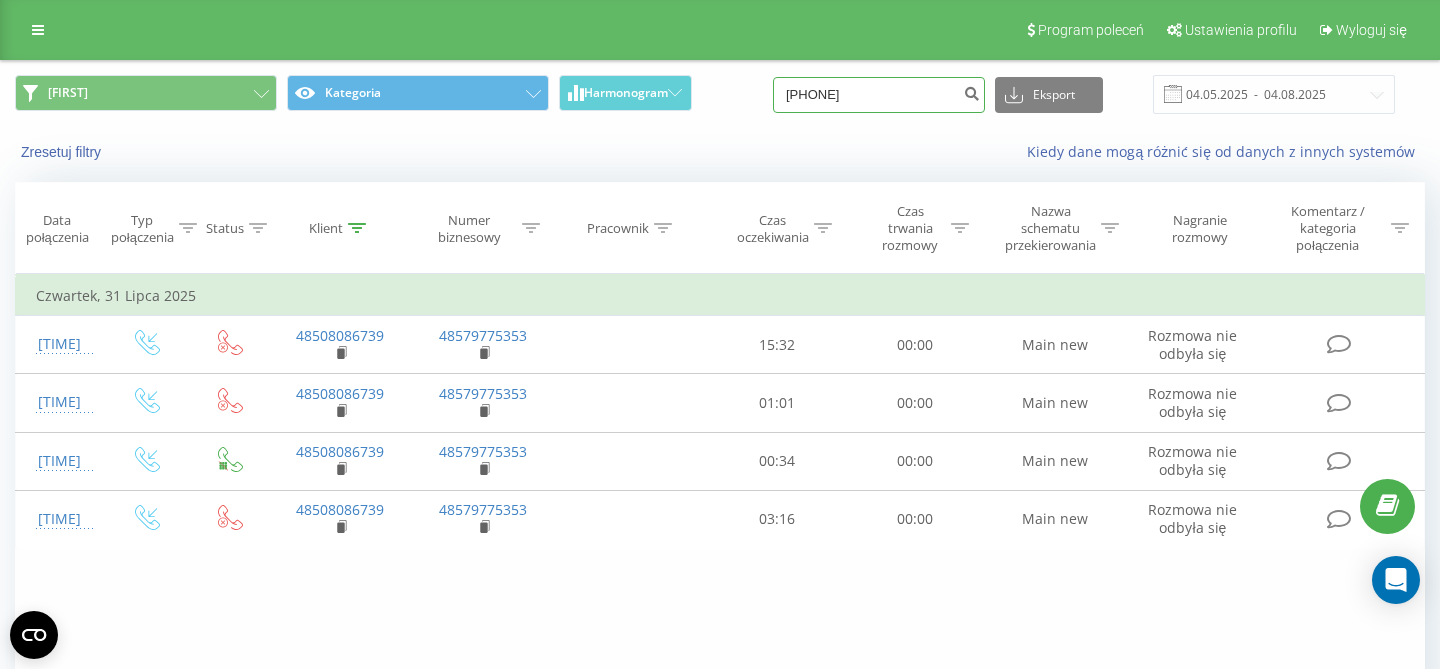 click on "[PHONE]" at bounding box center [879, 95] 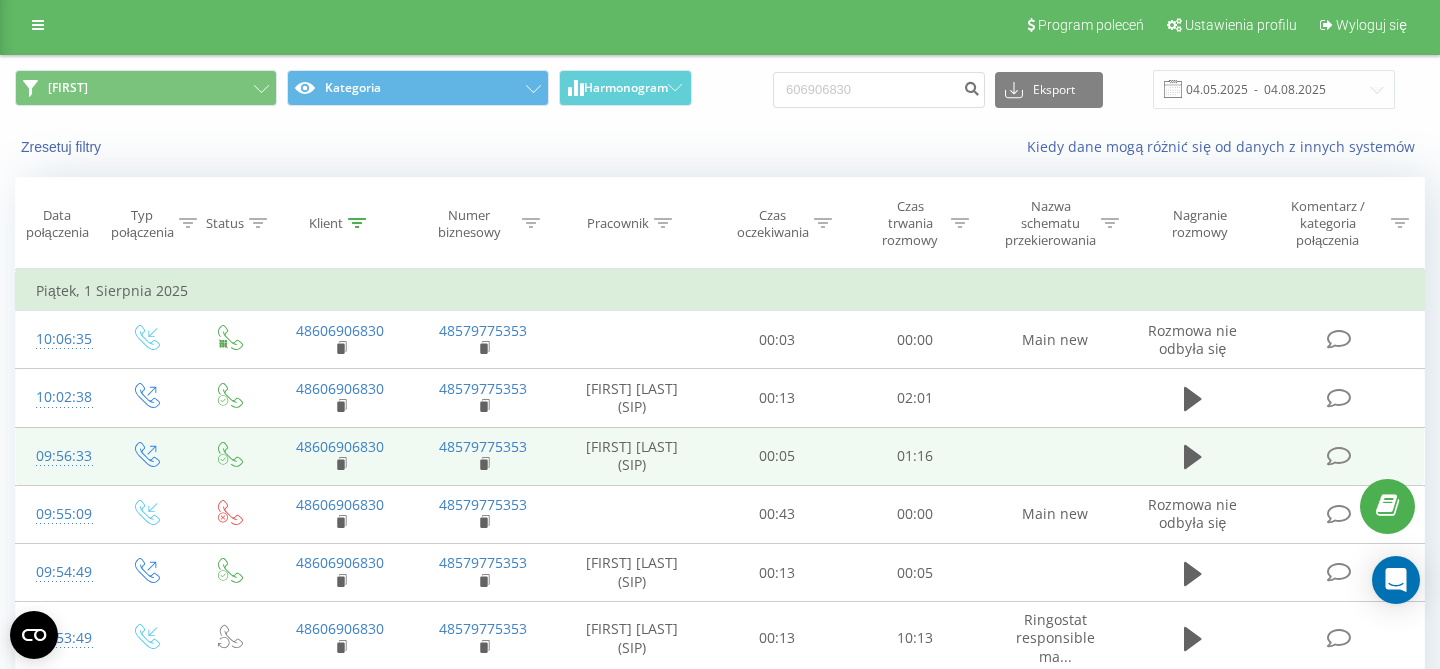 scroll, scrollTop: 0, scrollLeft: 0, axis: both 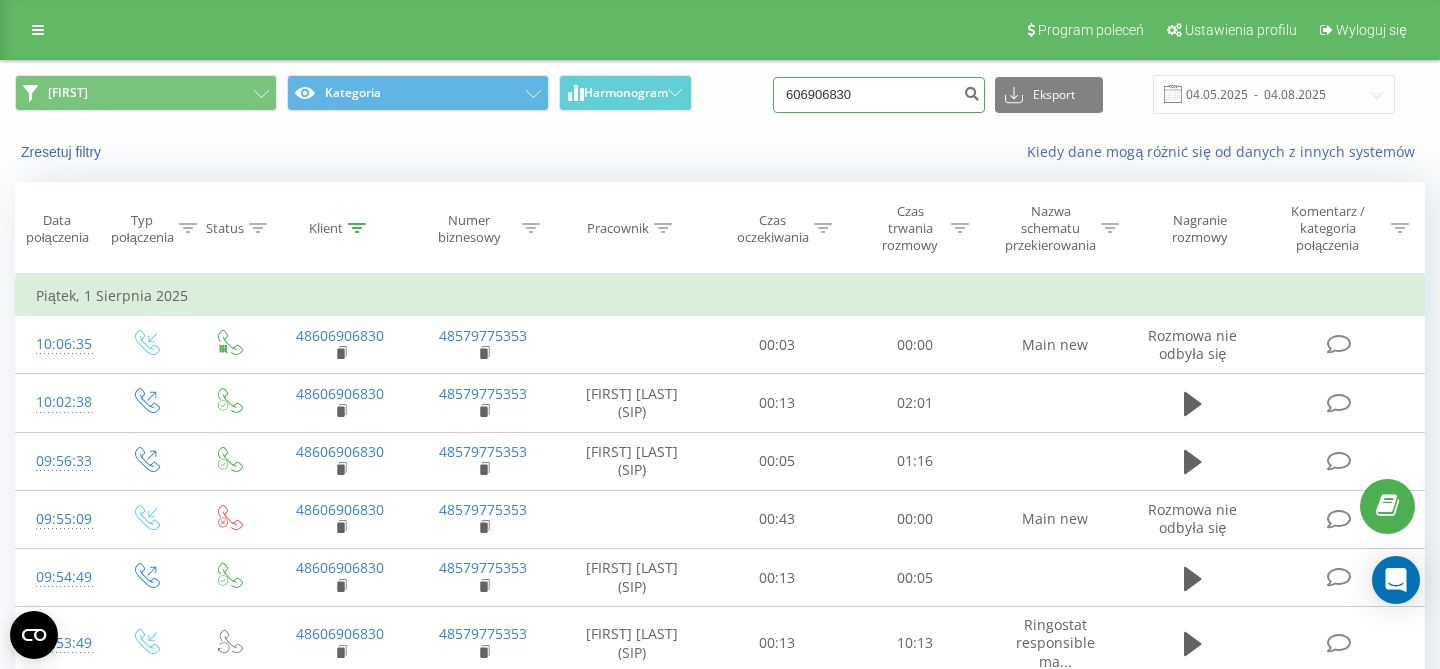click on "606906830" at bounding box center [879, 95] 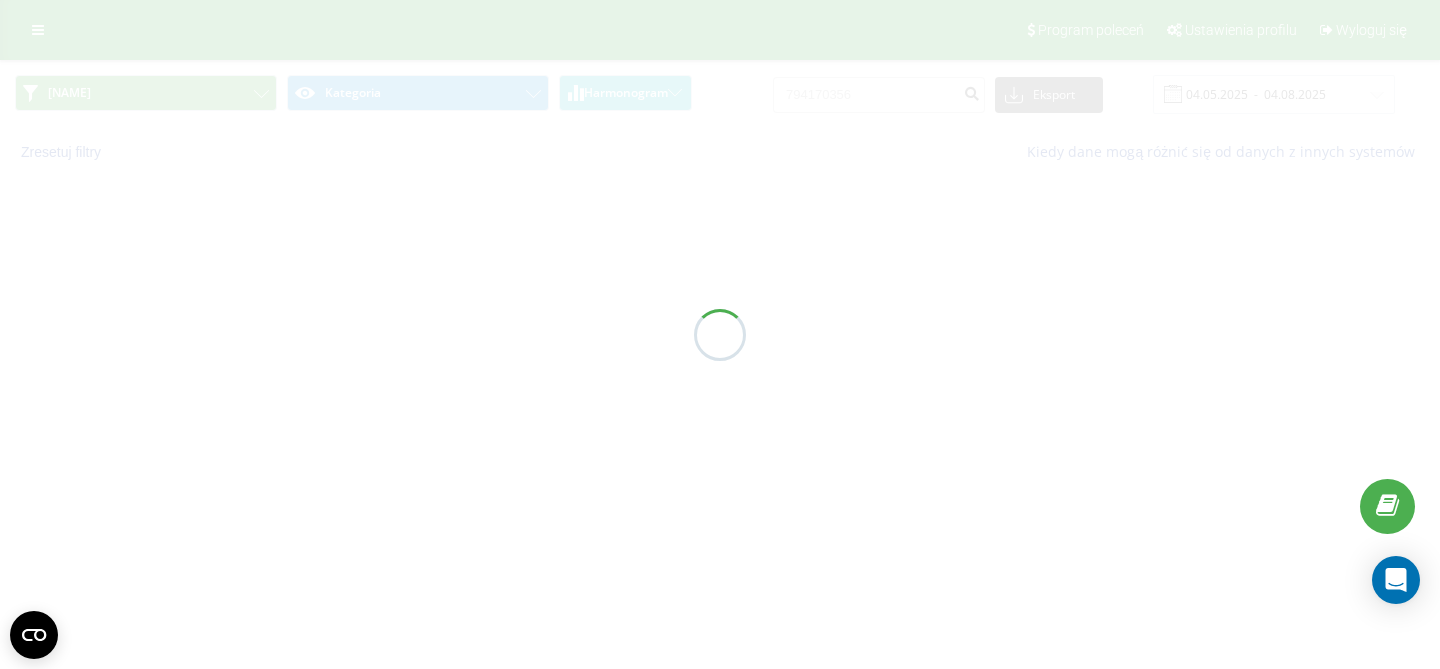 scroll, scrollTop: 0, scrollLeft: 0, axis: both 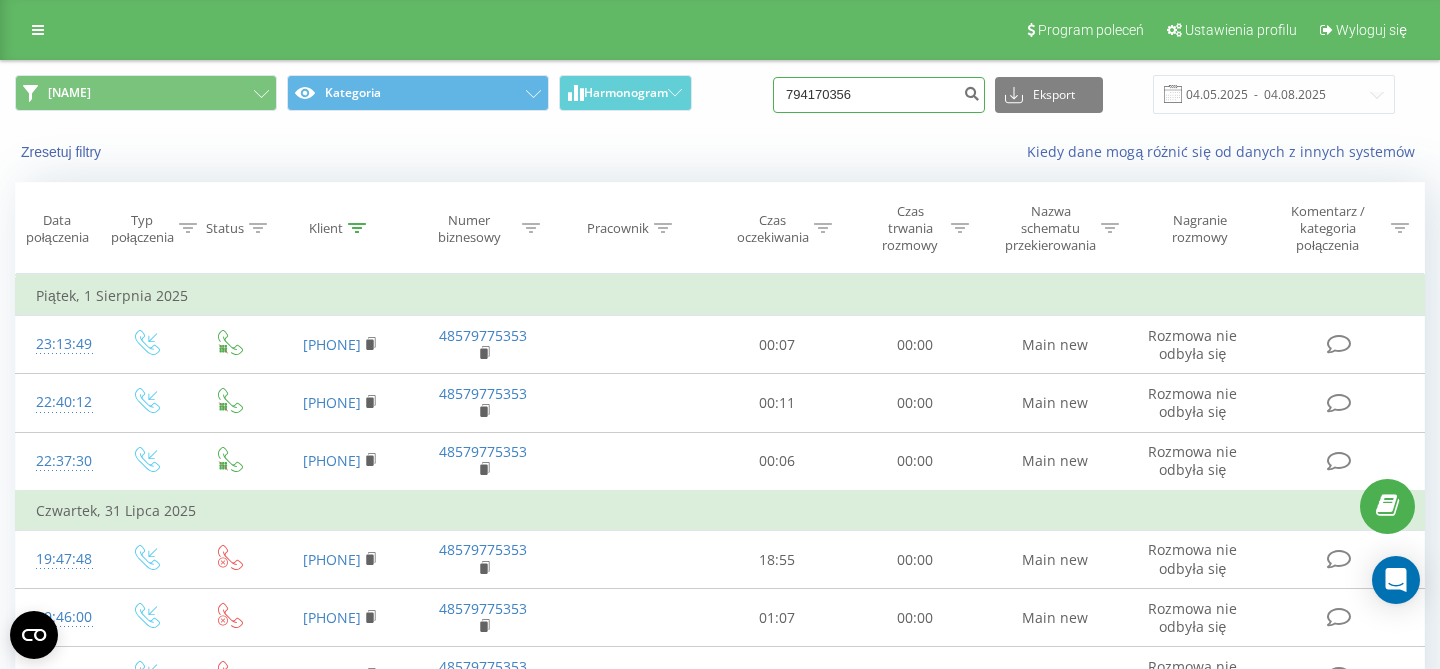 click on "794170356" at bounding box center (879, 95) 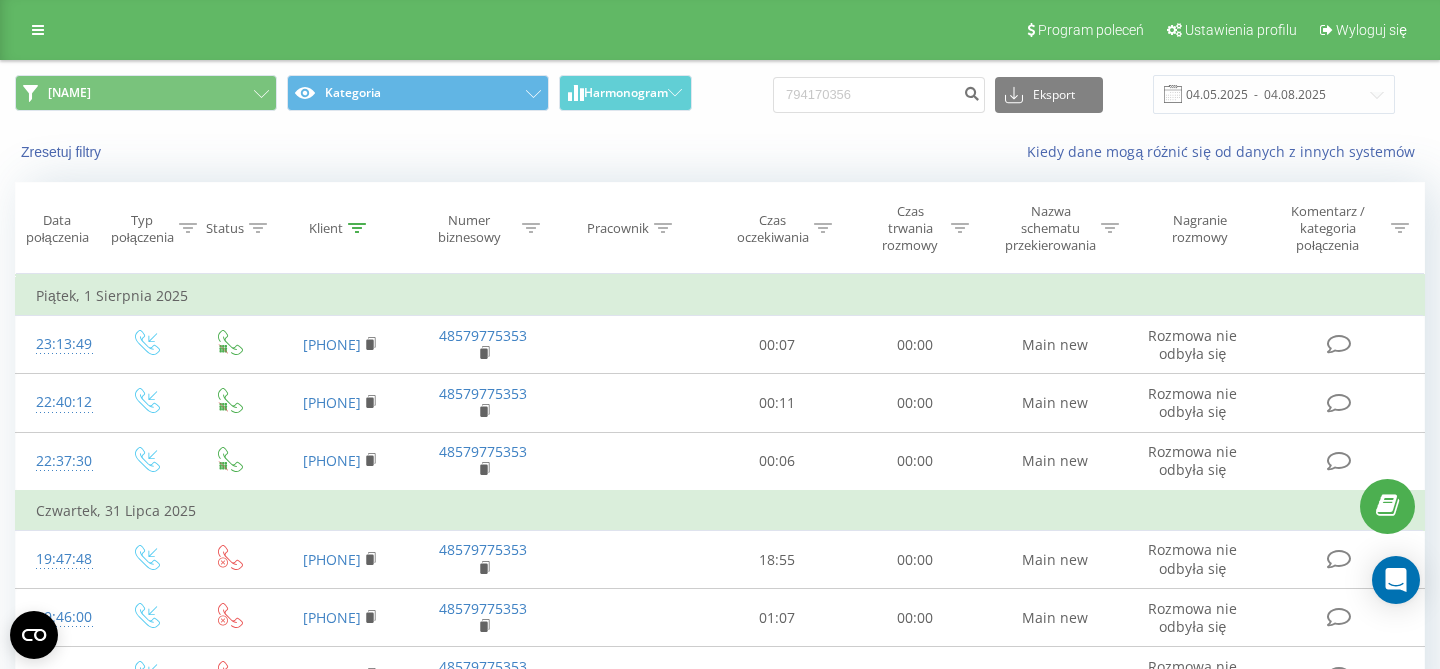 click on "794170356 Eksport .csv .xls .xlsx 04.05.2025  -  04.08.2025" at bounding box center (1084, 94) 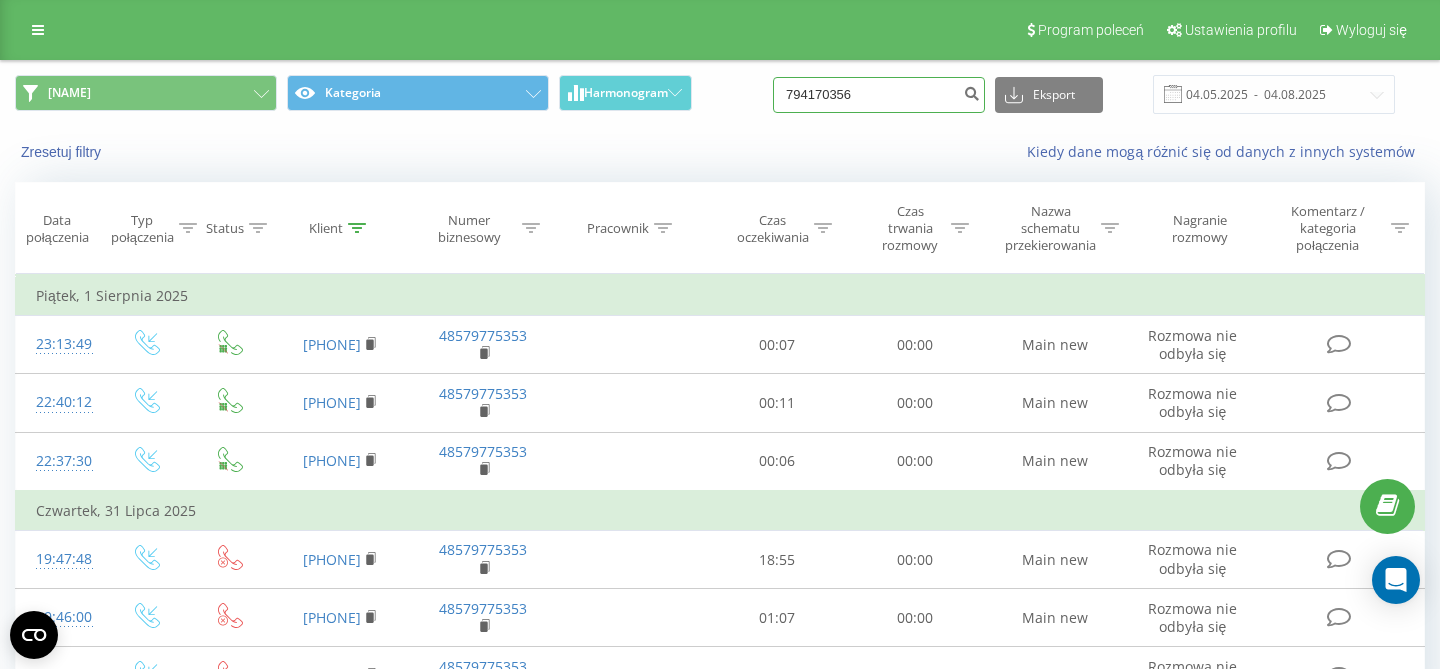 click on "794170356" at bounding box center [879, 95] 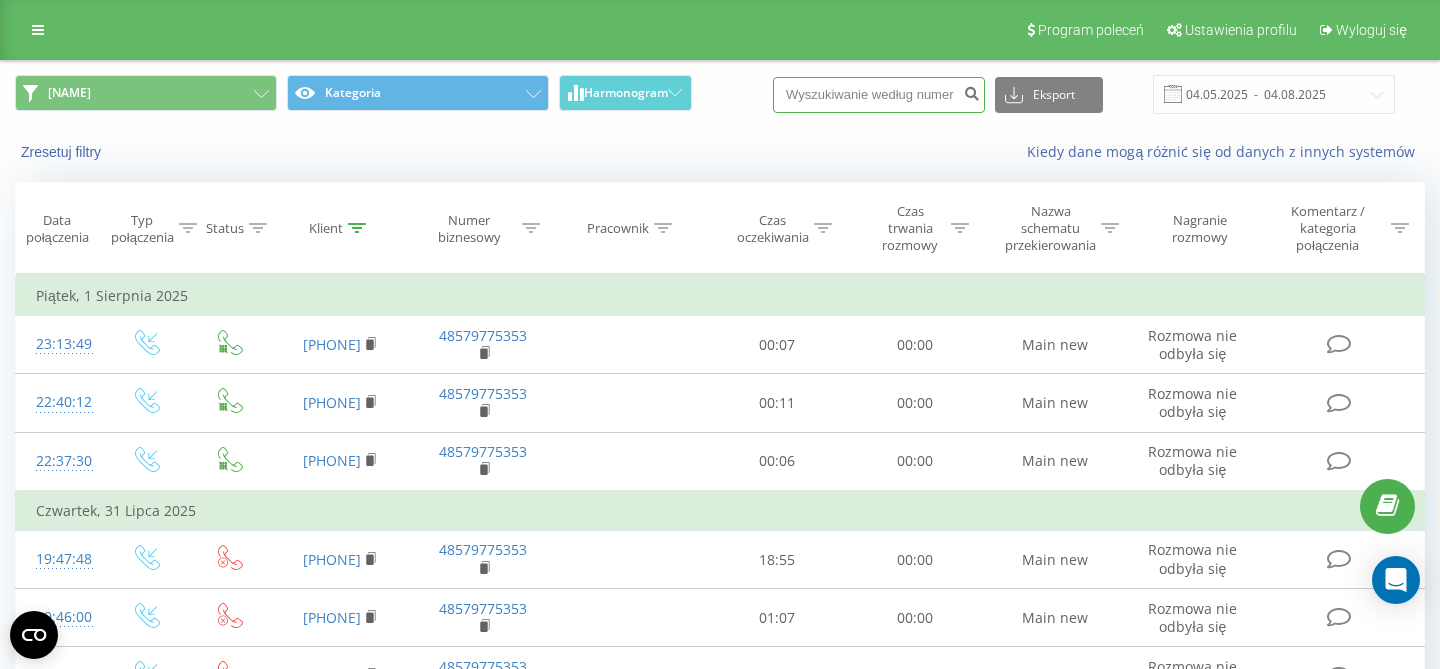 paste on "508086739" 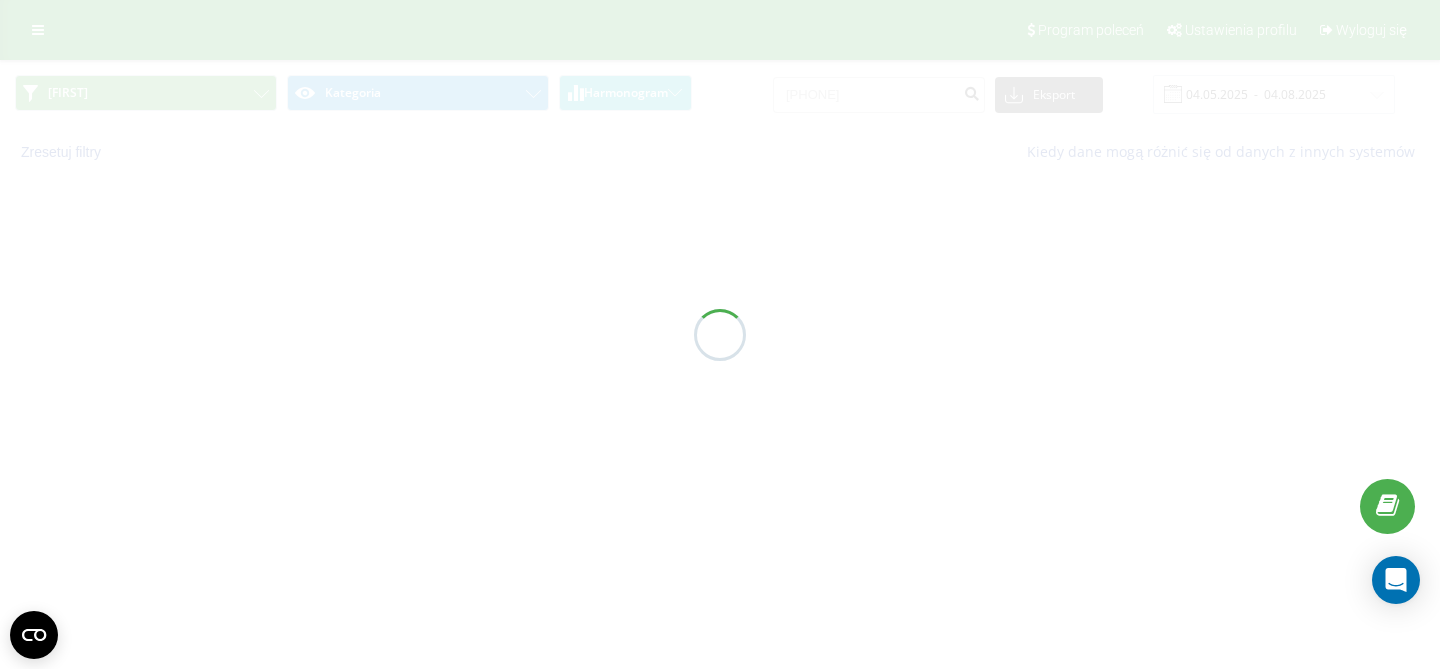 scroll, scrollTop: 0, scrollLeft: 0, axis: both 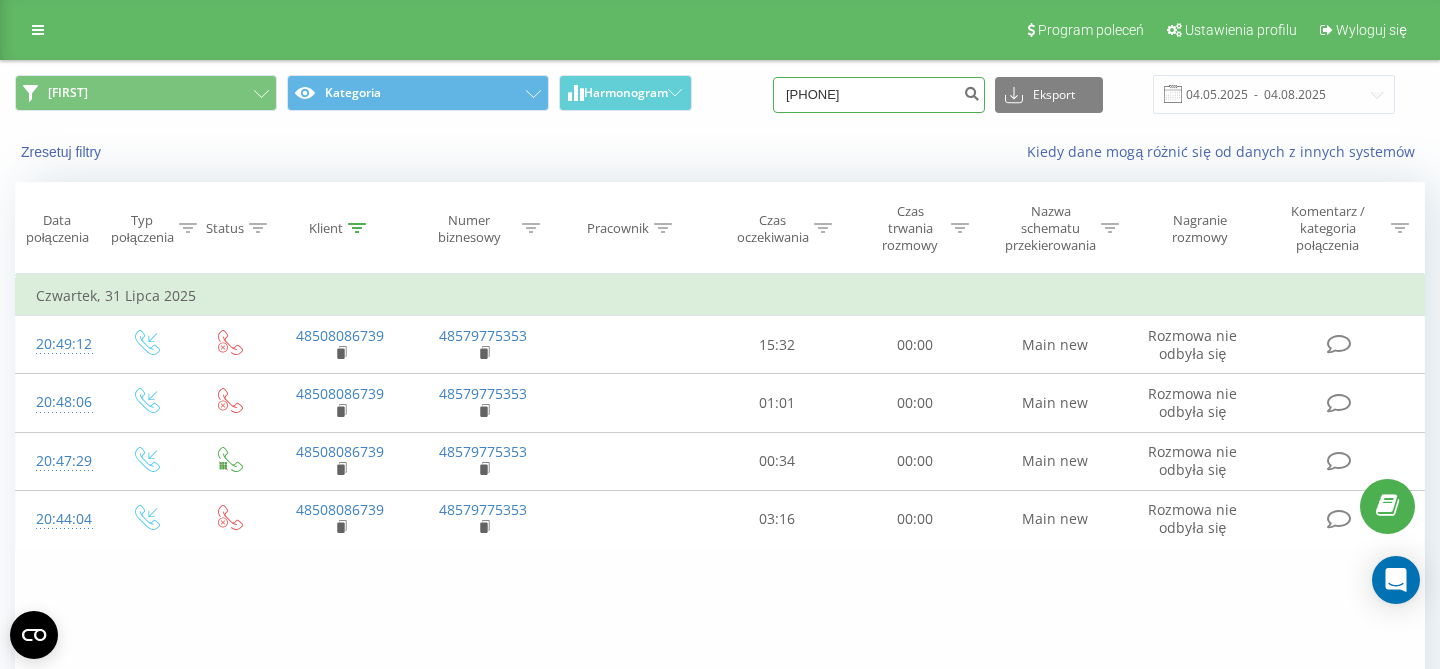 click on "[PHONE]" at bounding box center (879, 95) 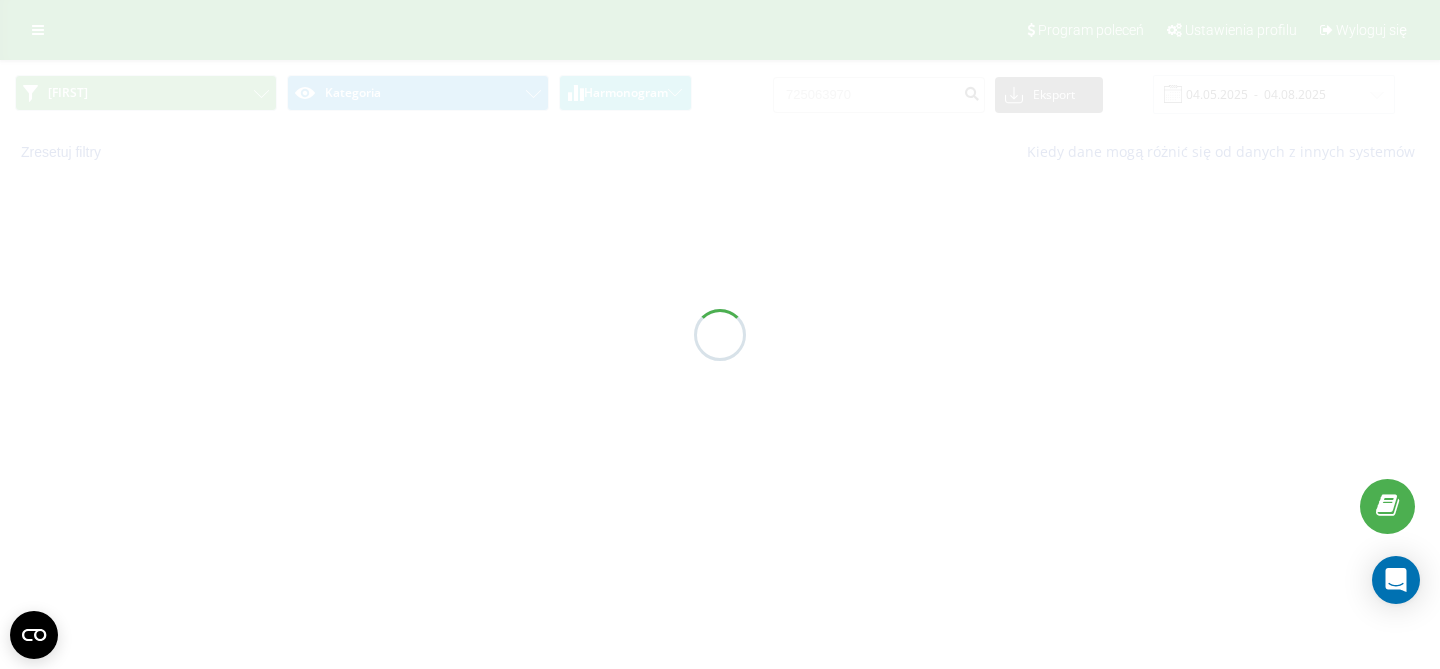 scroll, scrollTop: 0, scrollLeft: 0, axis: both 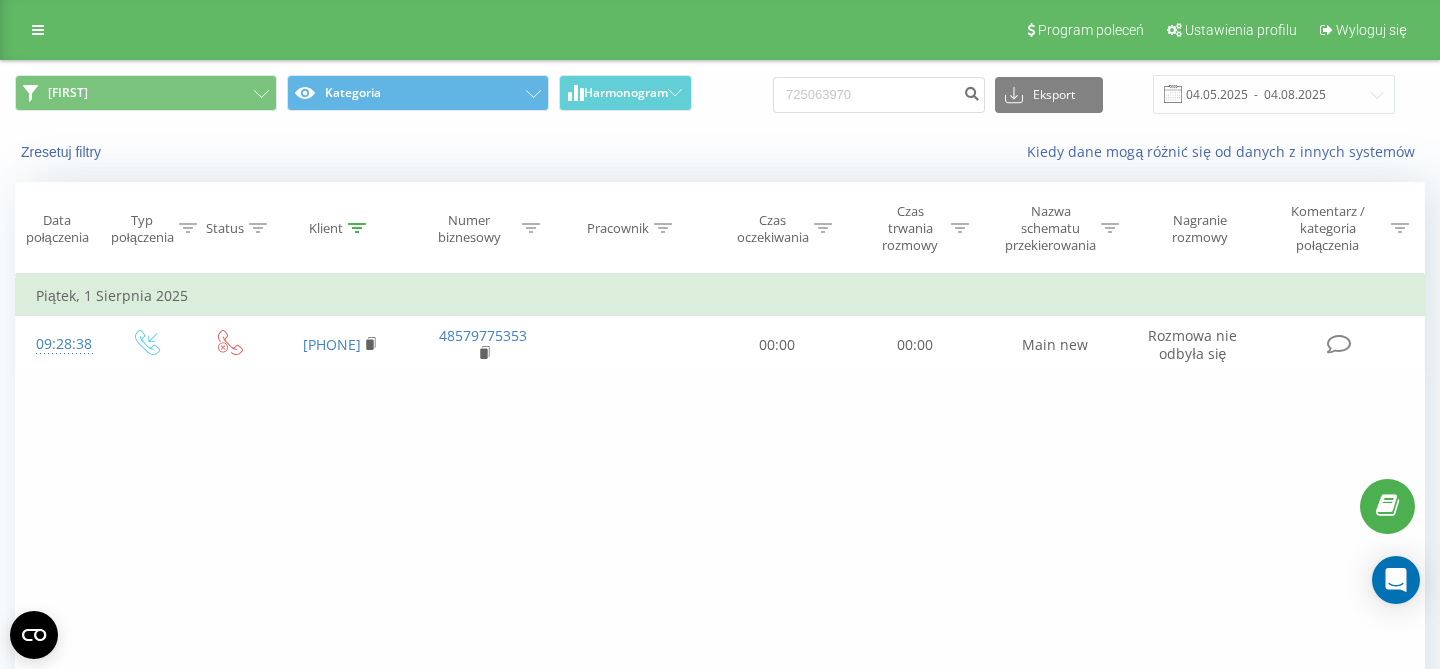 click on "[NUMBER] Eksport .csv .xls .xlsx [DATE]  -  [DATE]" at bounding box center (1084, 94) 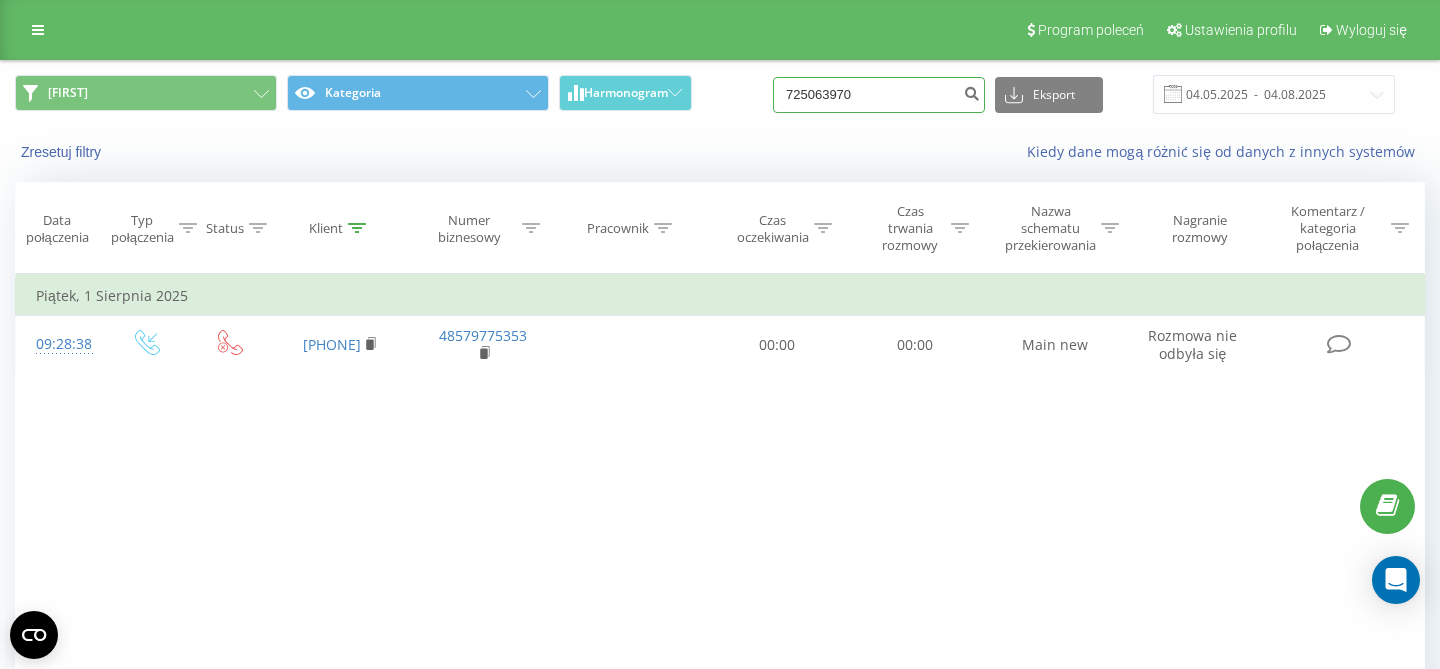 click on "725063970" at bounding box center (879, 95) 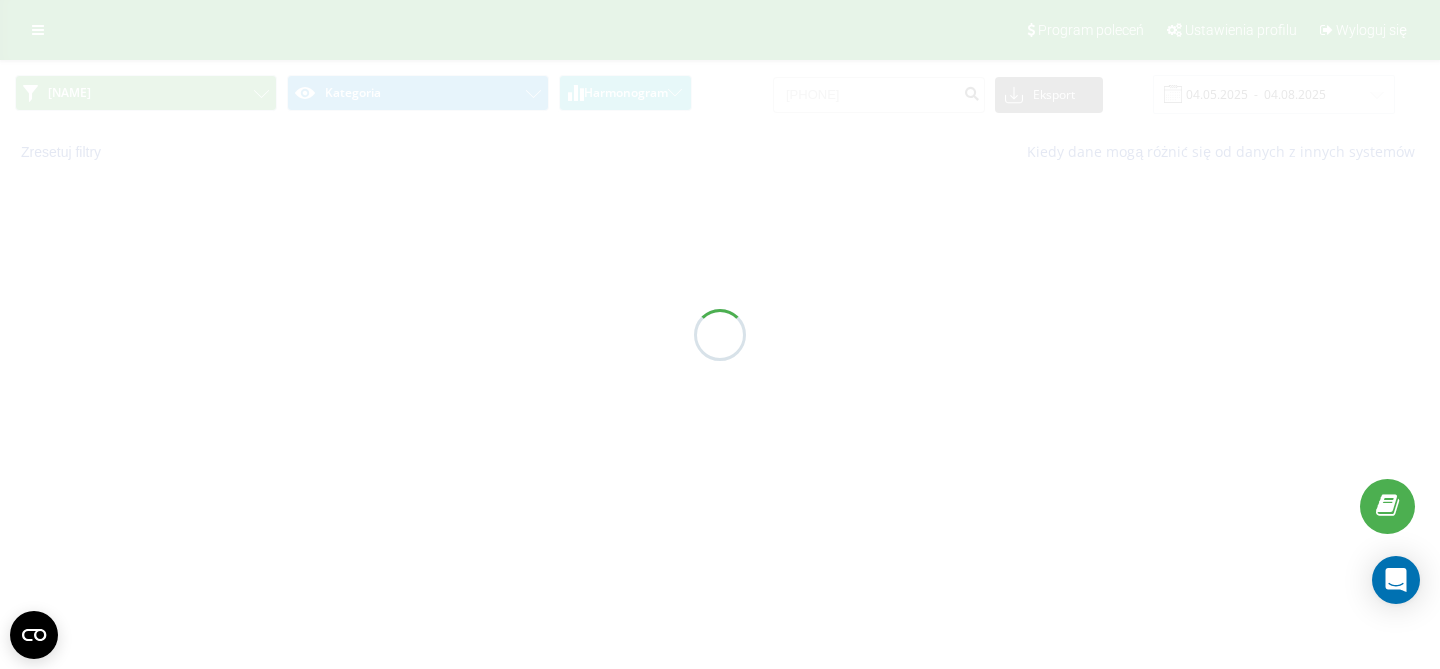 scroll, scrollTop: 0, scrollLeft: 0, axis: both 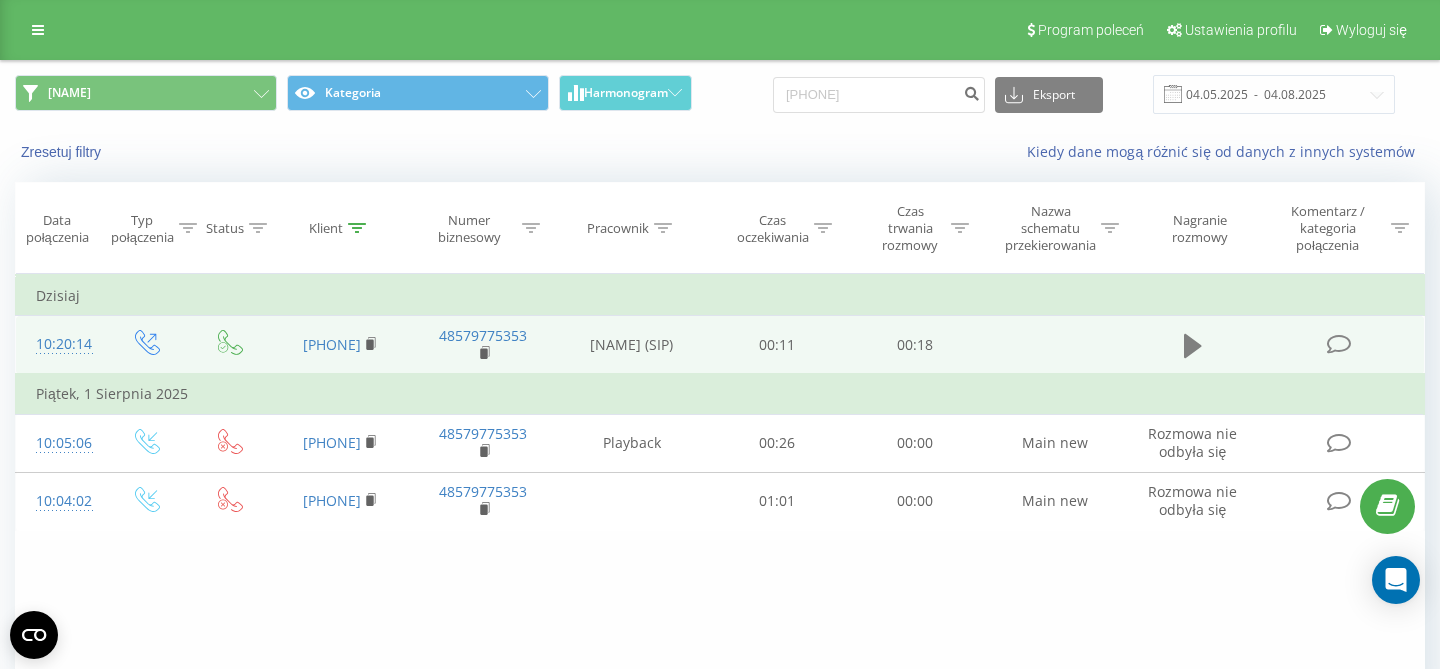 click 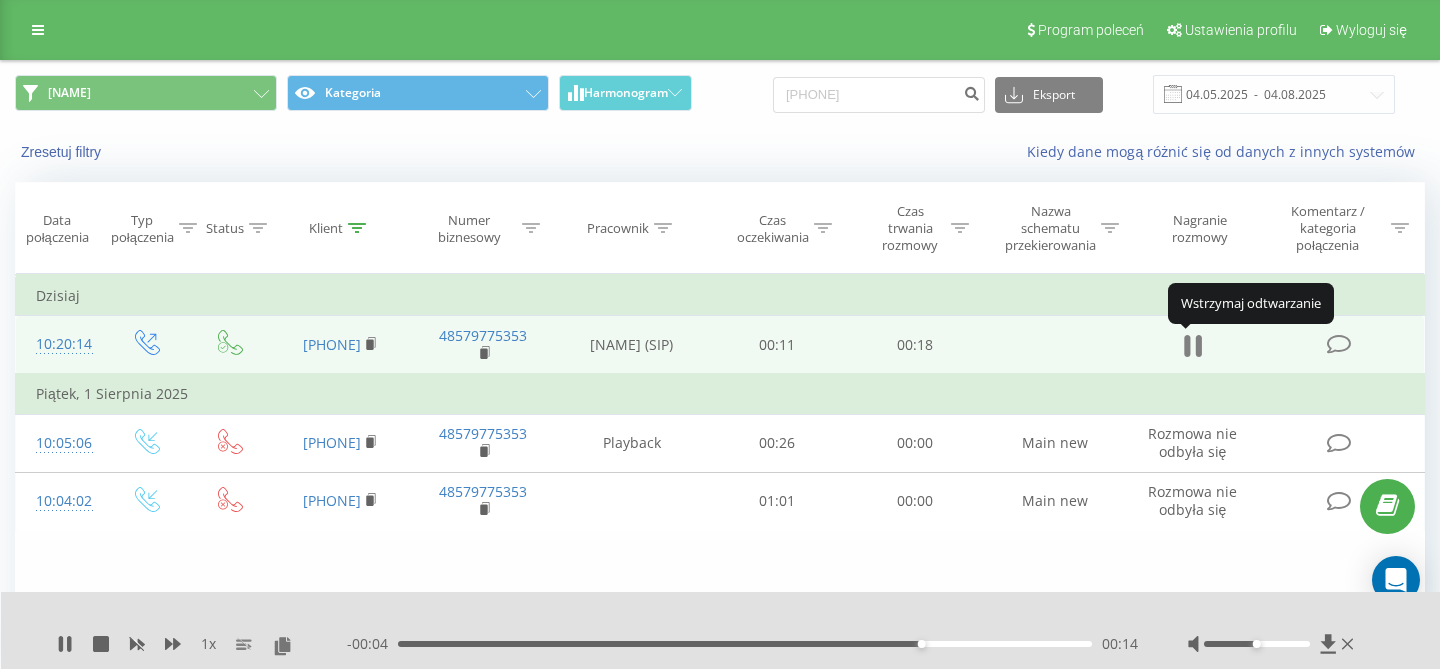 click 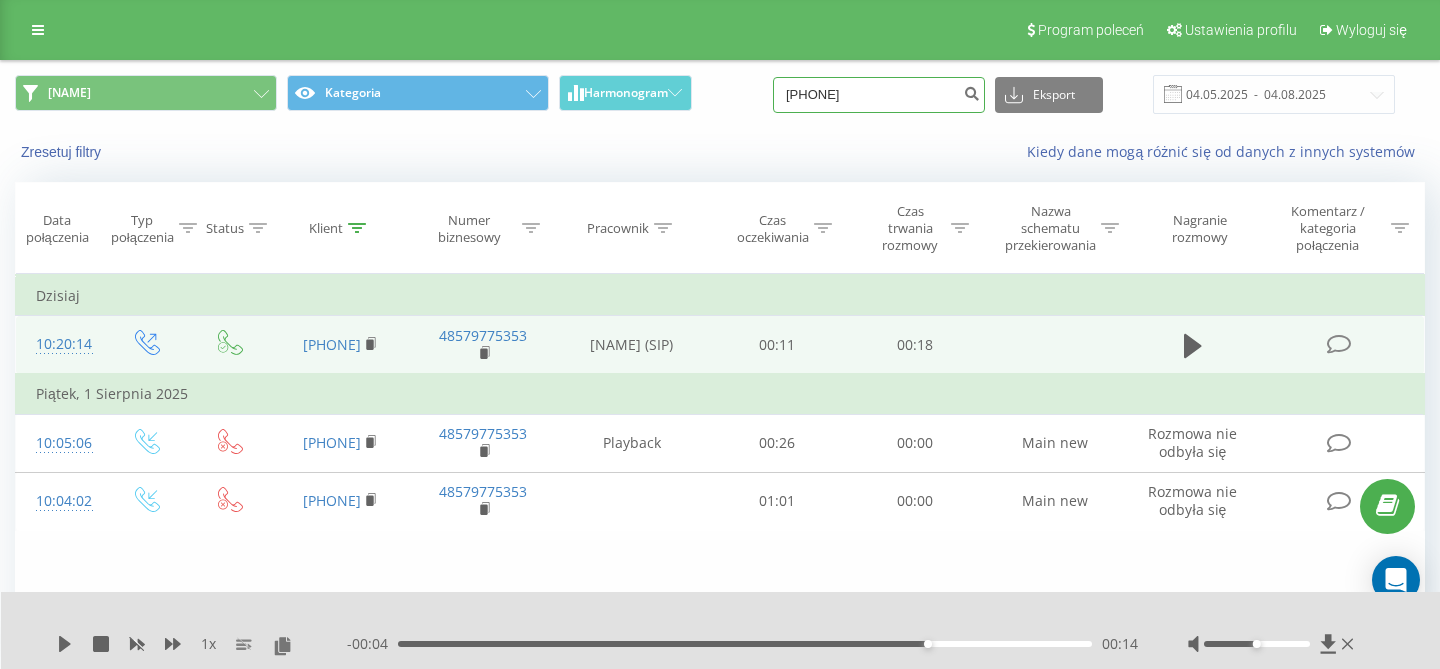 click on "605559777" at bounding box center (879, 95) 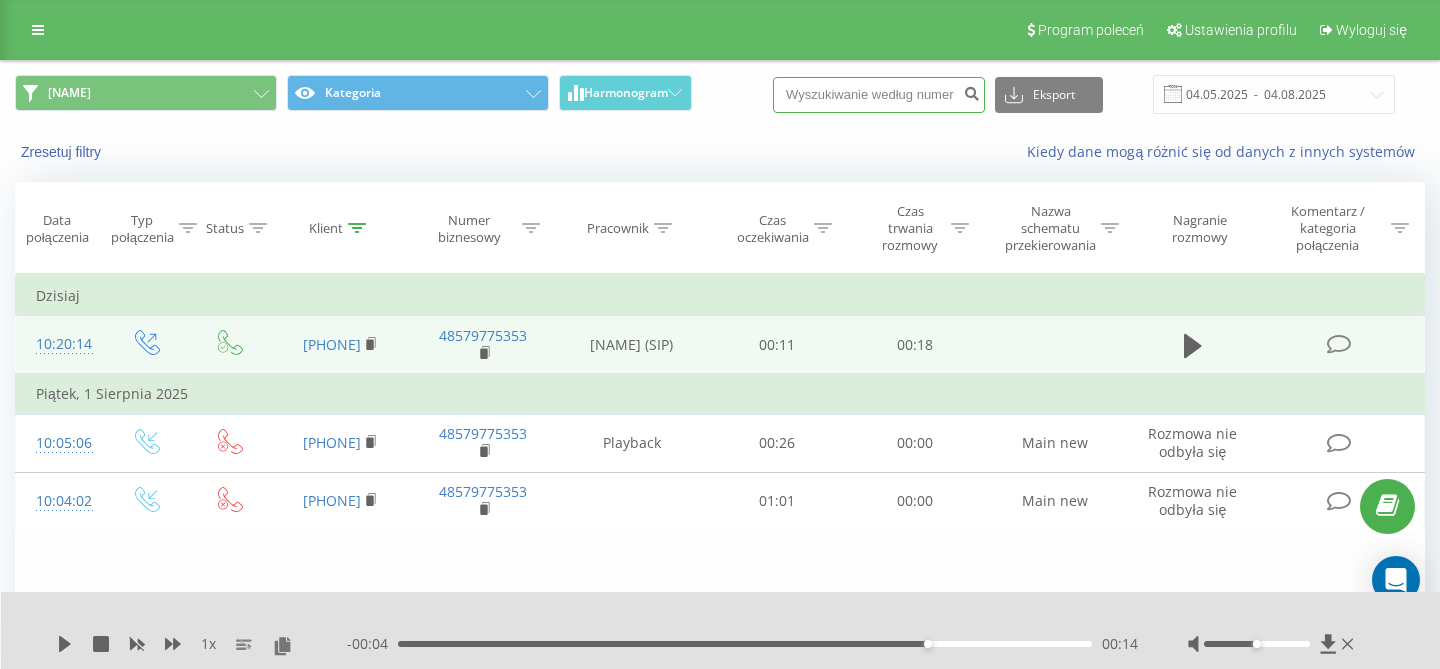 paste on "510132072" 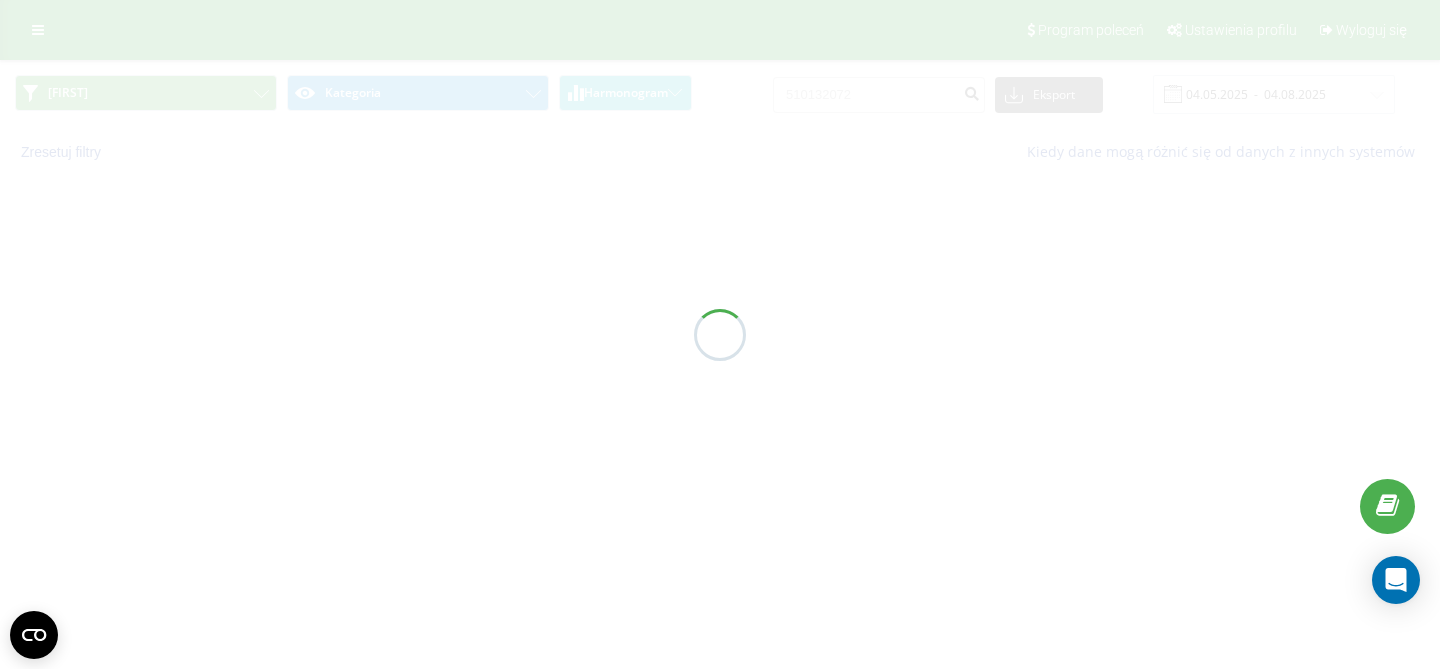 scroll, scrollTop: 0, scrollLeft: 0, axis: both 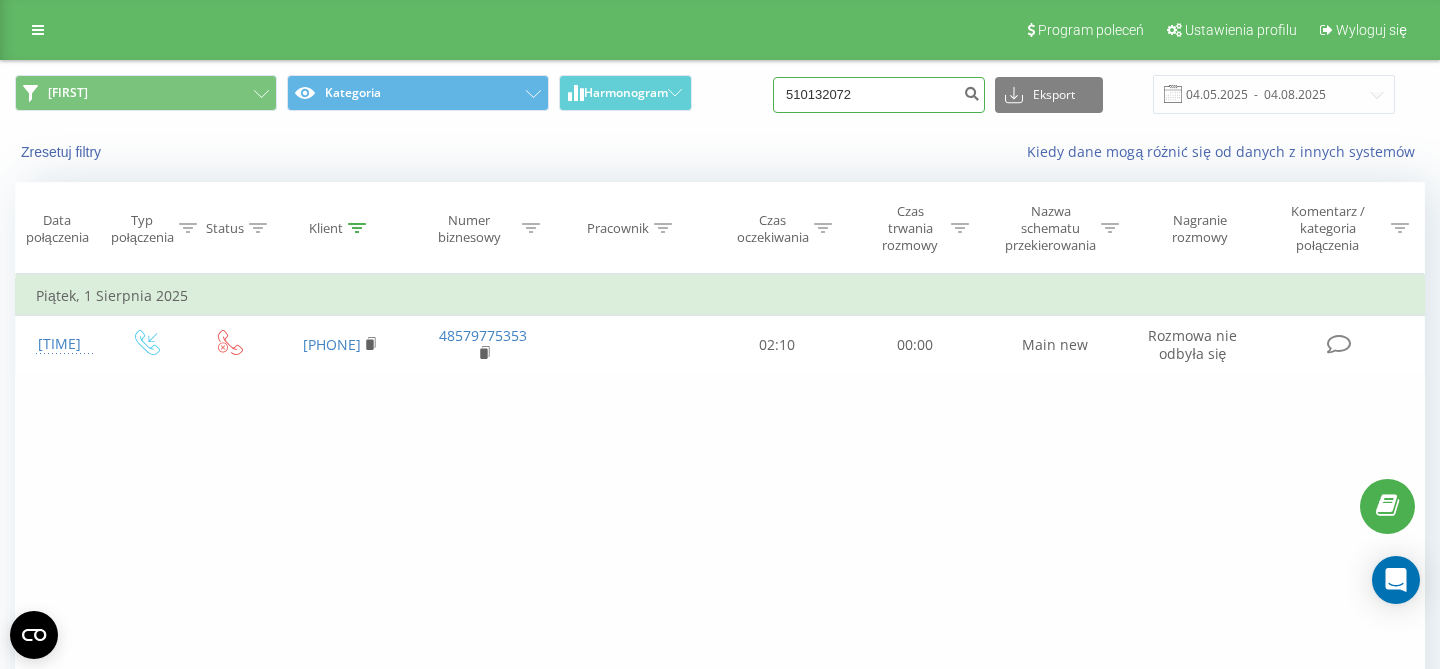 click on "510132072" at bounding box center (879, 95) 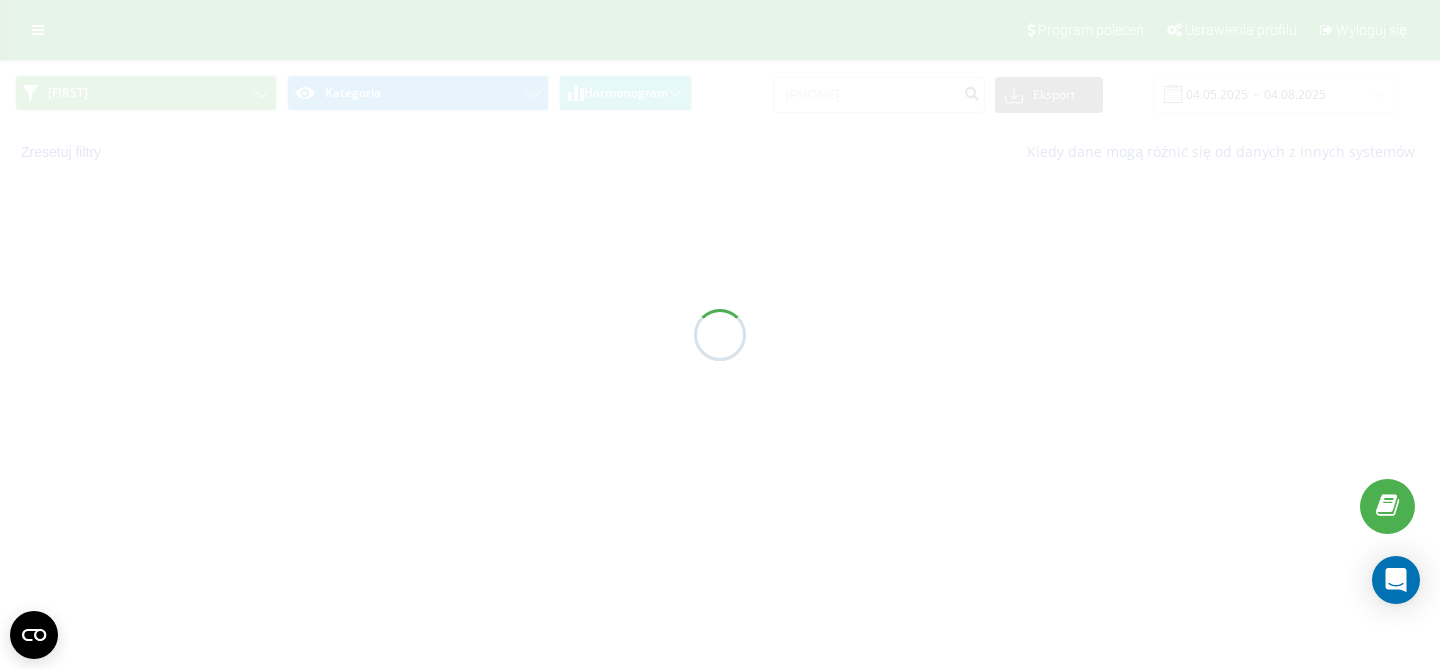 scroll, scrollTop: 0, scrollLeft: 0, axis: both 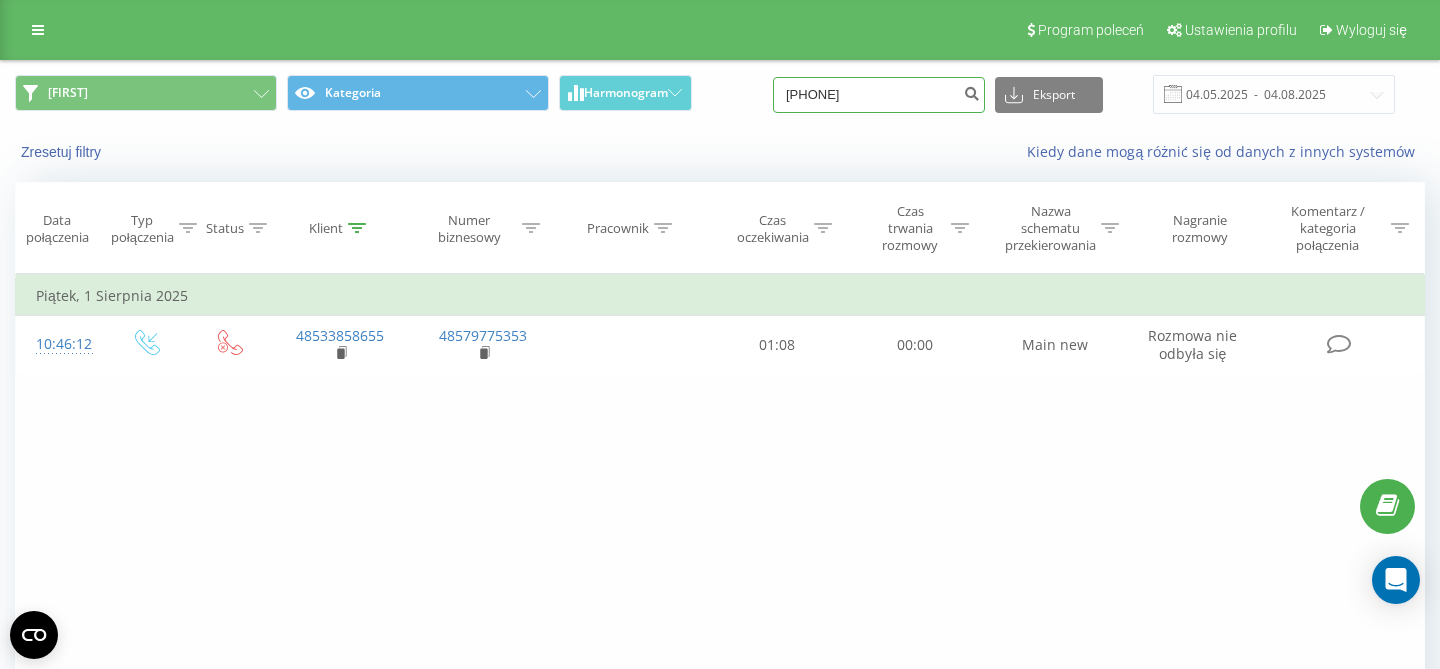 click on "[PHONE]" at bounding box center [879, 95] 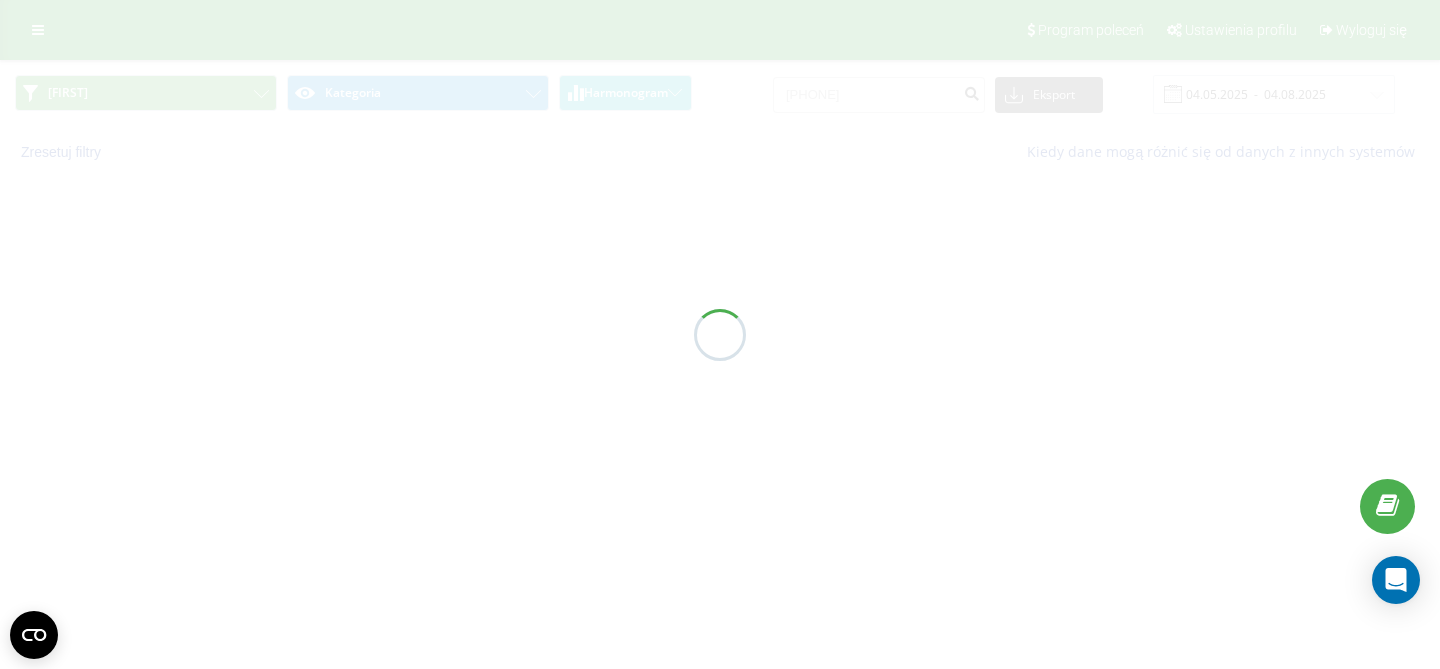 scroll, scrollTop: 0, scrollLeft: 0, axis: both 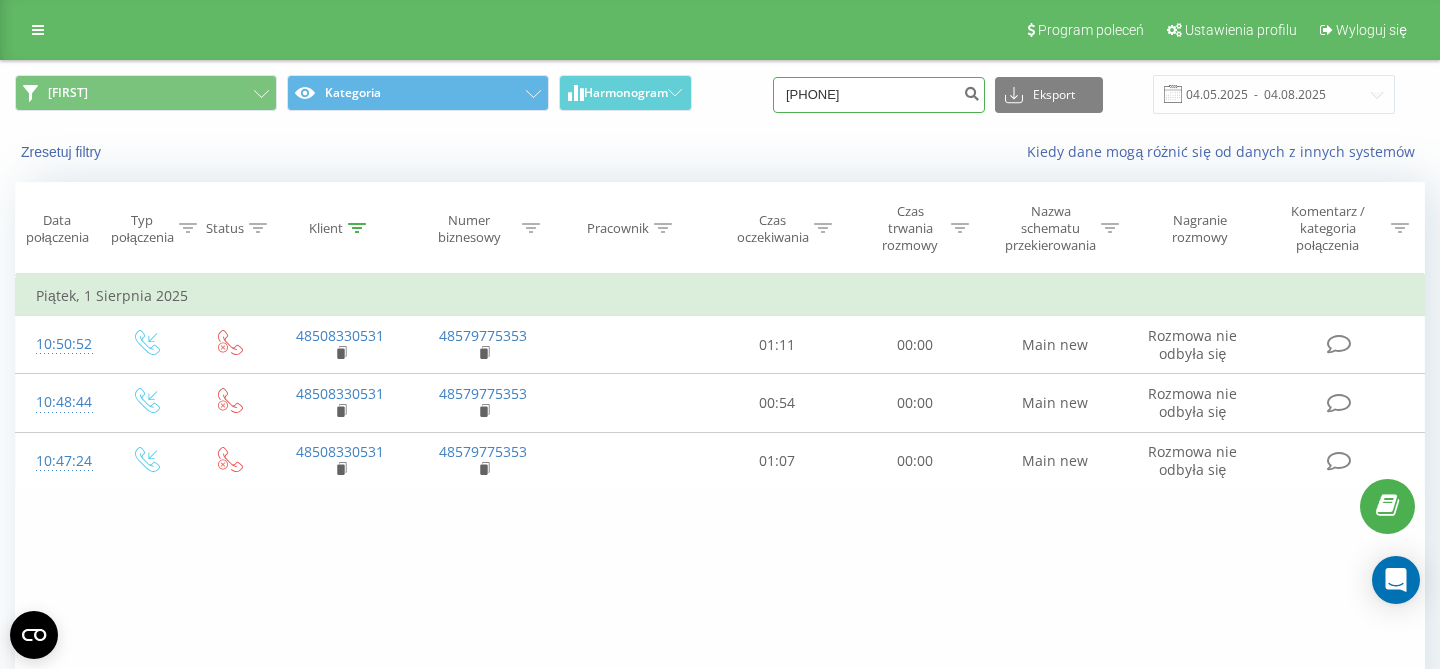 click on "508330531" at bounding box center [879, 95] 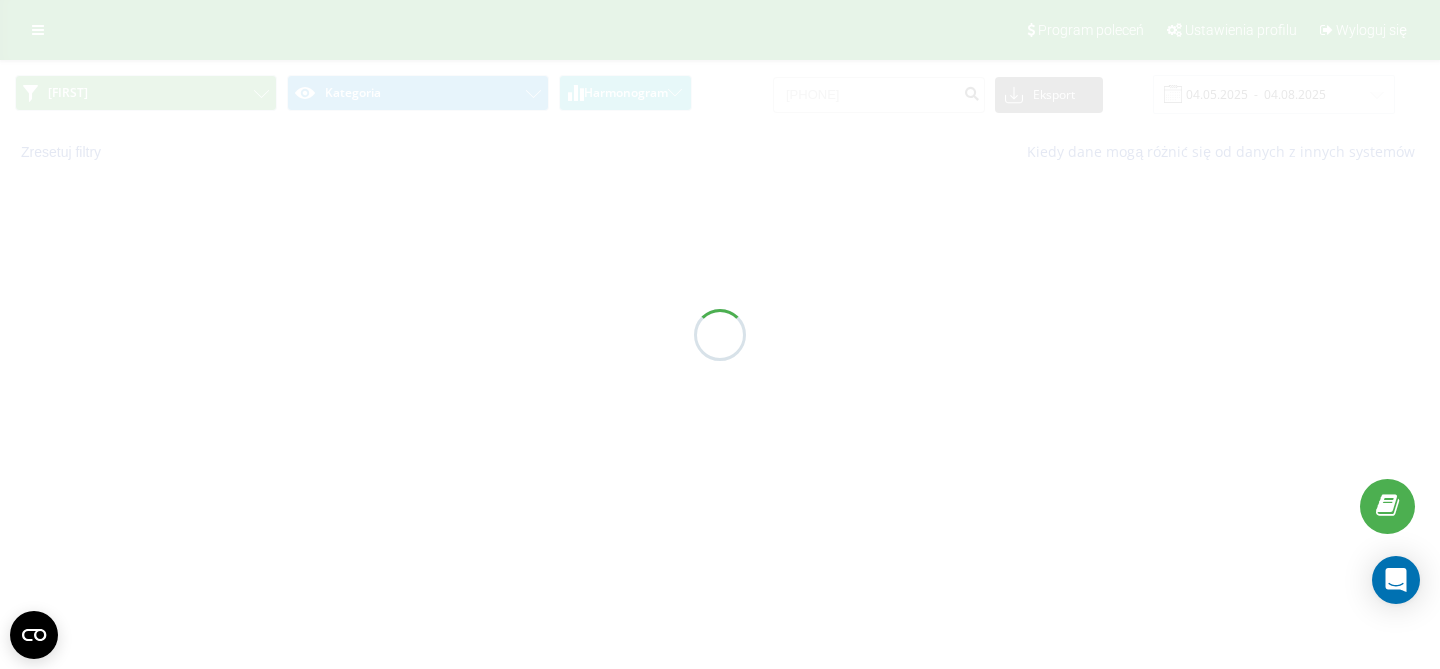 scroll, scrollTop: 0, scrollLeft: 0, axis: both 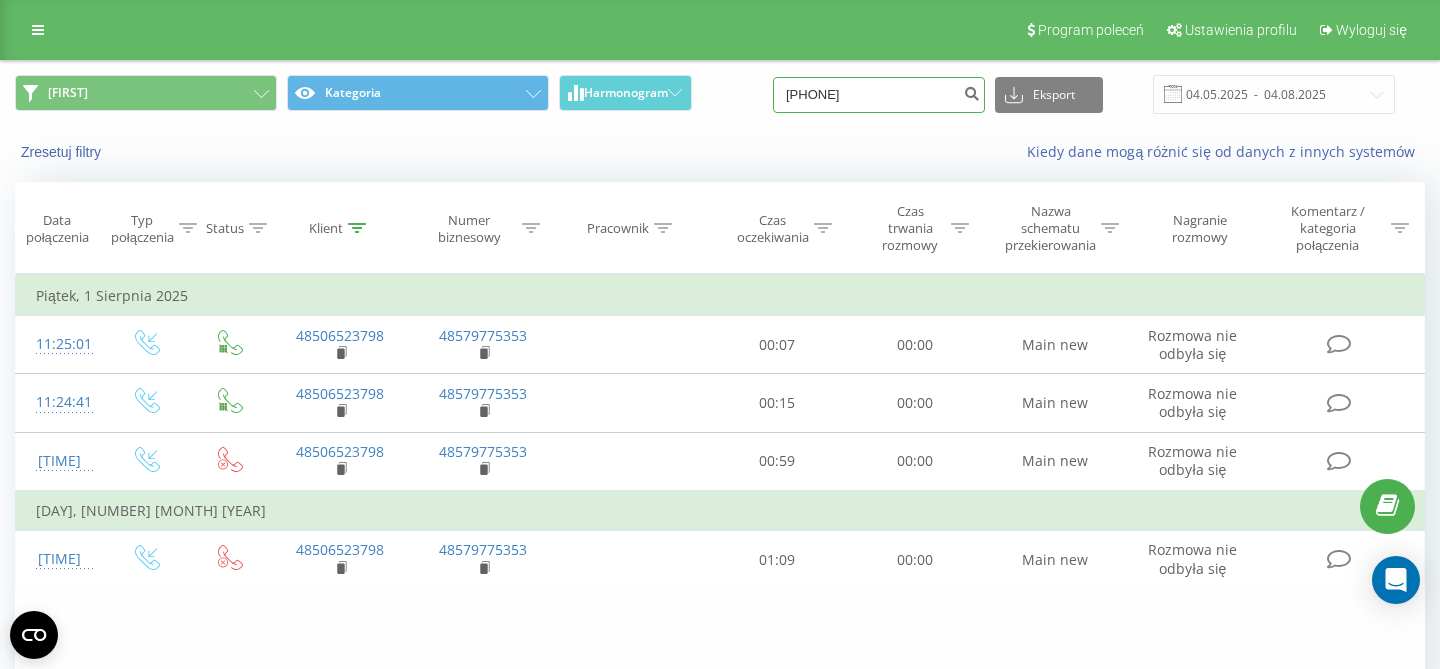 click on "[PHONE]" at bounding box center [879, 95] 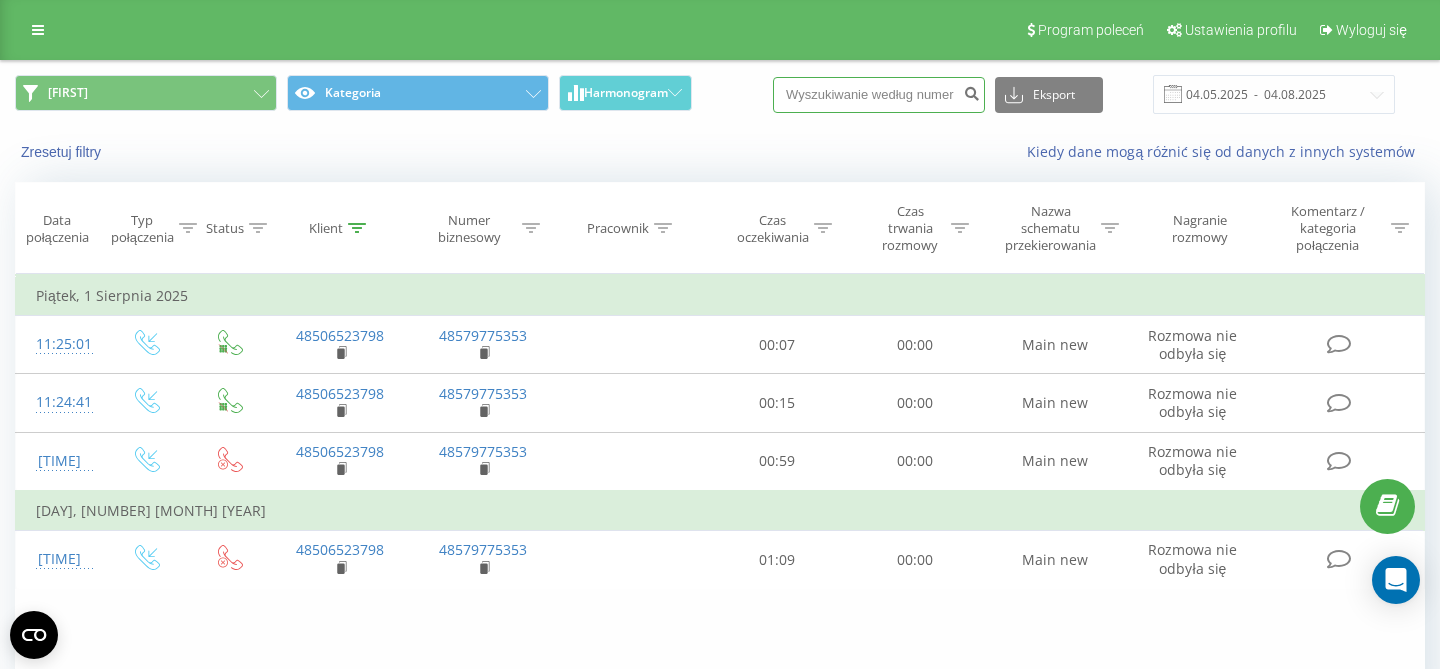 paste on "536205812" 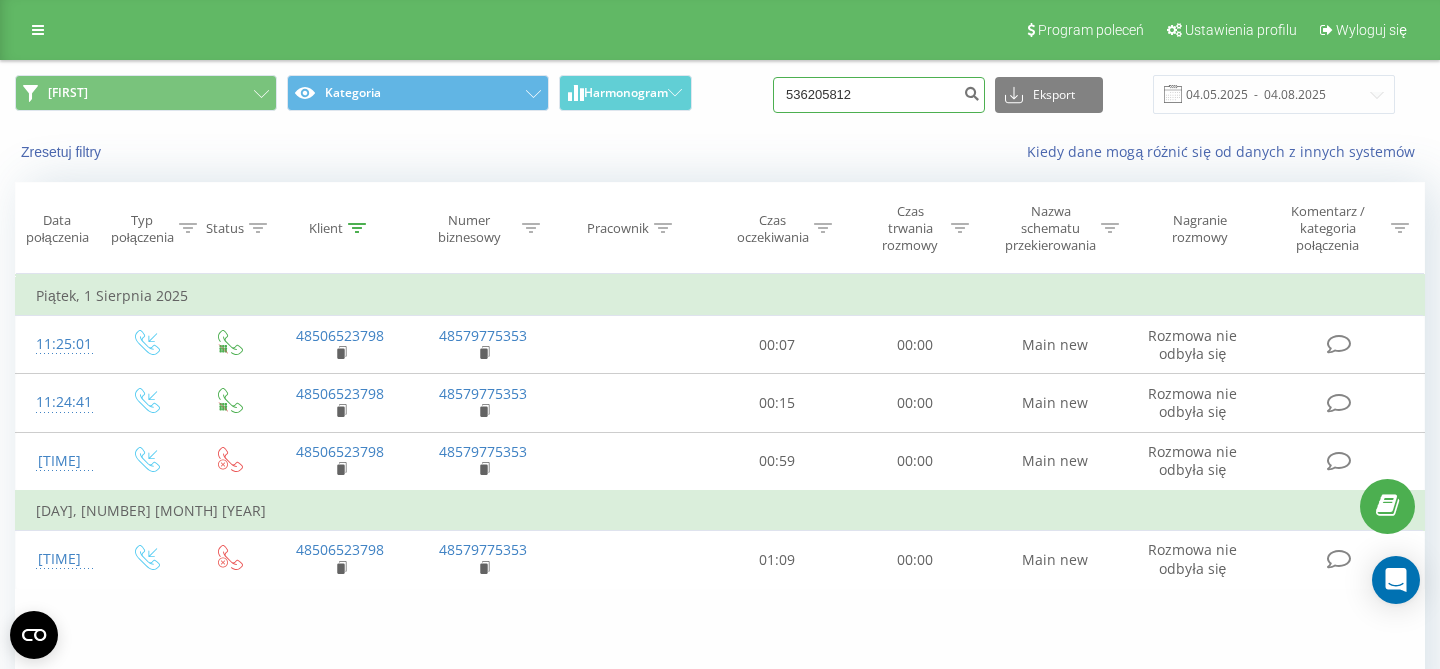 type on "536205812" 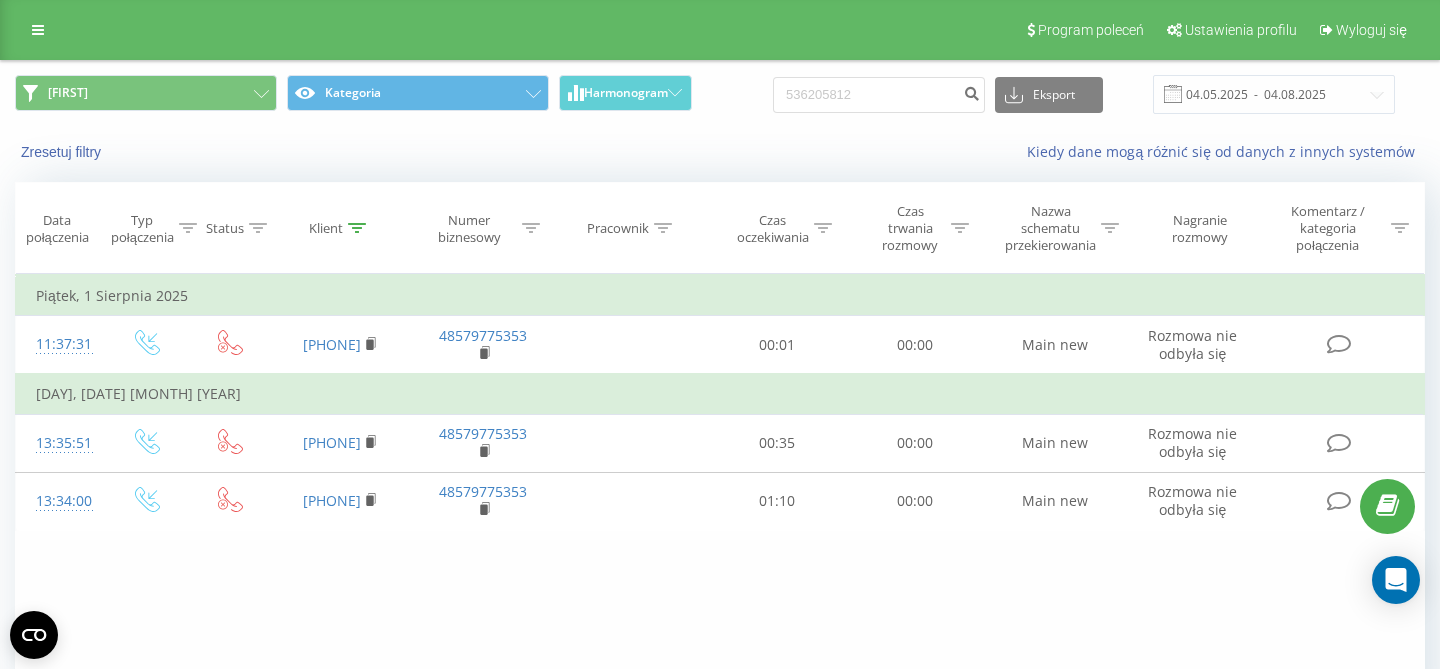scroll, scrollTop: 0, scrollLeft: 0, axis: both 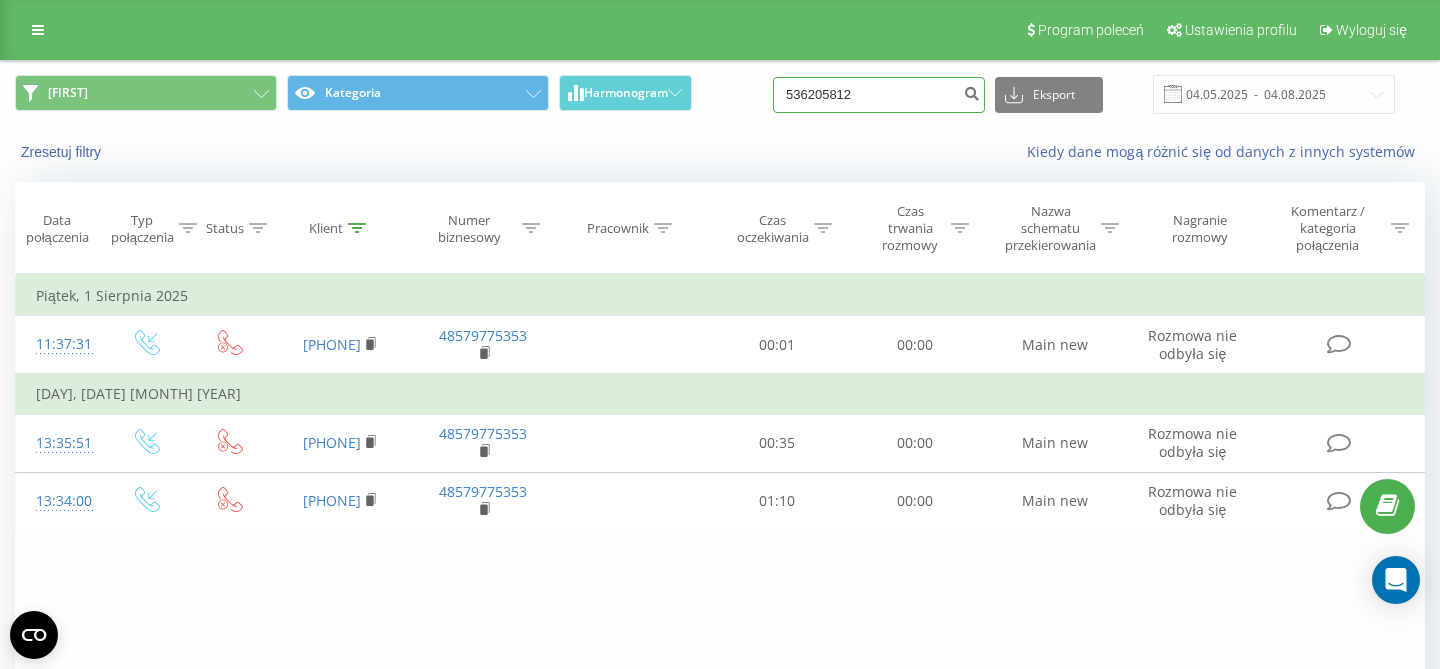 click on "536205812" at bounding box center [879, 95] 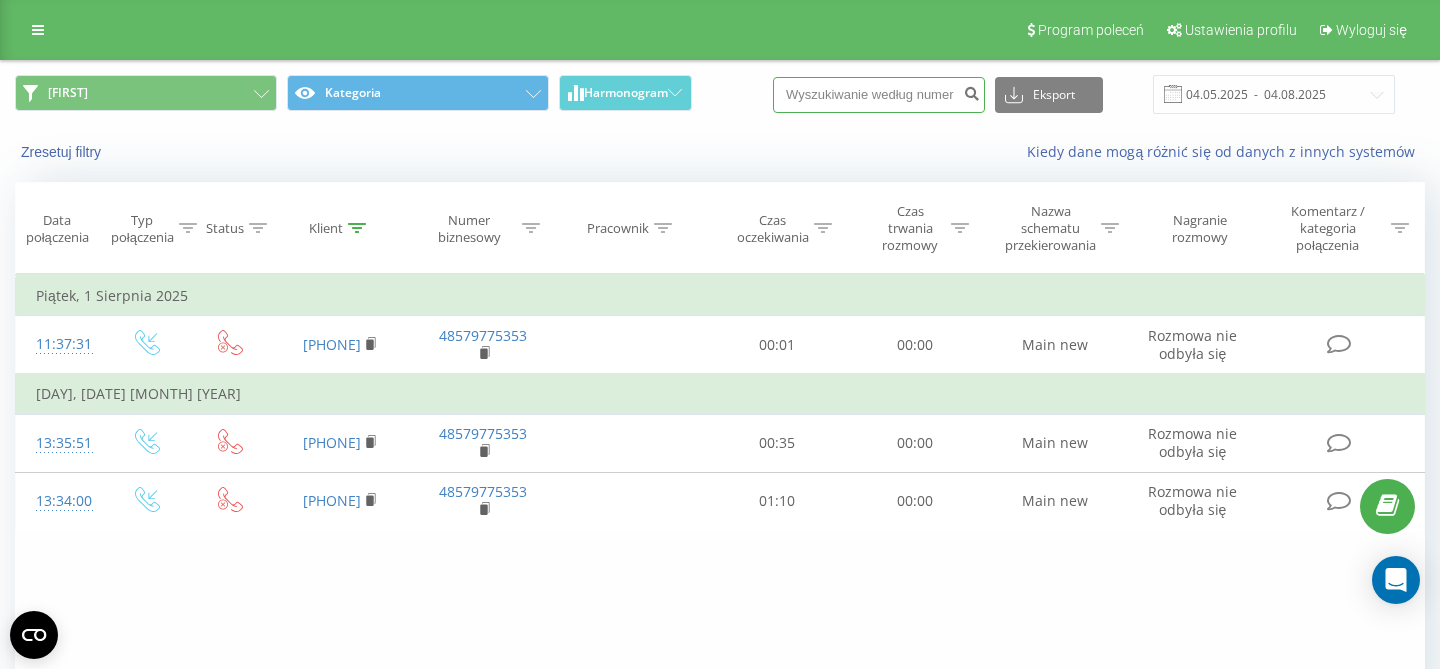 paste on "537638020" 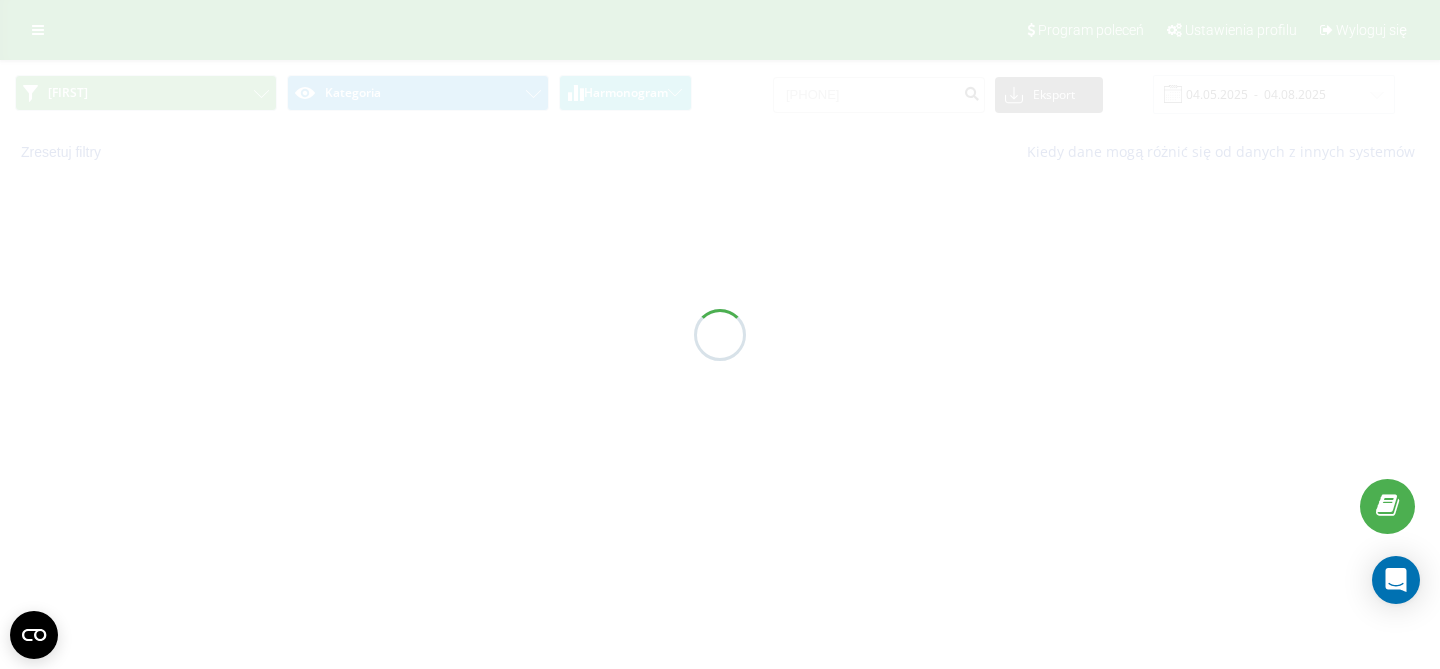 scroll, scrollTop: 0, scrollLeft: 0, axis: both 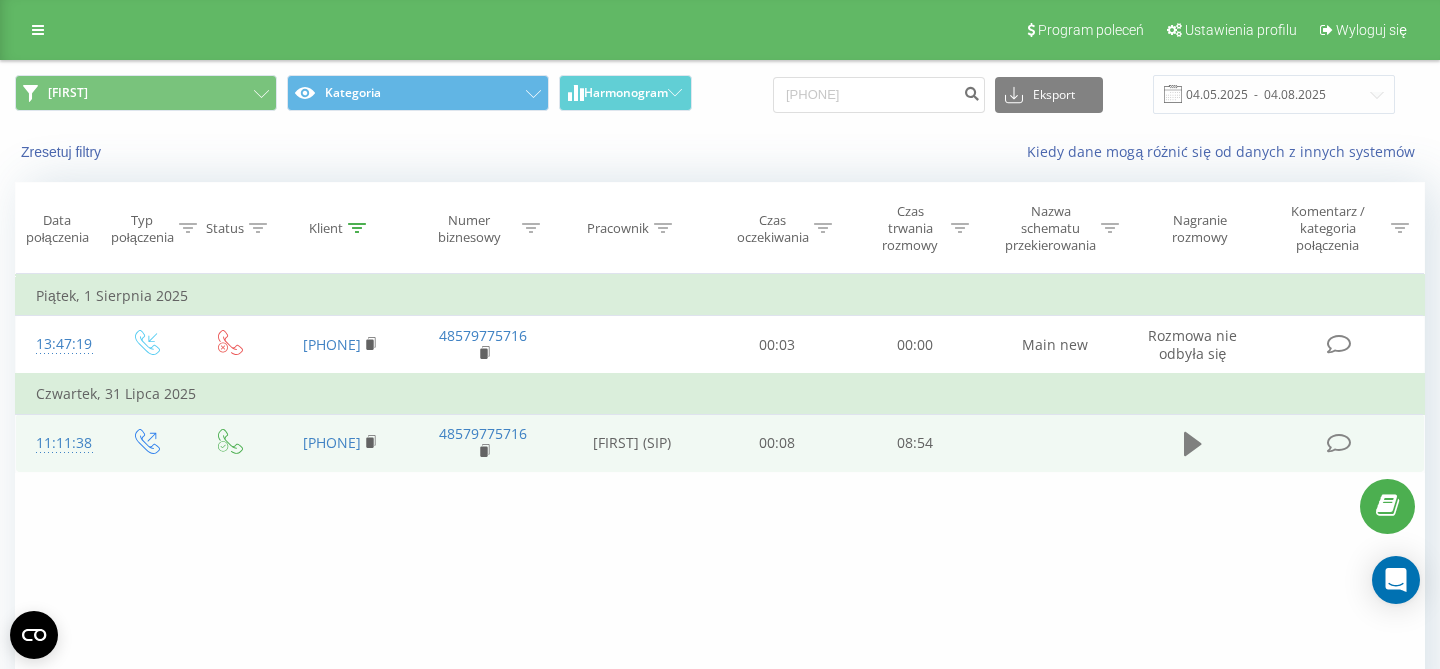 click 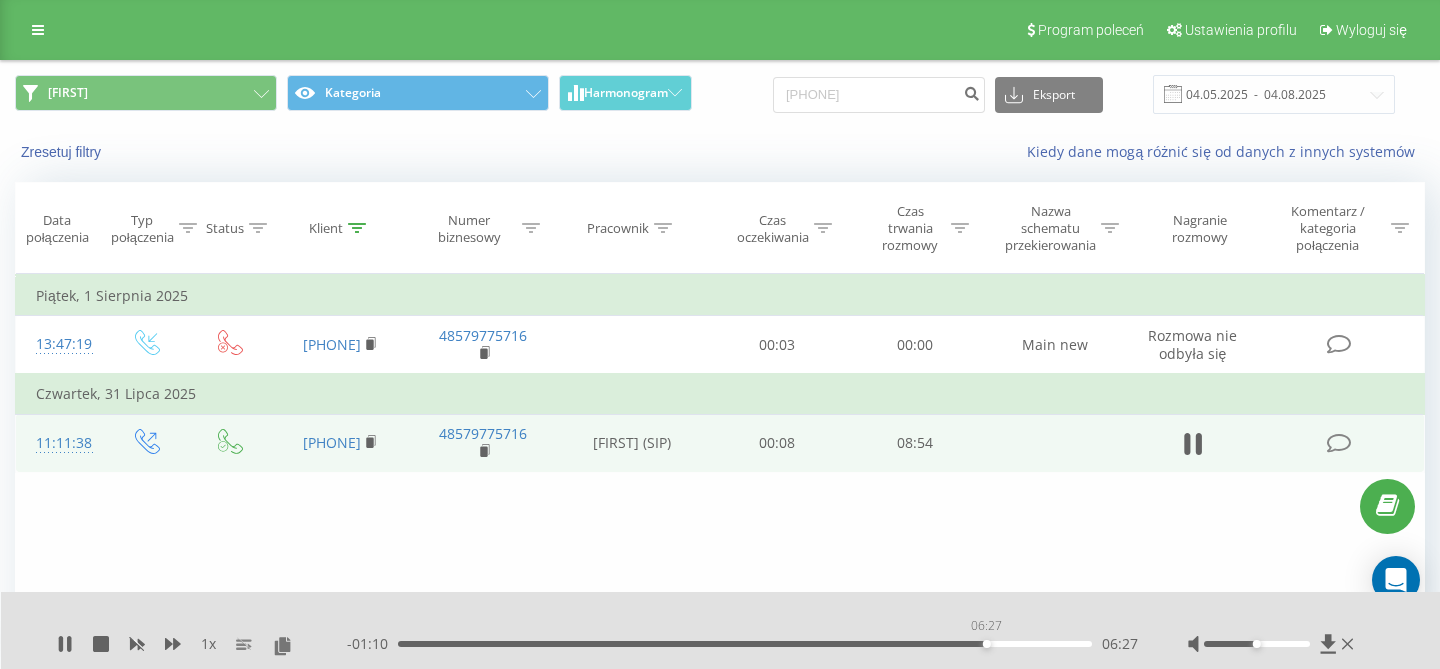 click on "06:27" at bounding box center (745, 644) 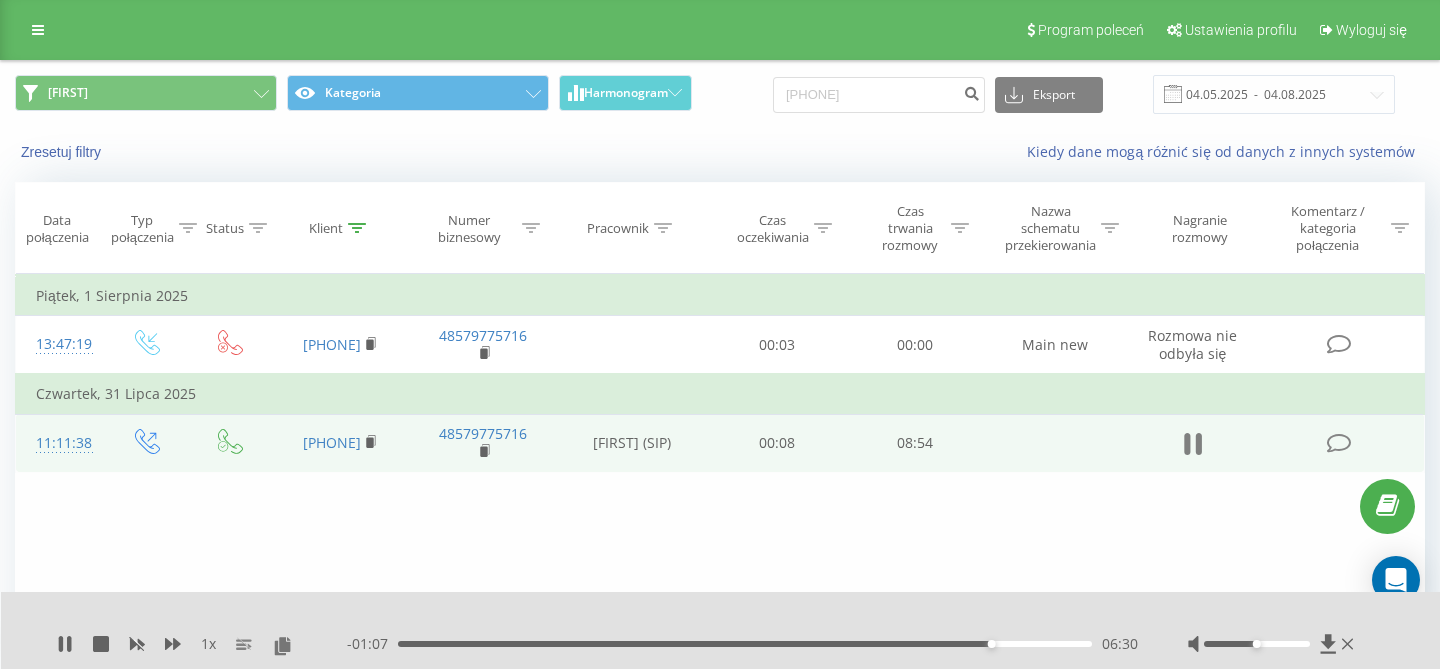 click 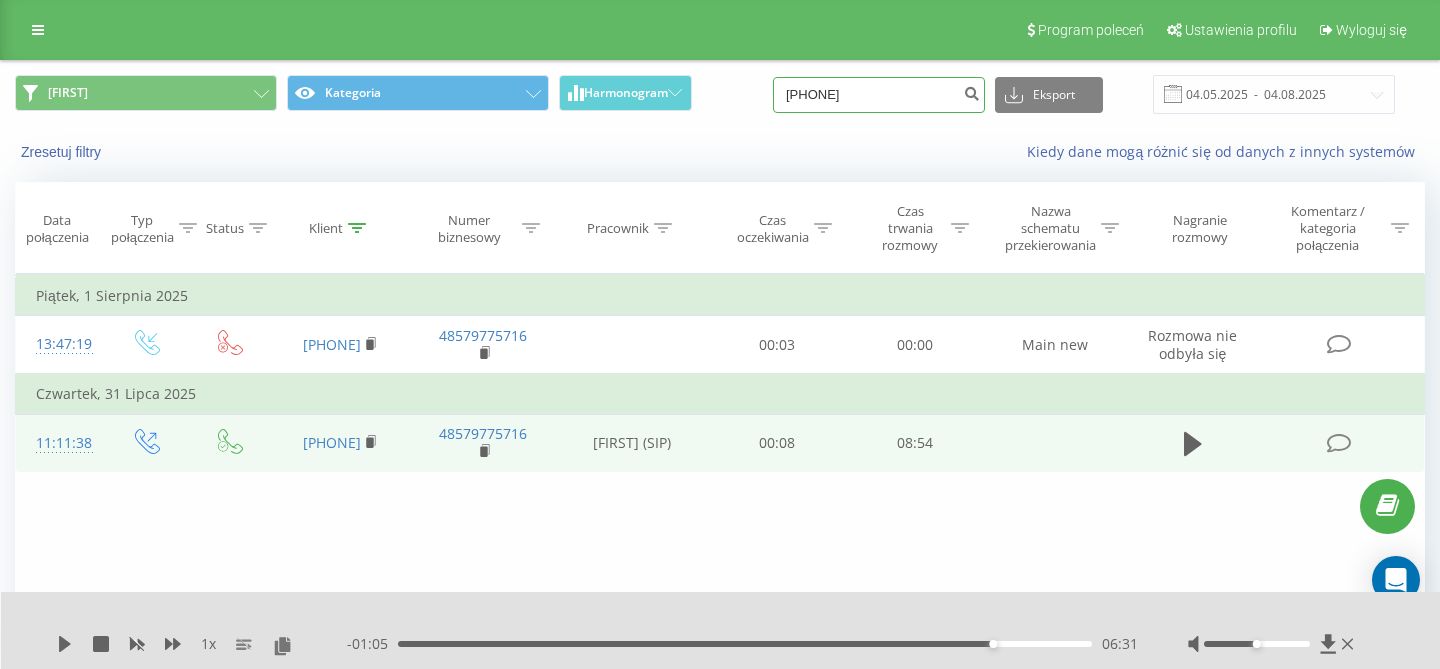 click on "537638020" at bounding box center (879, 95) 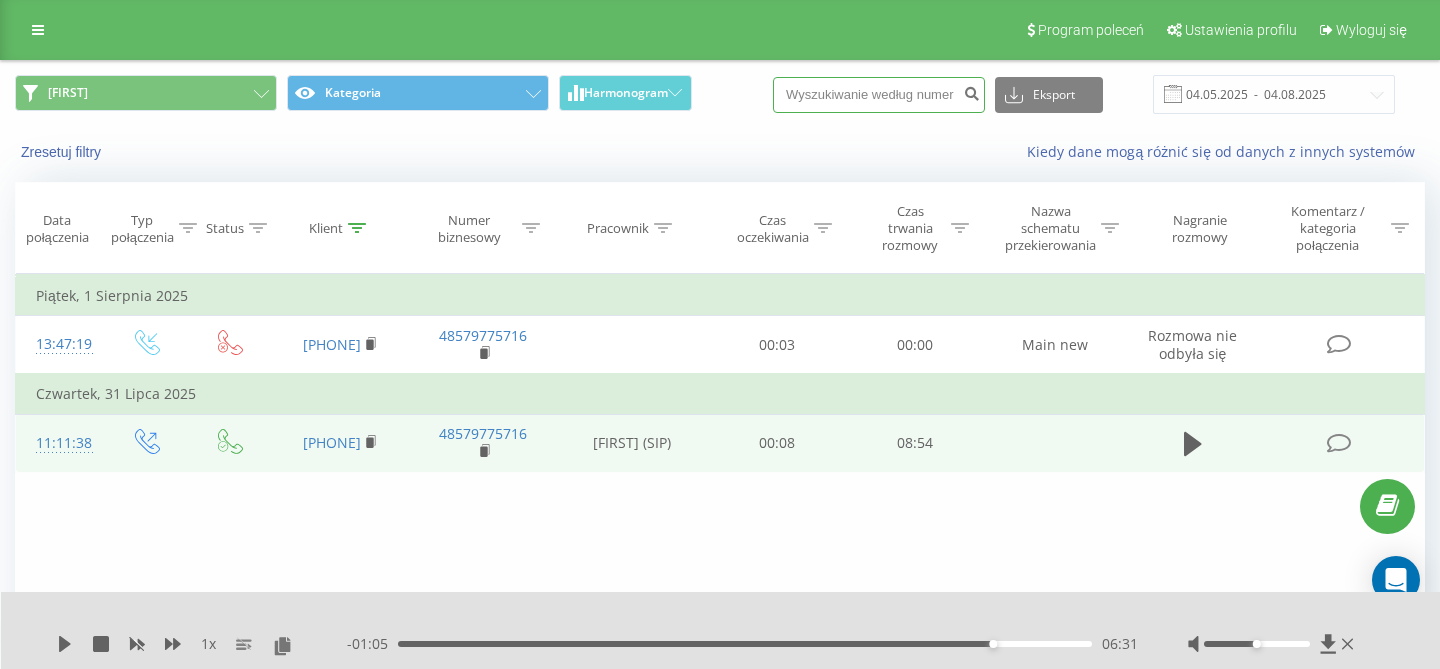 paste on "728599166" 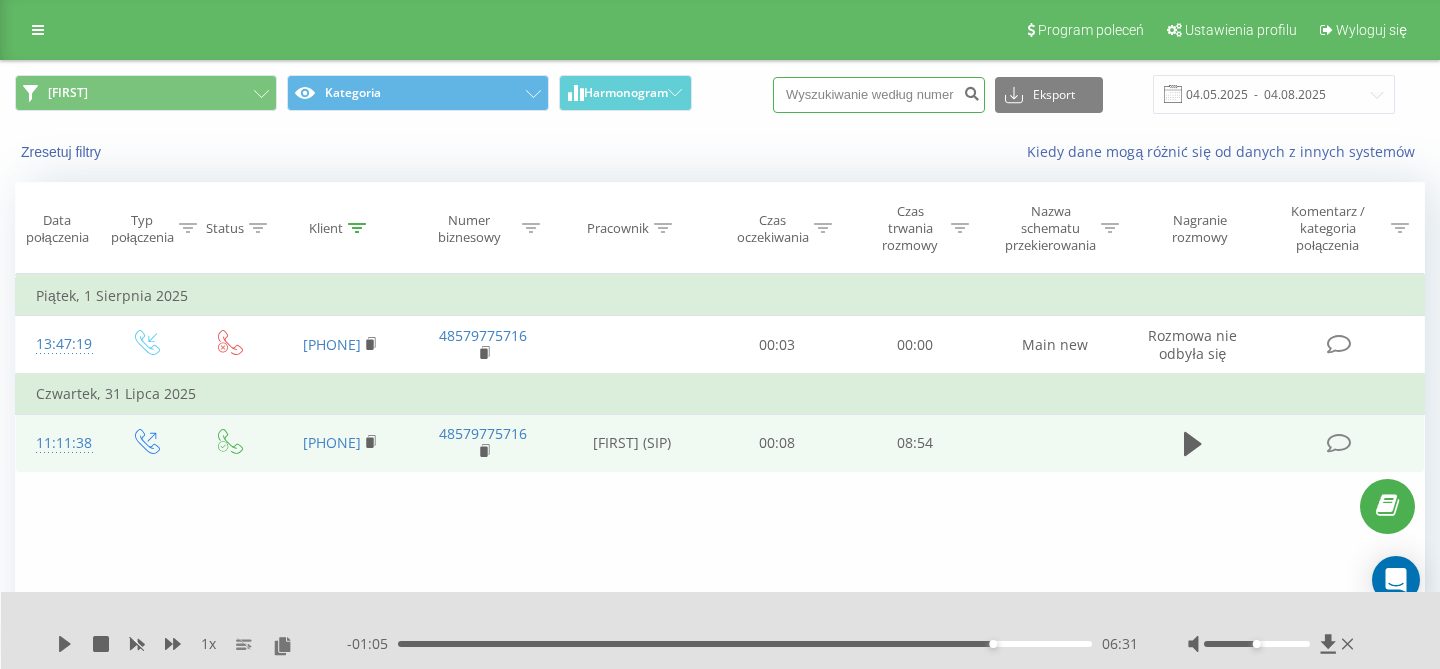 type on "728599166" 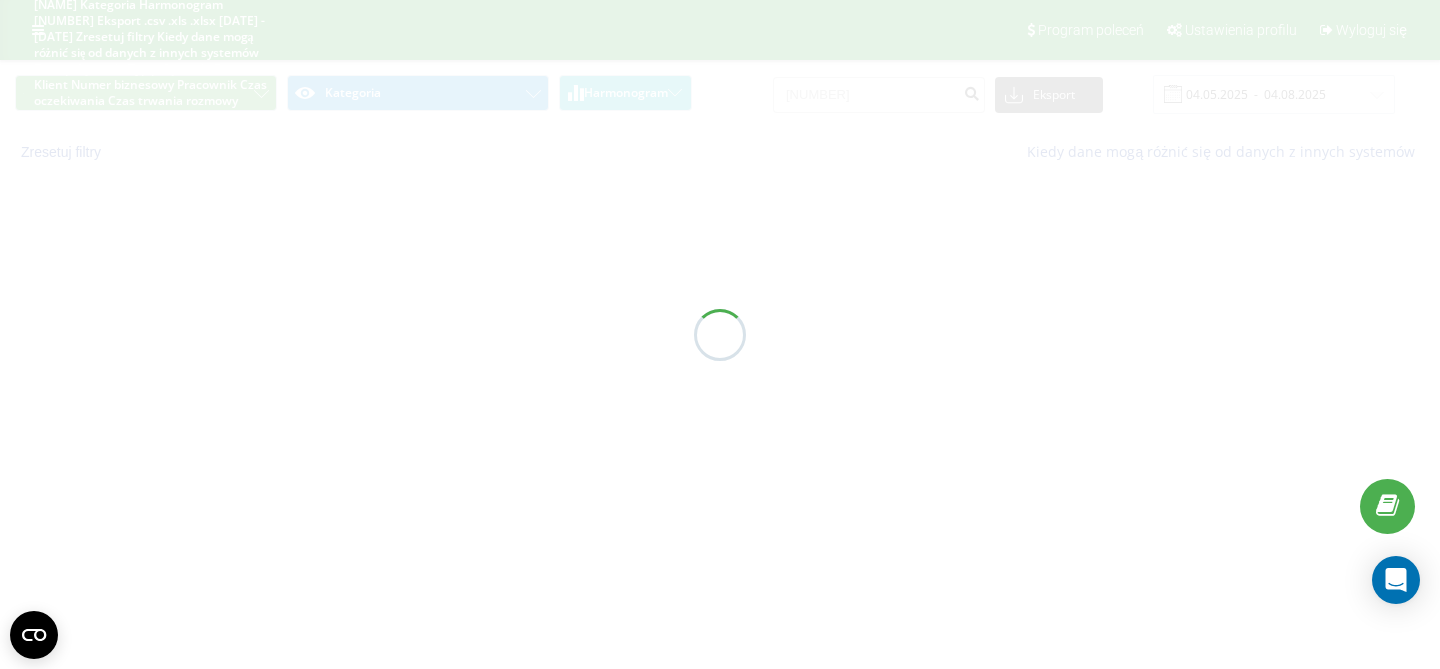 scroll, scrollTop: 0, scrollLeft: 0, axis: both 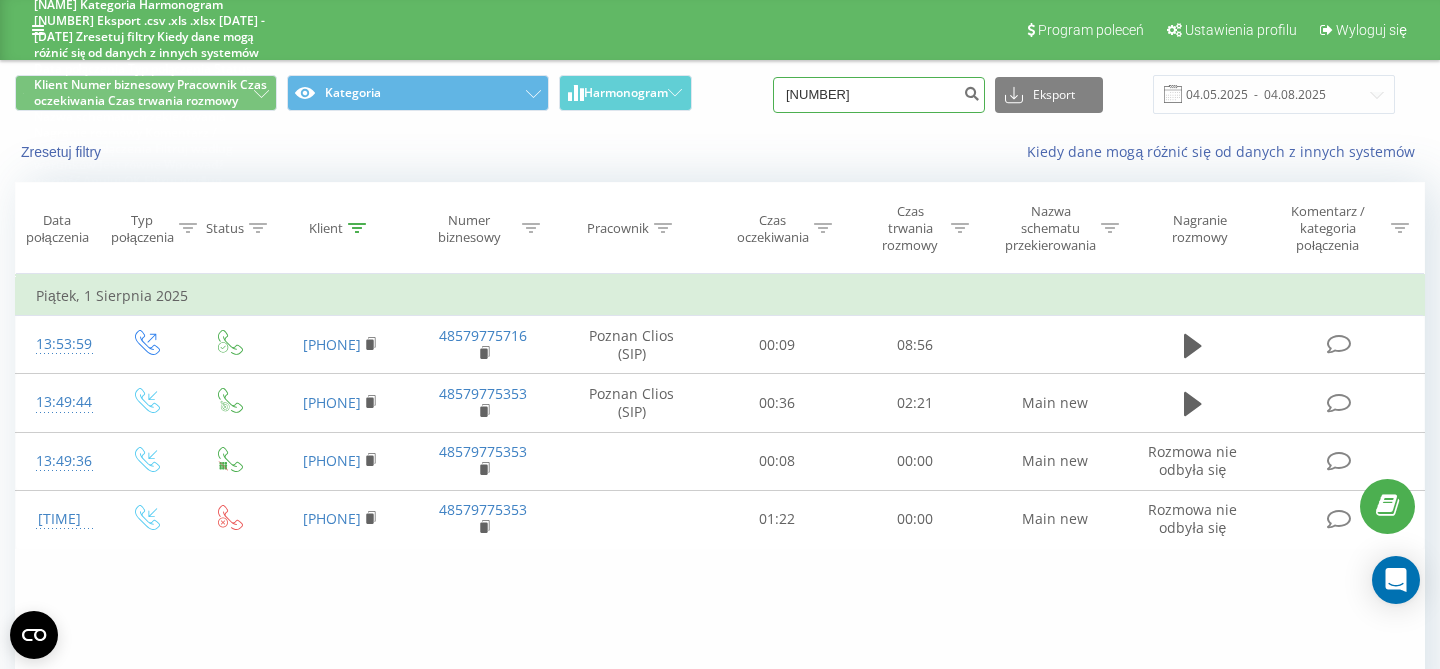 click on "[PHONE]" at bounding box center (879, 95) 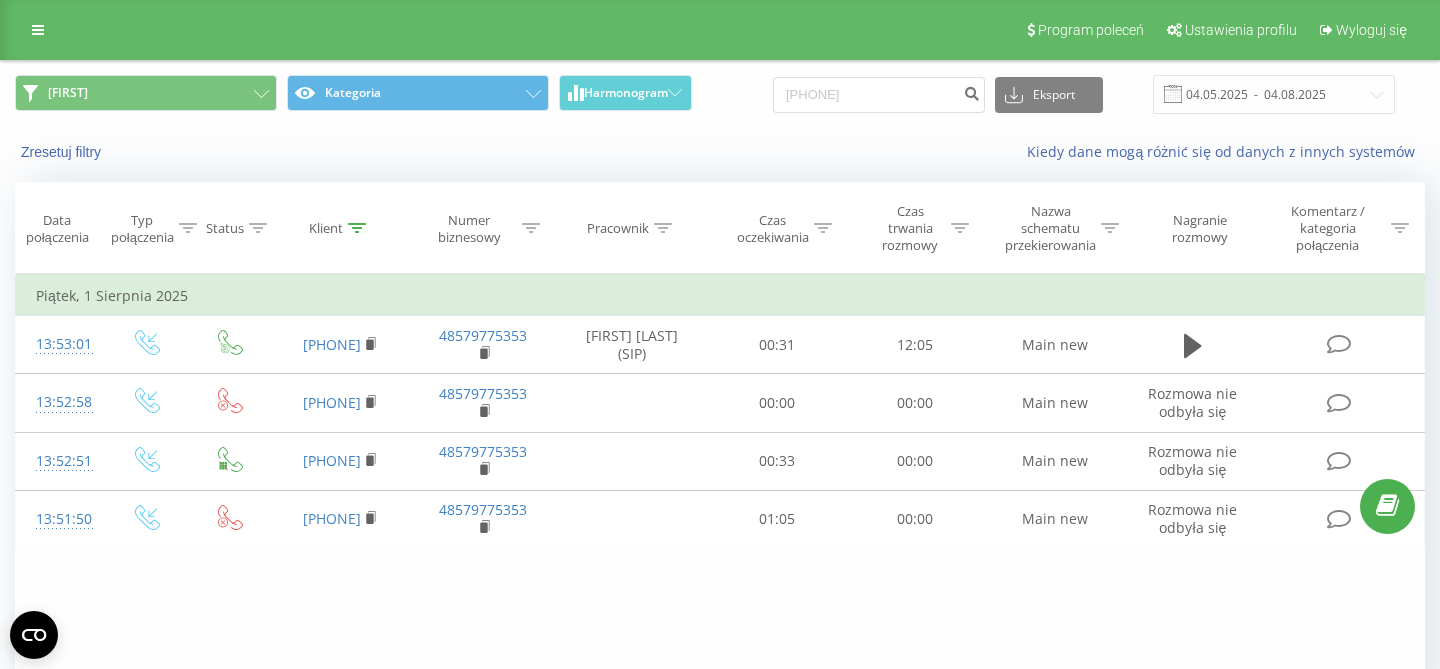 scroll, scrollTop: 0, scrollLeft: 0, axis: both 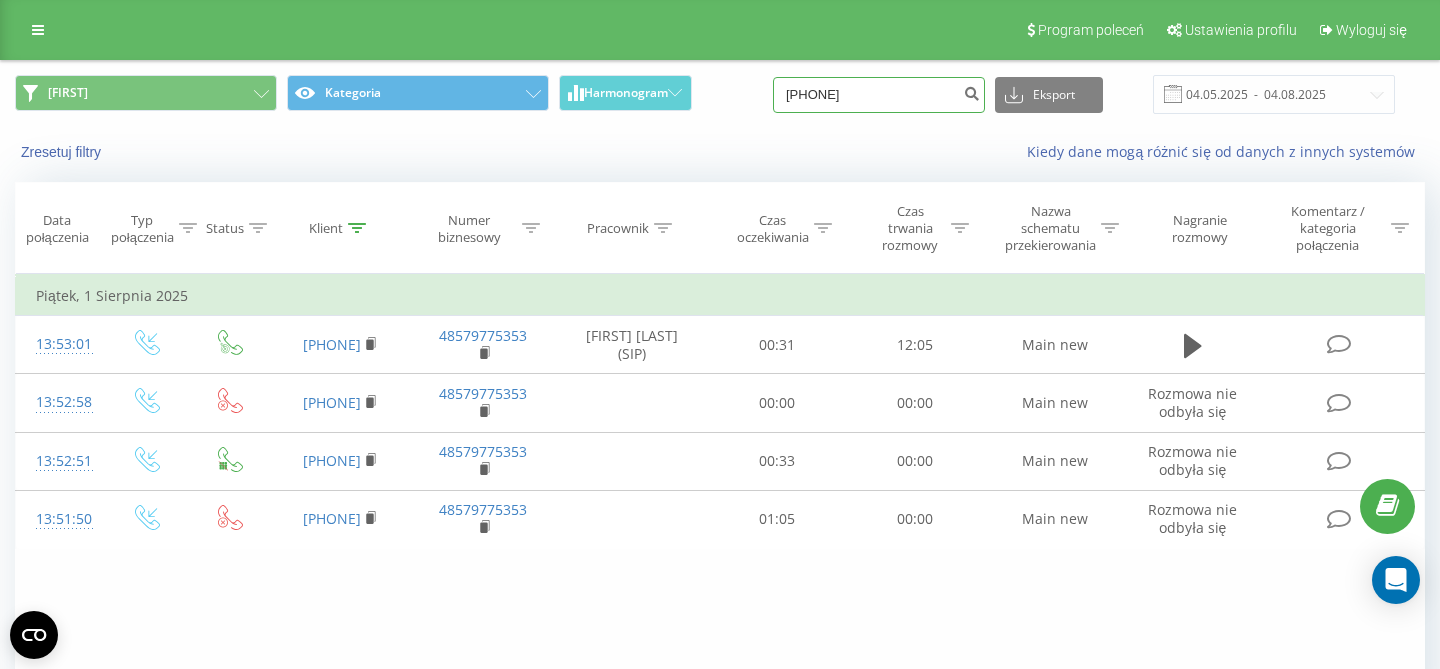 click on "[PHONE]" at bounding box center (879, 95) 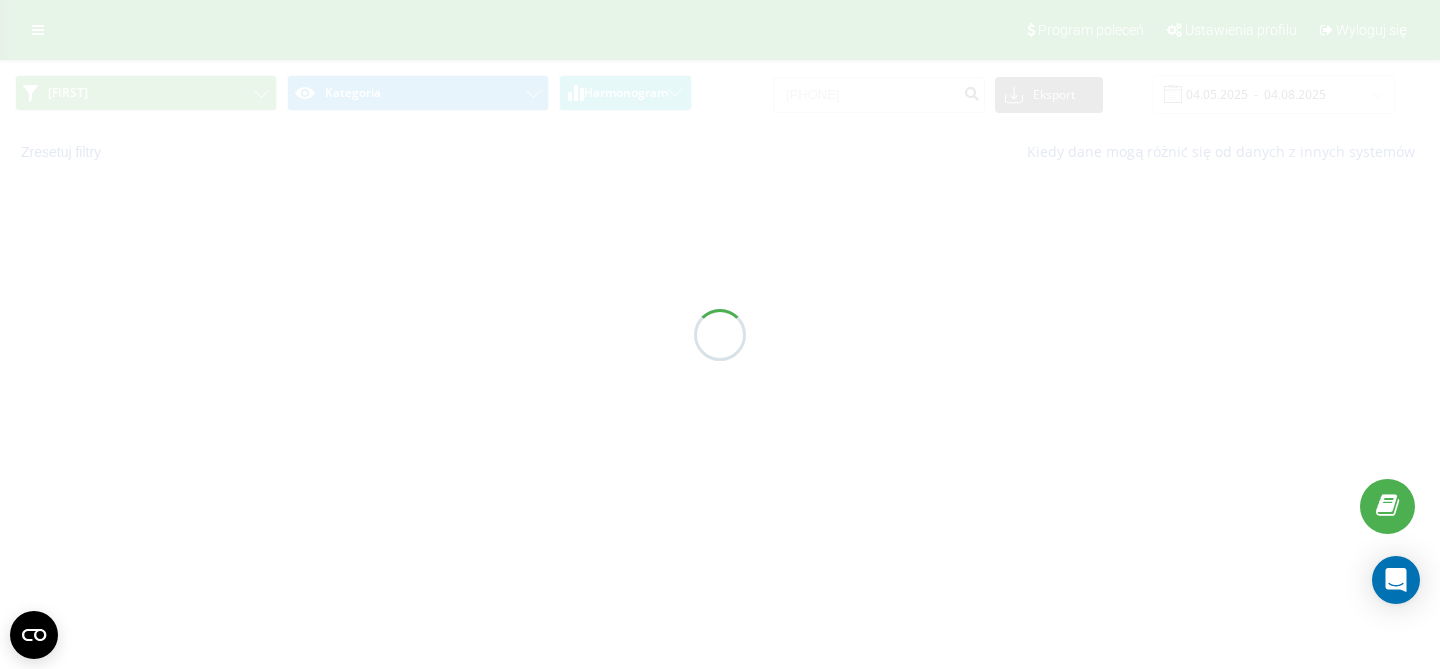 scroll, scrollTop: 0, scrollLeft: 0, axis: both 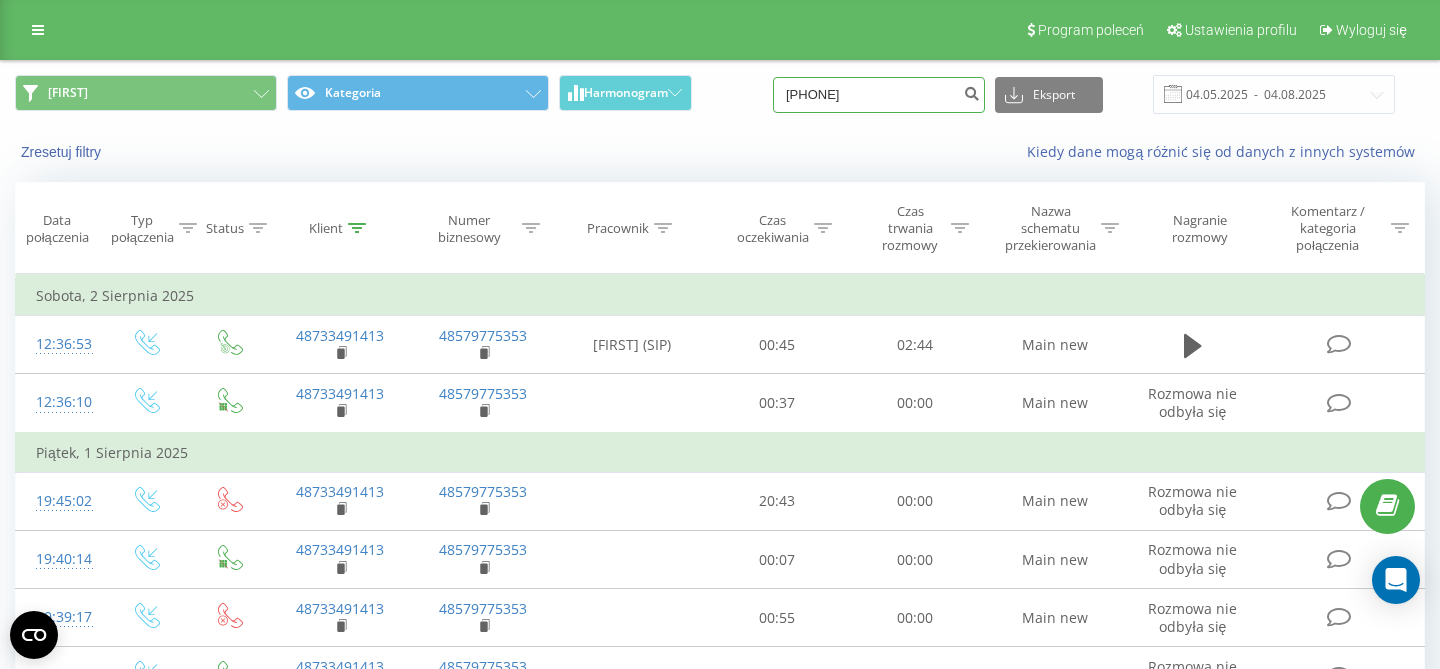 click on "[PHONE]" at bounding box center [879, 95] 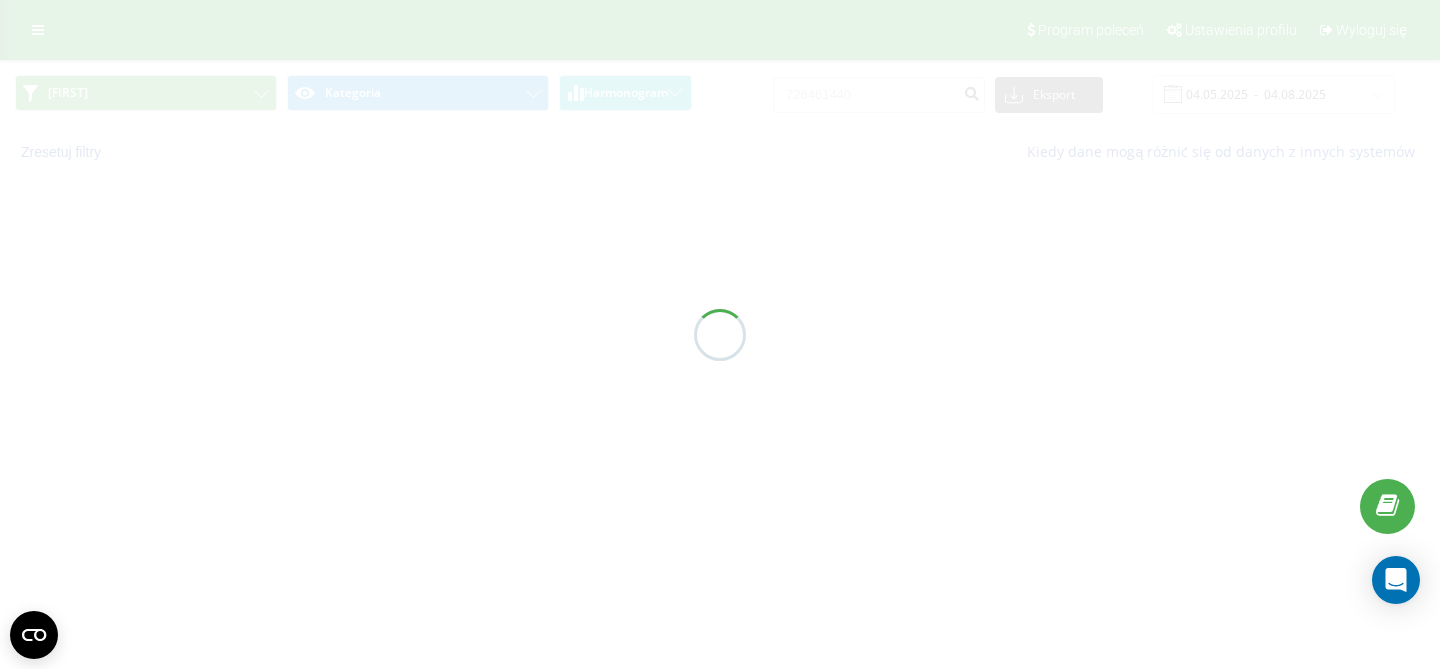 scroll, scrollTop: 0, scrollLeft: 0, axis: both 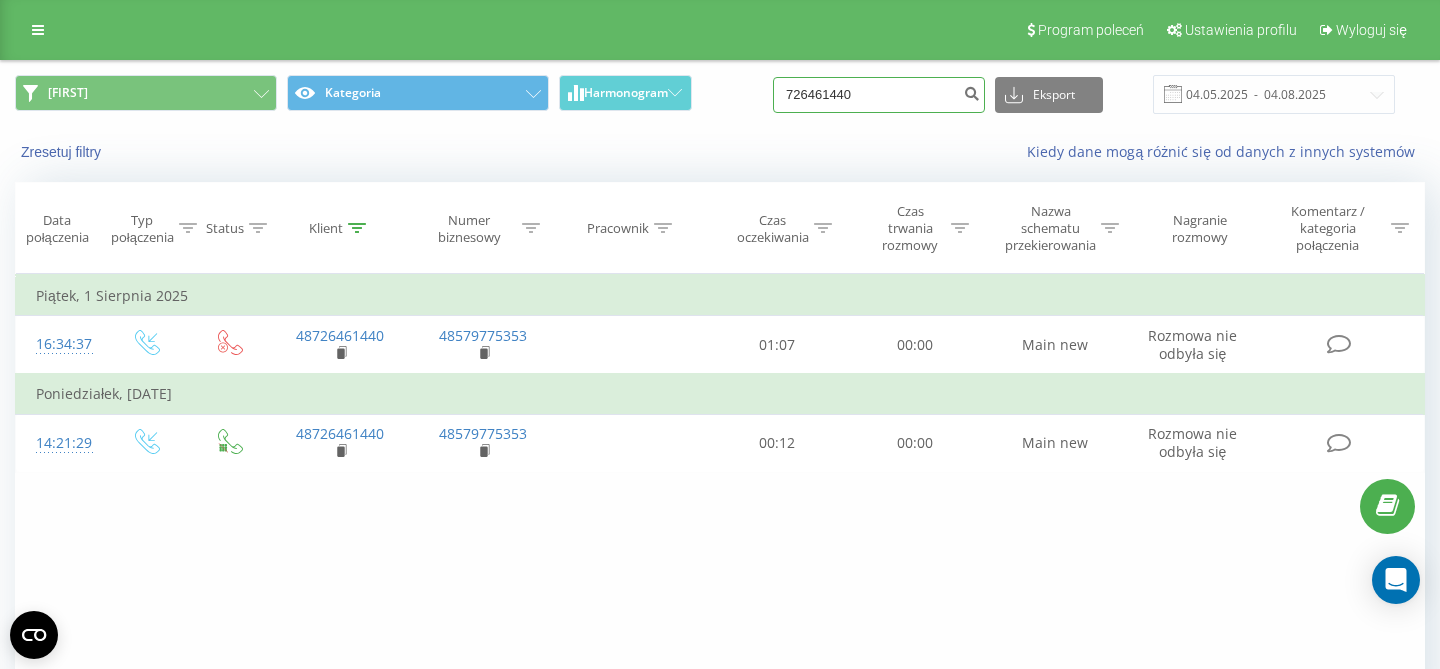 click on "726461440" at bounding box center [879, 95] 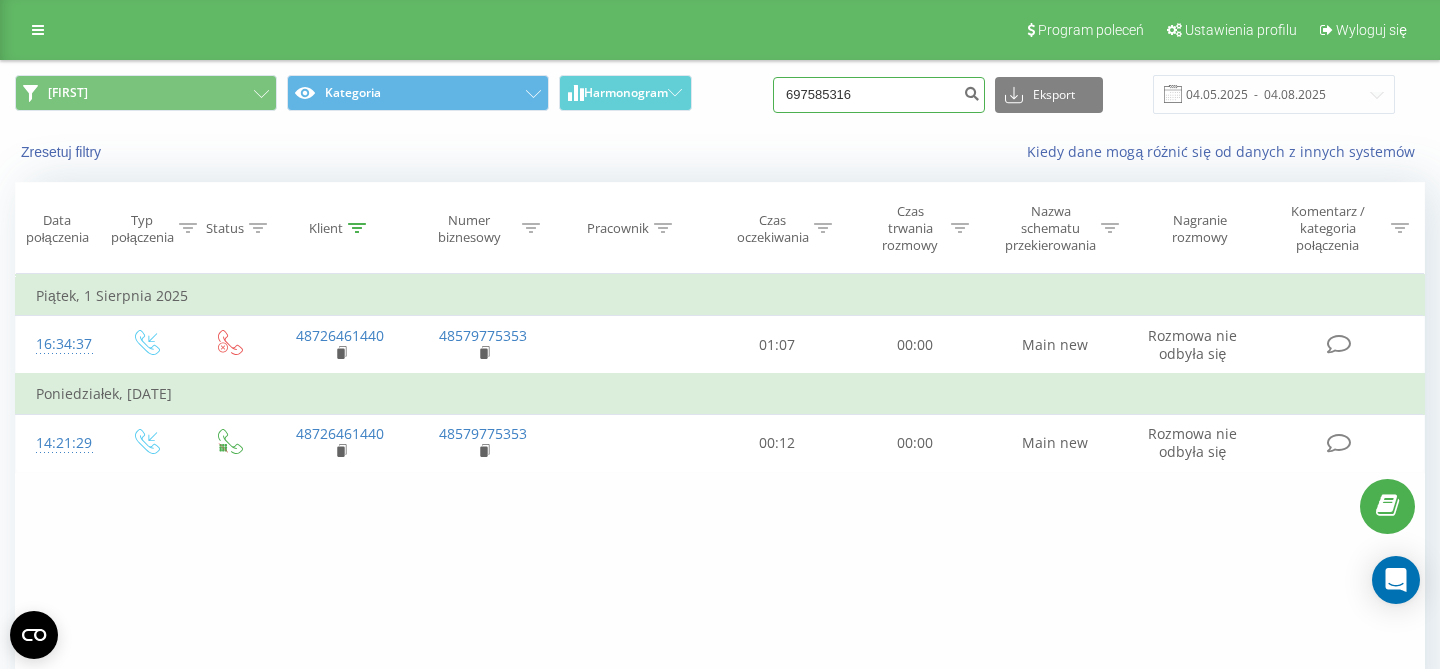 type on "697585316" 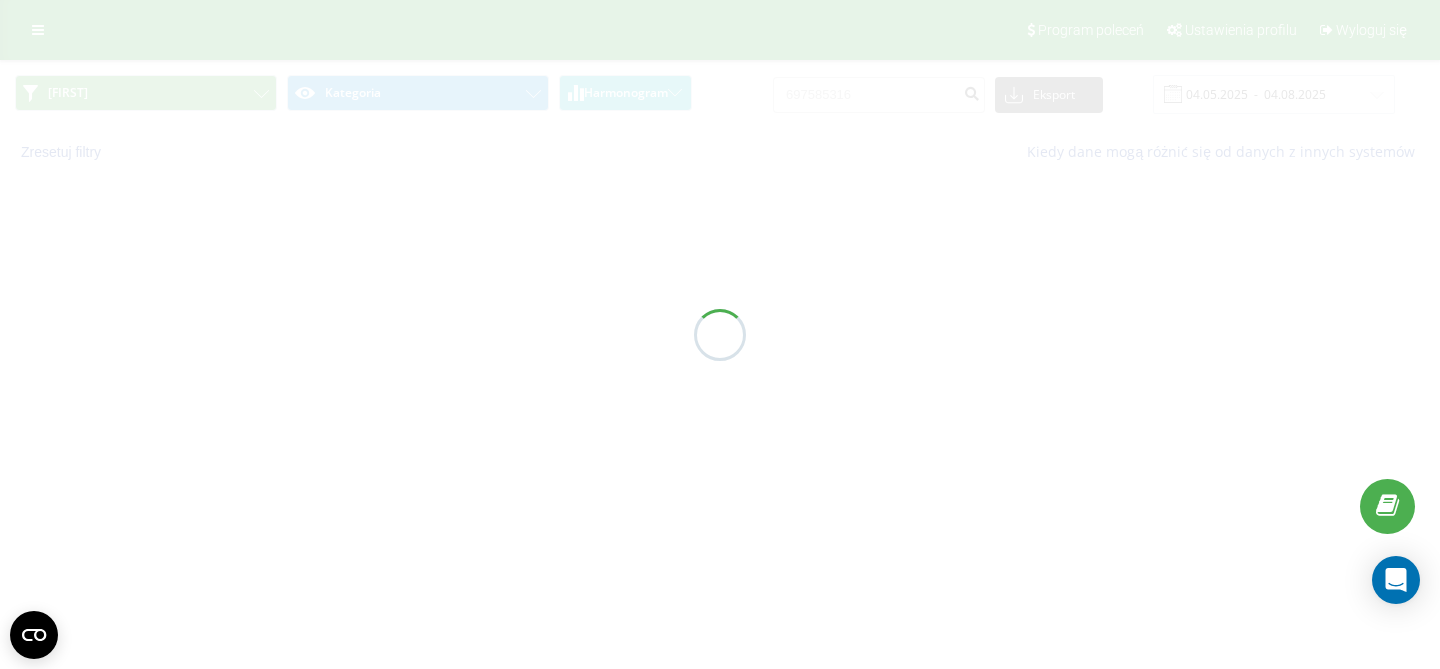scroll, scrollTop: 0, scrollLeft: 0, axis: both 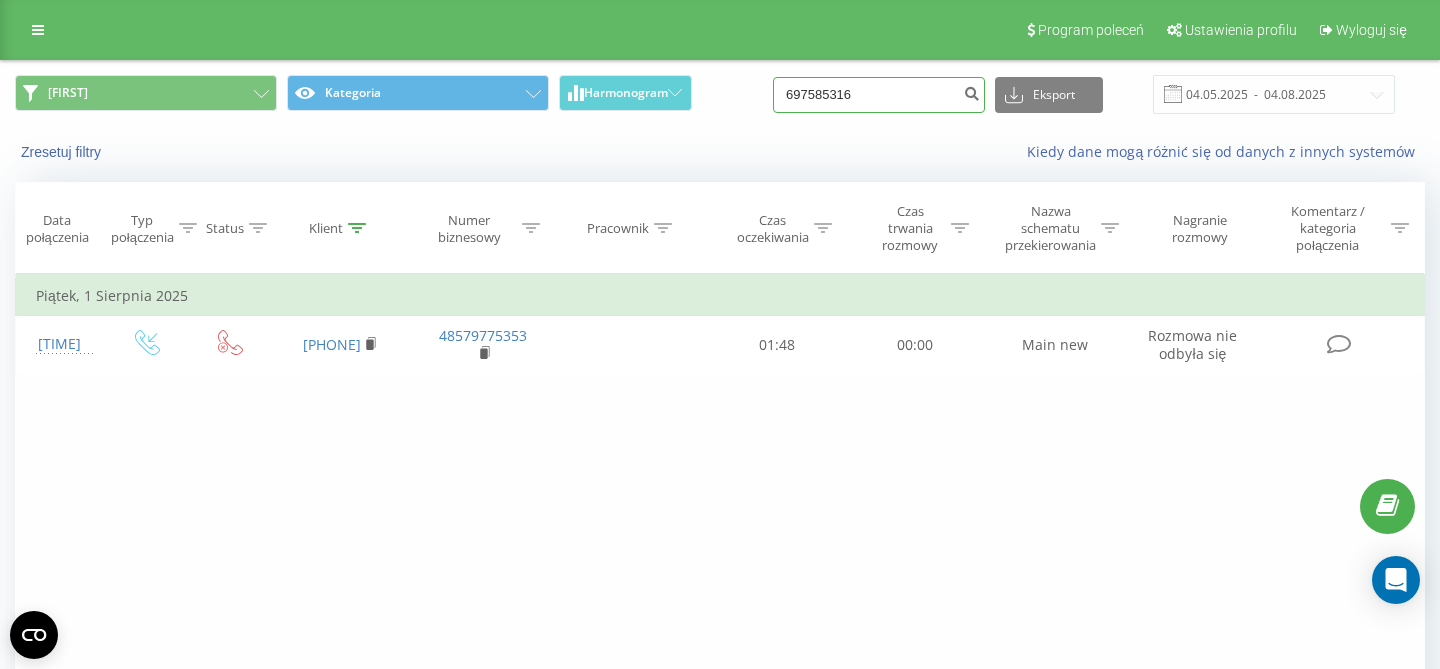click on "697585316" at bounding box center [879, 95] 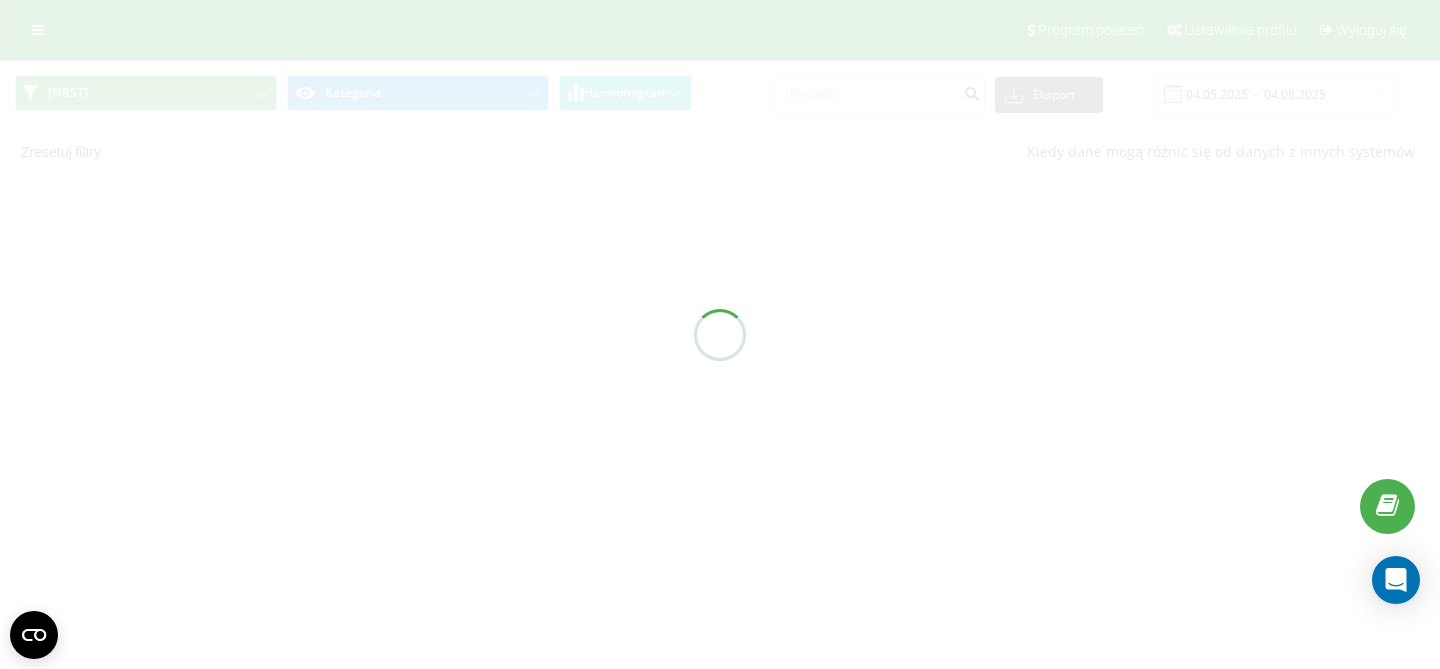 scroll, scrollTop: 0, scrollLeft: 0, axis: both 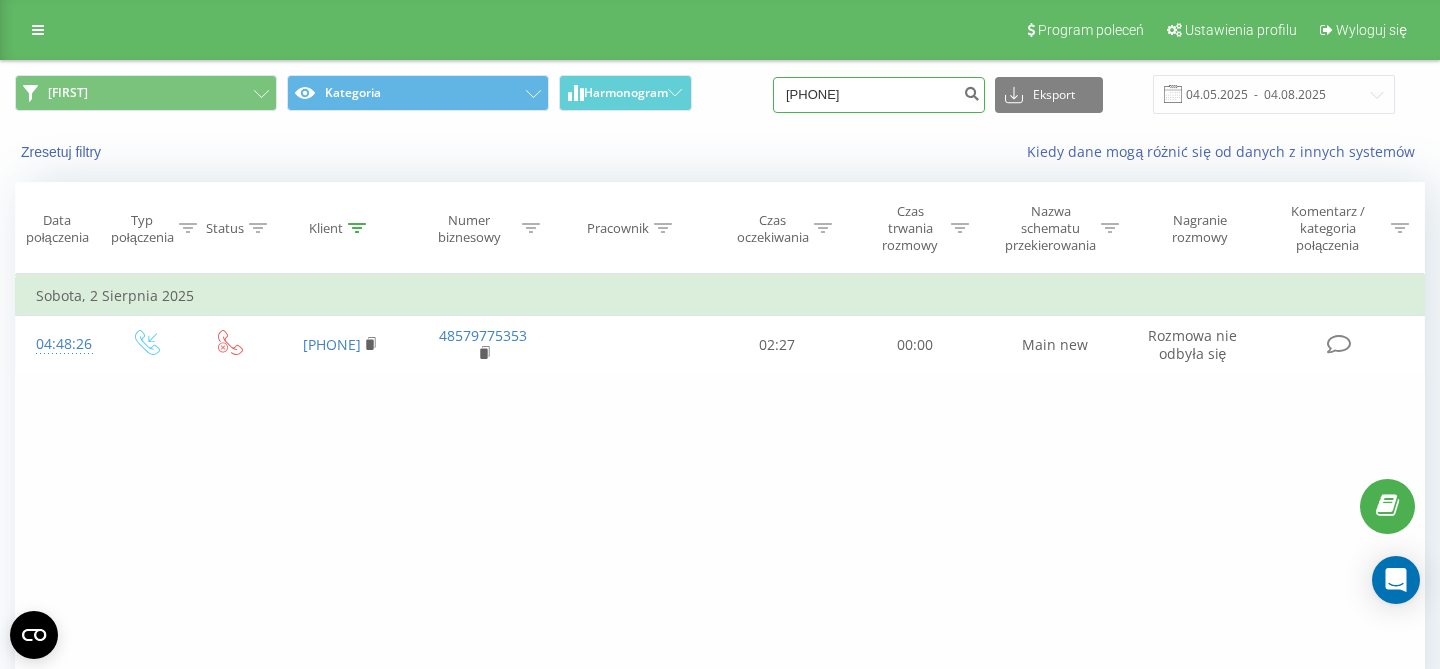 click on "[PHONE]" at bounding box center [879, 95] 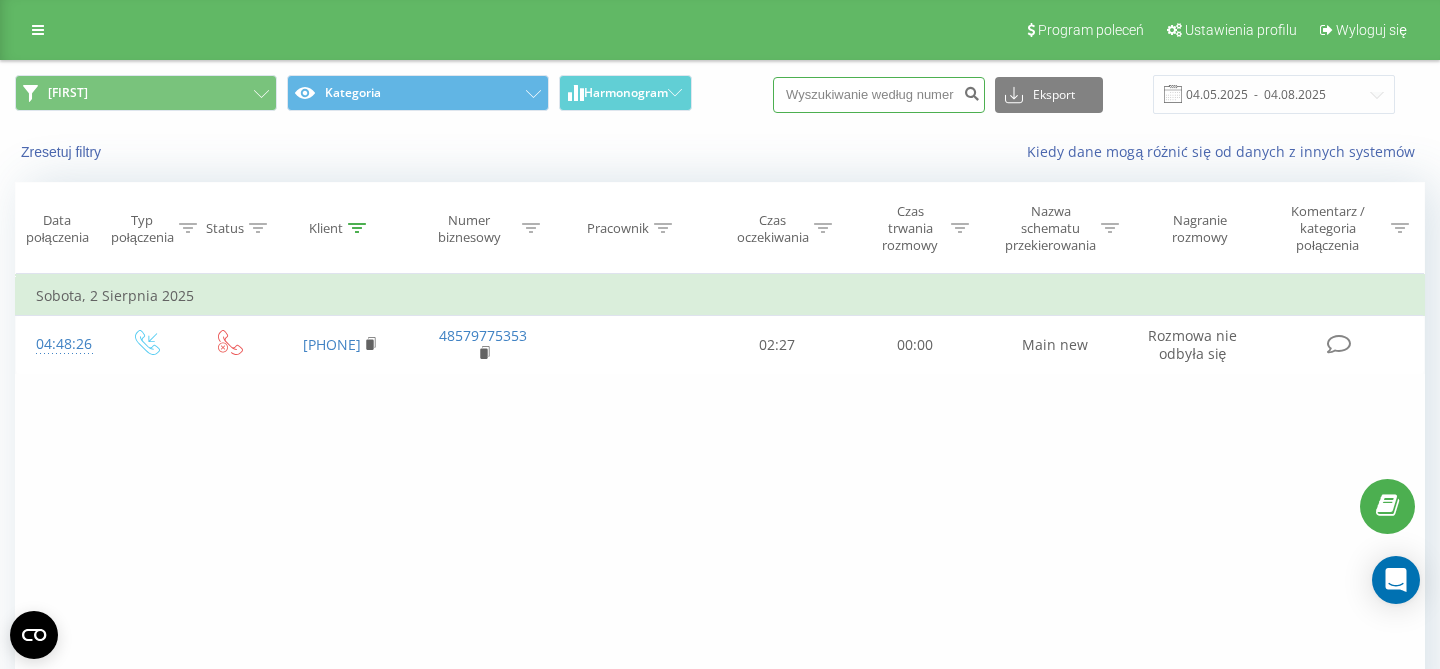 paste on "[PHONE]" 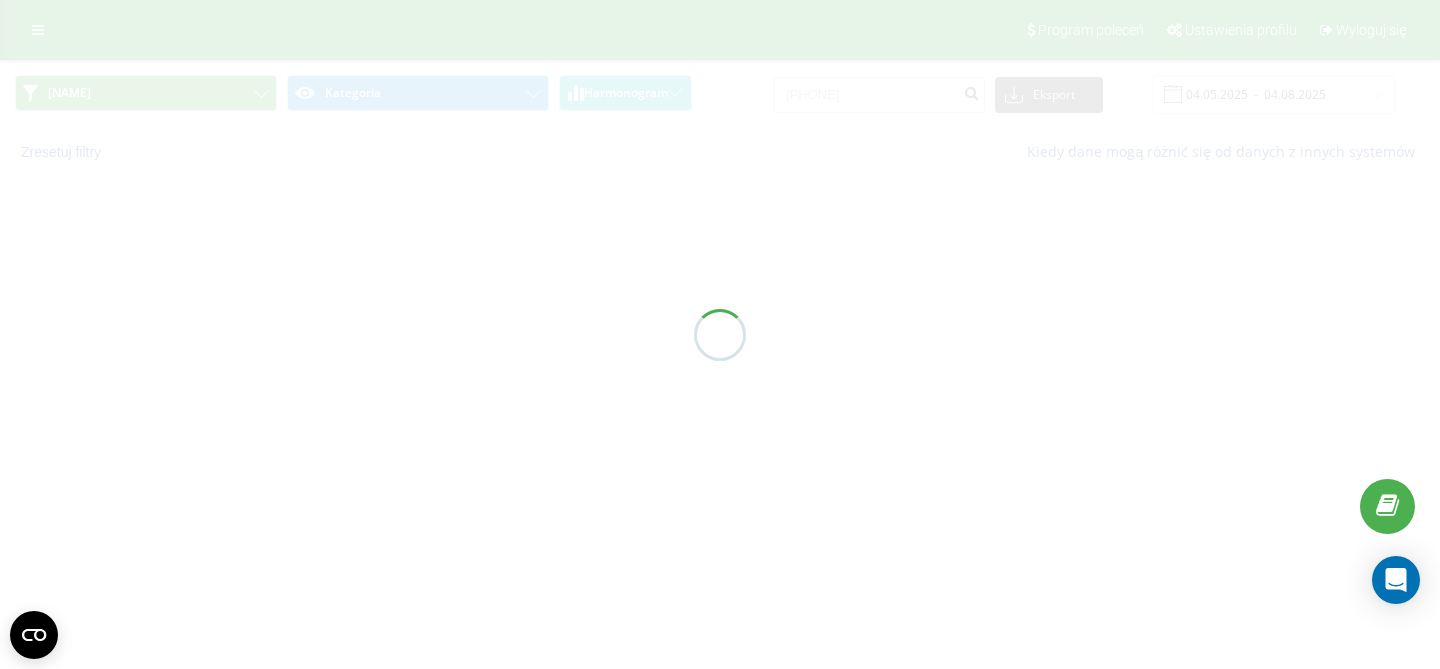 scroll, scrollTop: 0, scrollLeft: 0, axis: both 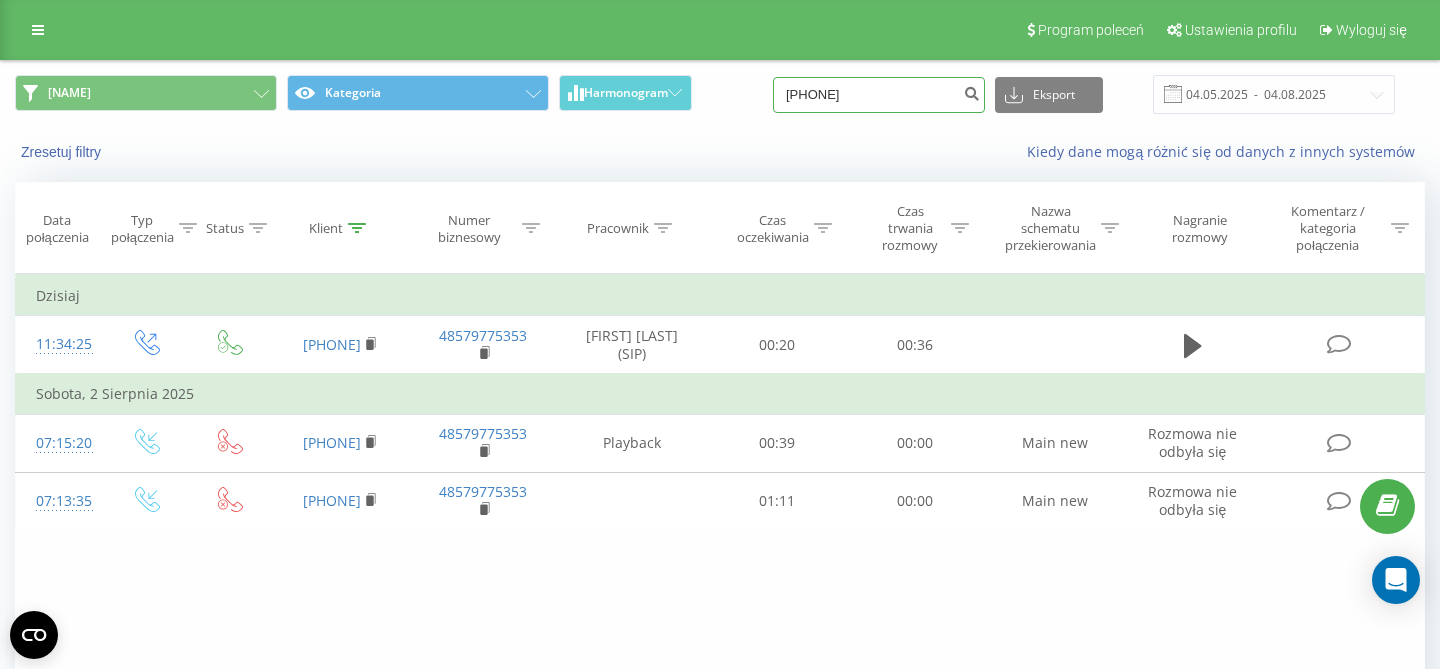 click on "[PHONE]" at bounding box center (879, 95) 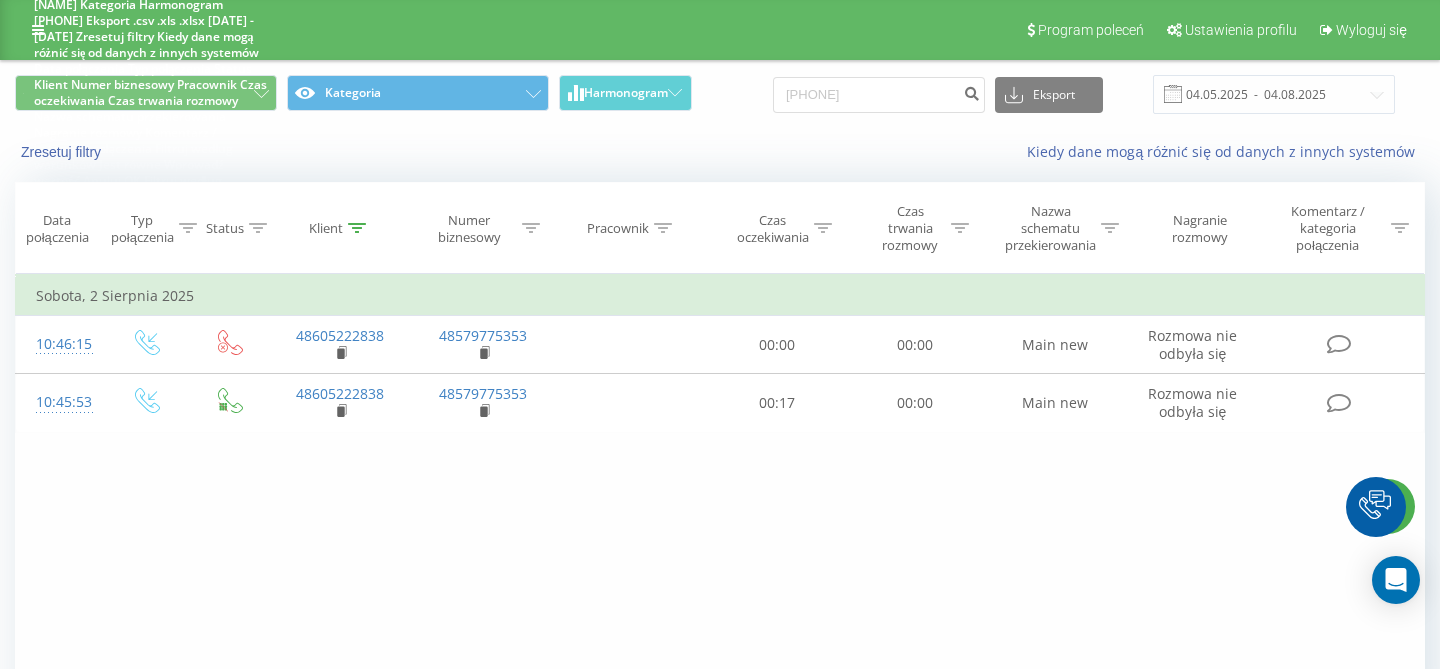 scroll, scrollTop: 0, scrollLeft: 0, axis: both 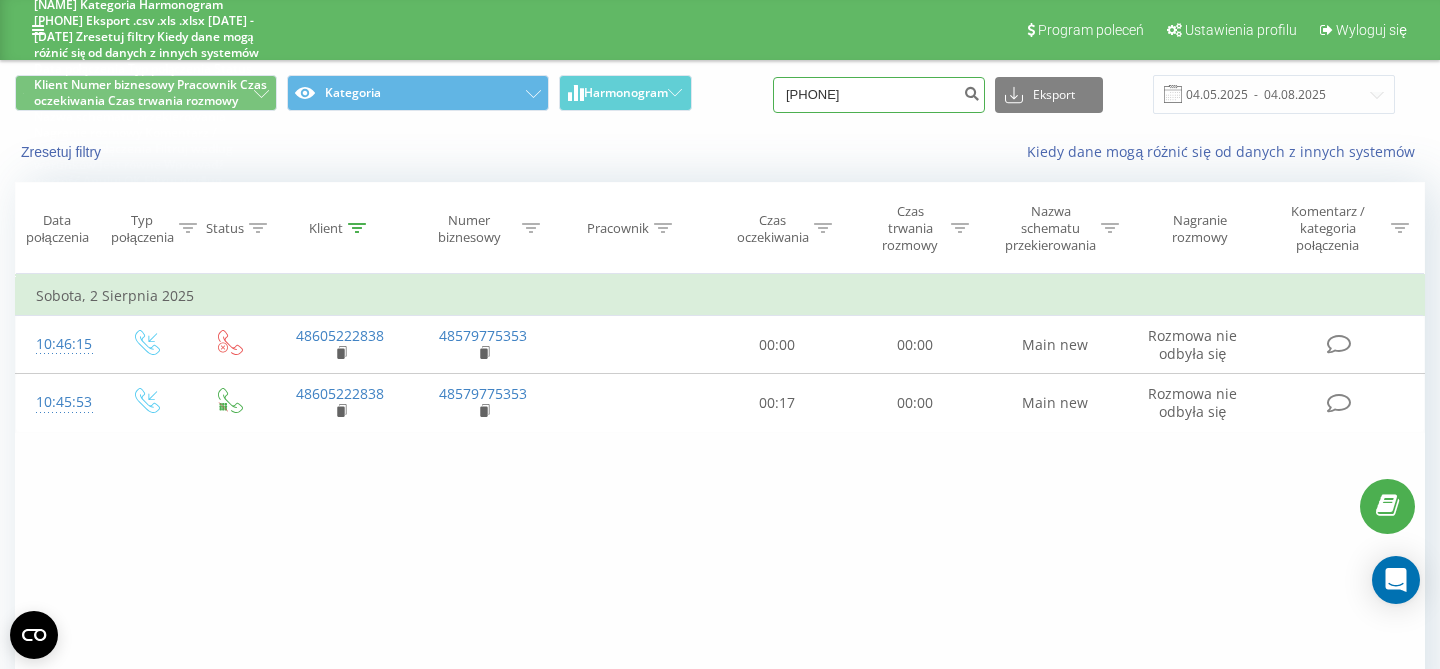 click on "[PHONE]" at bounding box center [879, 95] 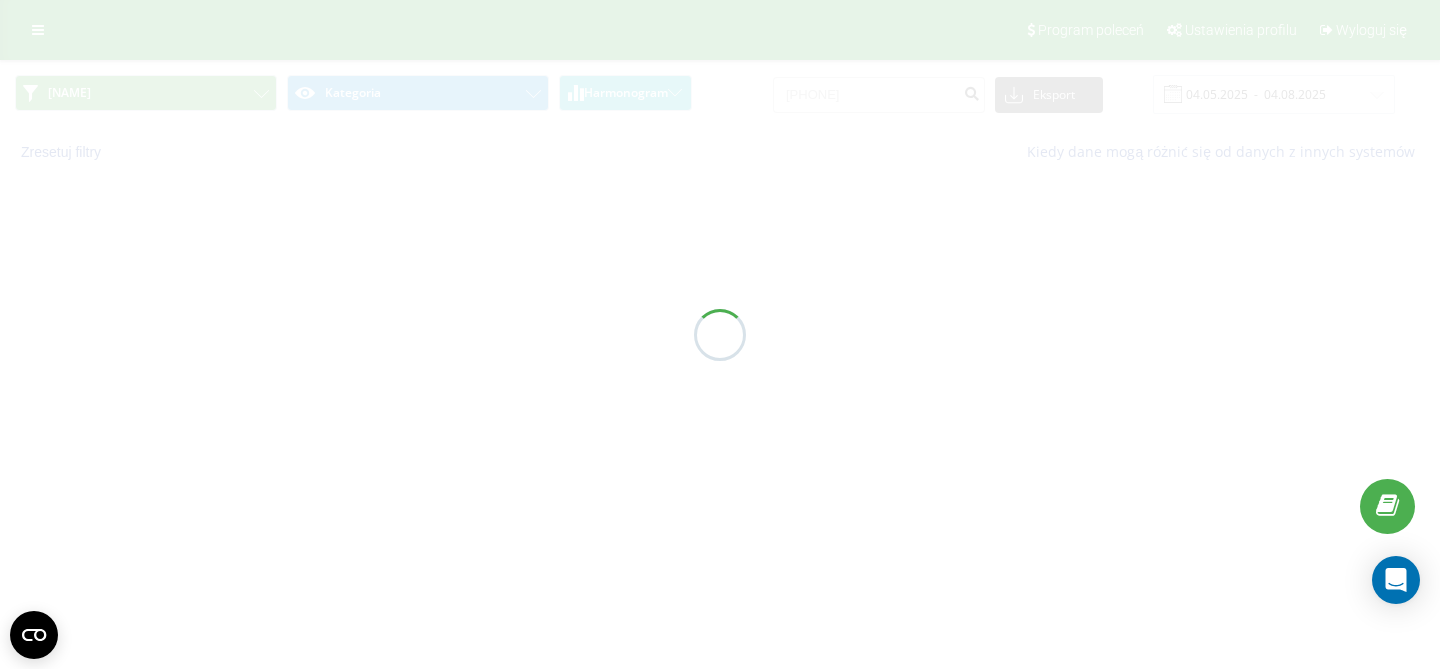 scroll, scrollTop: 0, scrollLeft: 0, axis: both 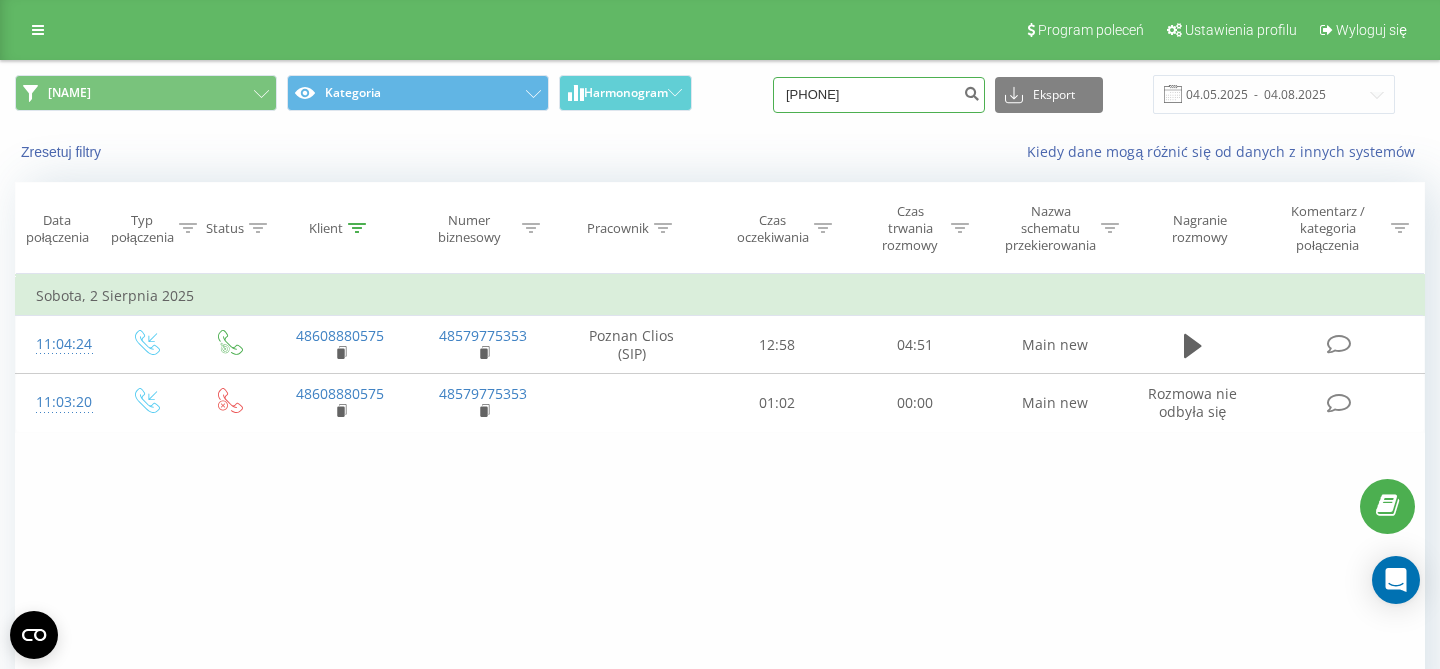 click on "[PHONE]" at bounding box center [879, 95] 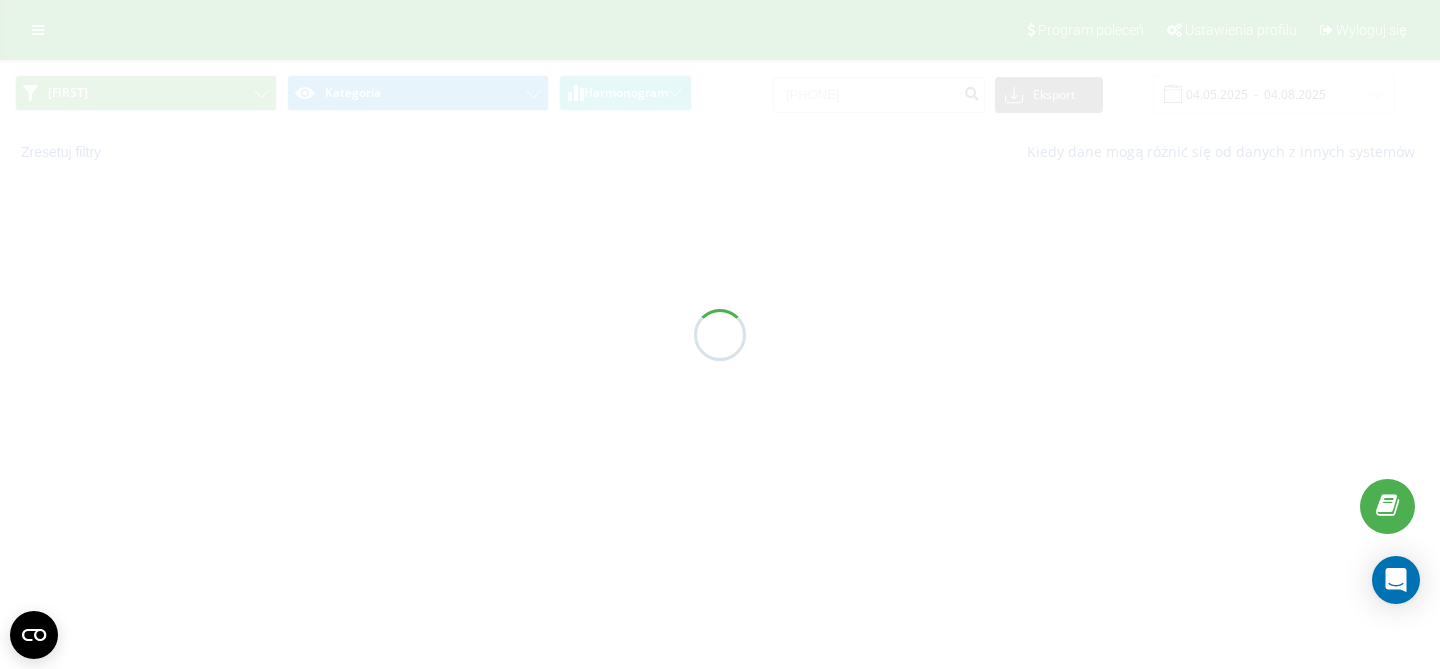 scroll, scrollTop: 0, scrollLeft: 0, axis: both 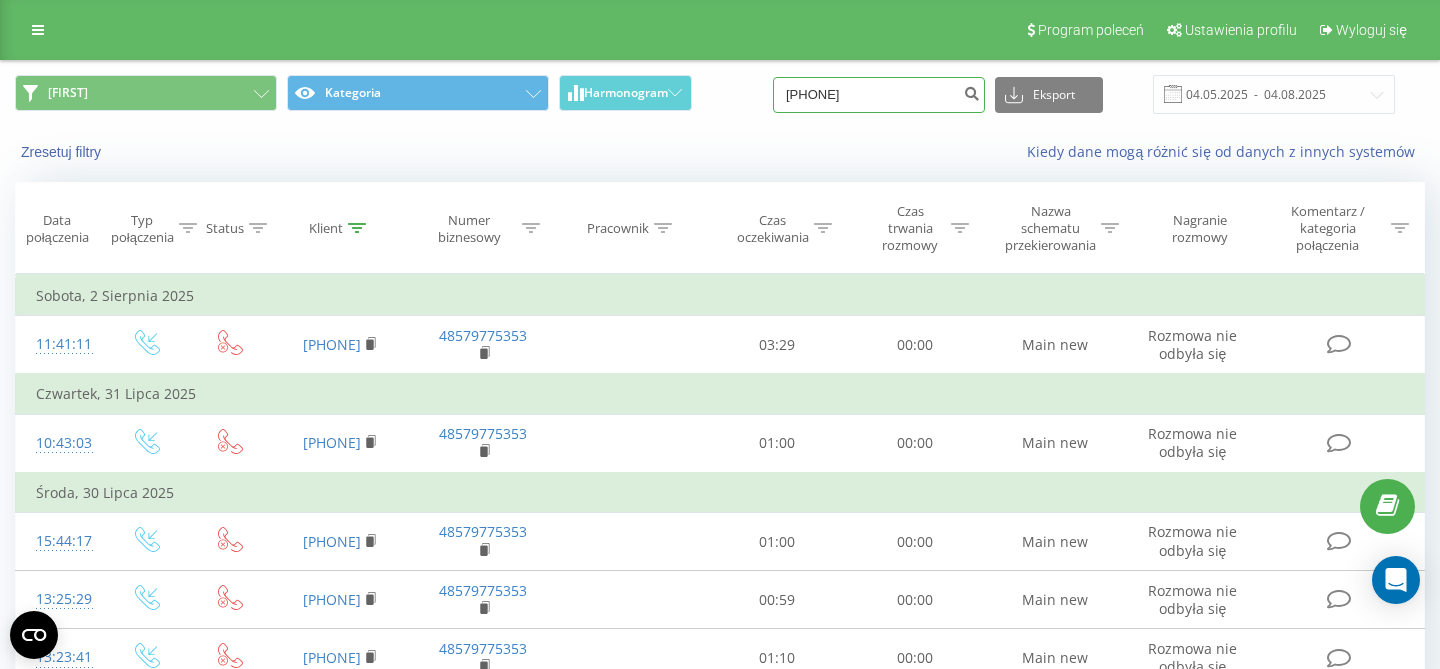 click on "[PHONE]" at bounding box center [879, 95] 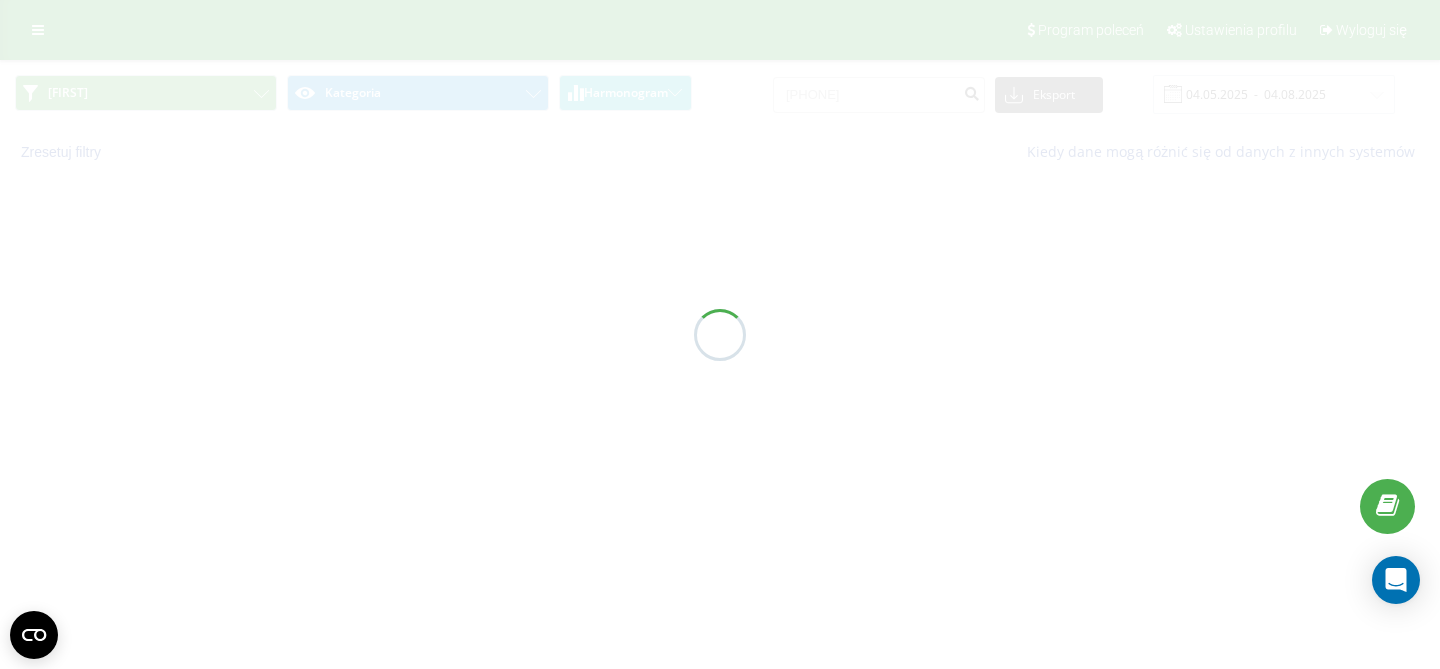 scroll, scrollTop: 0, scrollLeft: 0, axis: both 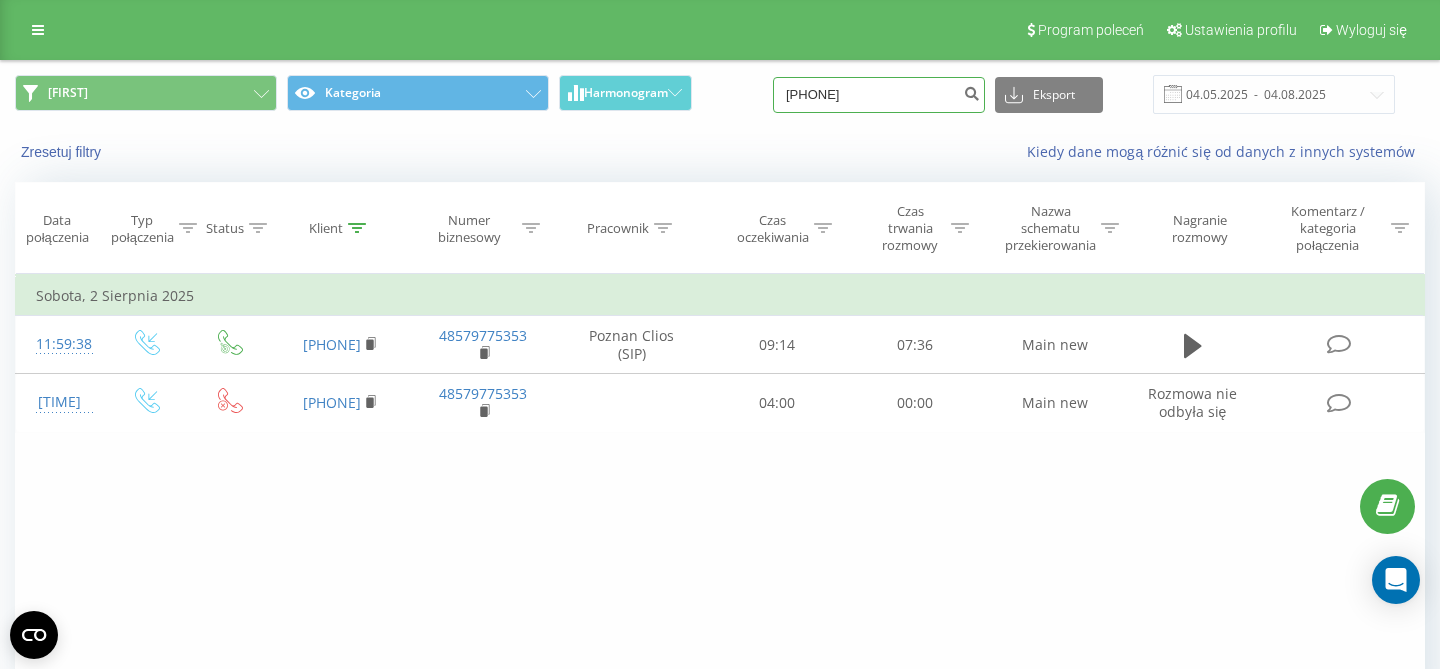 click on "530688910" at bounding box center (879, 95) 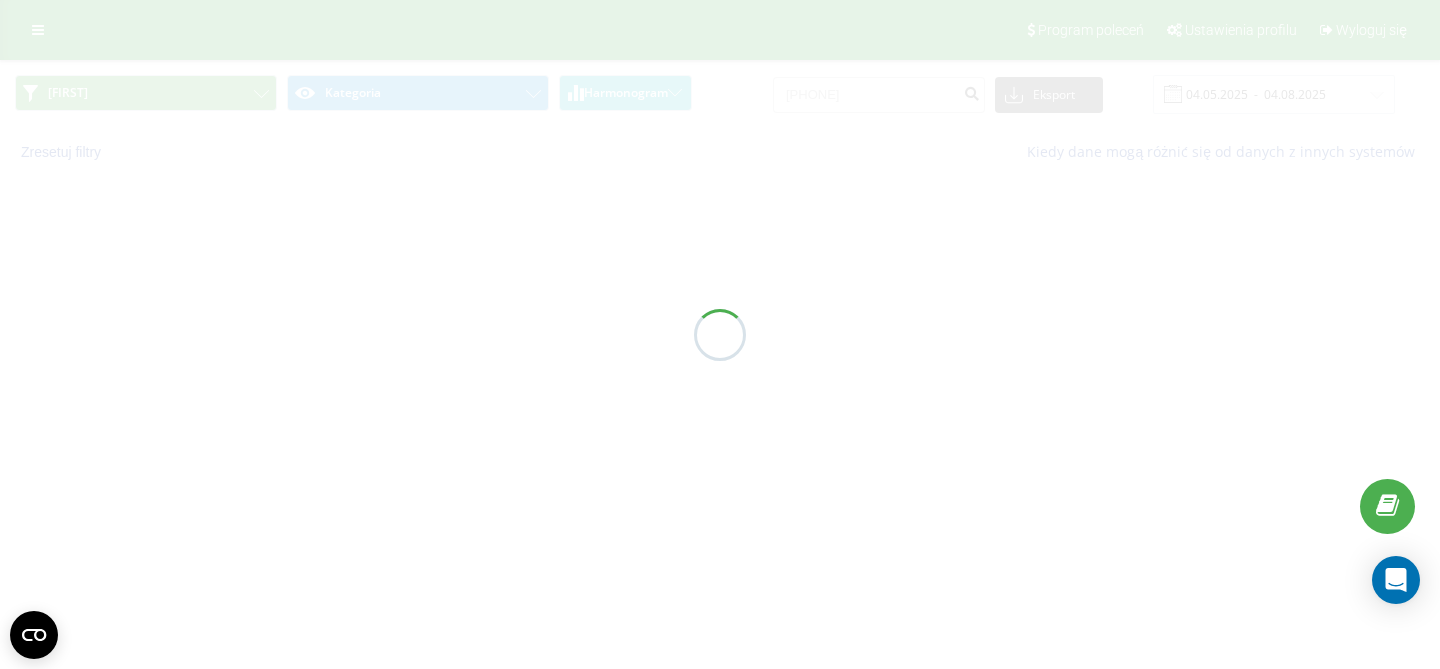 click at bounding box center (720, 334) 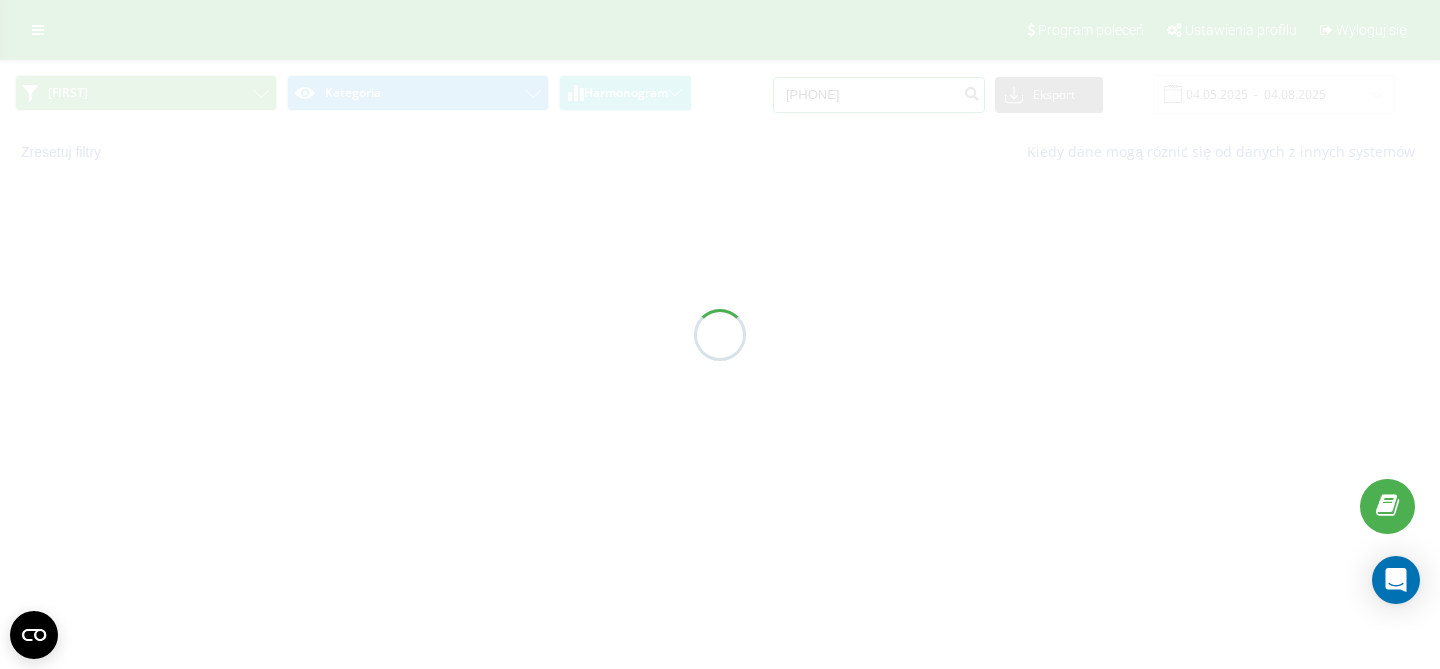click on "530688910788393643" at bounding box center [879, 95] 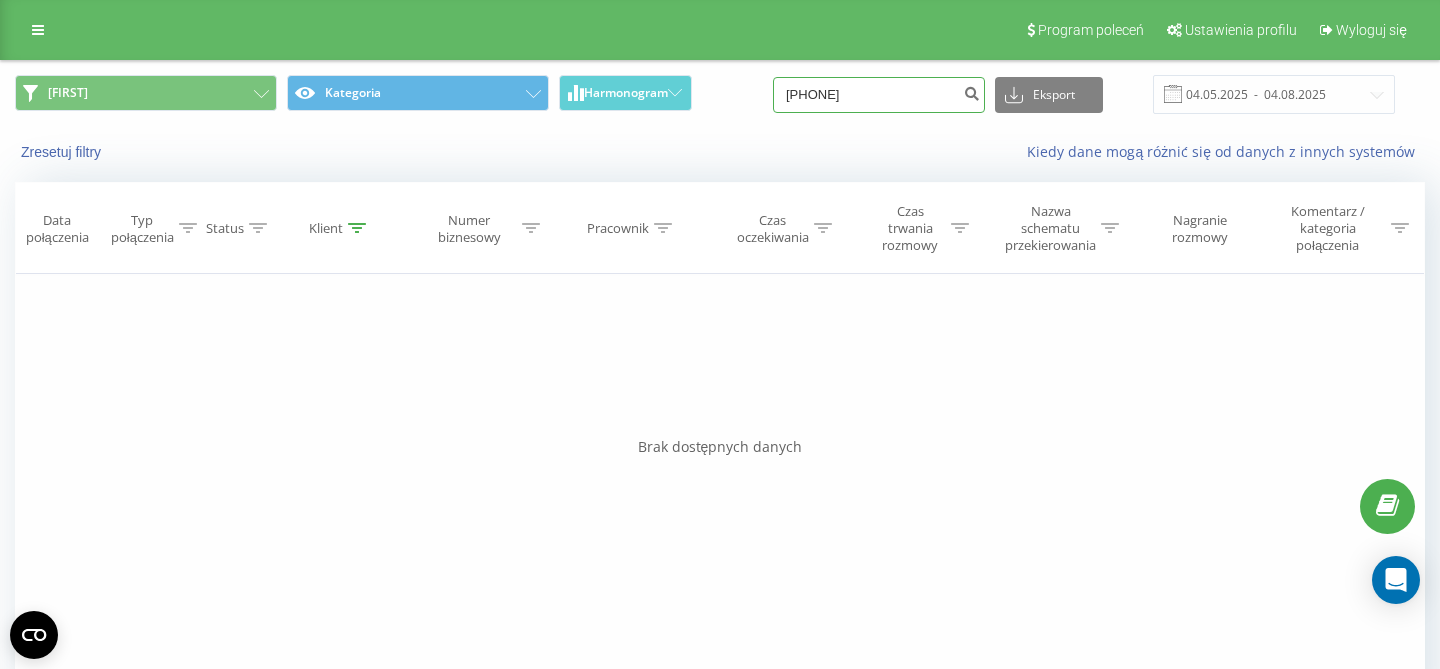 click on "530688910788393643" at bounding box center (879, 95) 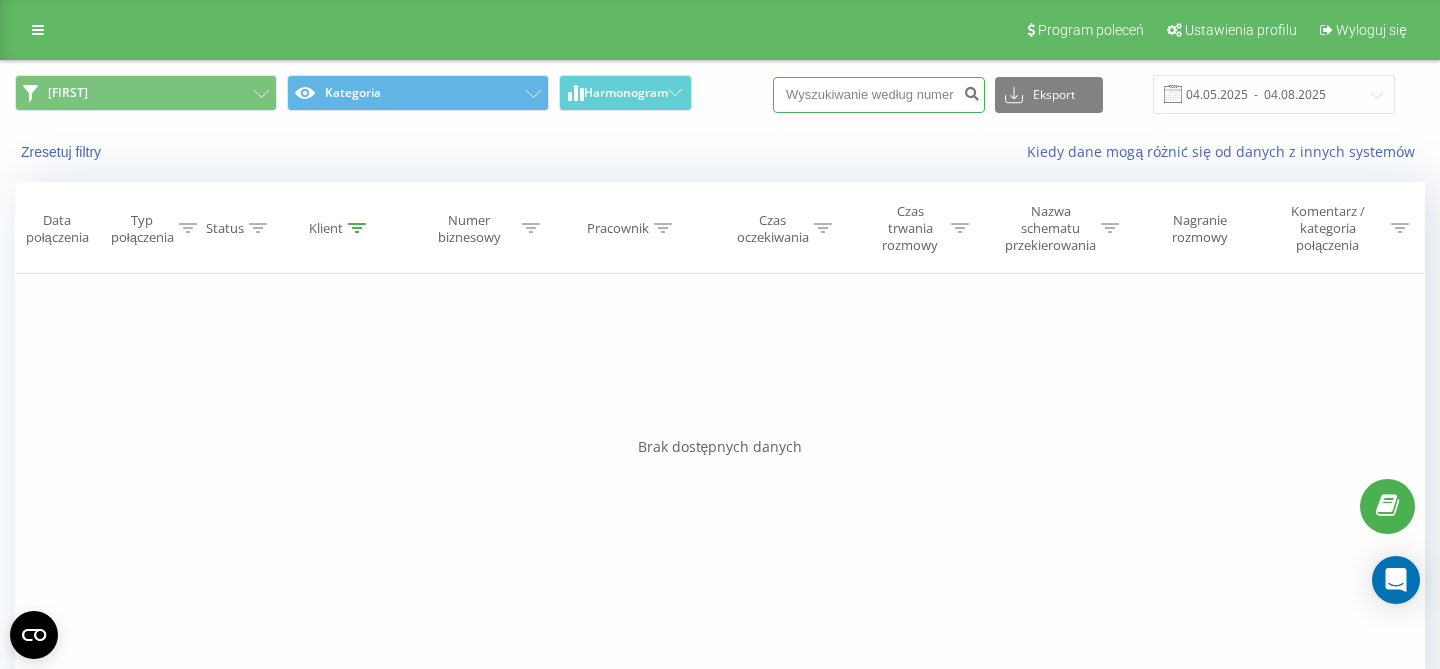 paste on "788393643" 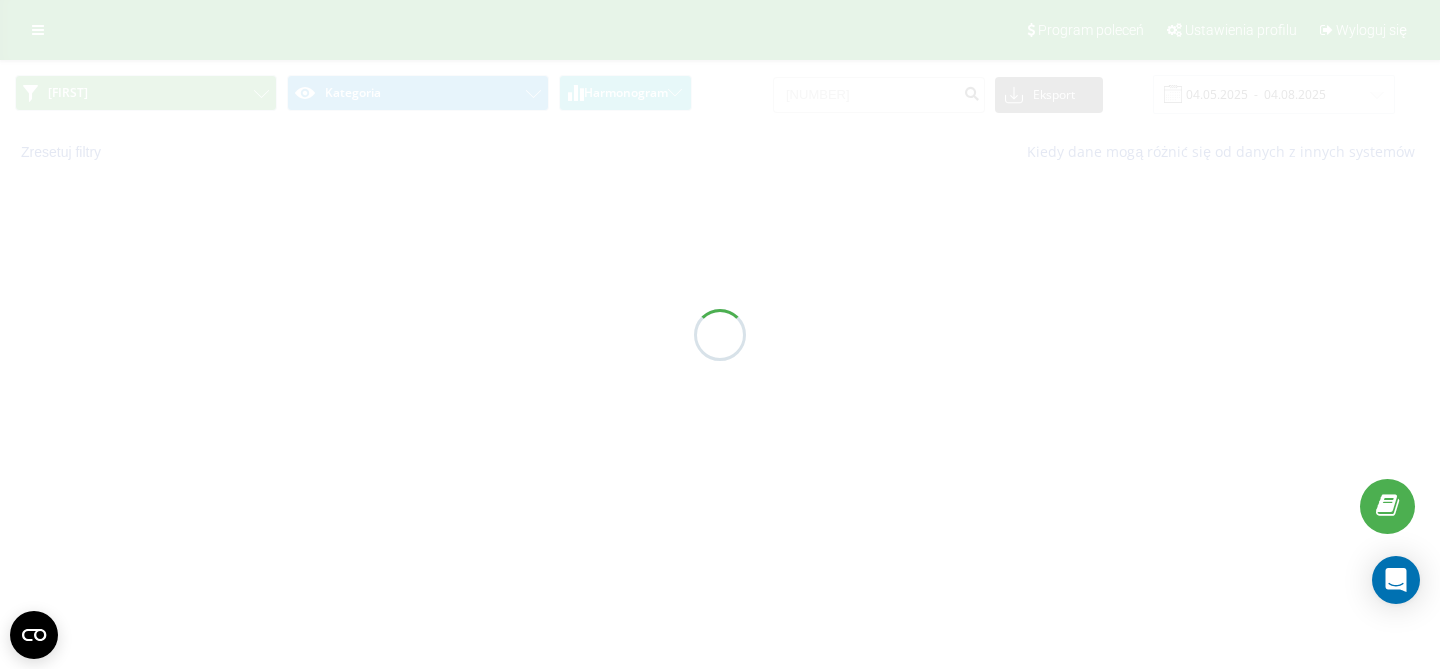 scroll, scrollTop: 0, scrollLeft: 0, axis: both 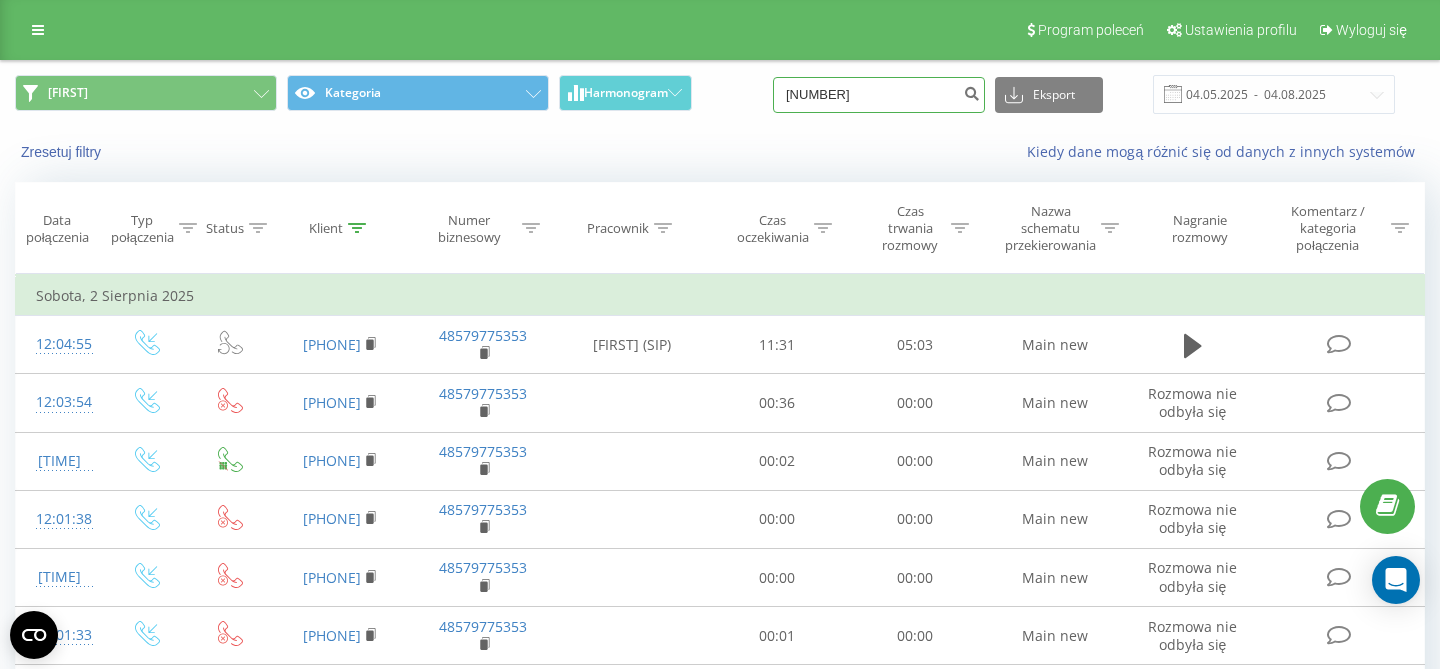 click on "[NUMBER]" at bounding box center [879, 95] 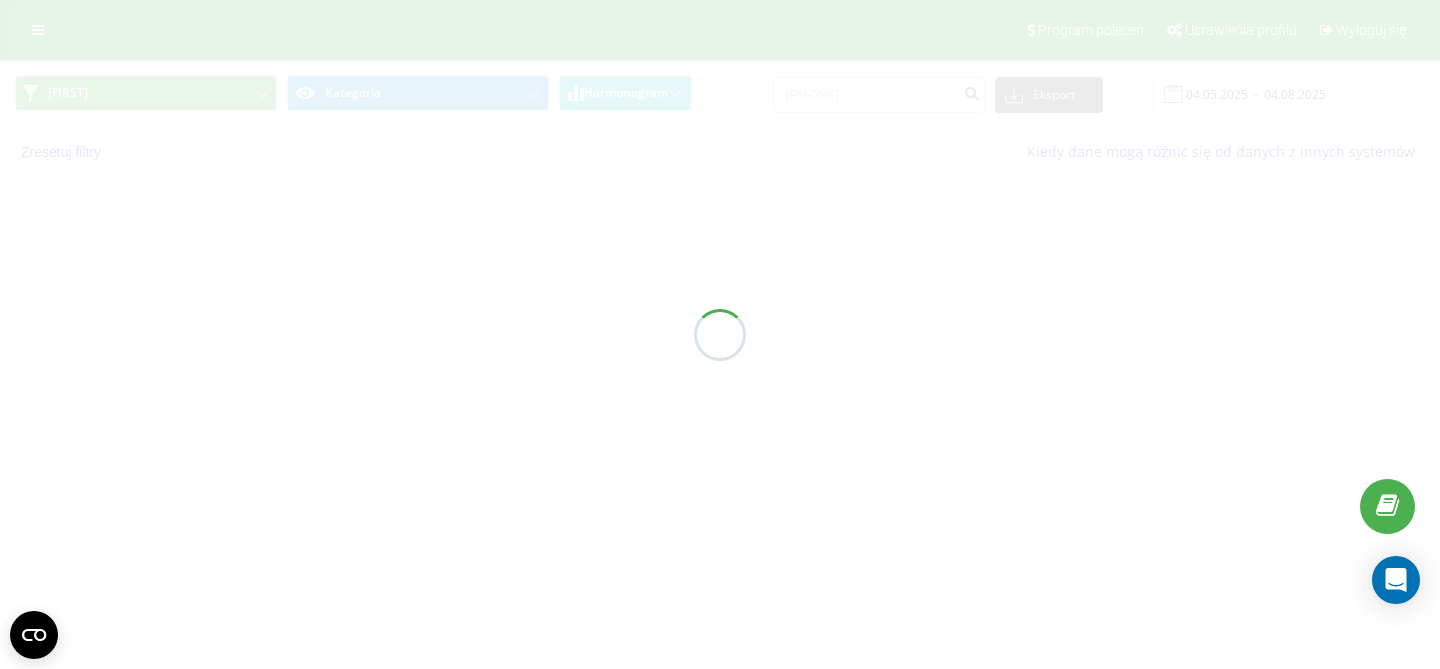 scroll, scrollTop: 0, scrollLeft: 0, axis: both 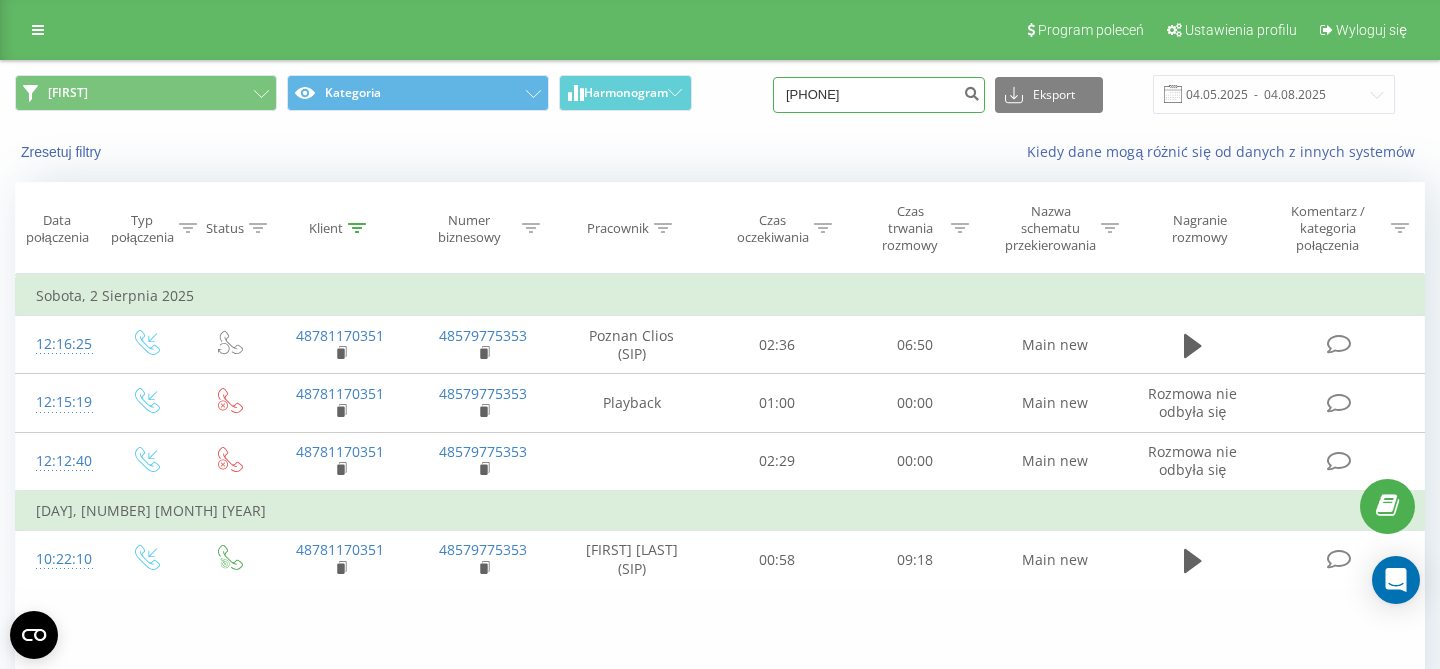 click on "[PHONE]" at bounding box center [879, 95] 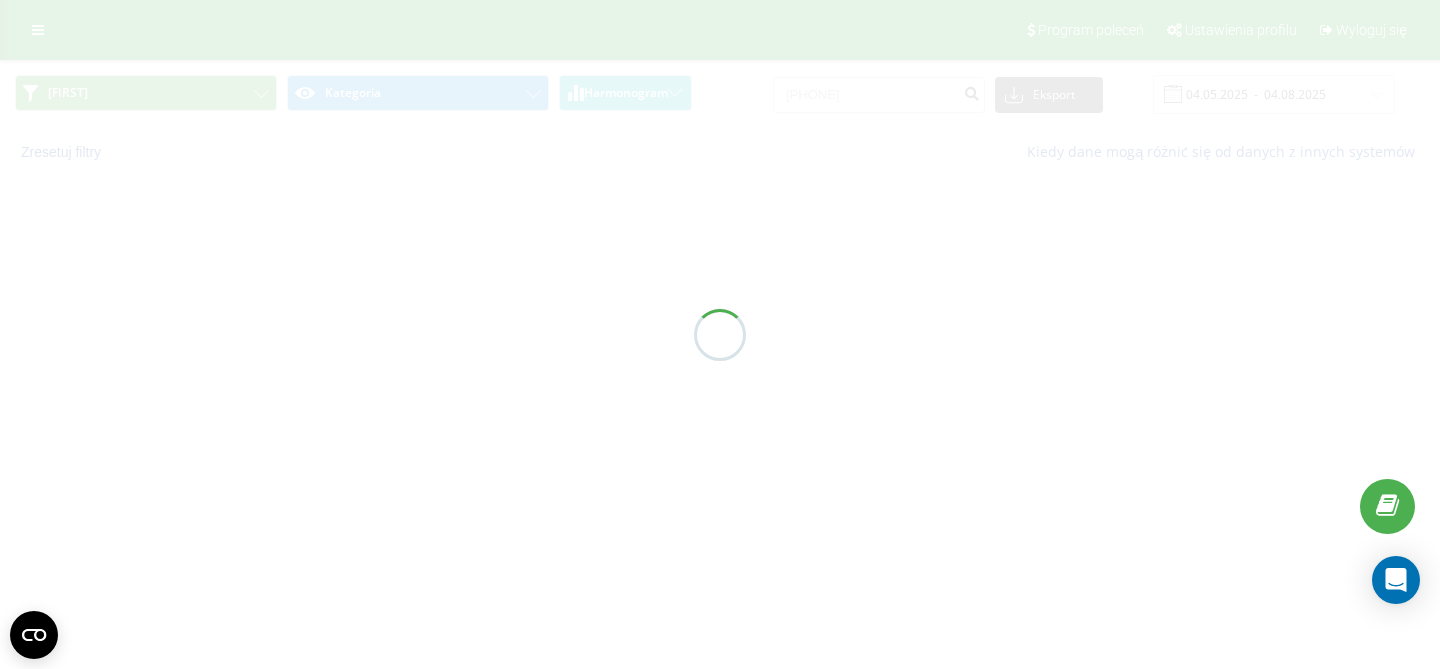 scroll, scrollTop: 0, scrollLeft: 0, axis: both 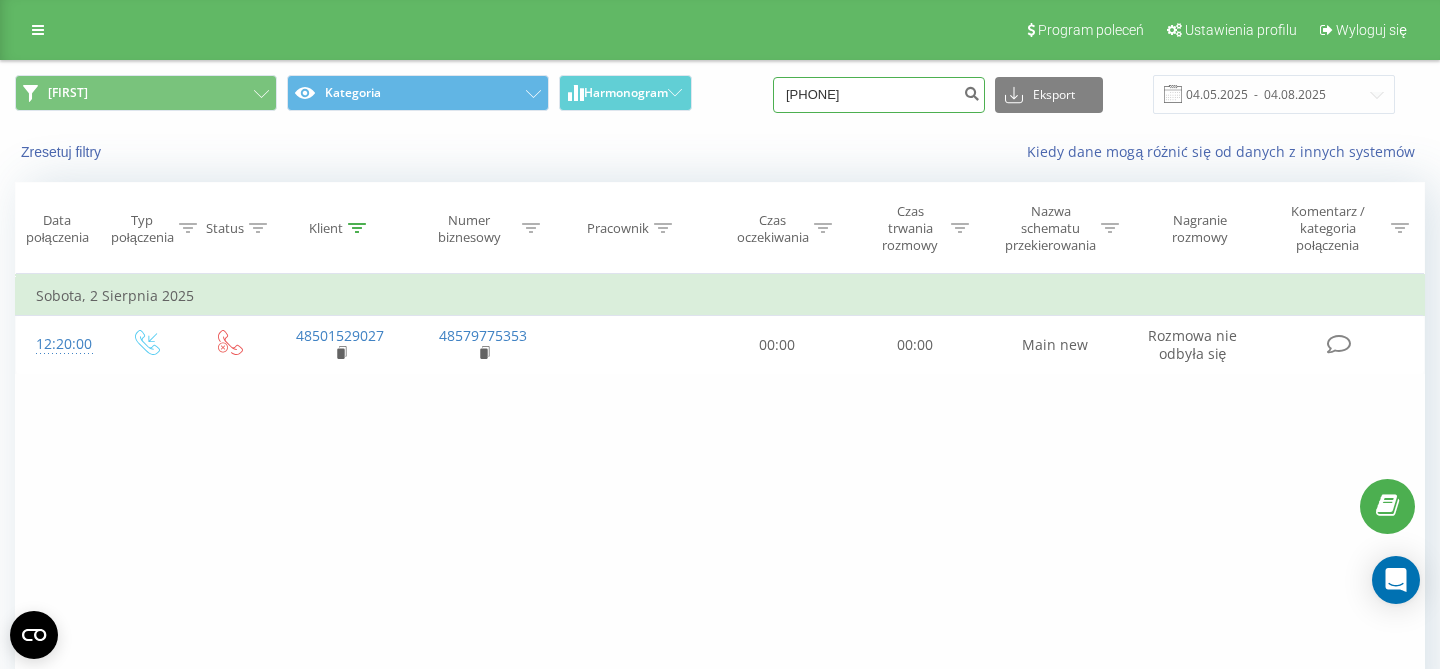 click on "[PHONE]" at bounding box center [879, 95] 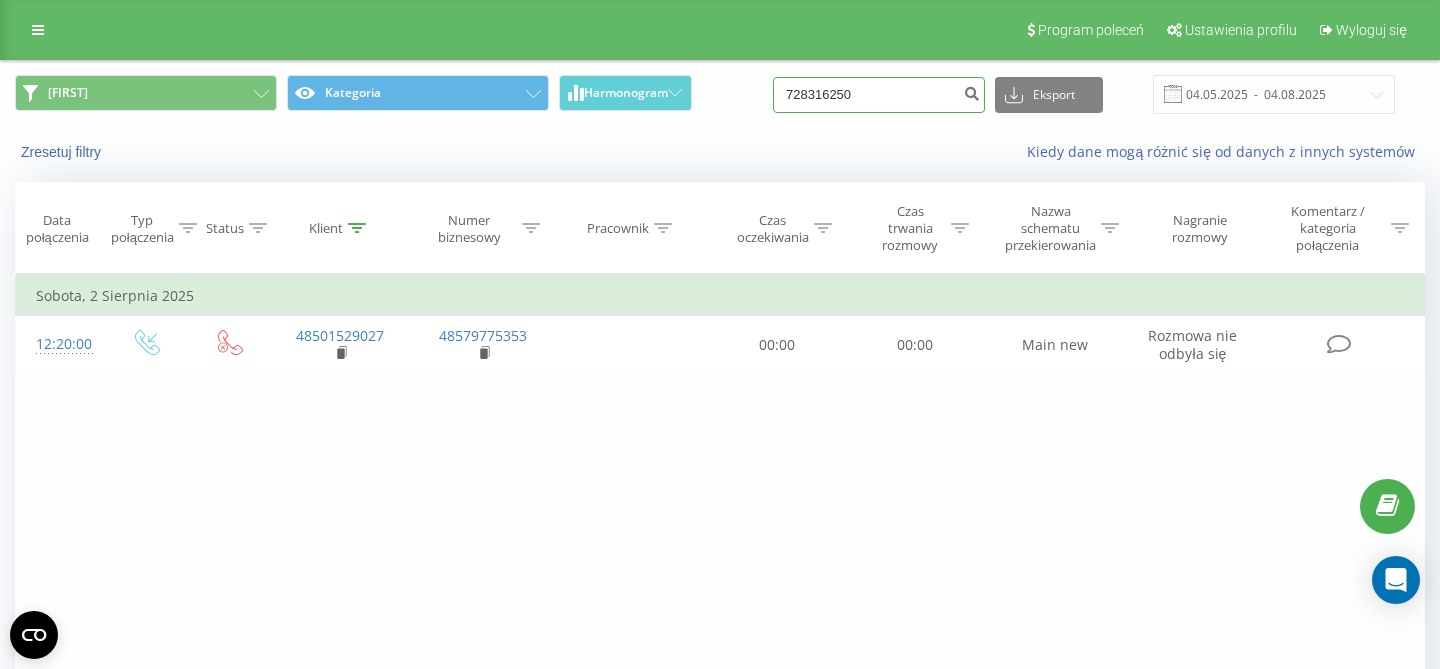 type on "728316250" 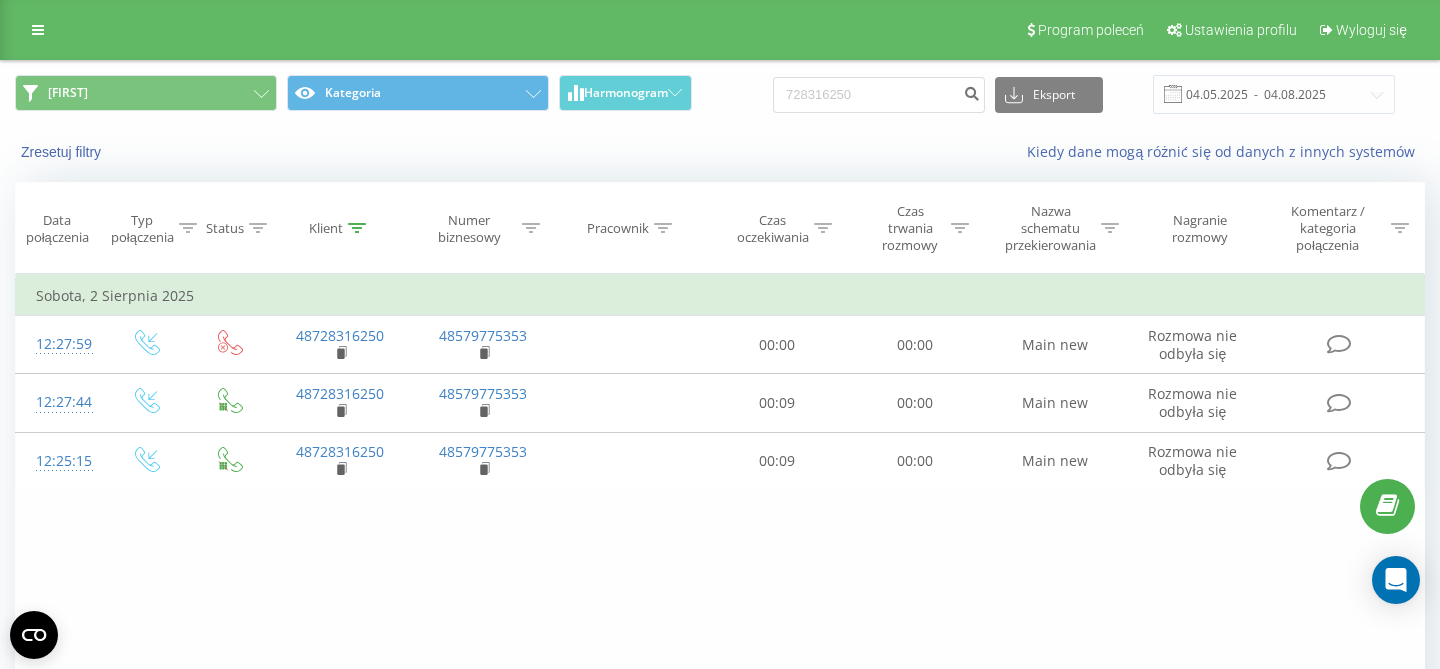 scroll, scrollTop: 0, scrollLeft: 0, axis: both 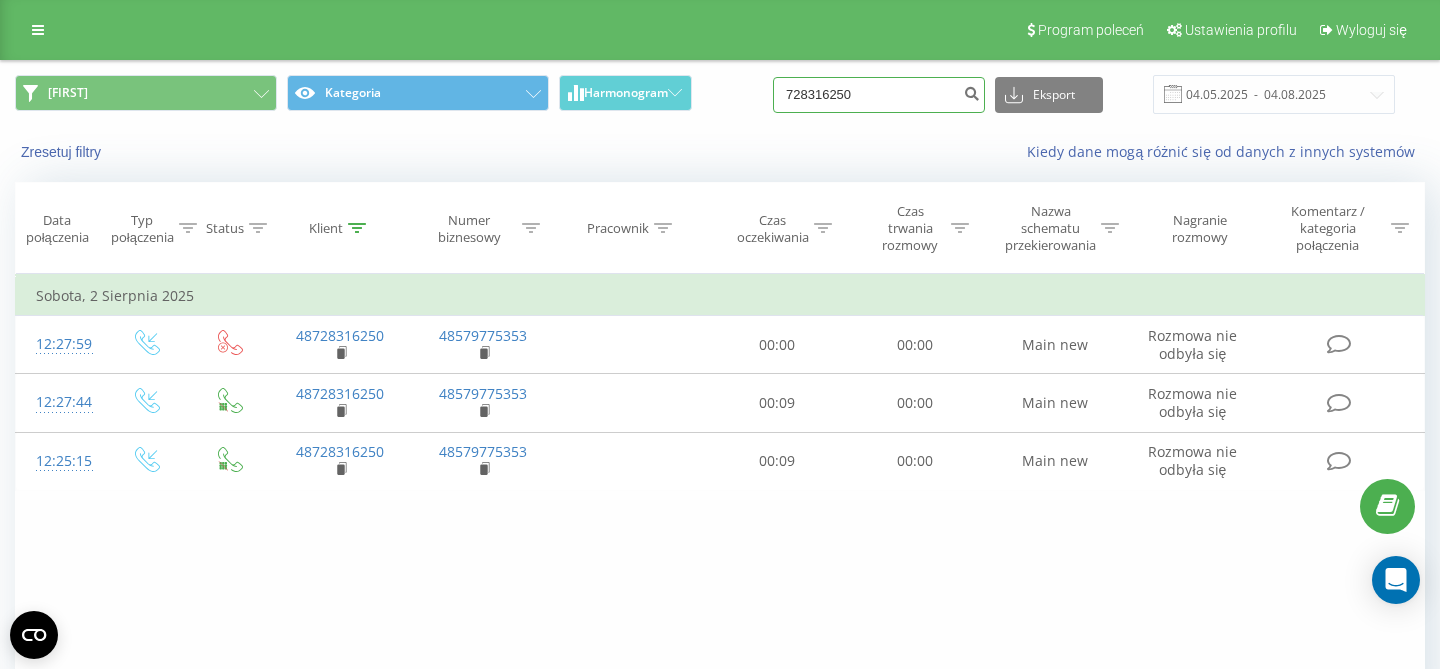 click on "728316250" at bounding box center [879, 95] 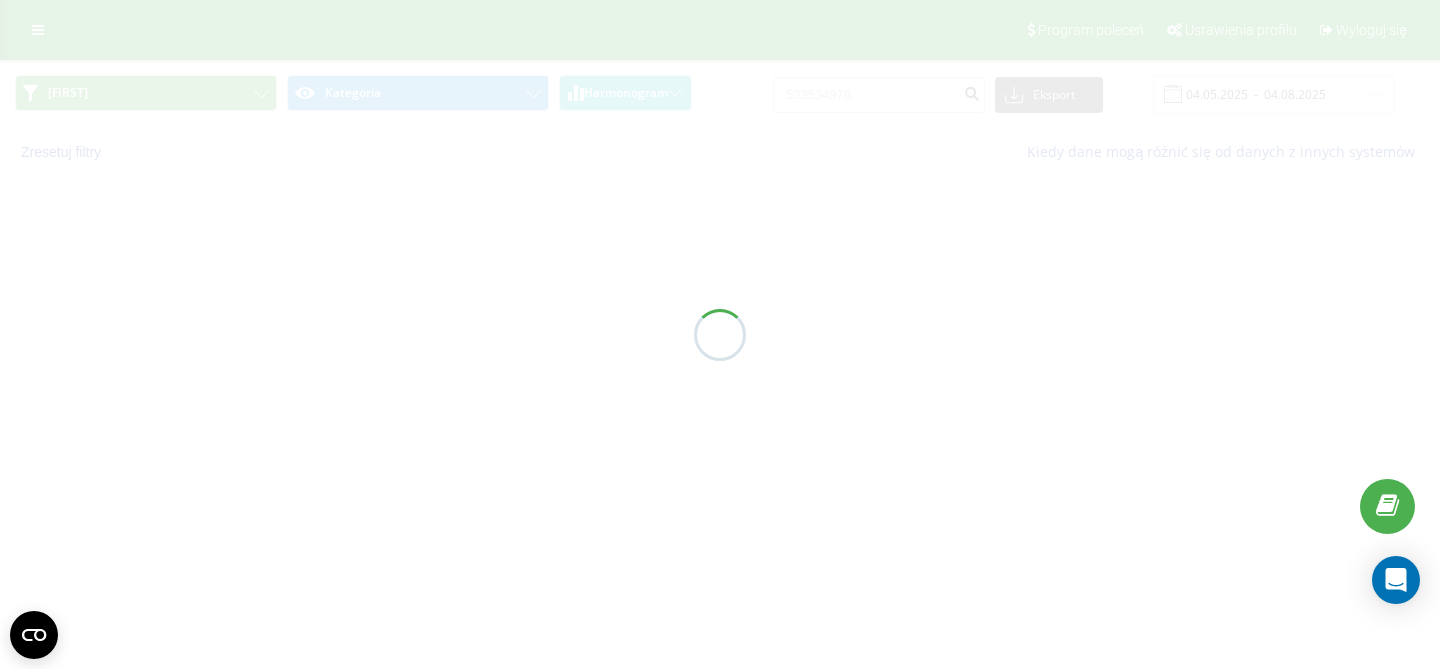 scroll, scrollTop: 0, scrollLeft: 0, axis: both 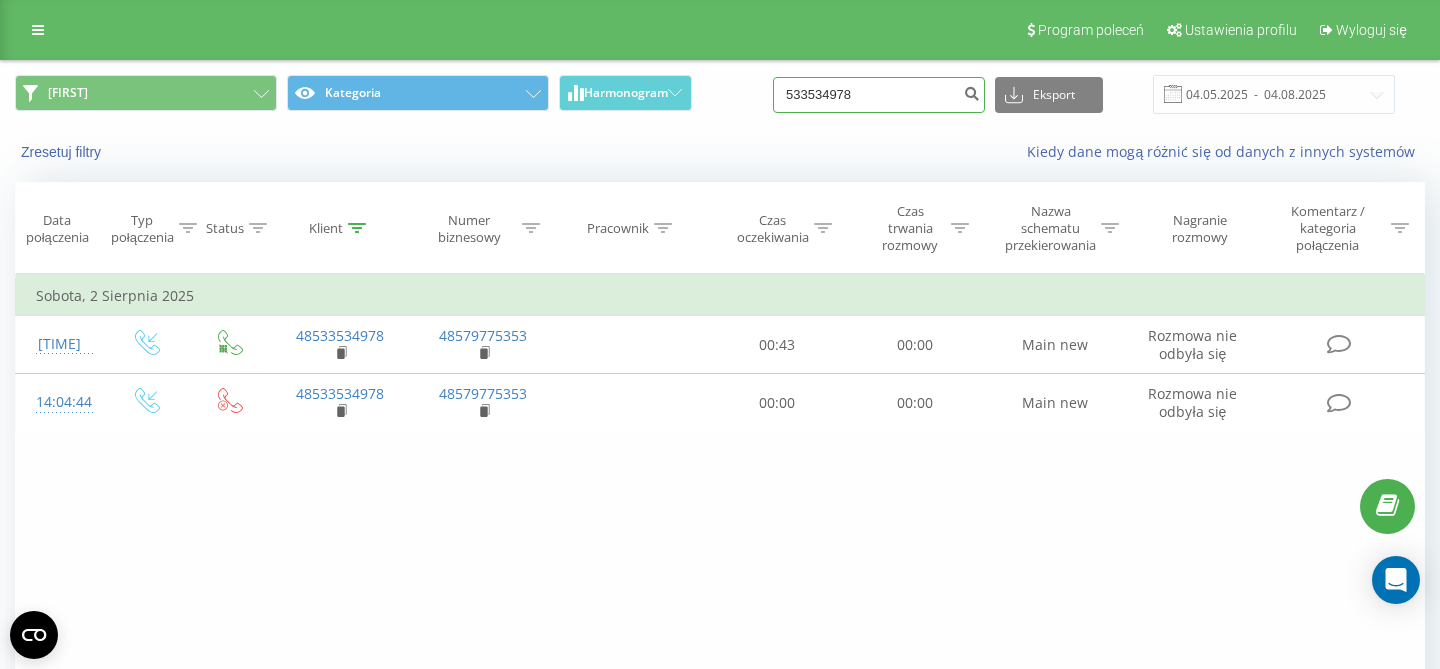 click on "533534978" at bounding box center [879, 95] 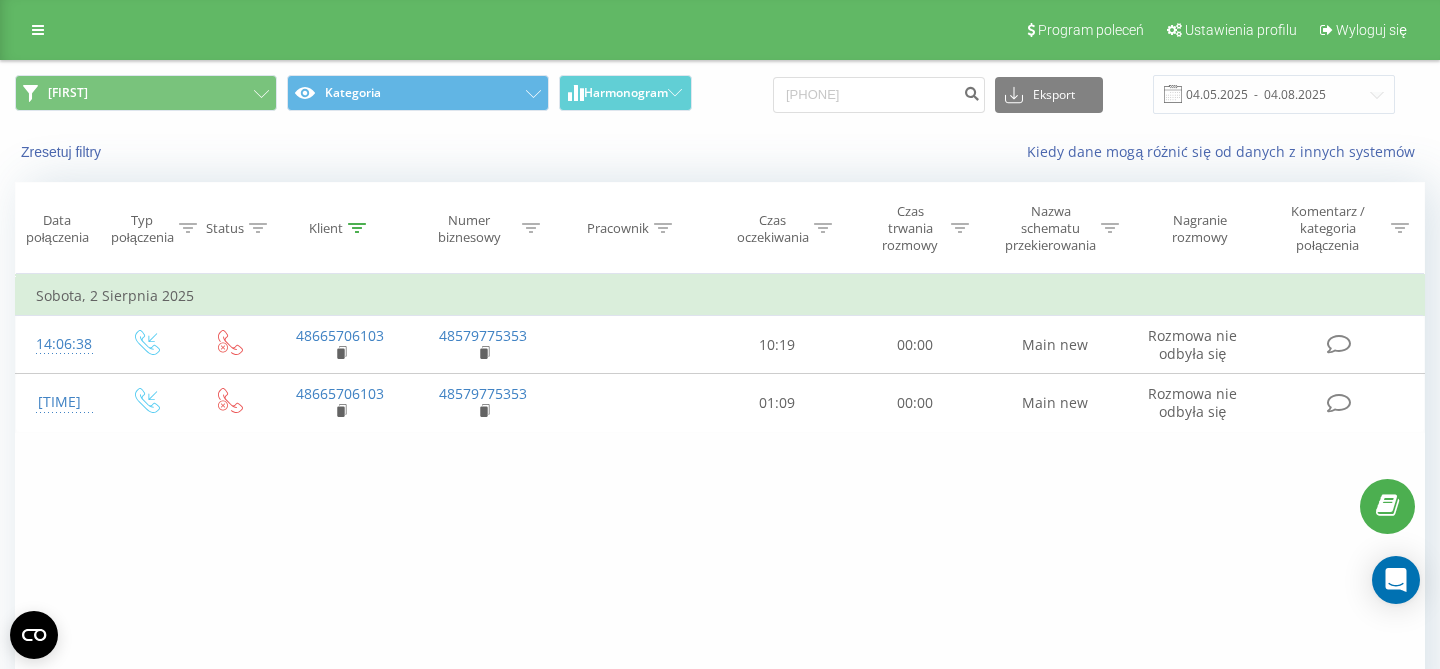 scroll, scrollTop: 0, scrollLeft: 0, axis: both 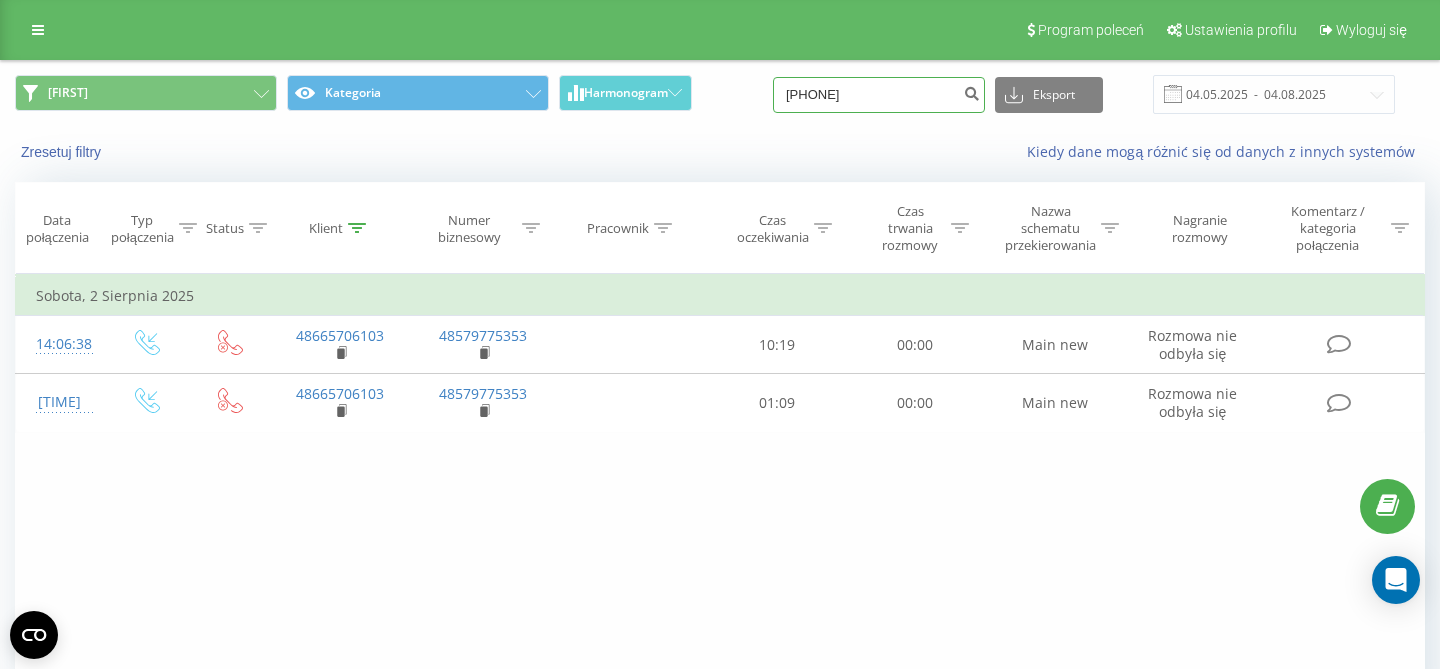 click on "665706103" at bounding box center (879, 95) 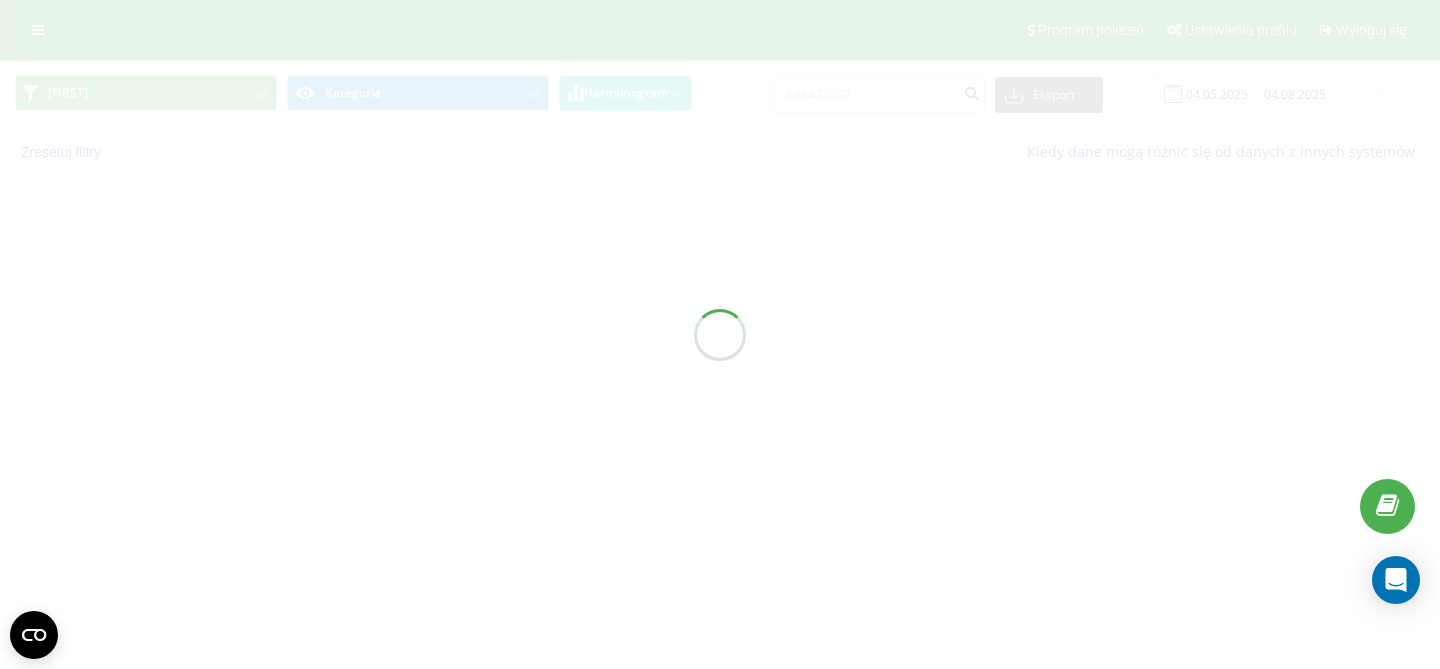 scroll, scrollTop: 0, scrollLeft: 0, axis: both 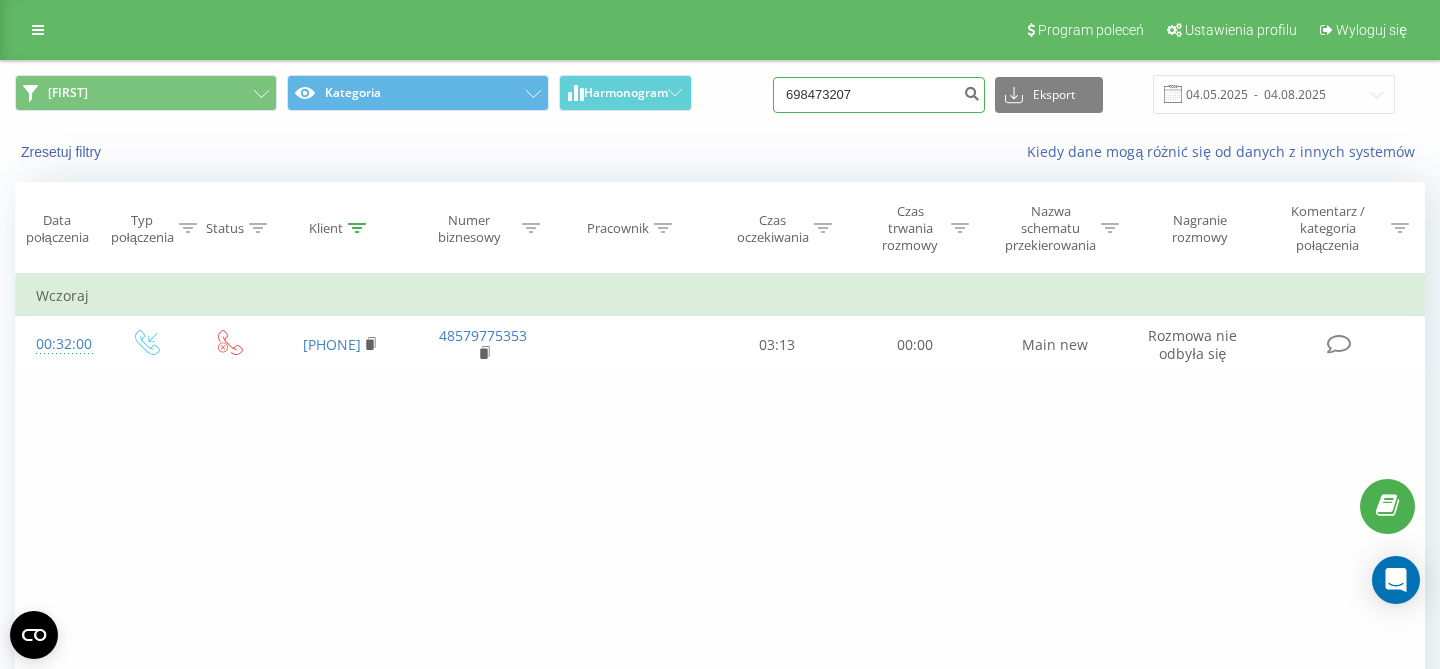 click on "698473207" at bounding box center (879, 95) 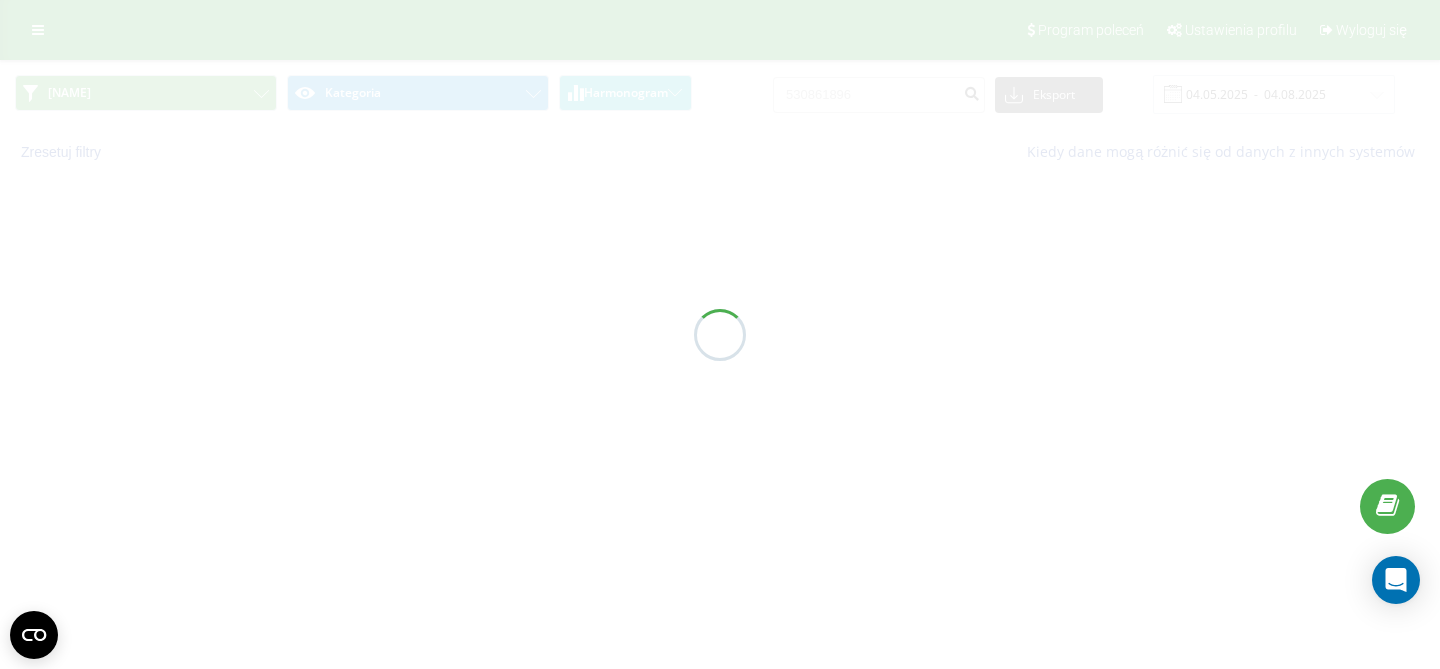 scroll, scrollTop: 0, scrollLeft: 0, axis: both 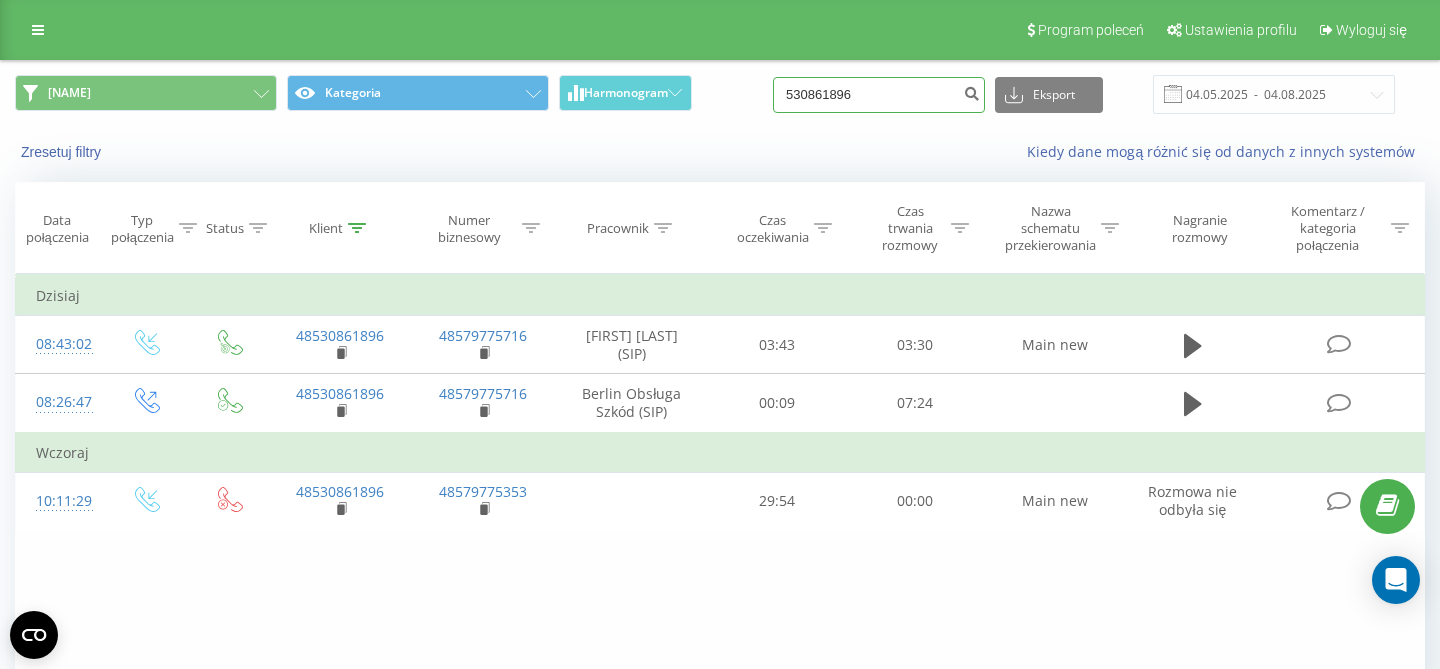 click on "530861896" at bounding box center [879, 95] 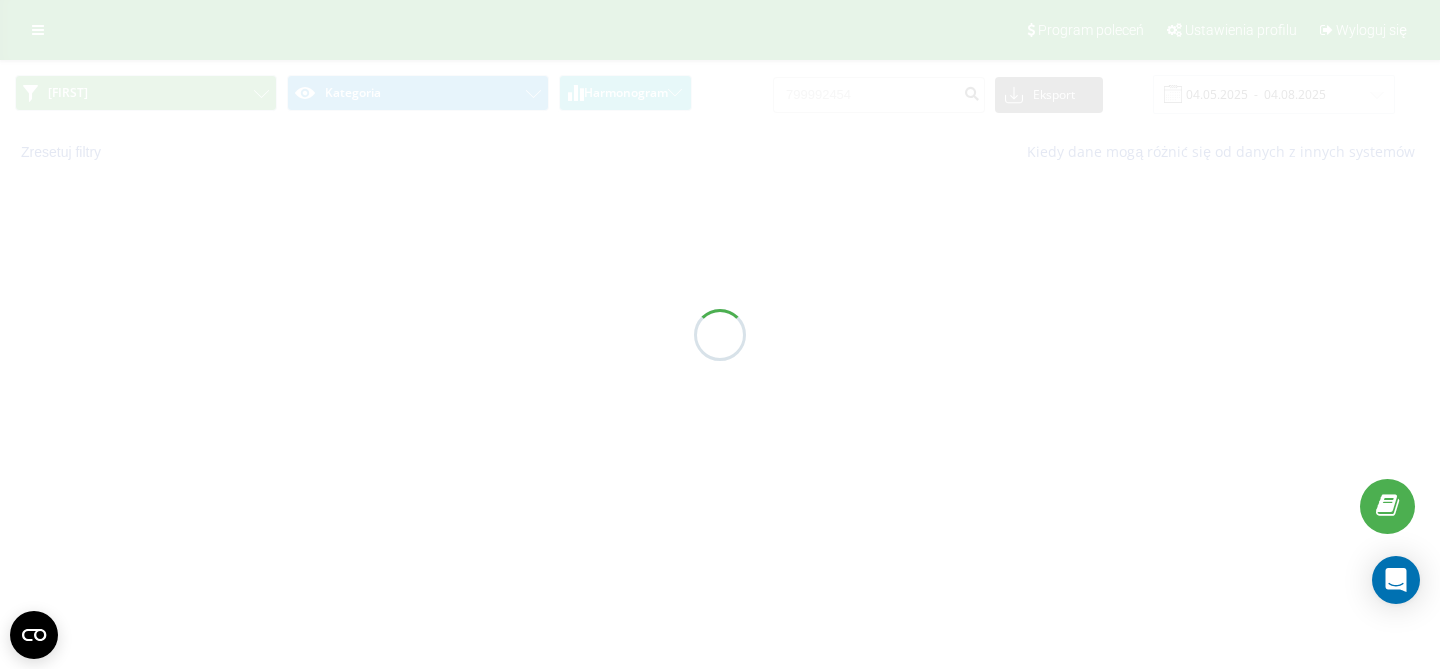 scroll, scrollTop: 0, scrollLeft: 0, axis: both 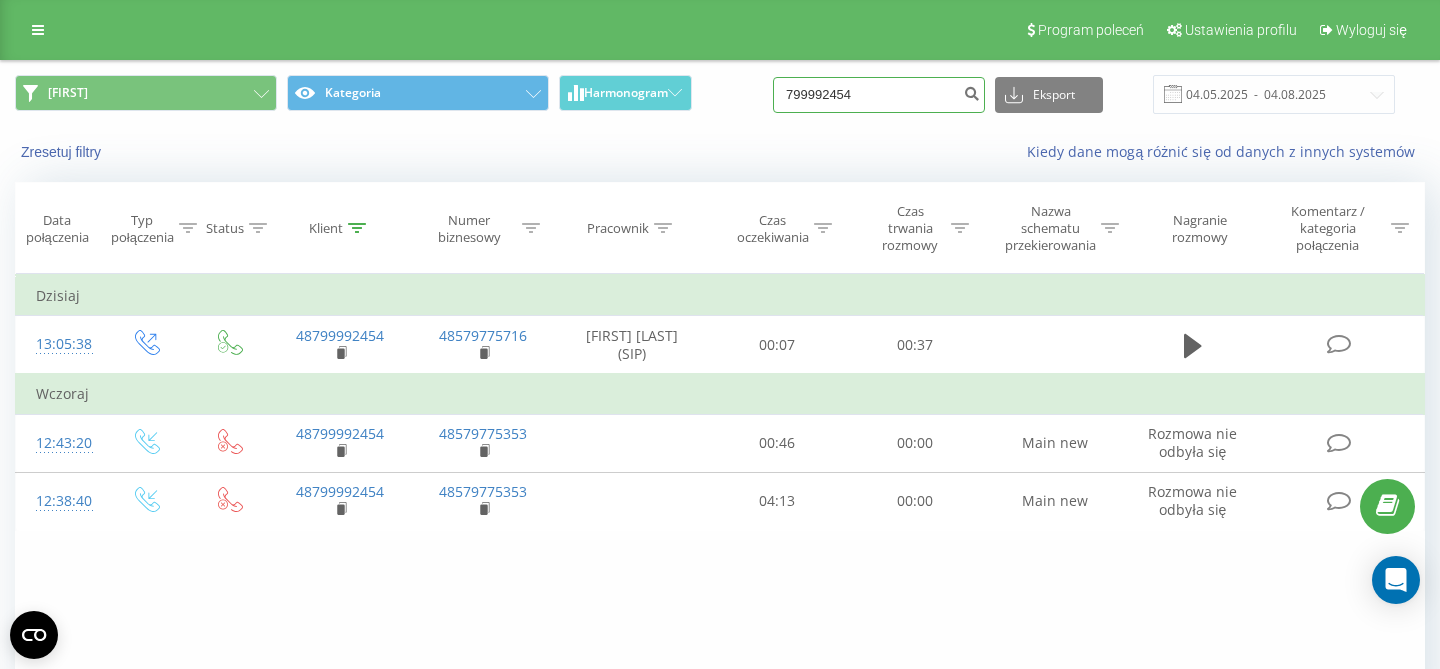 click on "799992454" at bounding box center [879, 95] 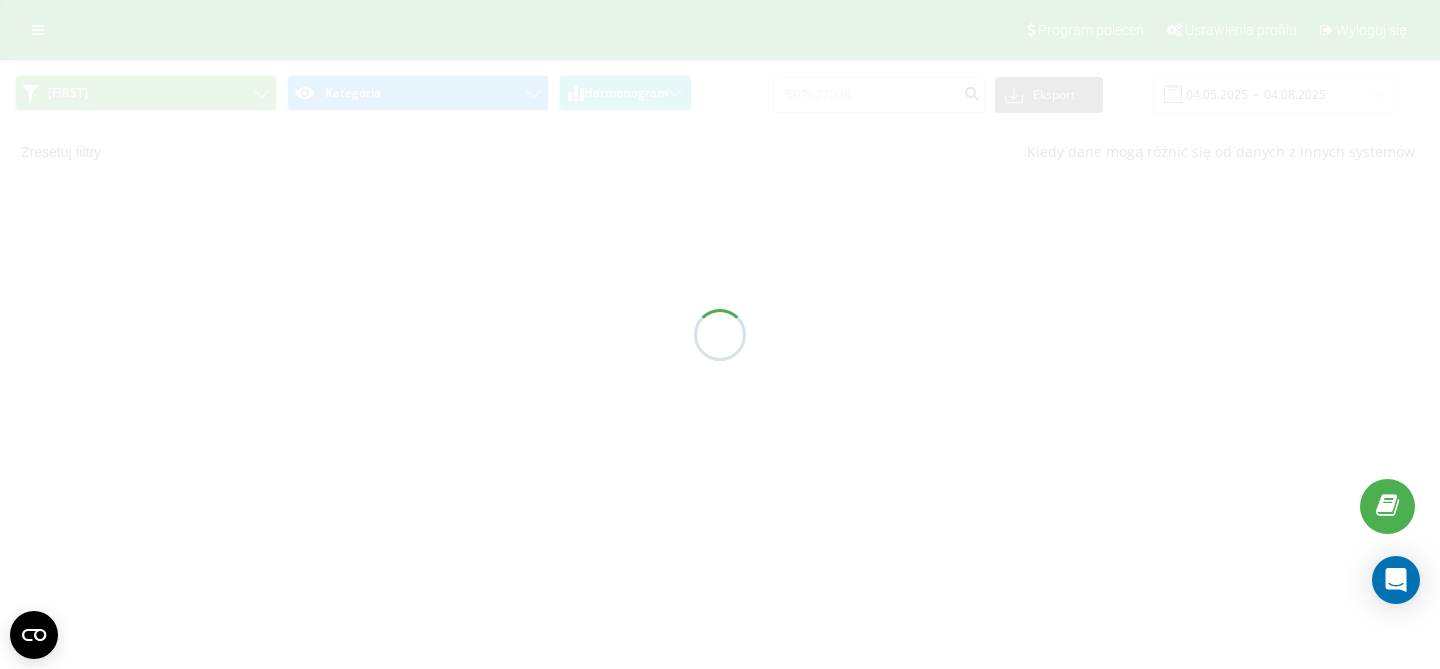 scroll, scrollTop: 0, scrollLeft: 0, axis: both 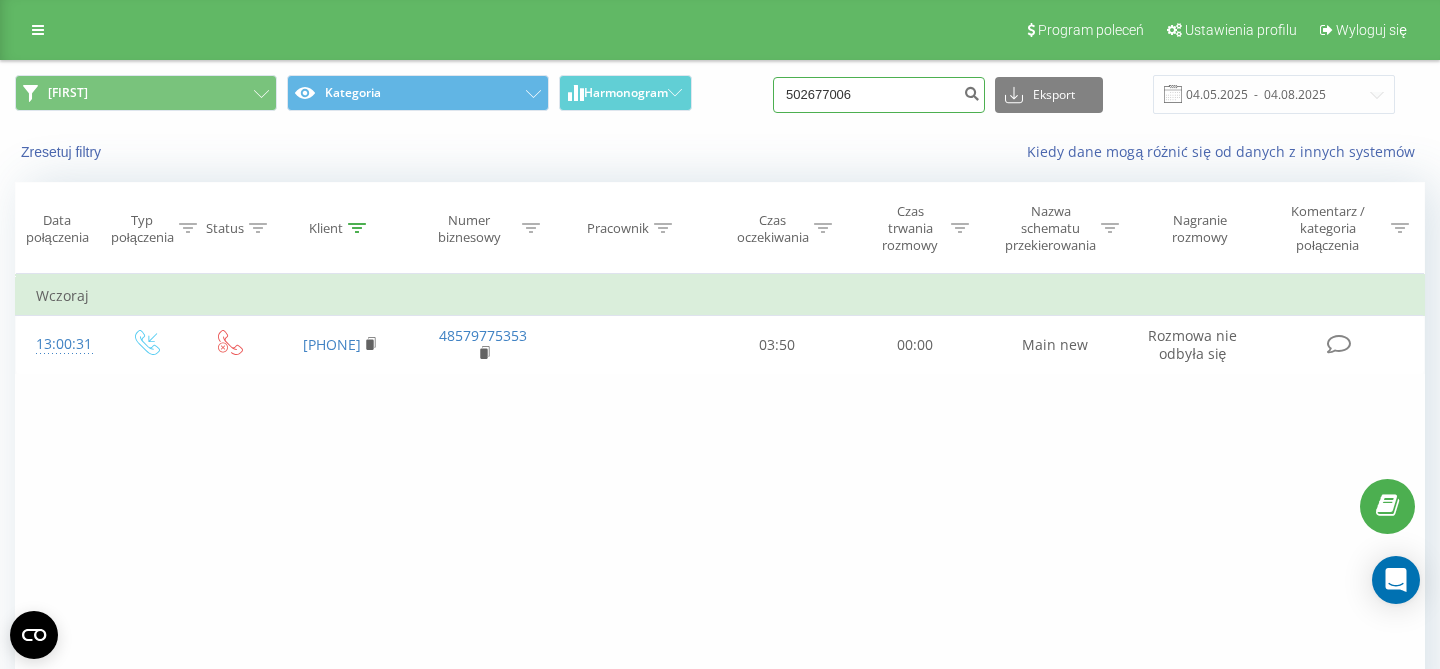 click on "502677006" at bounding box center (879, 95) 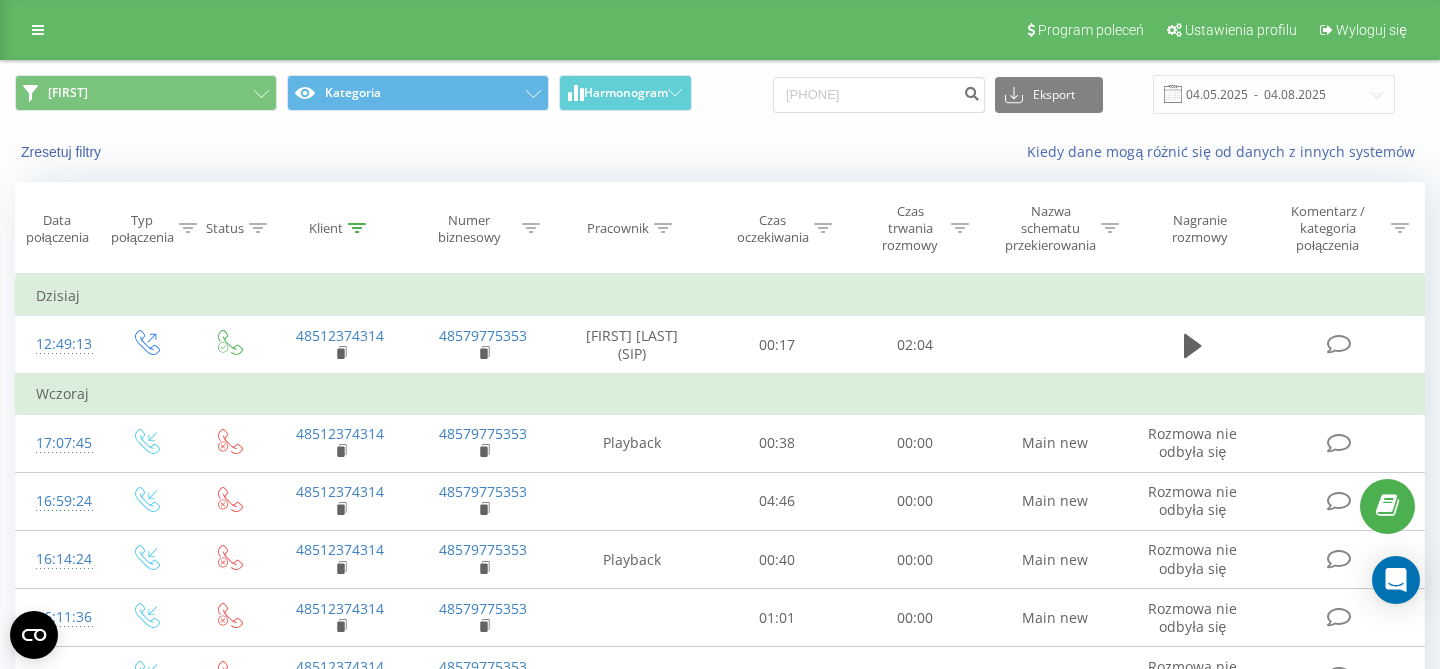 scroll, scrollTop: 0, scrollLeft: 0, axis: both 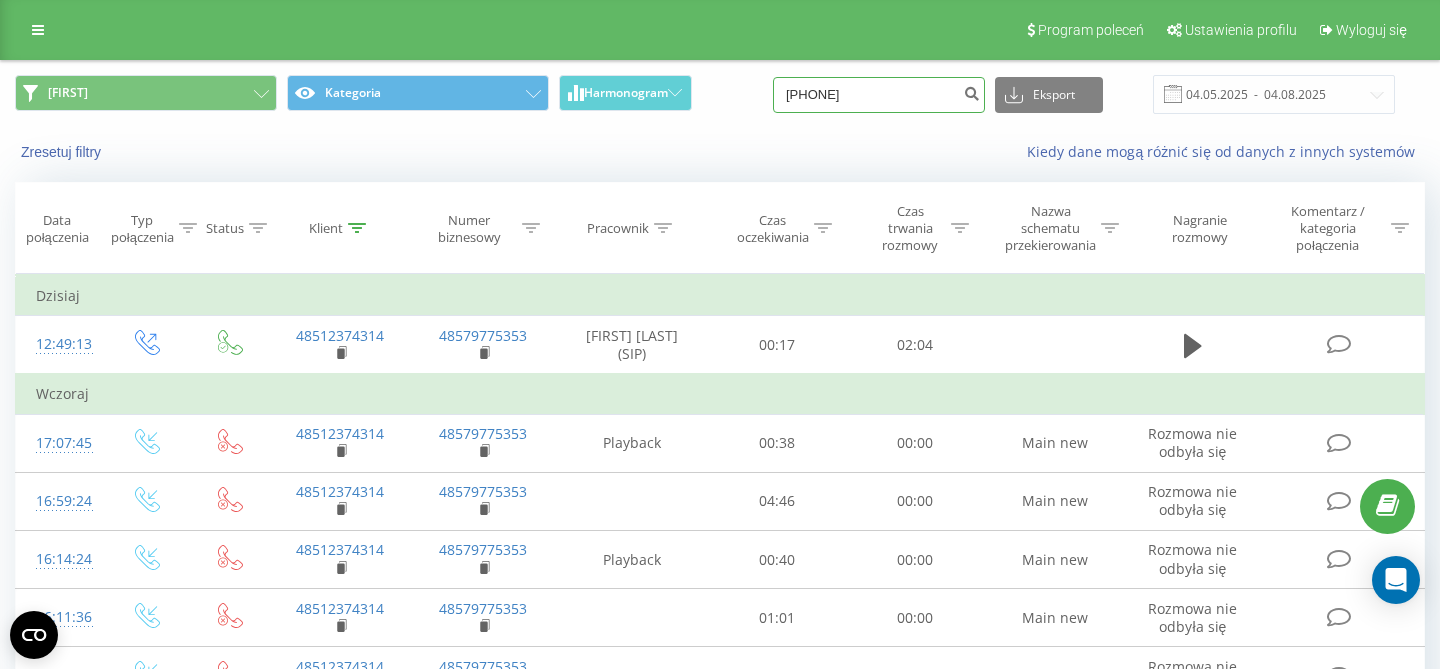 click on "[PHONE]" at bounding box center [879, 95] 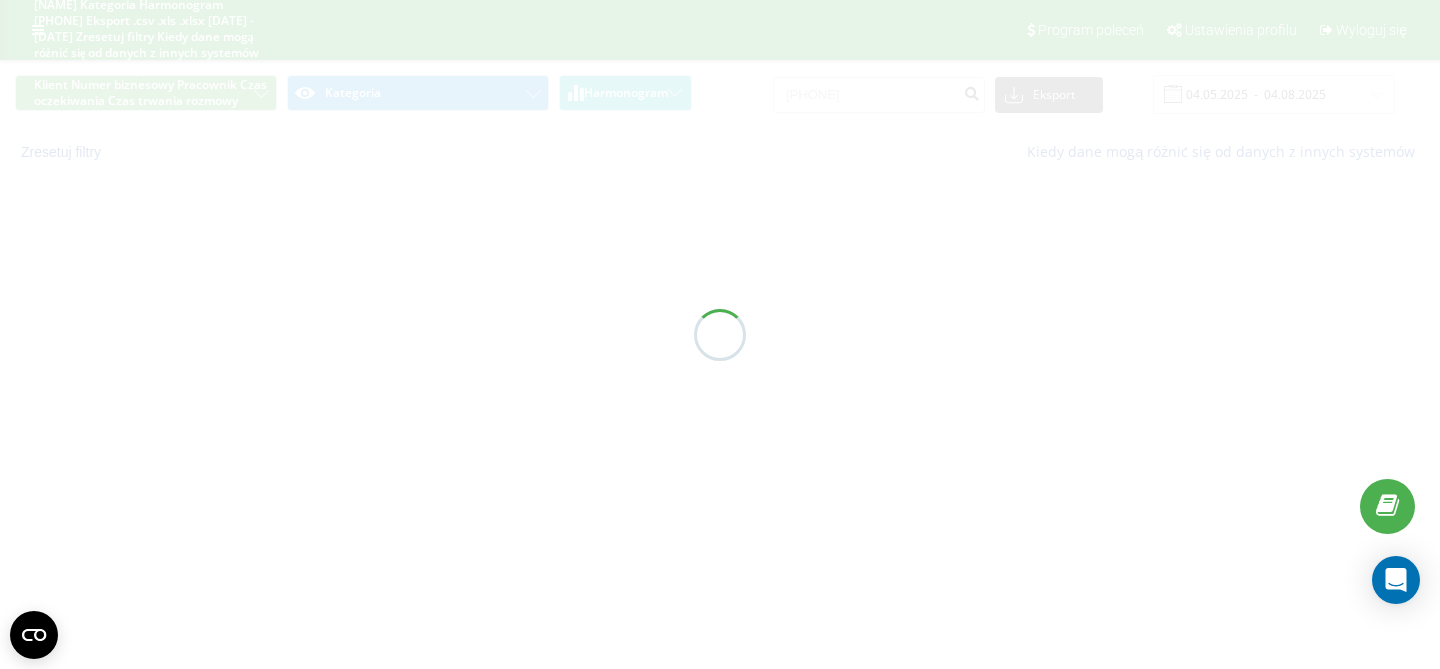 scroll, scrollTop: 0, scrollLeft: 0, axis: both 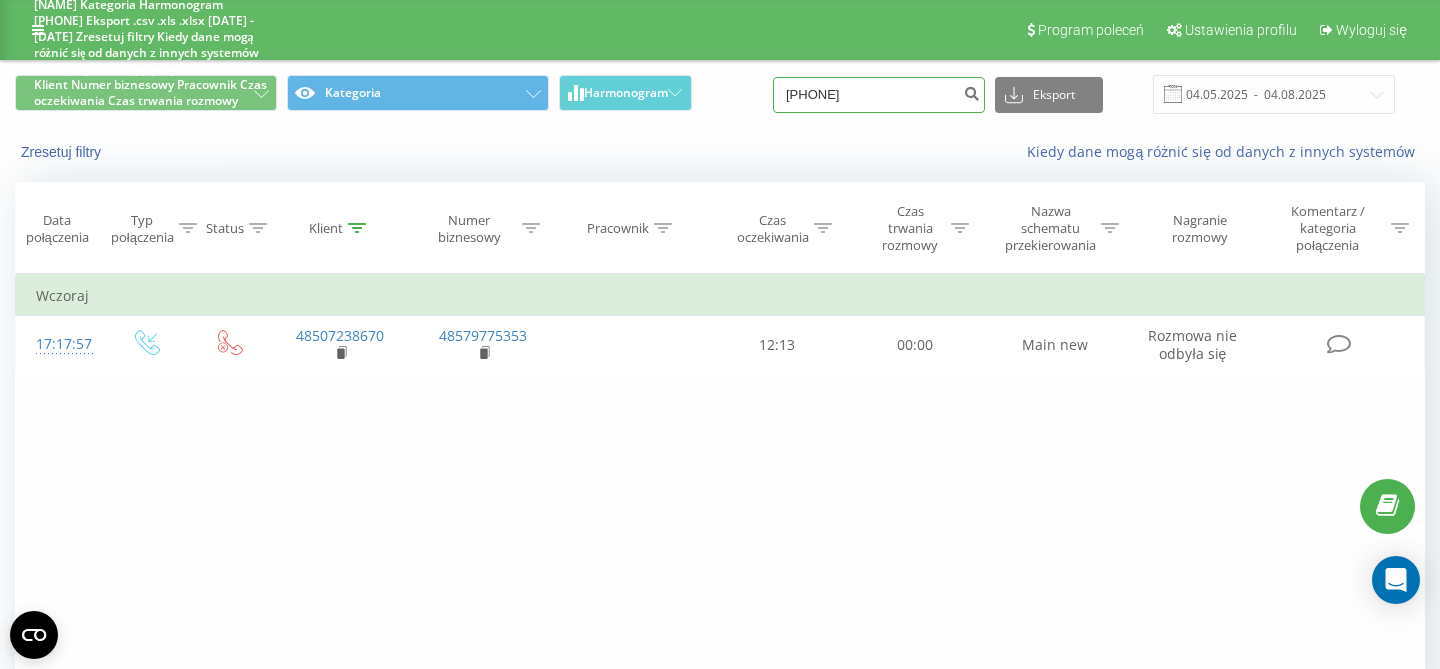 click on "[PHONE]" at bounding box center (879, 95) 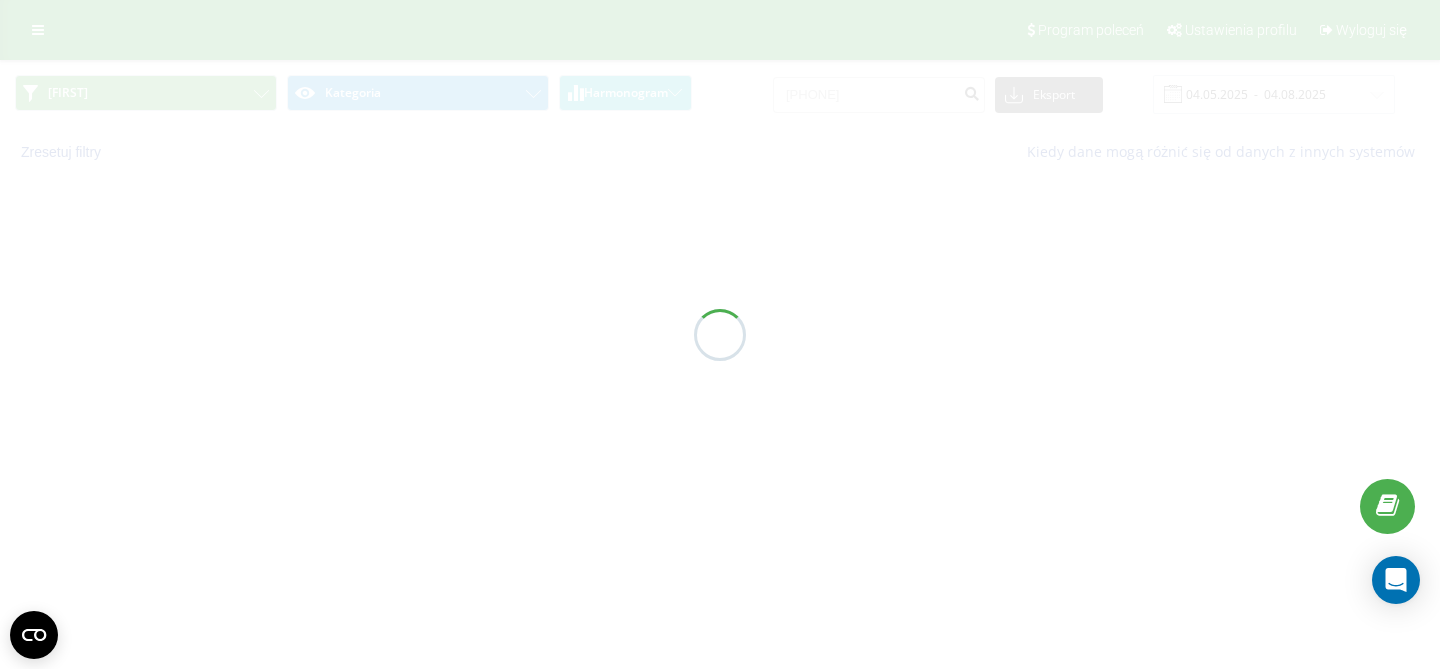 scroll, scrollTop: 0, scrollLeft: 0, axis: both 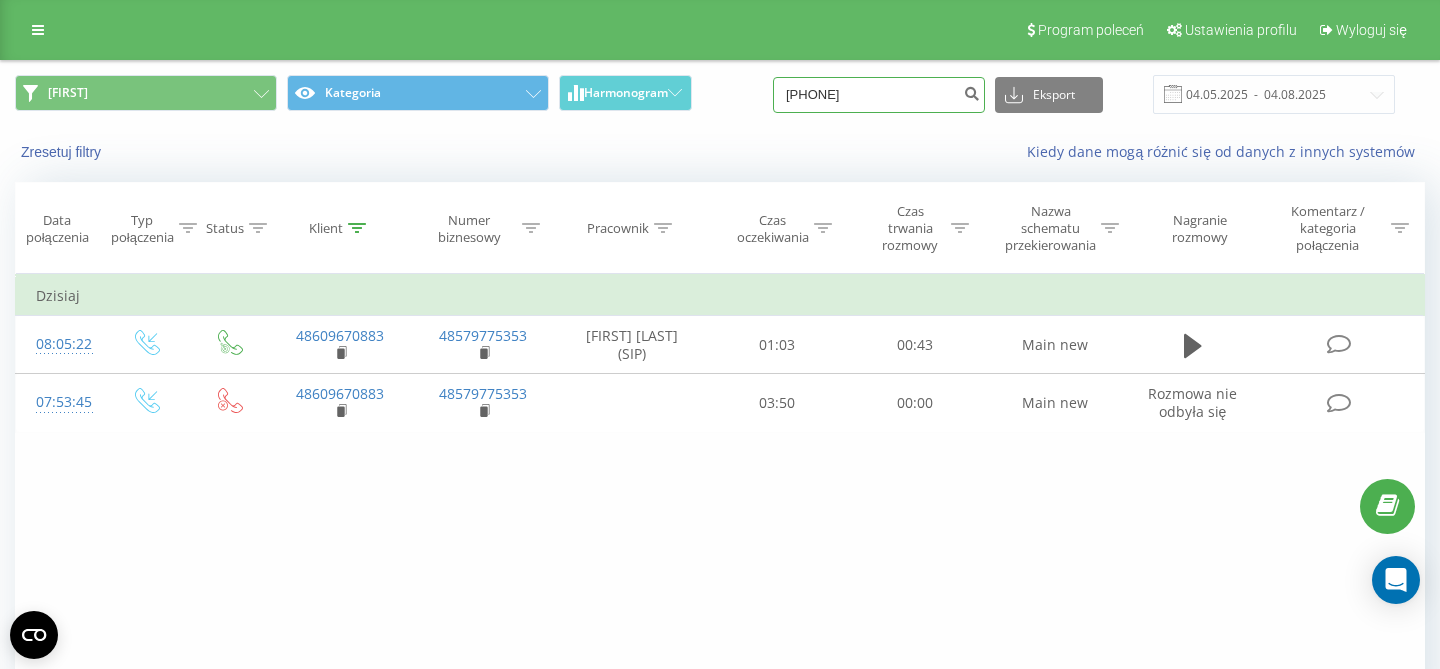click on "[PHONE]" at bounding box center [879, 95] 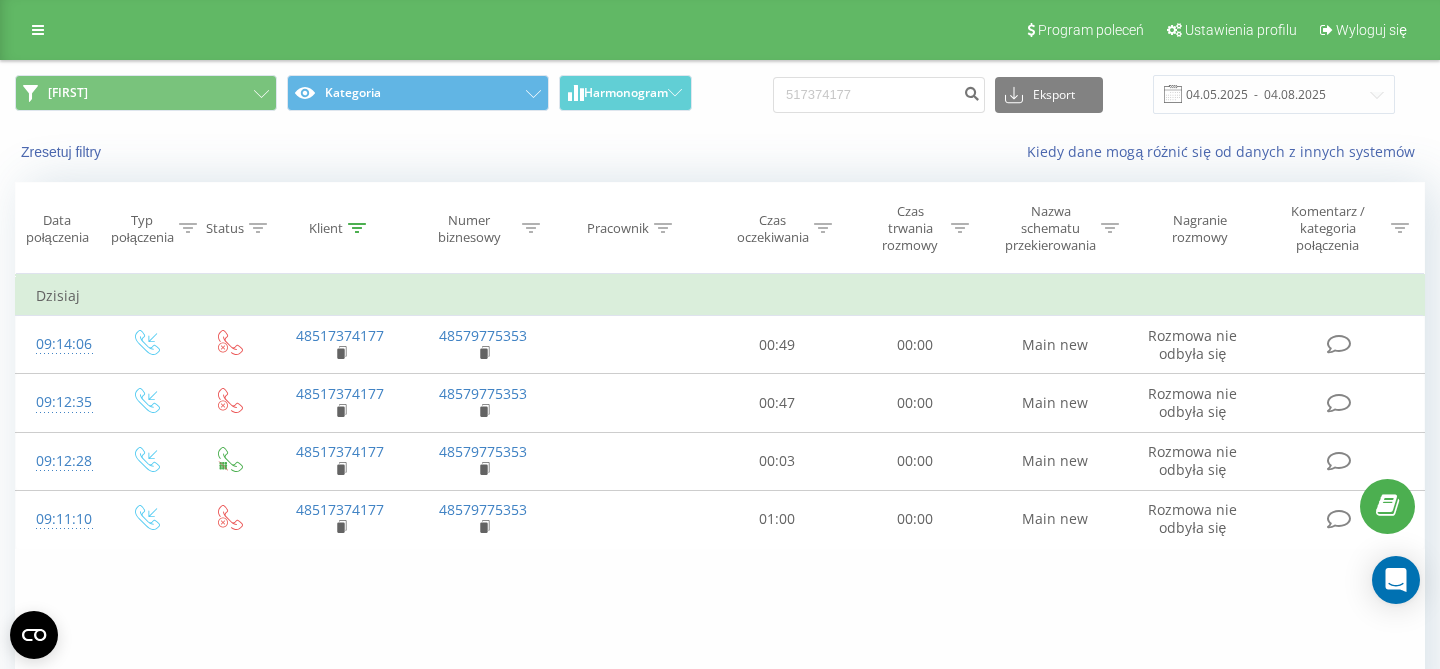 scroll, scrollTop: 0, scrollLeft: 0, axis: both 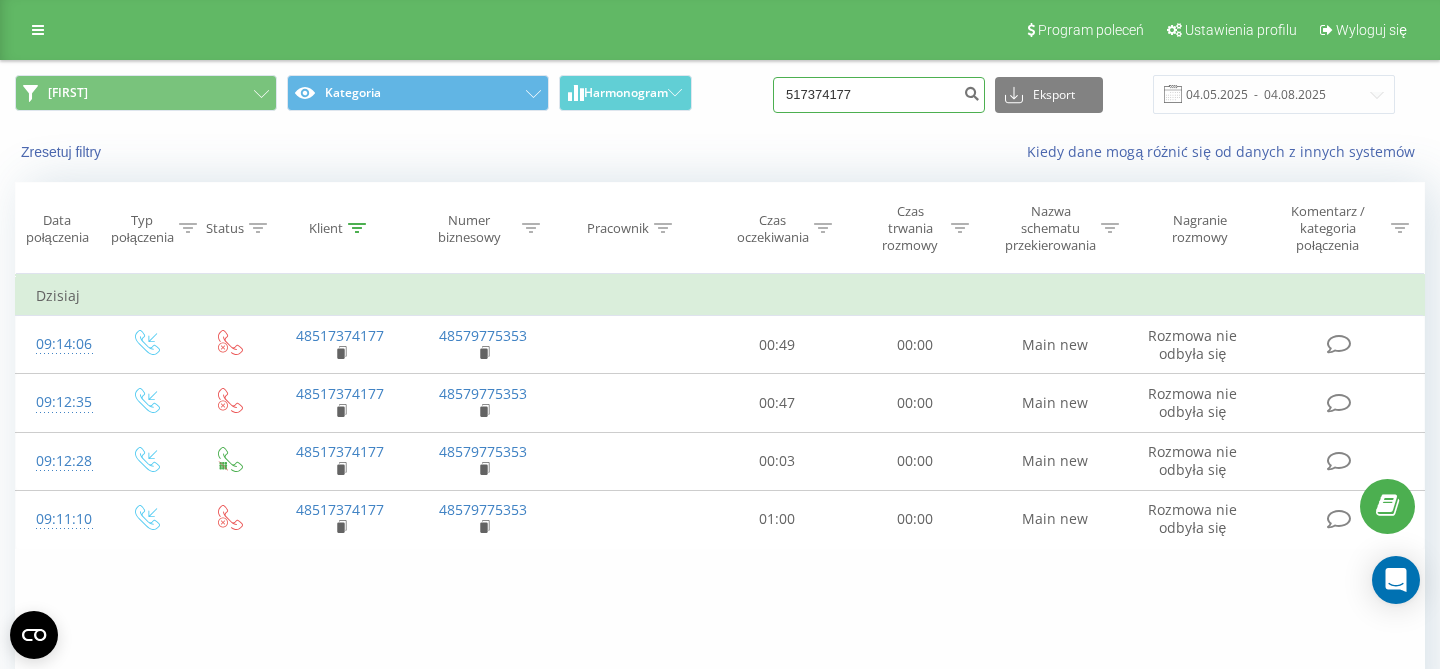 click on "517374177" at bounding box center (879, 95) 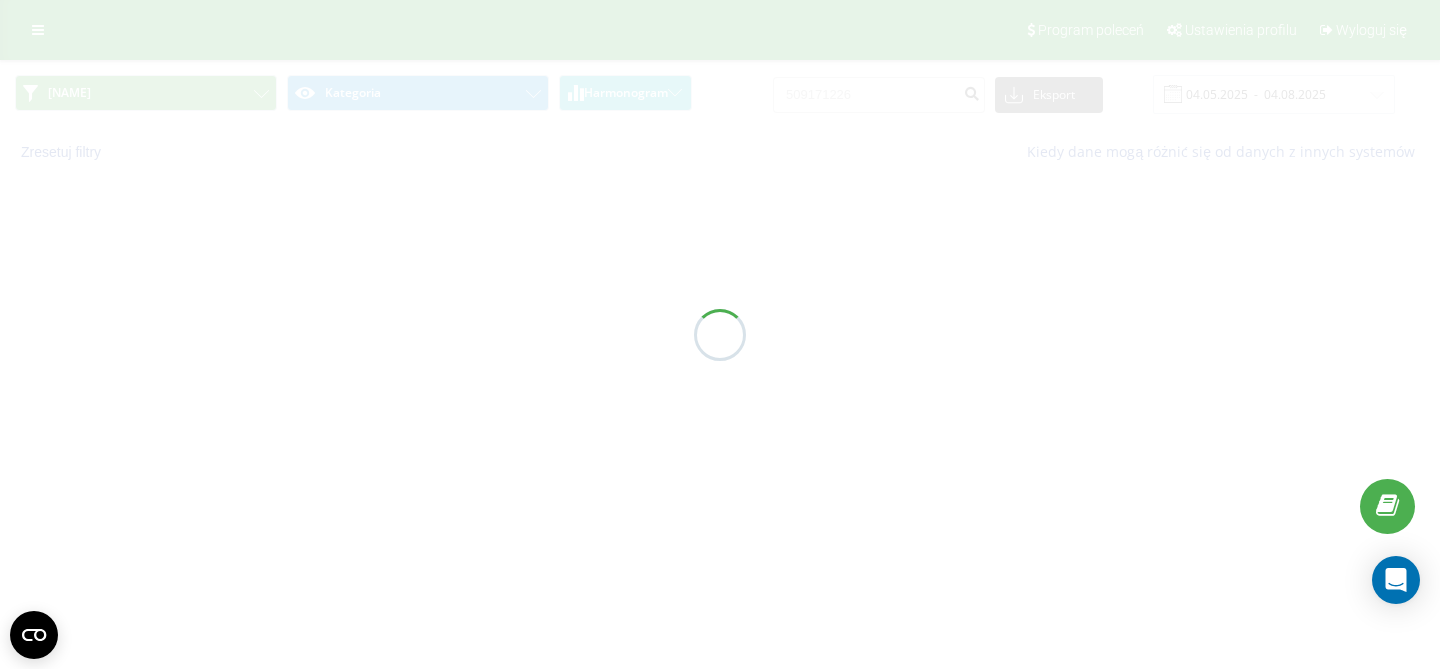 scroll, scrollTop: 0, scrollLeft: 0, axis: both 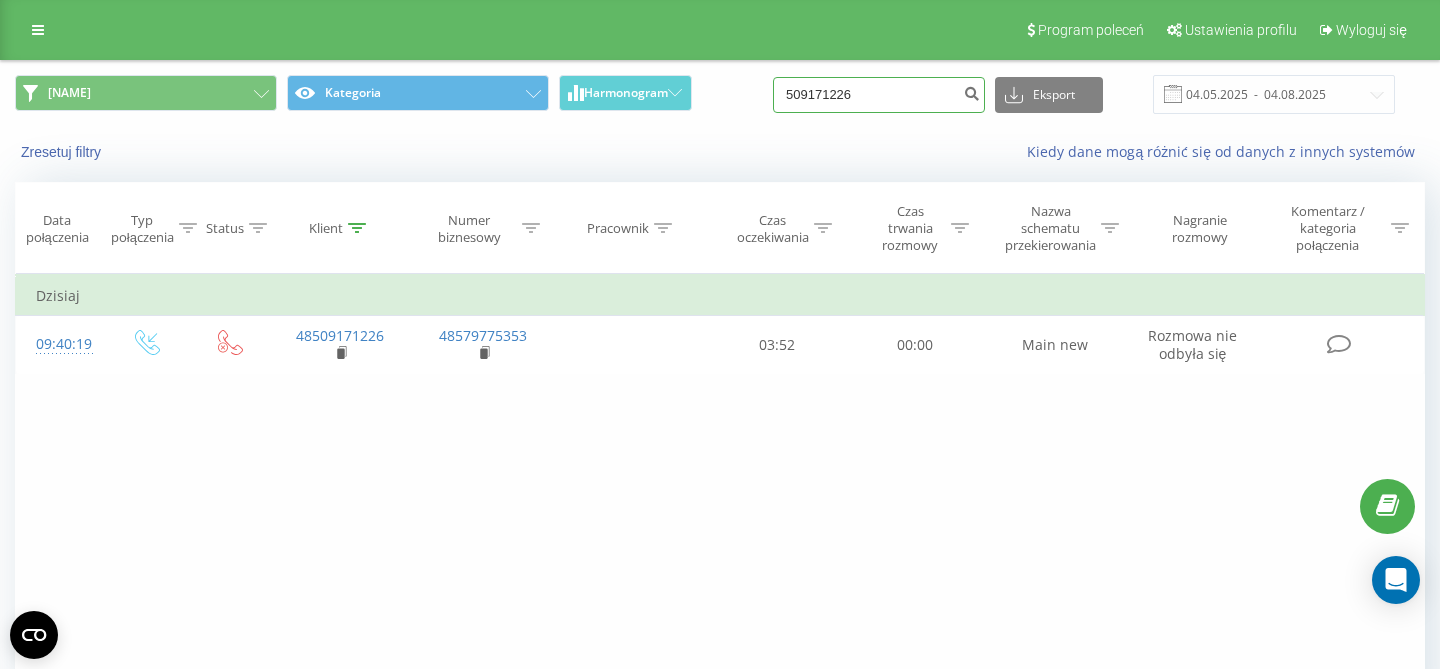 click on "509171226" at bounding box center (879, 95) 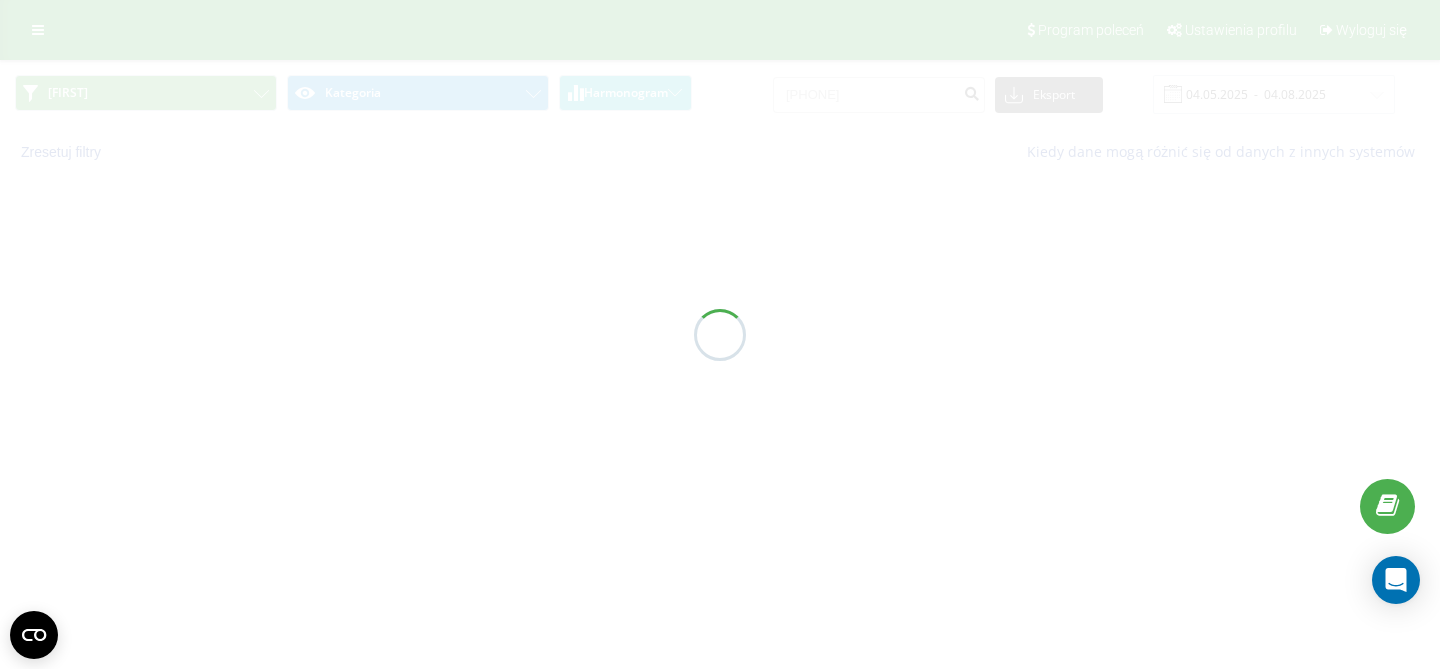scroll, scrollTop: 0, scrollLeft: 0, axis: both 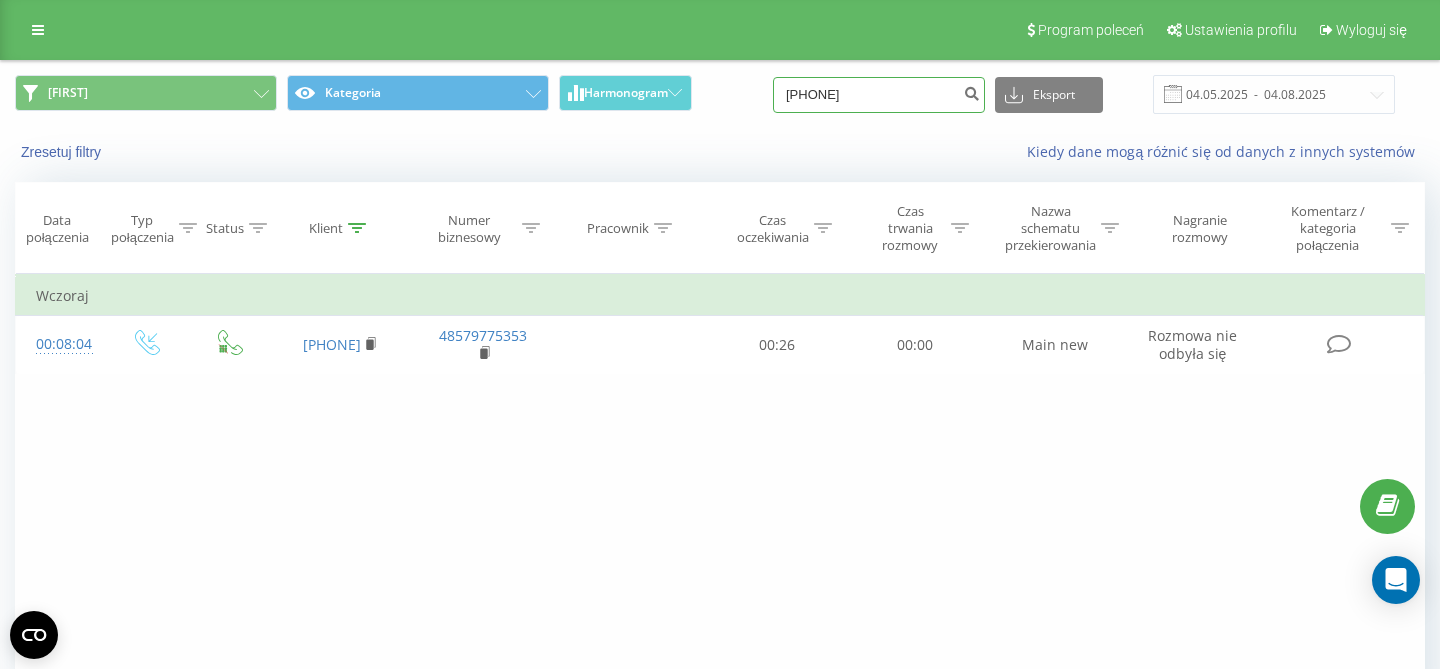 click on "[PHONE]" at bounding box center (879, 95) 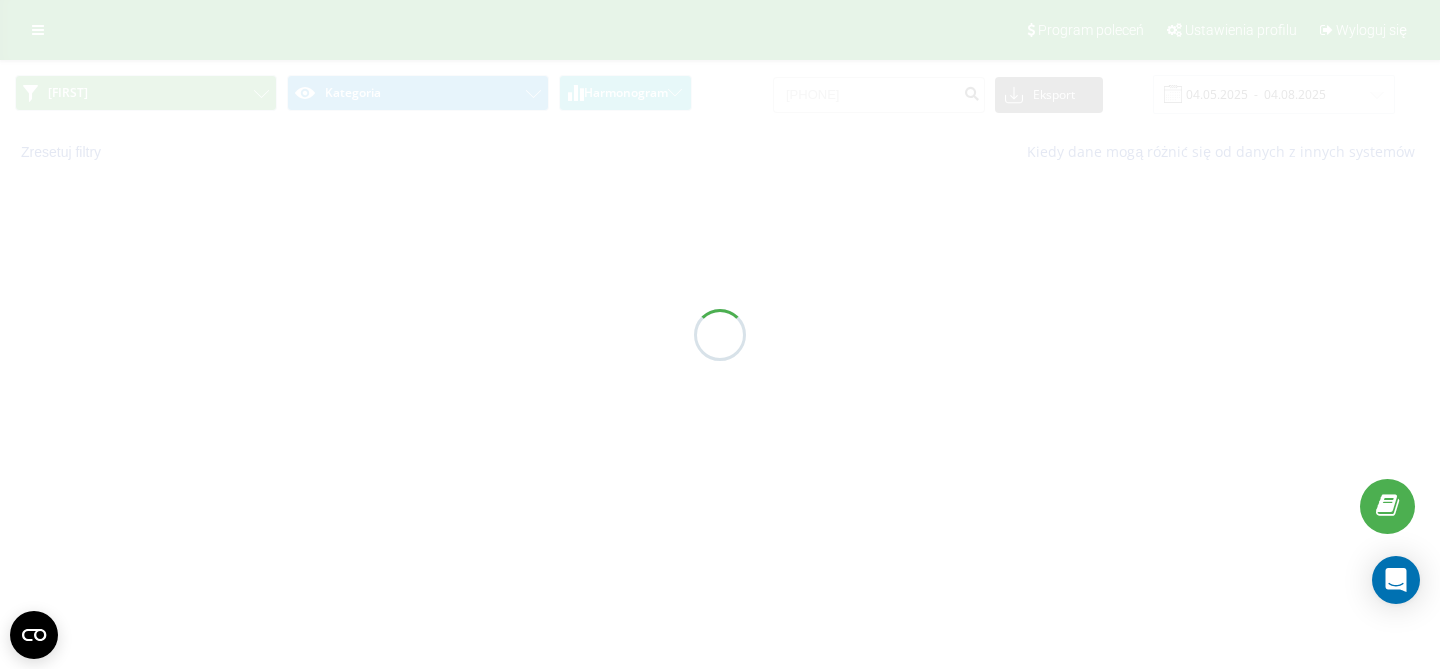 scroll, scrollTop: 0, scrollLeft: 0, axis: both 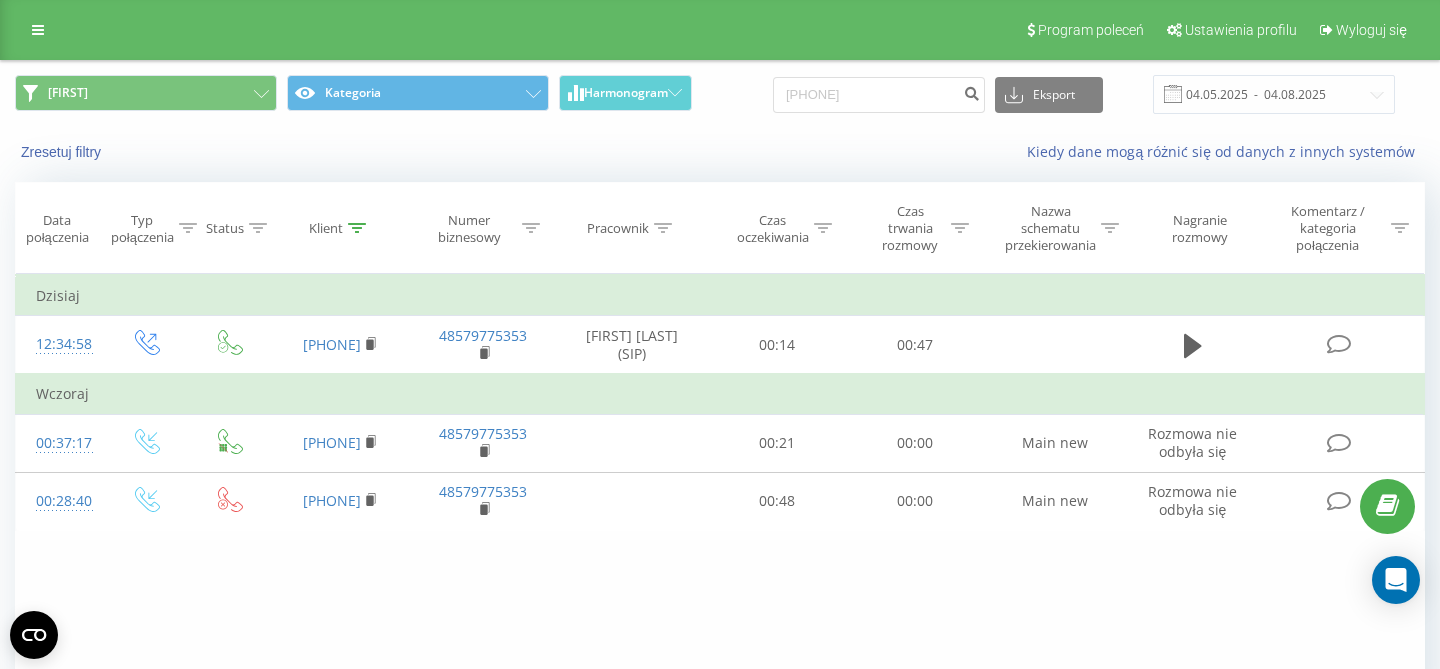 click on "[FIRST] [LAST] [PHONE] [DATE] - [DATE]" at bounding box center (720, 94) 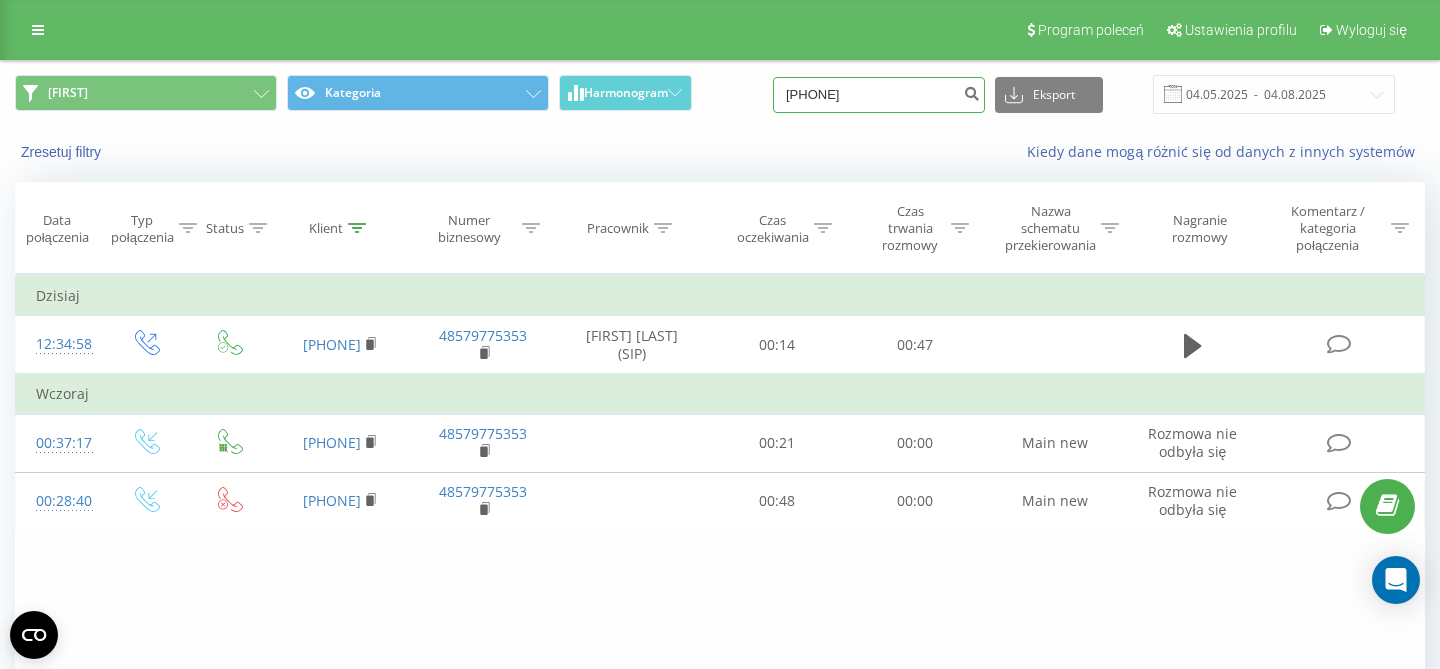 click on "[PHONE]" at bounding box center (879, 95) 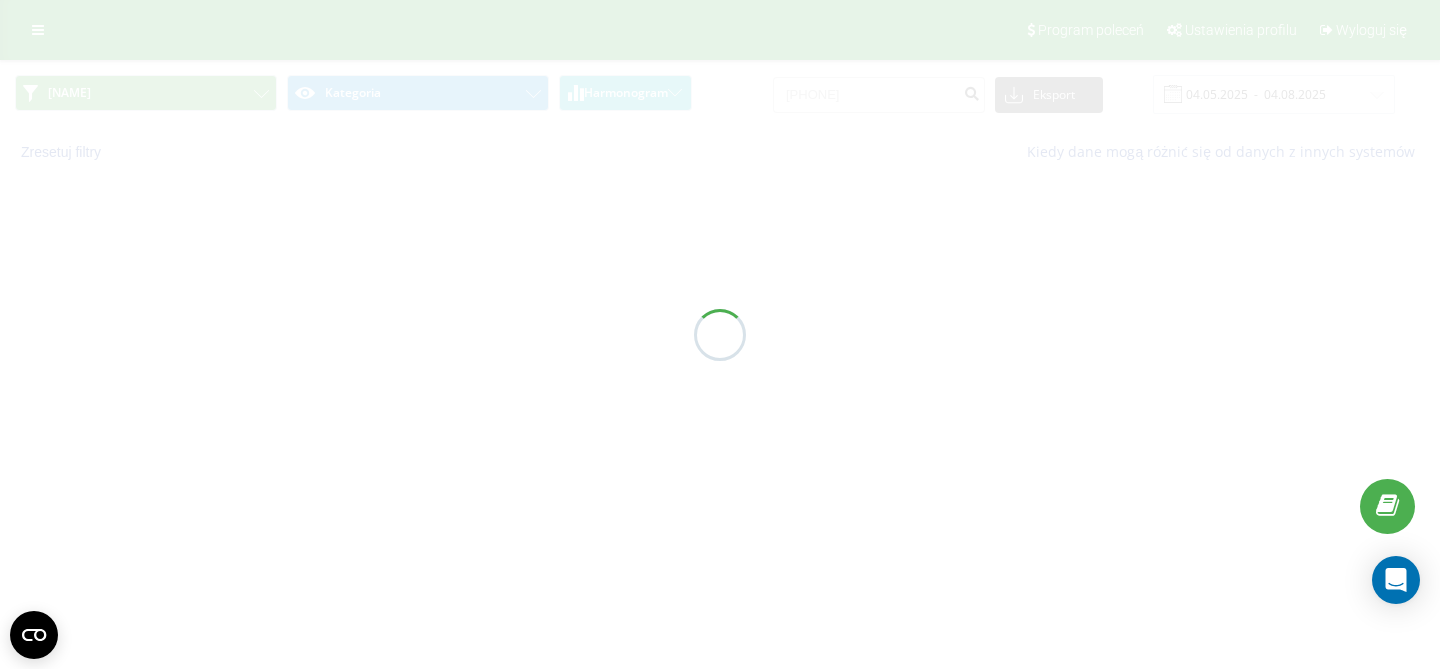 scroll, scrollTop: 0, scrollLeft: 0, axis: both 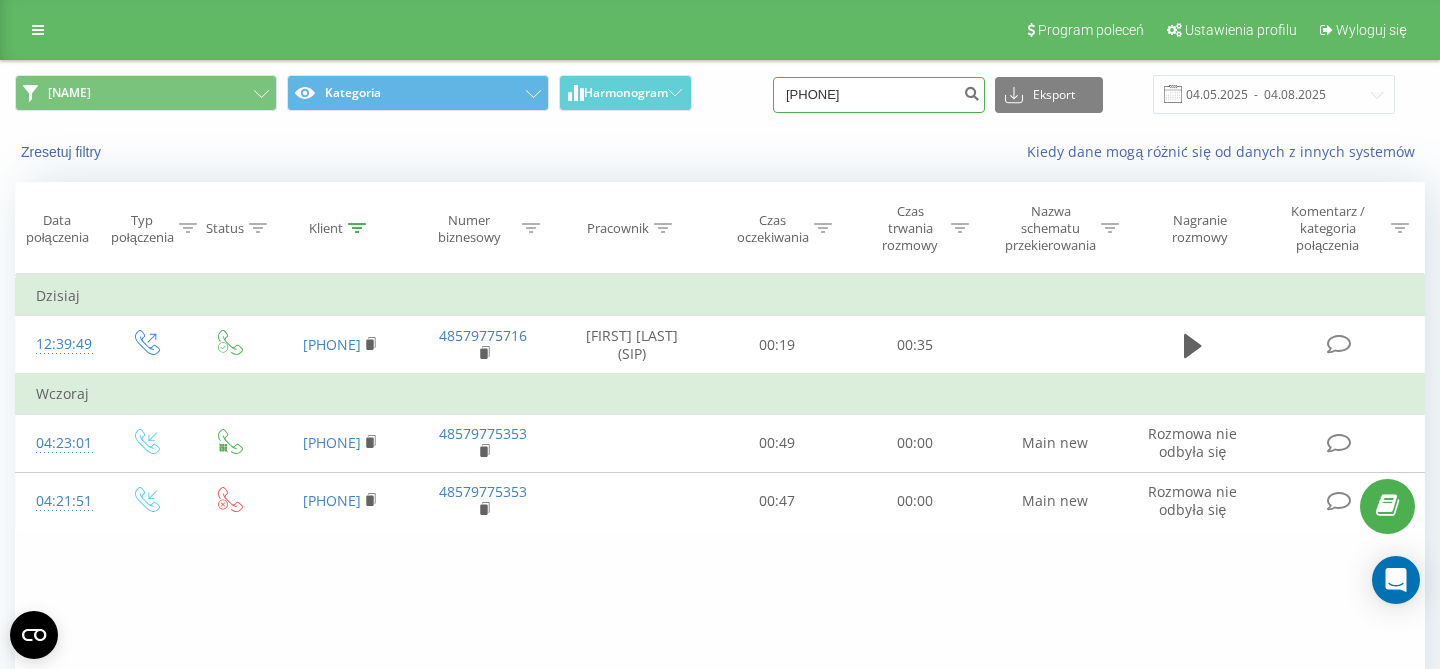click on "[PHONE]" at bounding box center [879, 95] 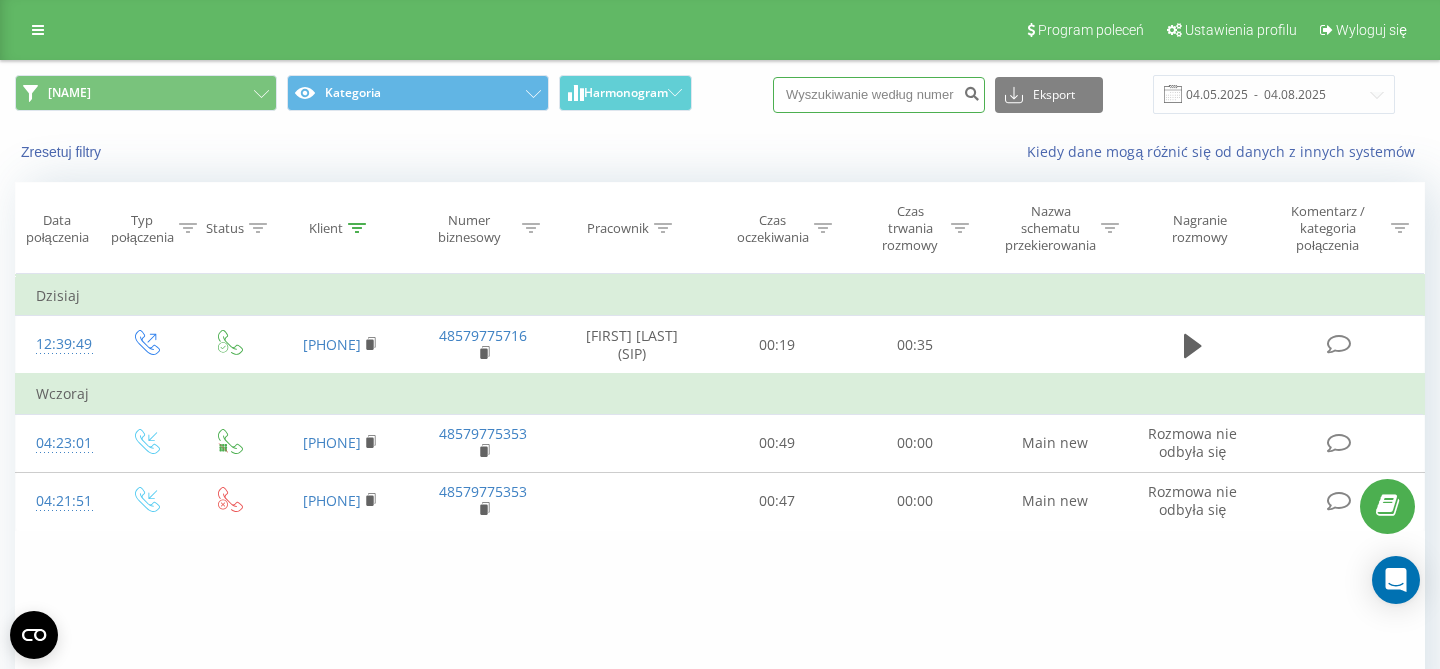 paste on "[PHONE]" 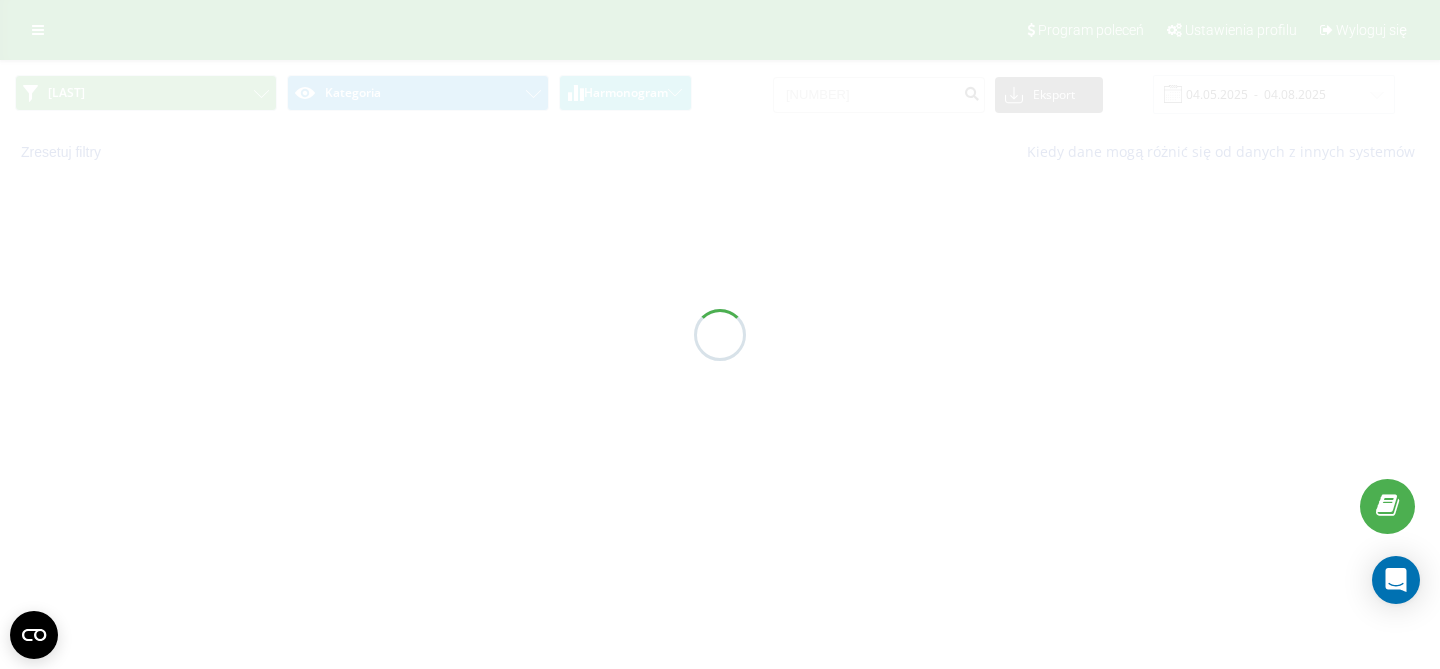scroll, scrollTop: 0, scrollLeft: 0, axis: both 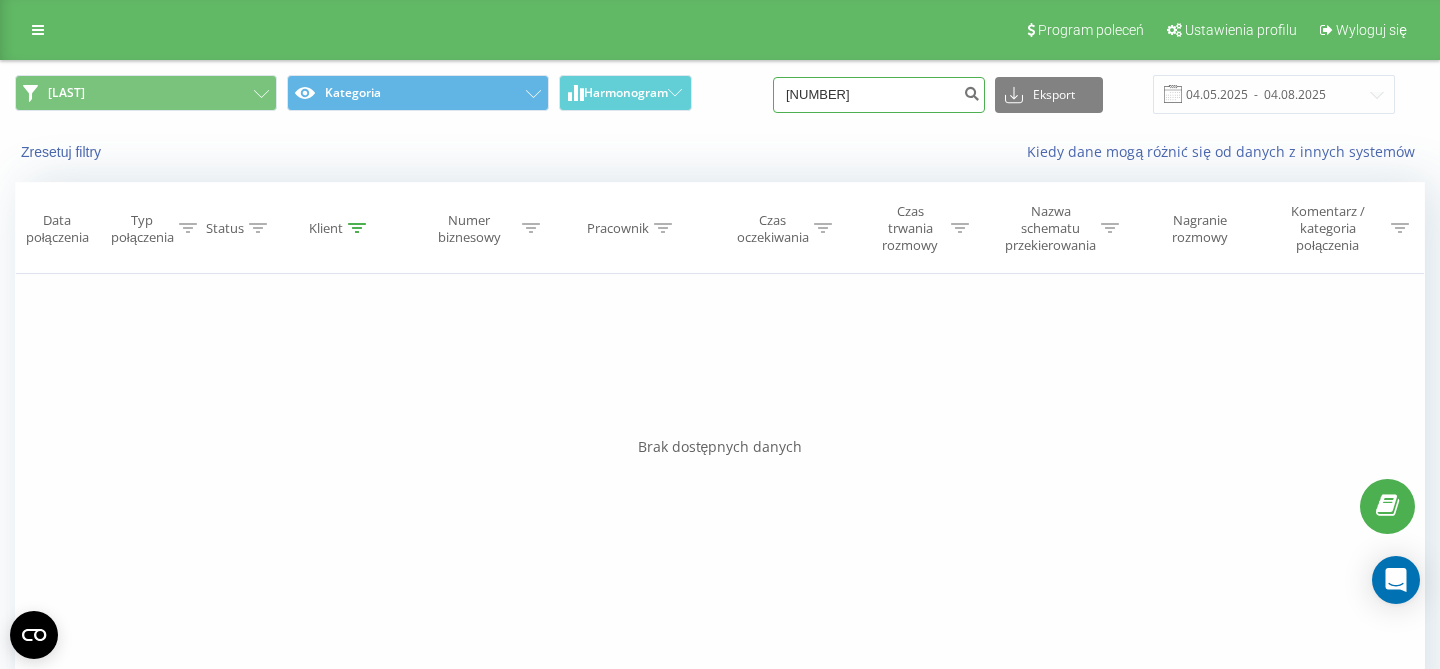 click on "691890286792277561" at bounding box center [879, 95] 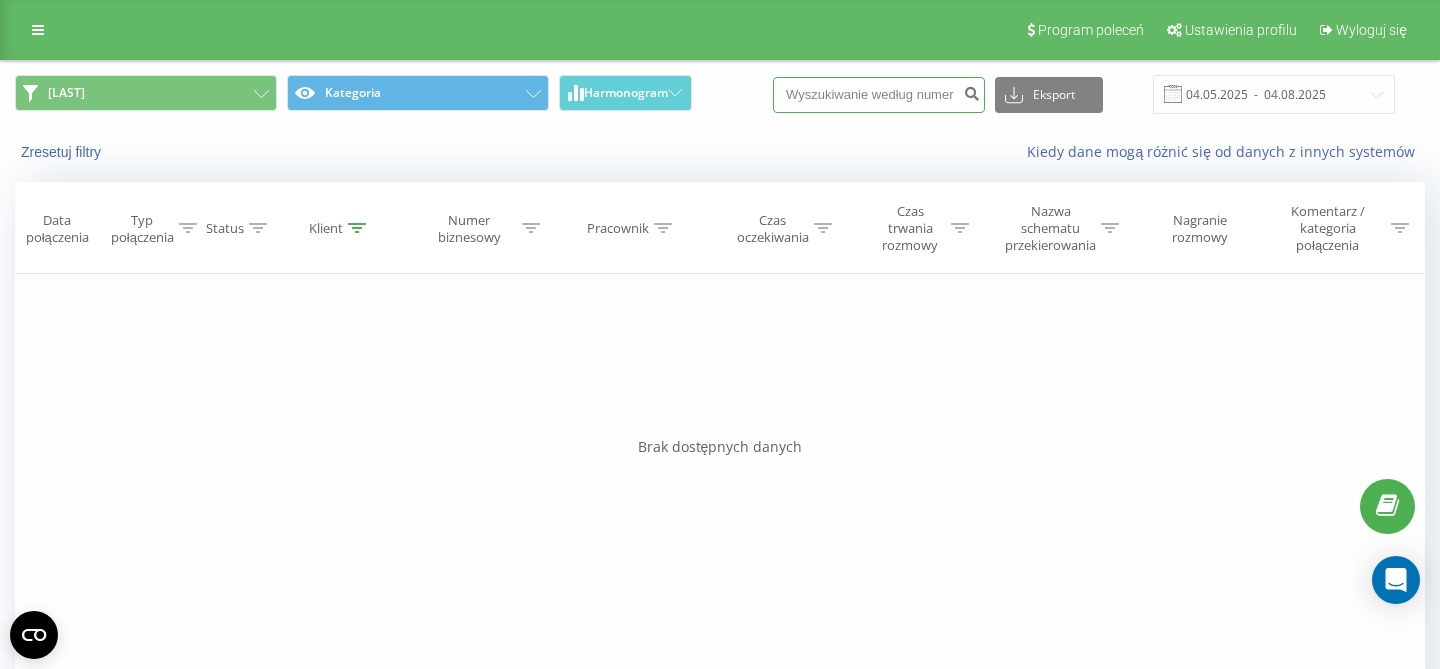 paste on "792277561" 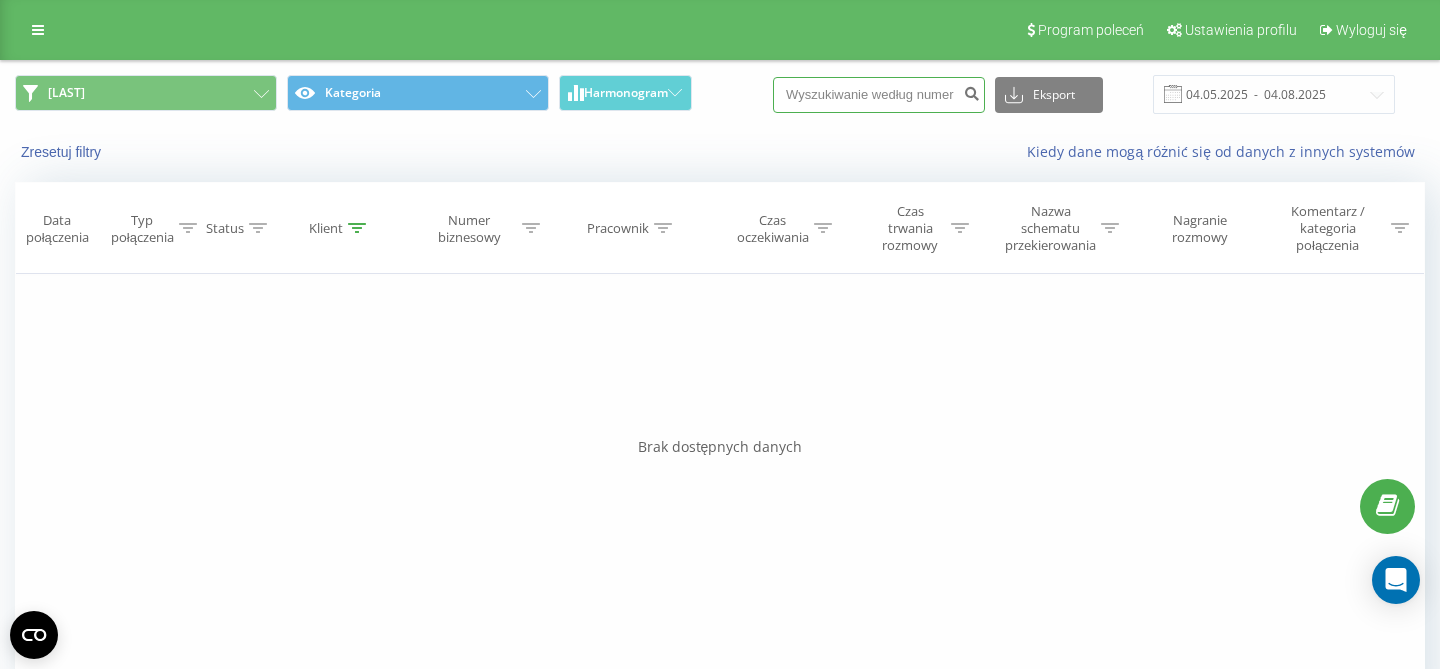 type on "792277561" 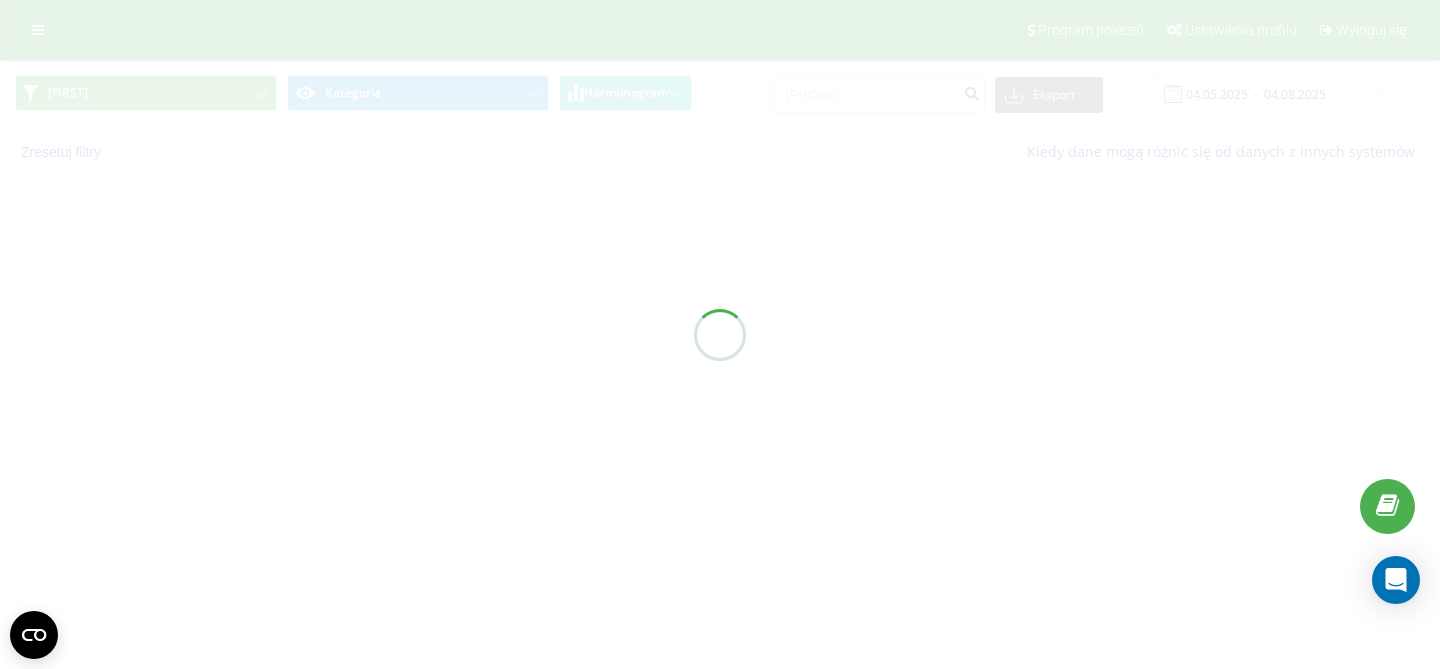 scroll, scrollTop: 0, scrollLeft: 0, axis: both 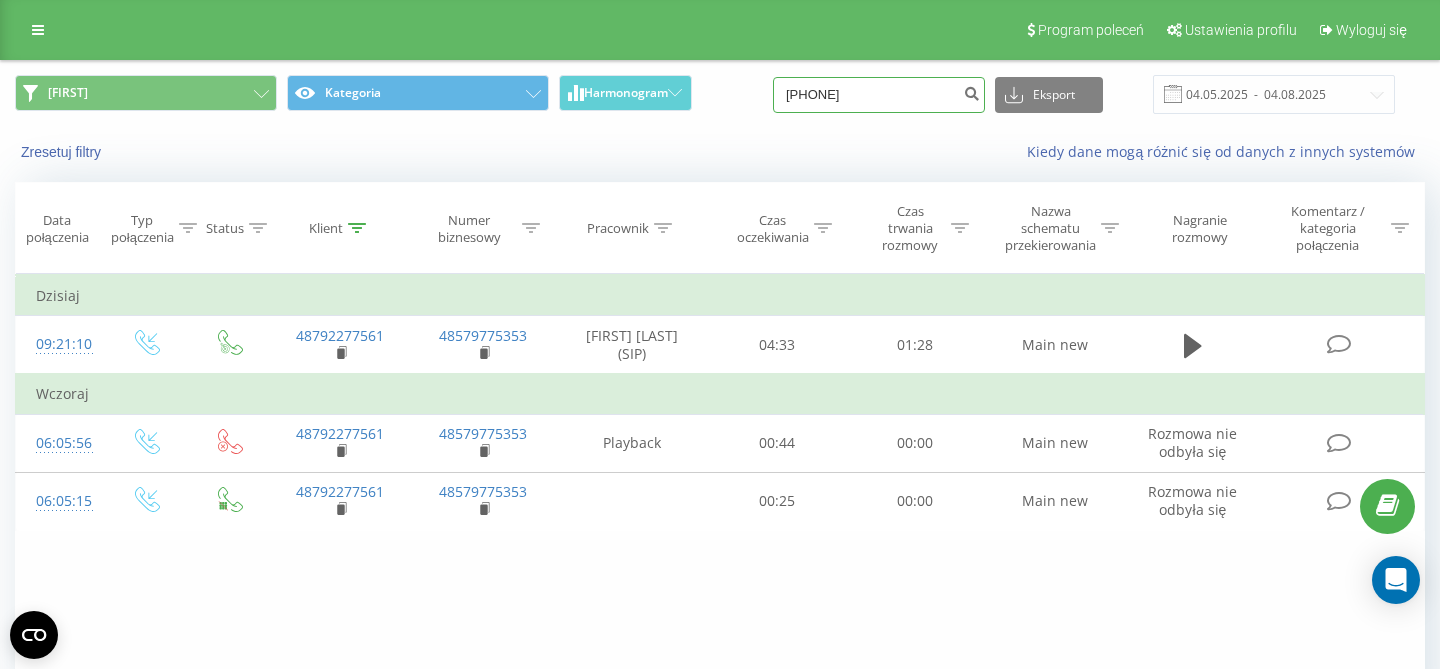 click on "[PHONE]" at bounding box center (879, 95) 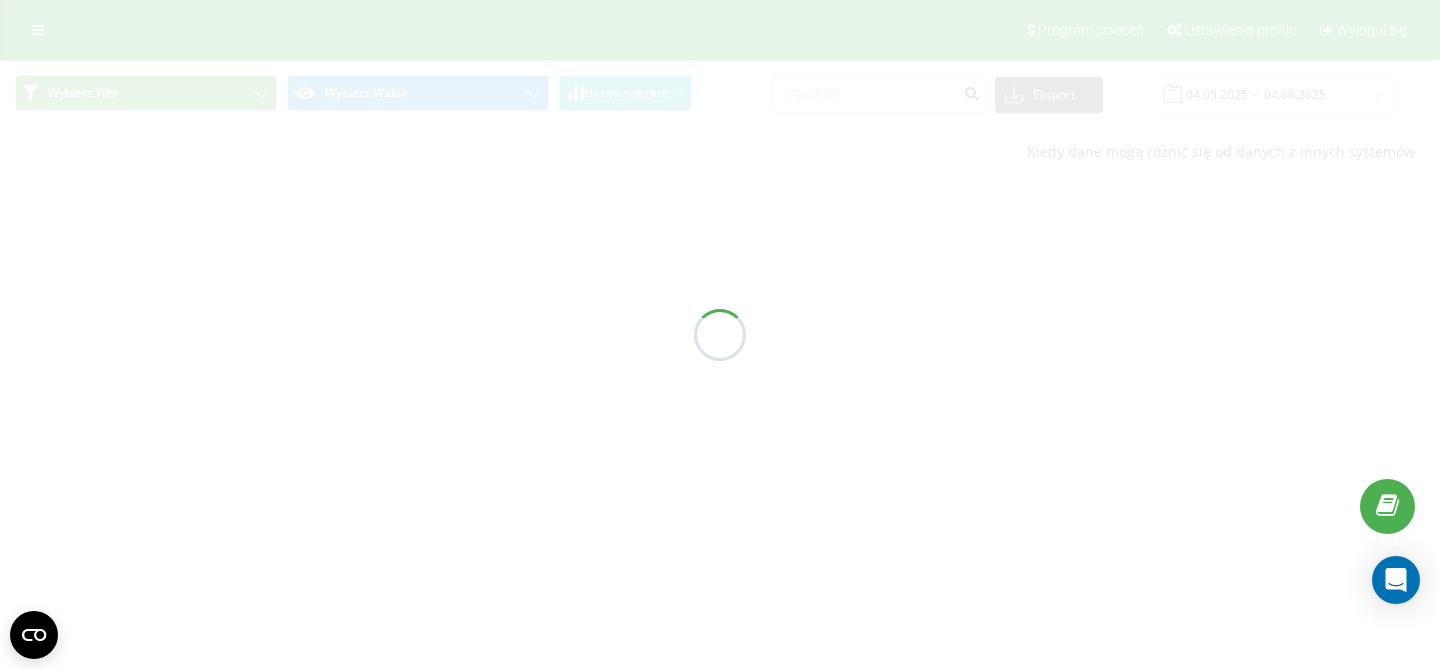 scroll, scrollTop: 0, scrollLeft: 0, axis: both 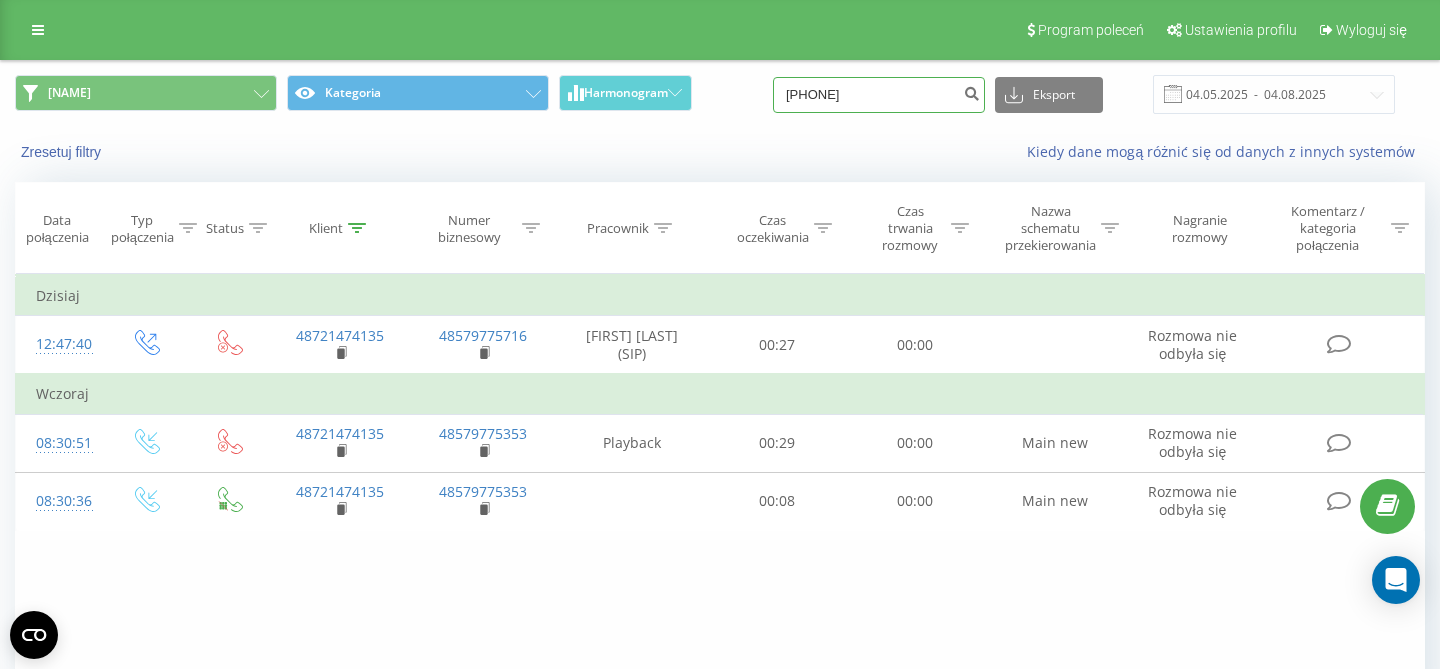 click on "721474135" at bounding box center [879, 95] 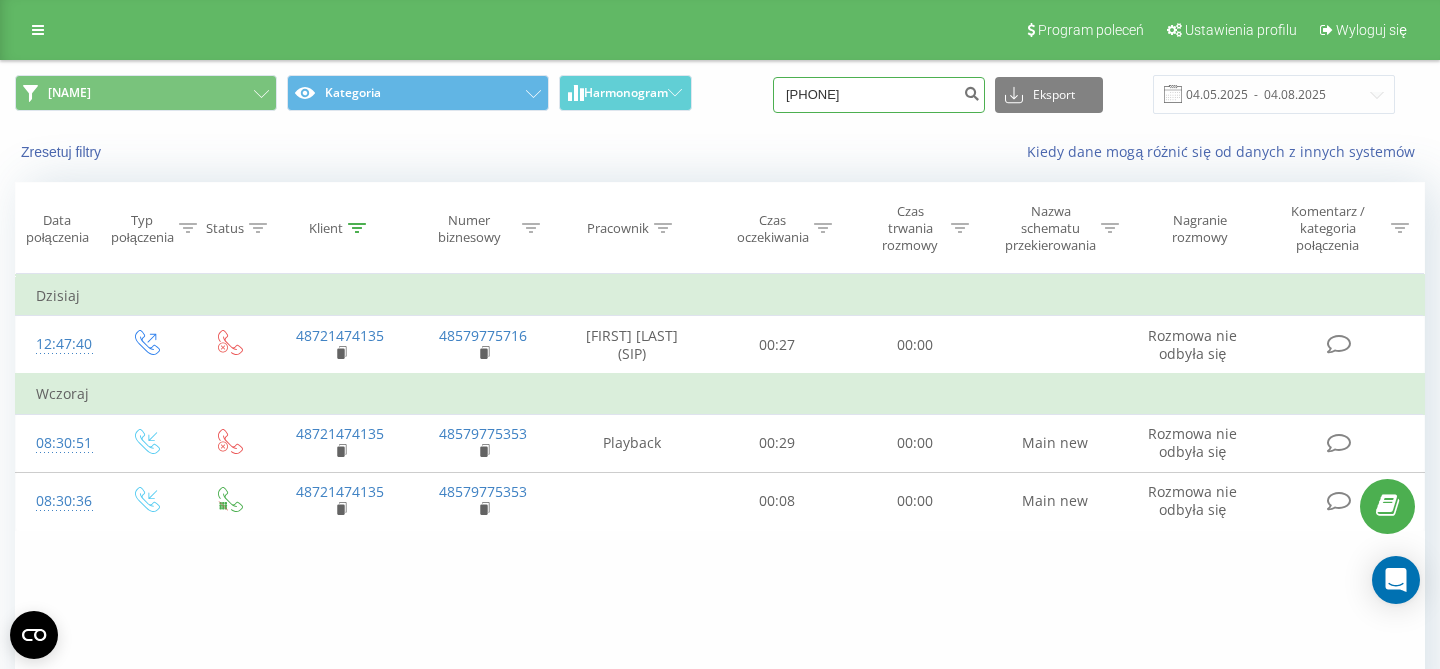 click on "721474135" at bounding box center (879, 95) 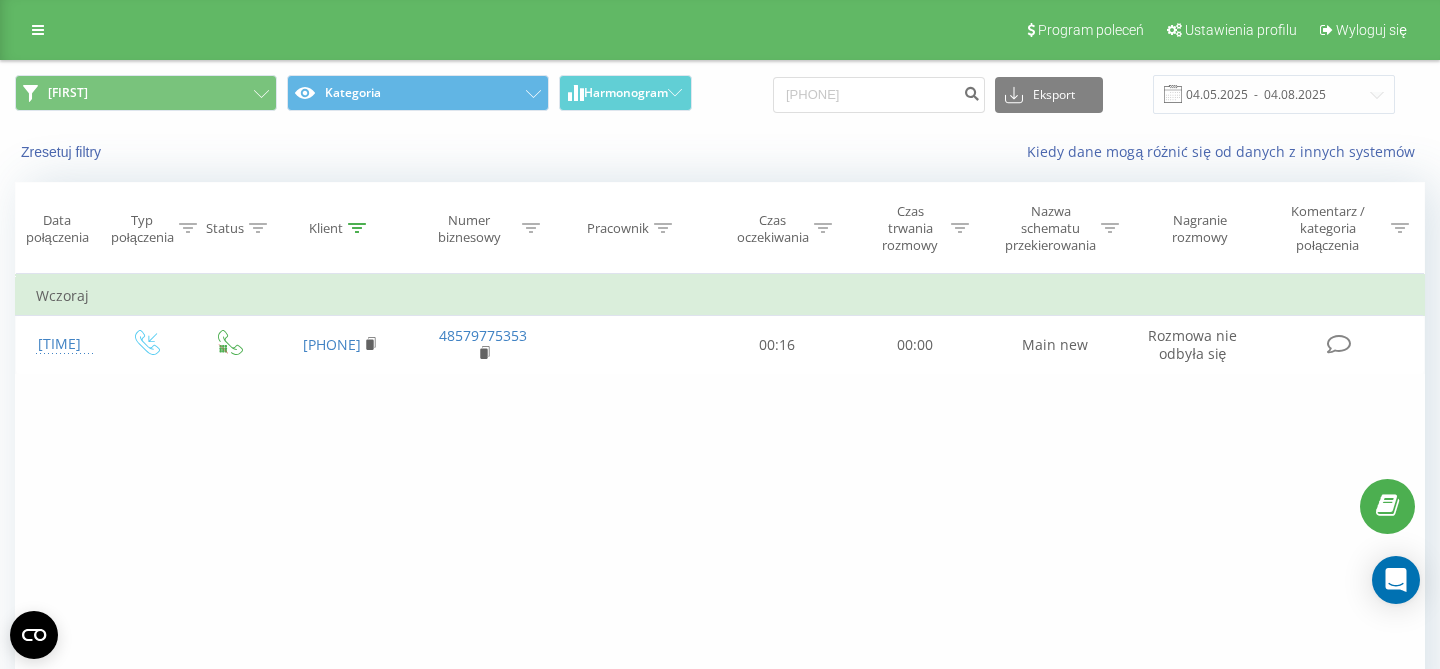 scroll, scrollTop: 0, scrollLeft: 0, axis: both 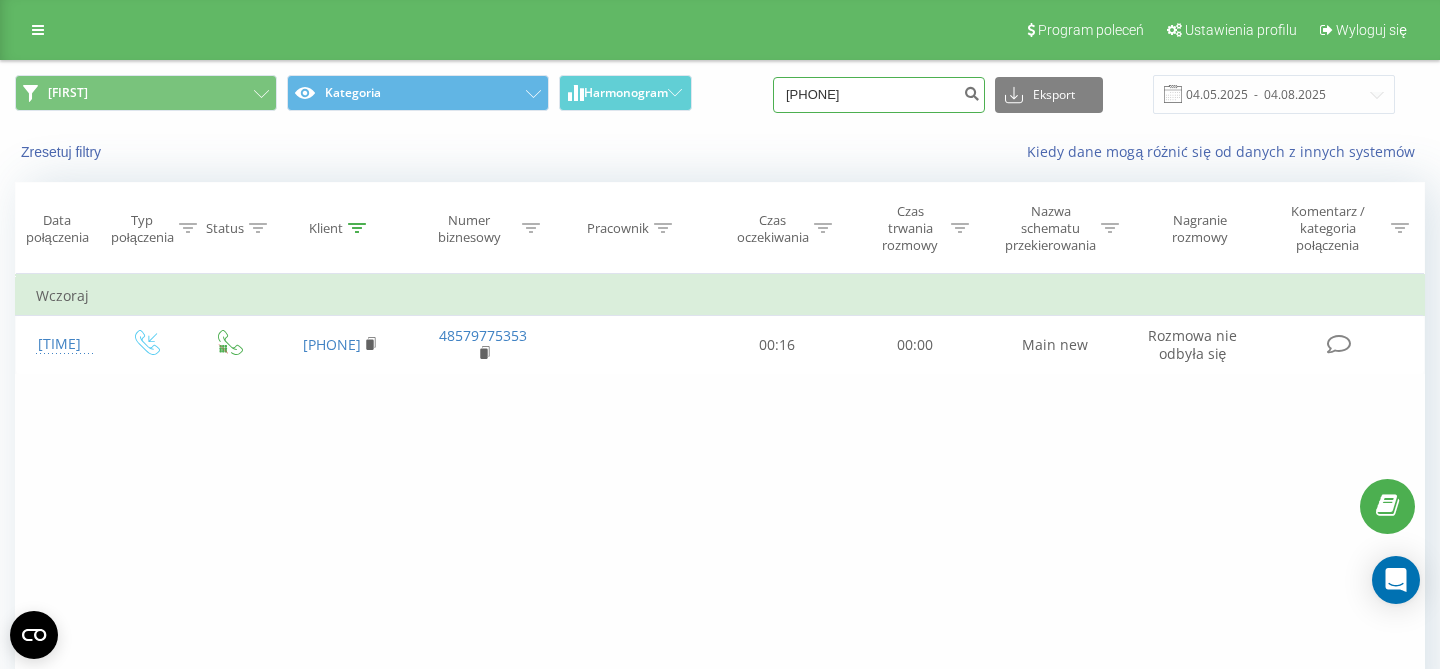 click on "[PHONE]" at bounding box center (879, 95) 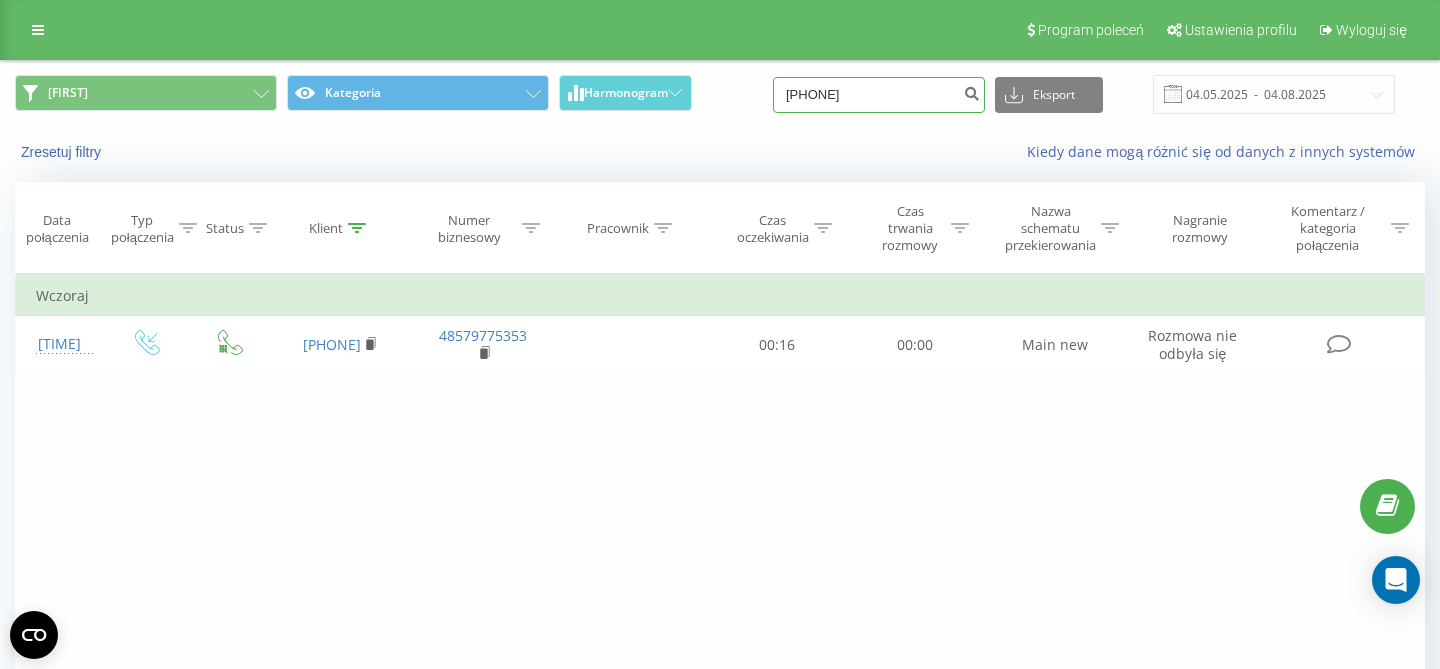 type on "[PHONE]" 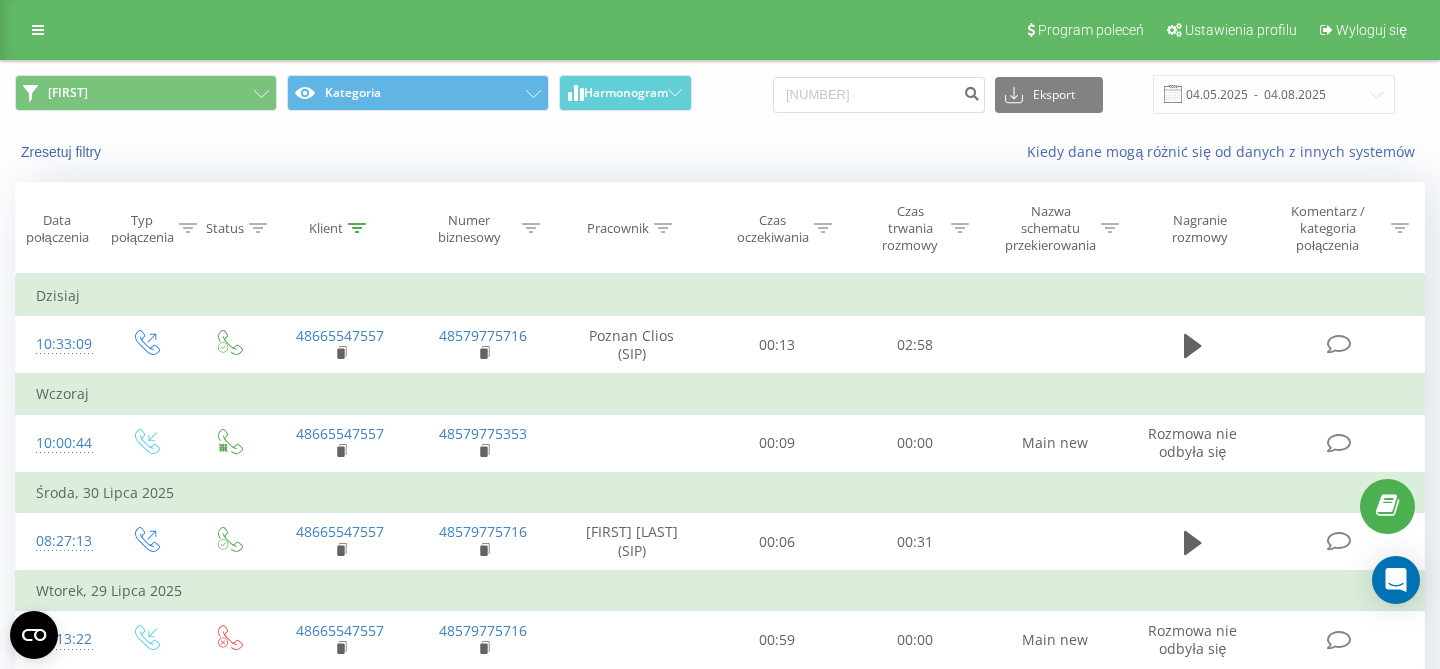 scroll, scrollTop: 0, scrollLeft: 0, axis: both 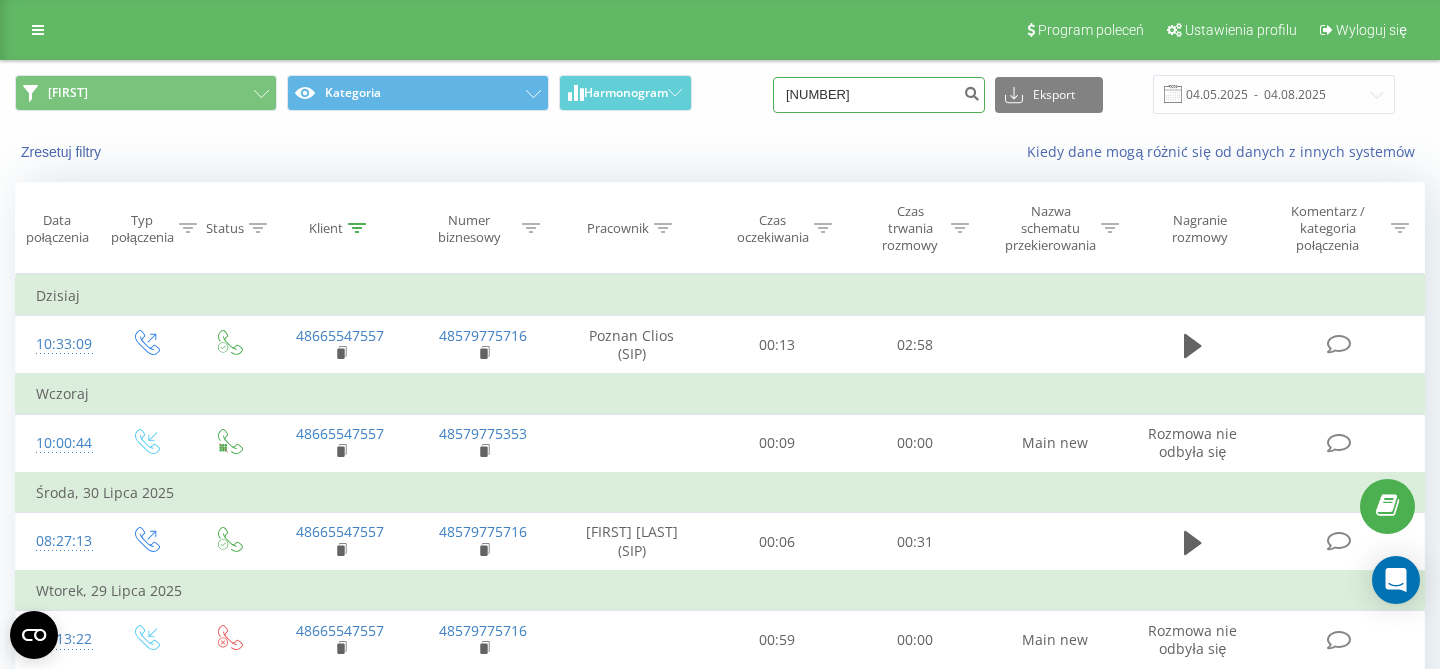 click on "[NUMBER]" at bounding box center [879, 95] 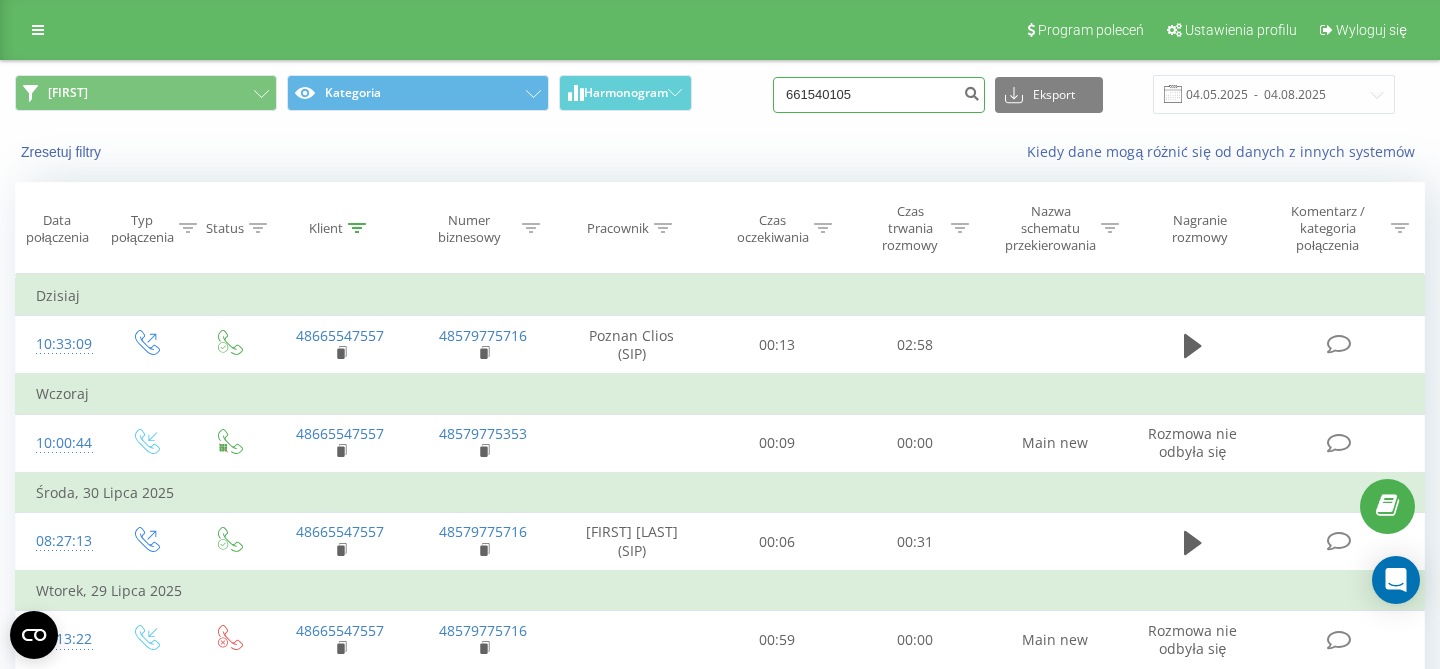 type on "661540105" 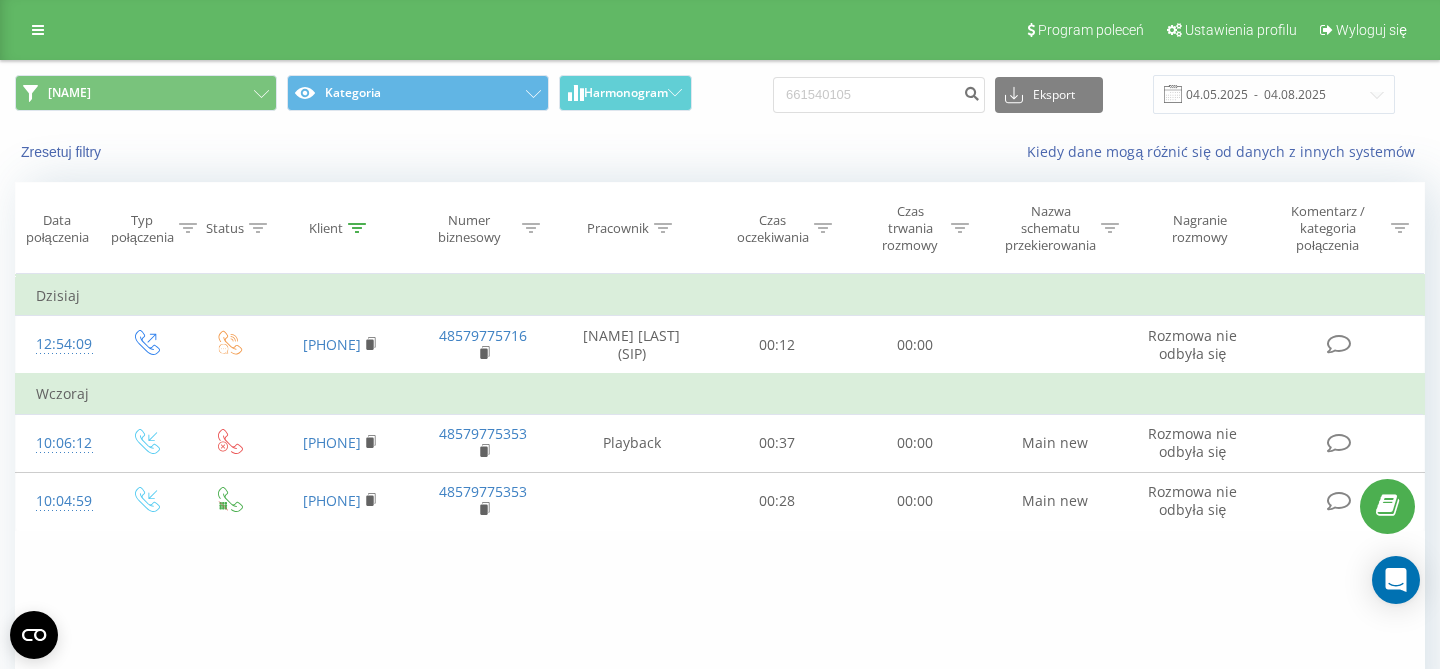 scroll, scrollTop: 0, scrollLeft: 0, axis: both 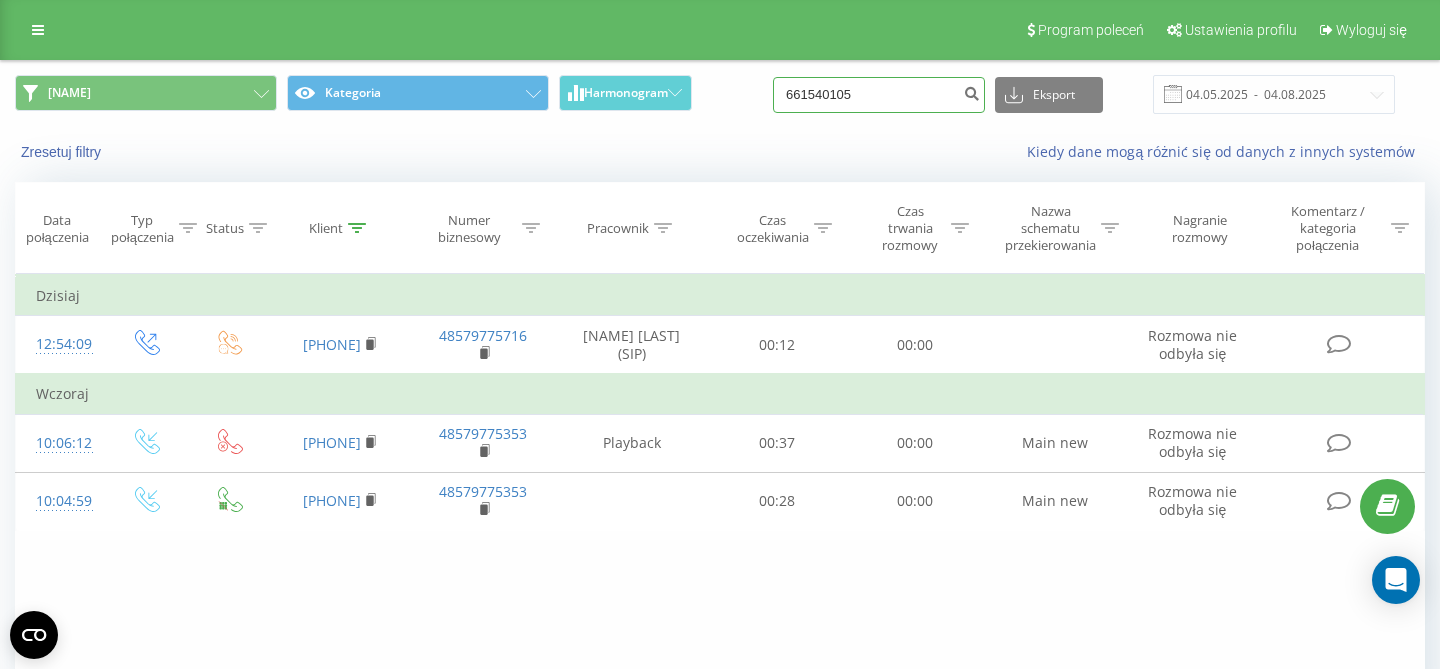 click on "661540105" at bounding box center (879, 95) 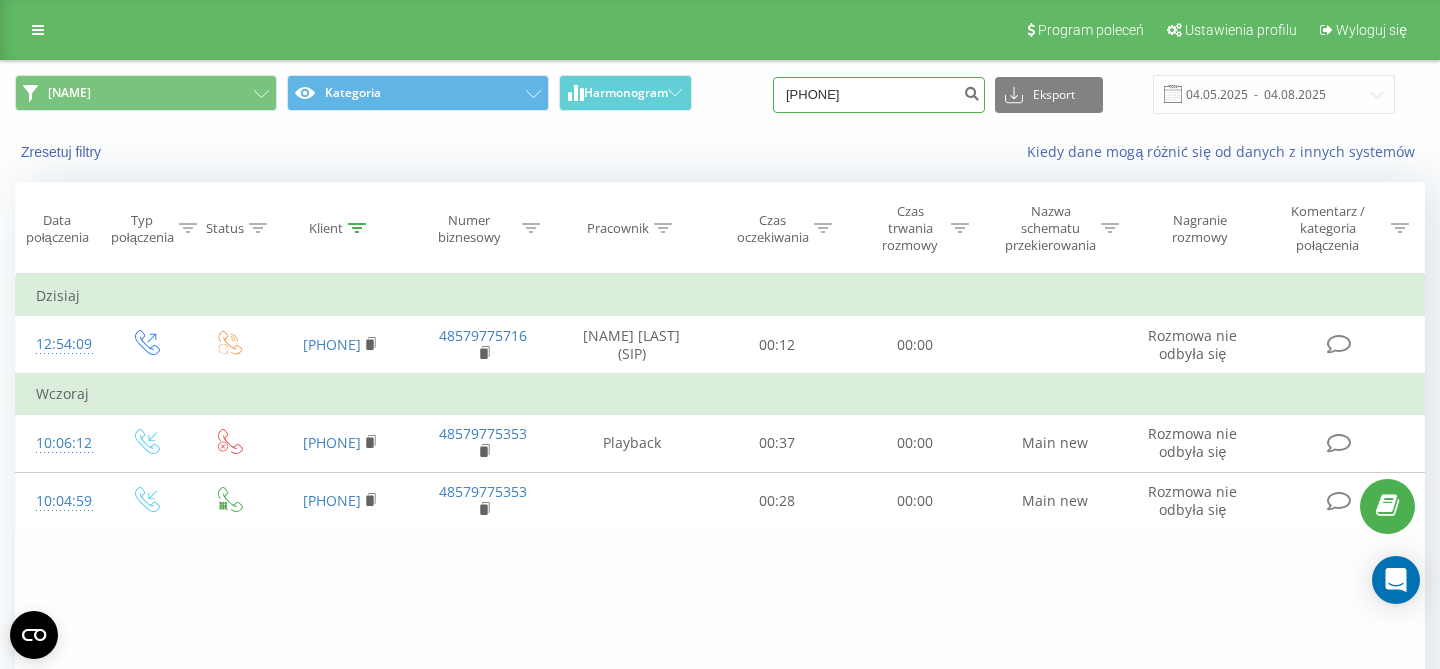 type on "[PHONE]" 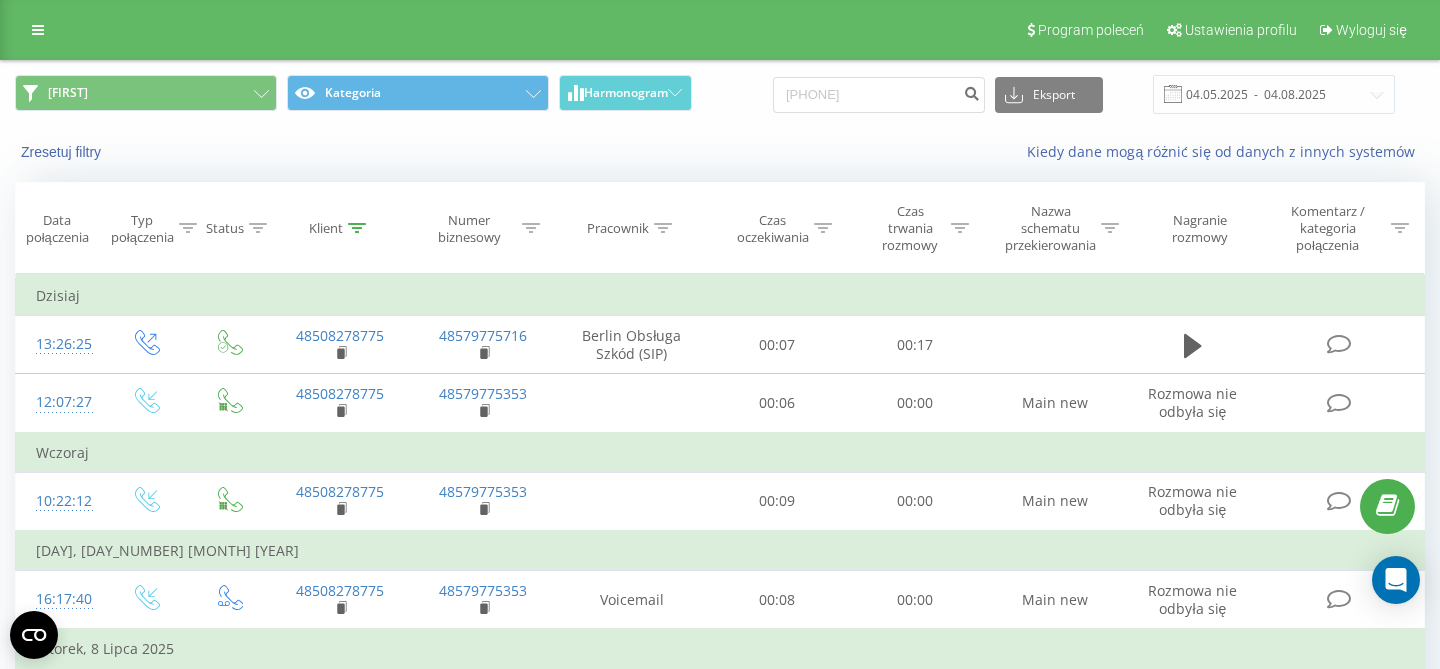 scroll, scrollTop: 0, scrollLeft: 0, axis: both 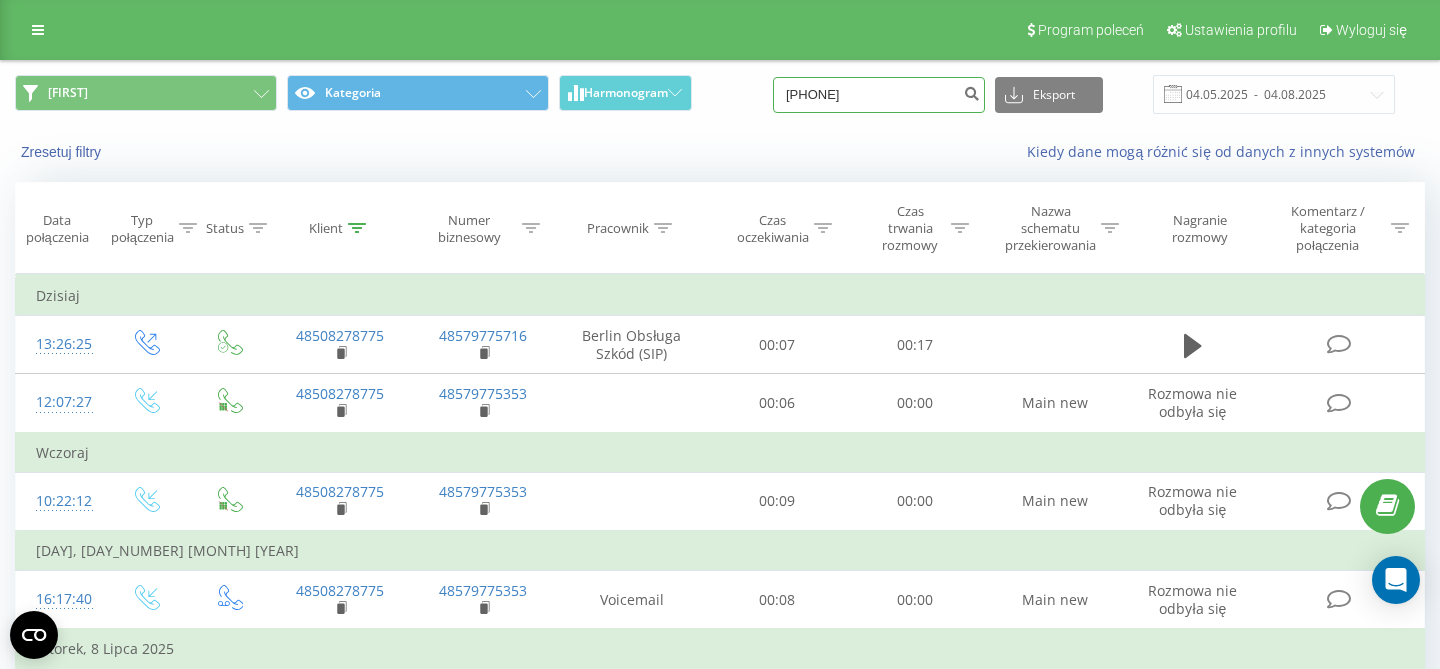 click on "[PHONE]" at bounding box center (879, 95) 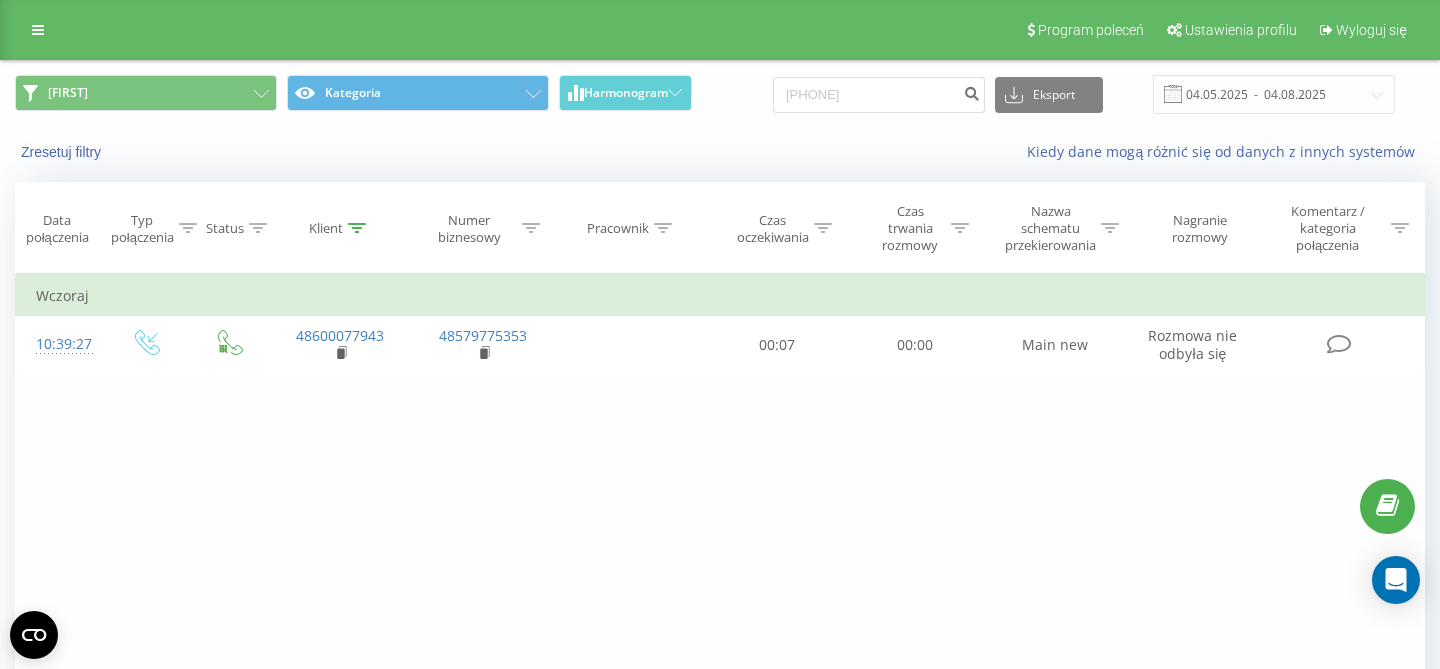 scroll, scrollTop: 0, scrollLeft: 0, axis: both 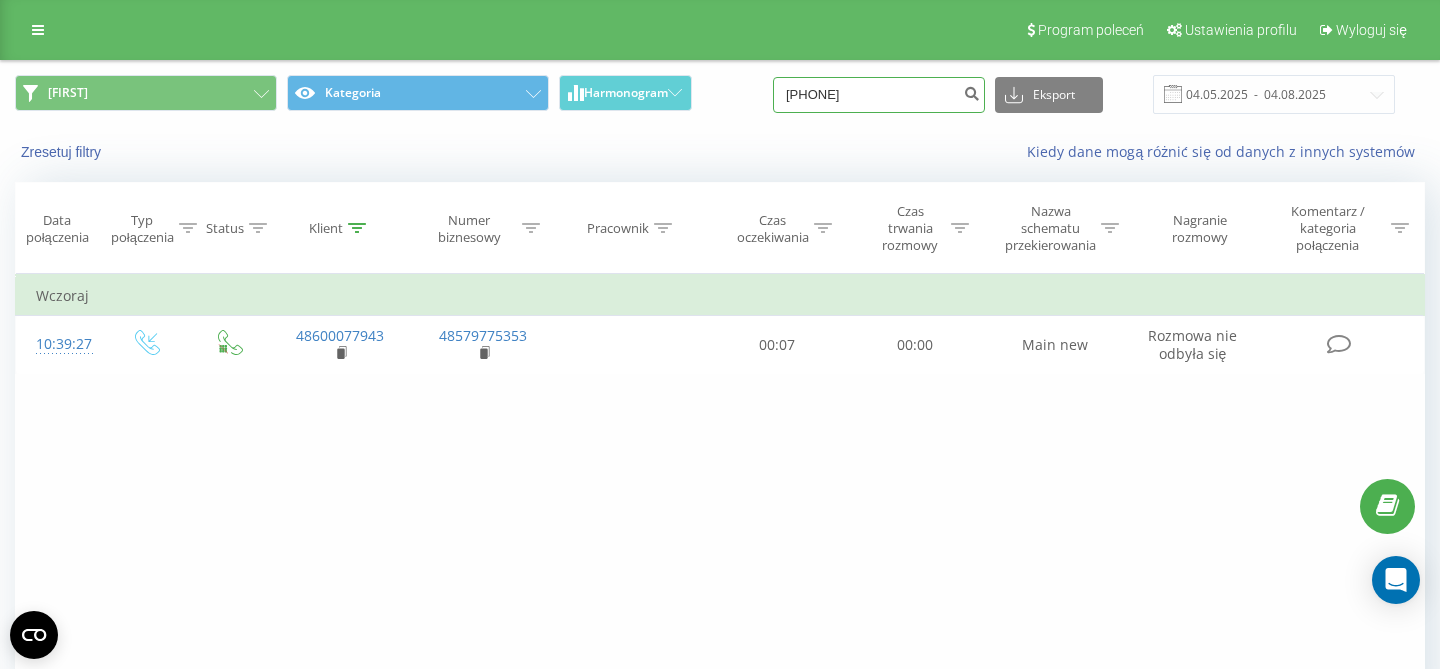 click on "[PHONE]" at bounding box center [879, 95] 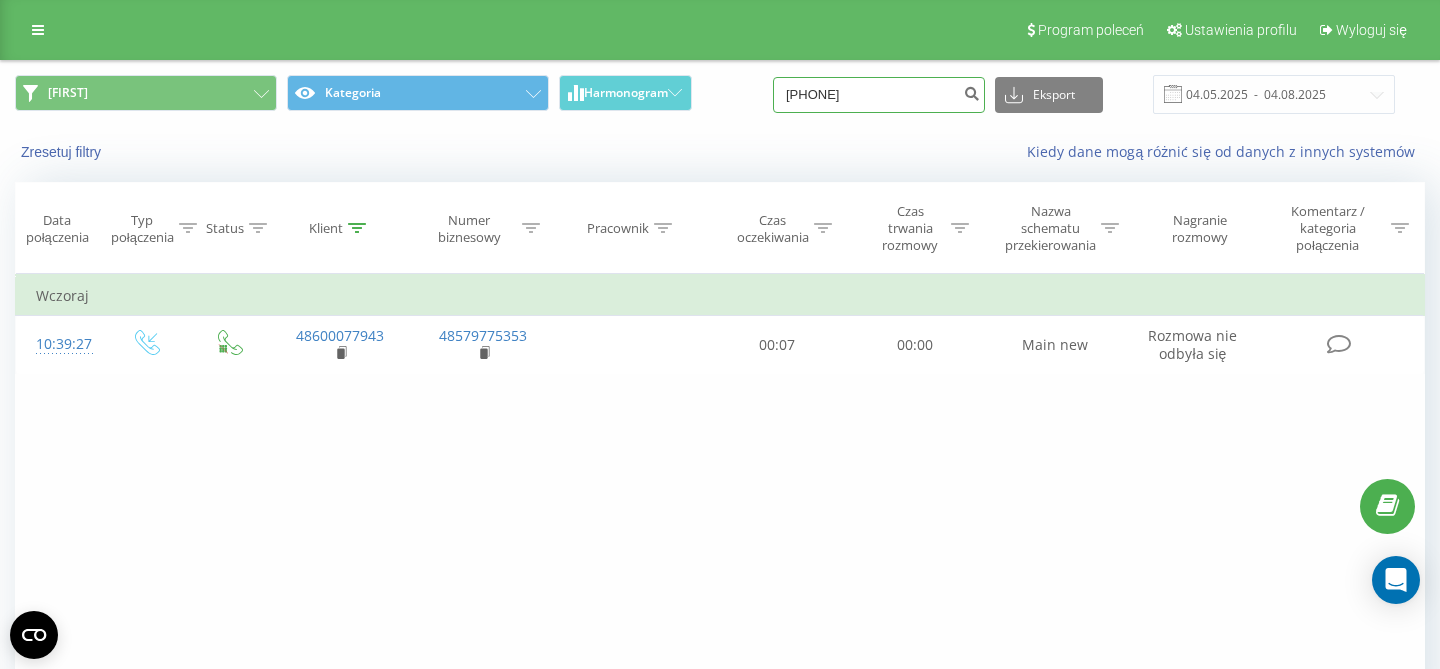 type on "602424670" 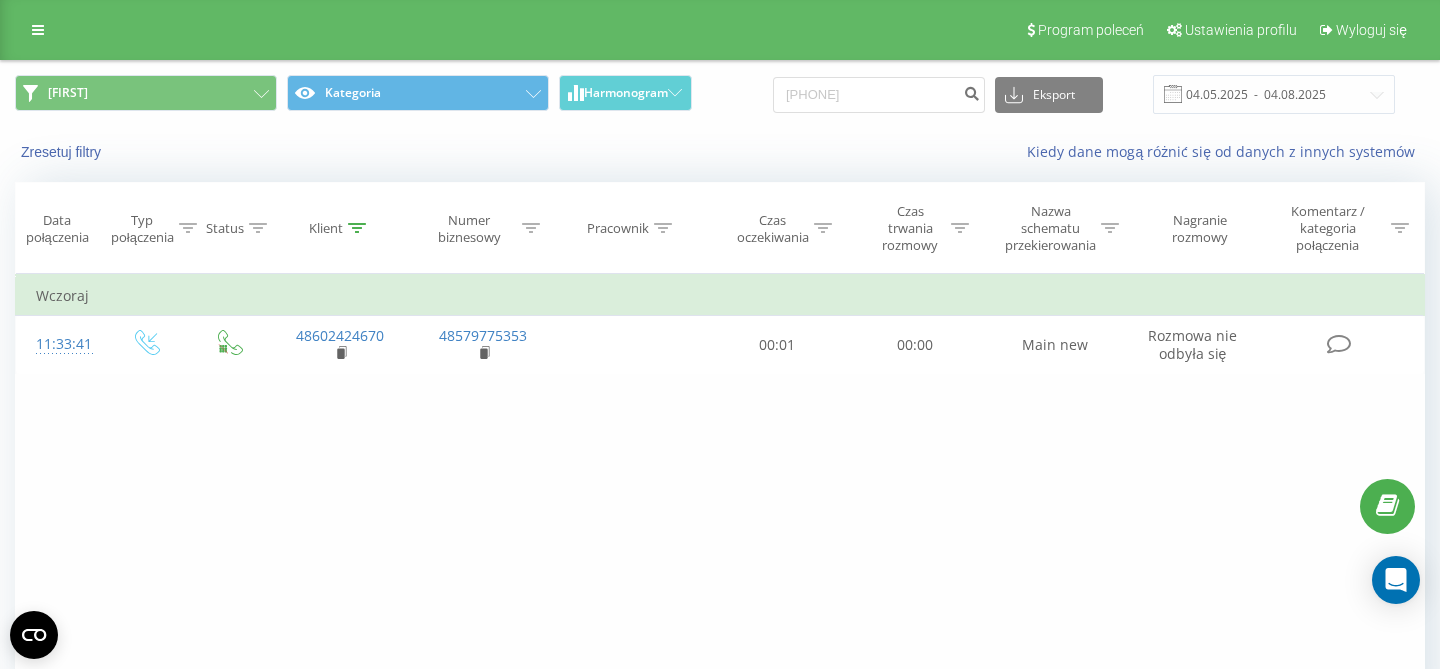 scroll, scrollTop: 0, scrollLeft: 0, axis: both 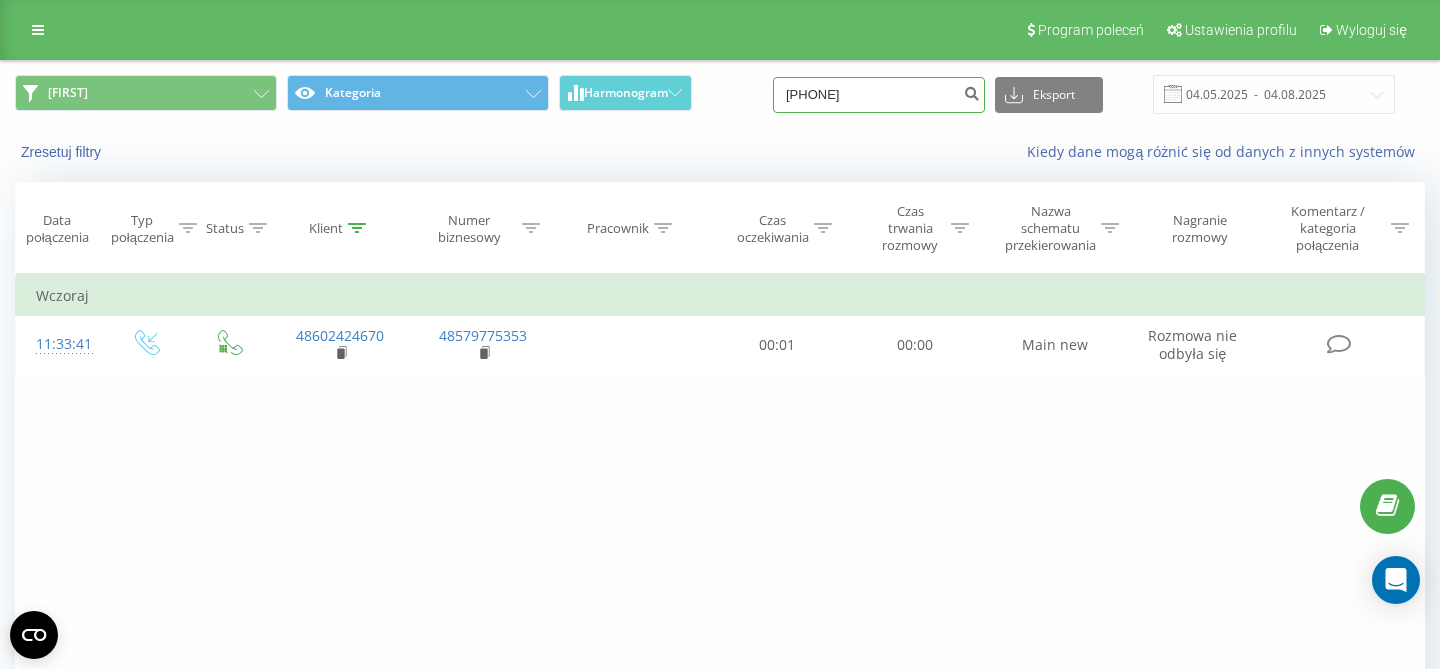 click on "602424670" at bounding box center [879, 95] 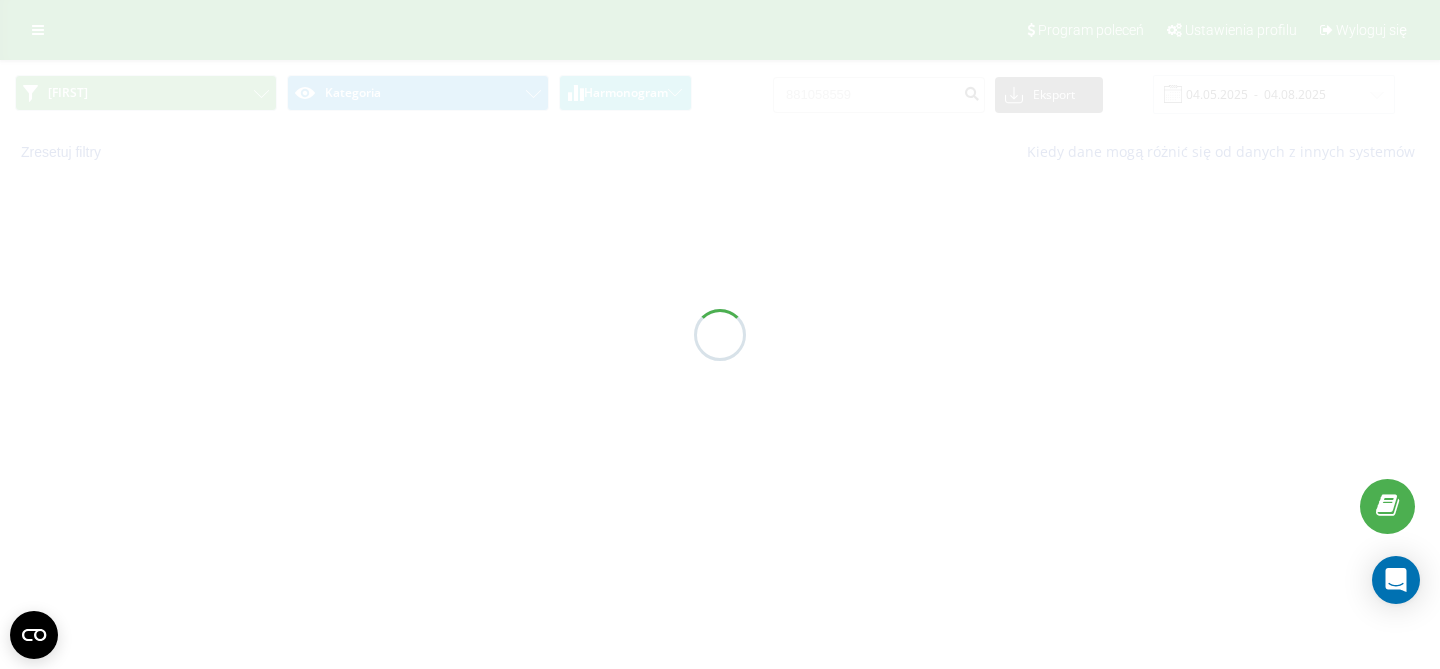scroll, scrollTop: 0, scrollLeft: 0, axis: both 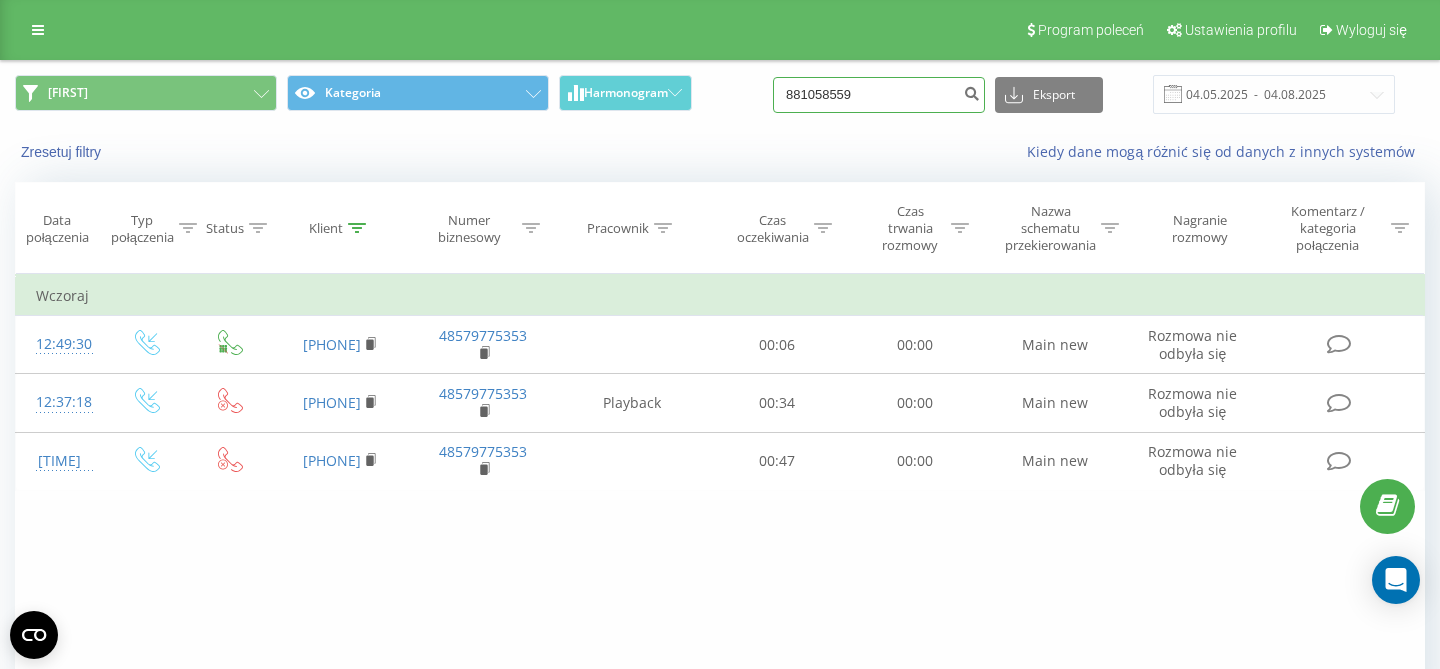 click on "881058559" at bounding box center (879, 95) 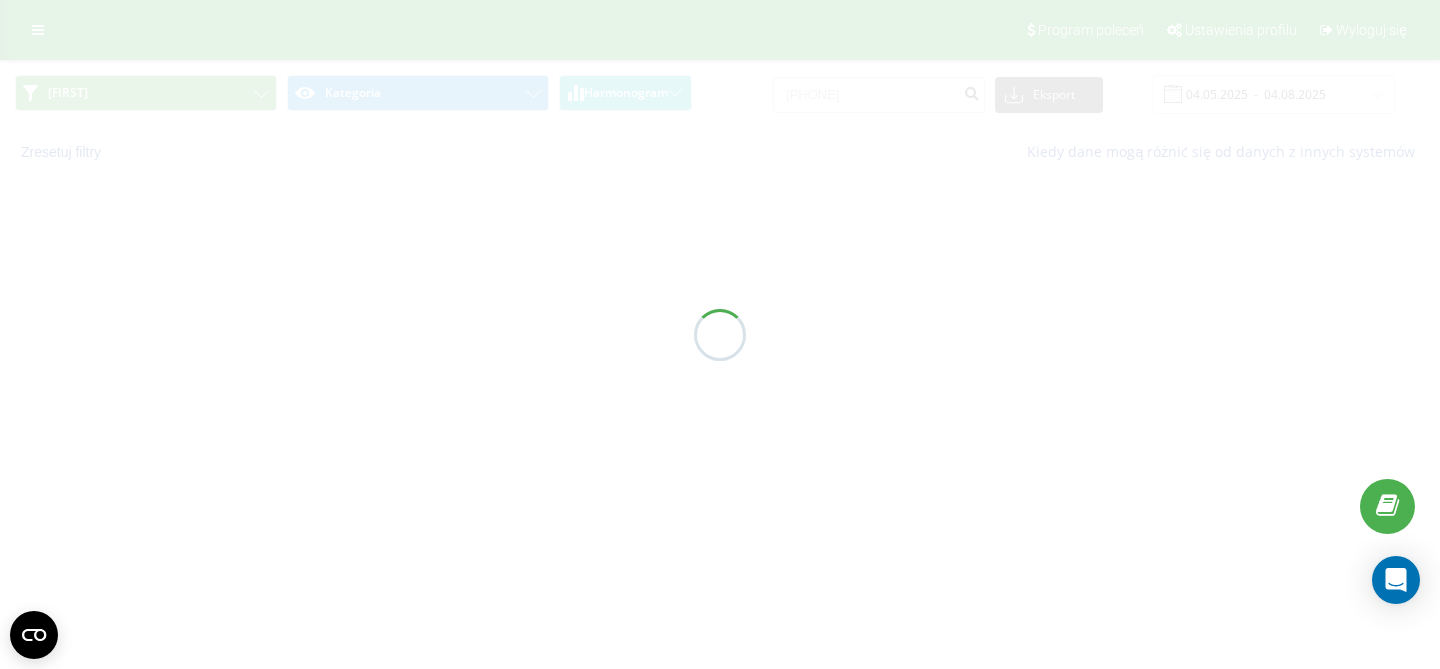 scroll, scrollTop: 0, scrollLeft: 0, axis: both 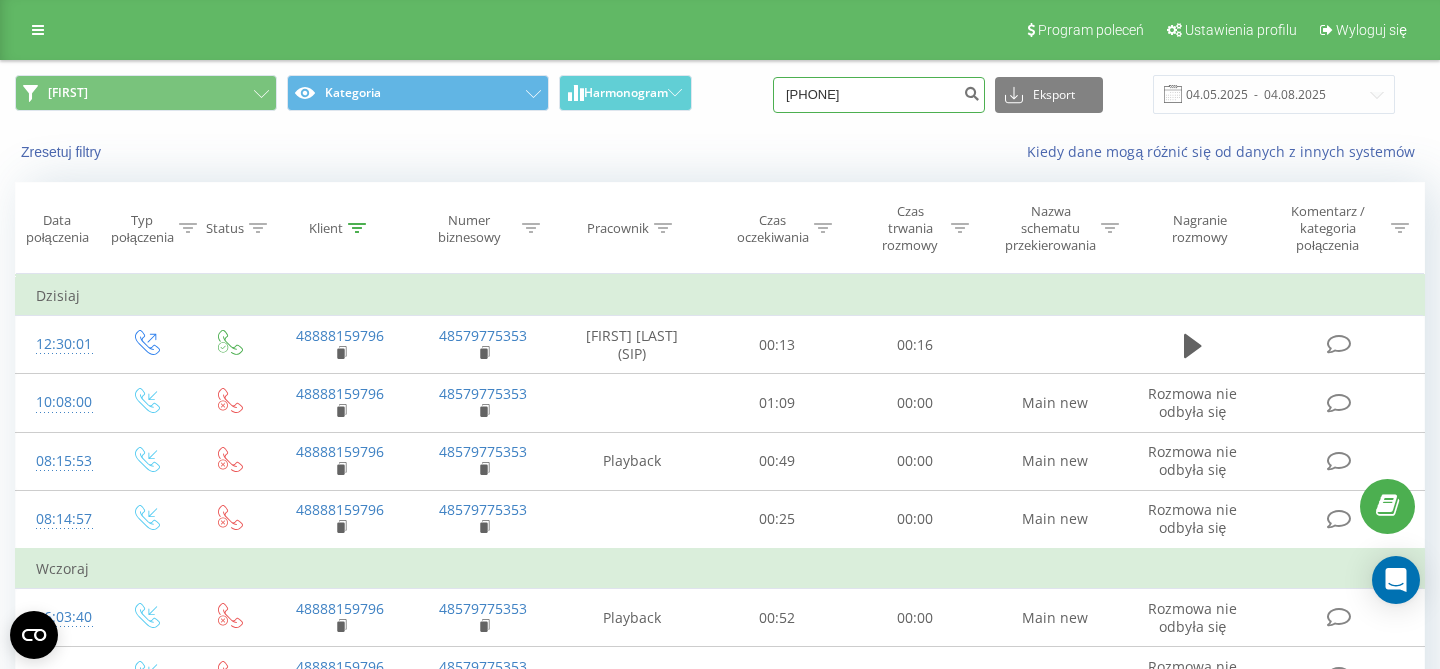 click on "888159796" at bounding box center [879, 95] 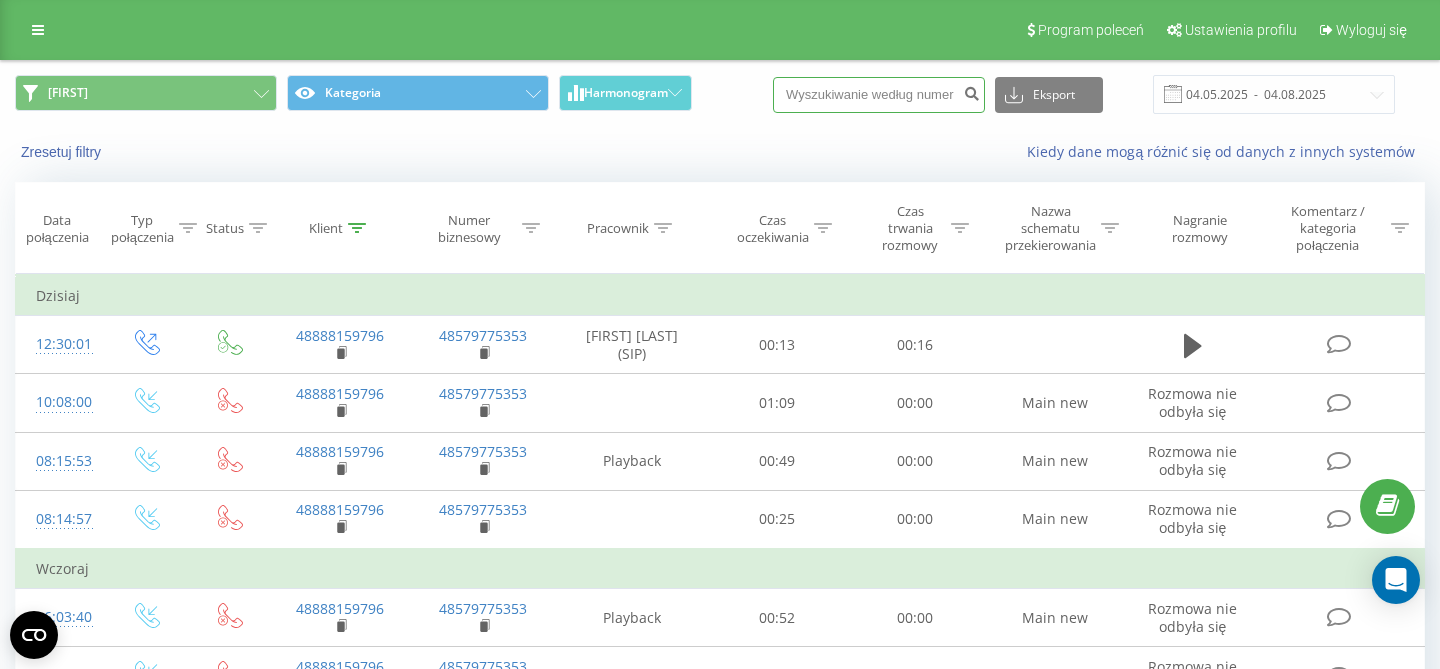 paste on "530909205" 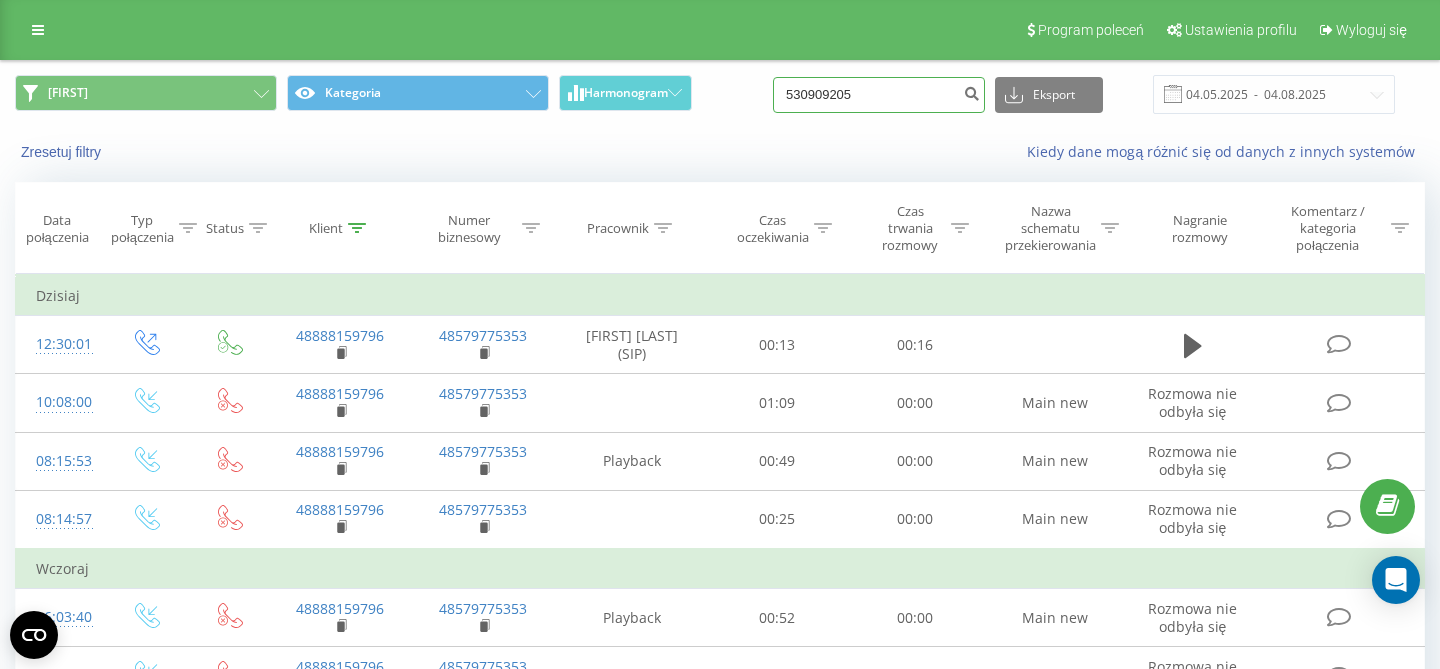type on "530909205" 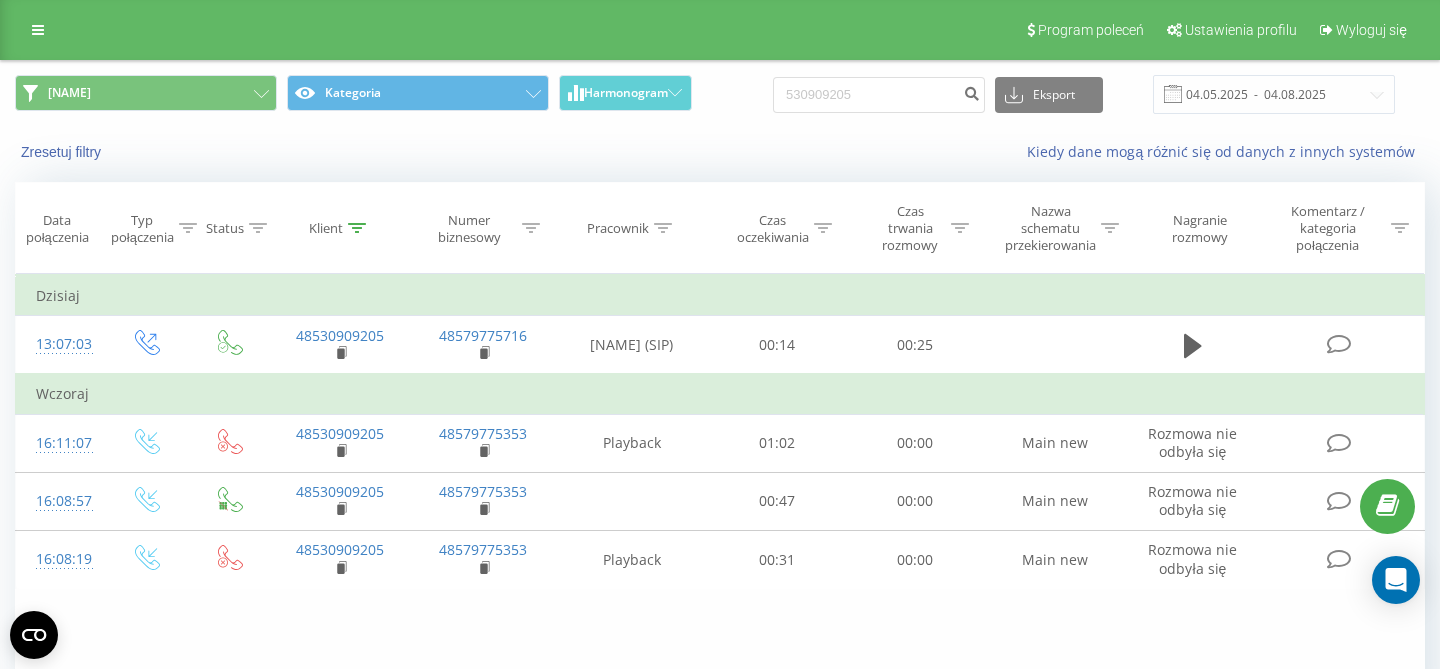 scroll, scrollTop: 0, scrollLeft: 0, axis: both 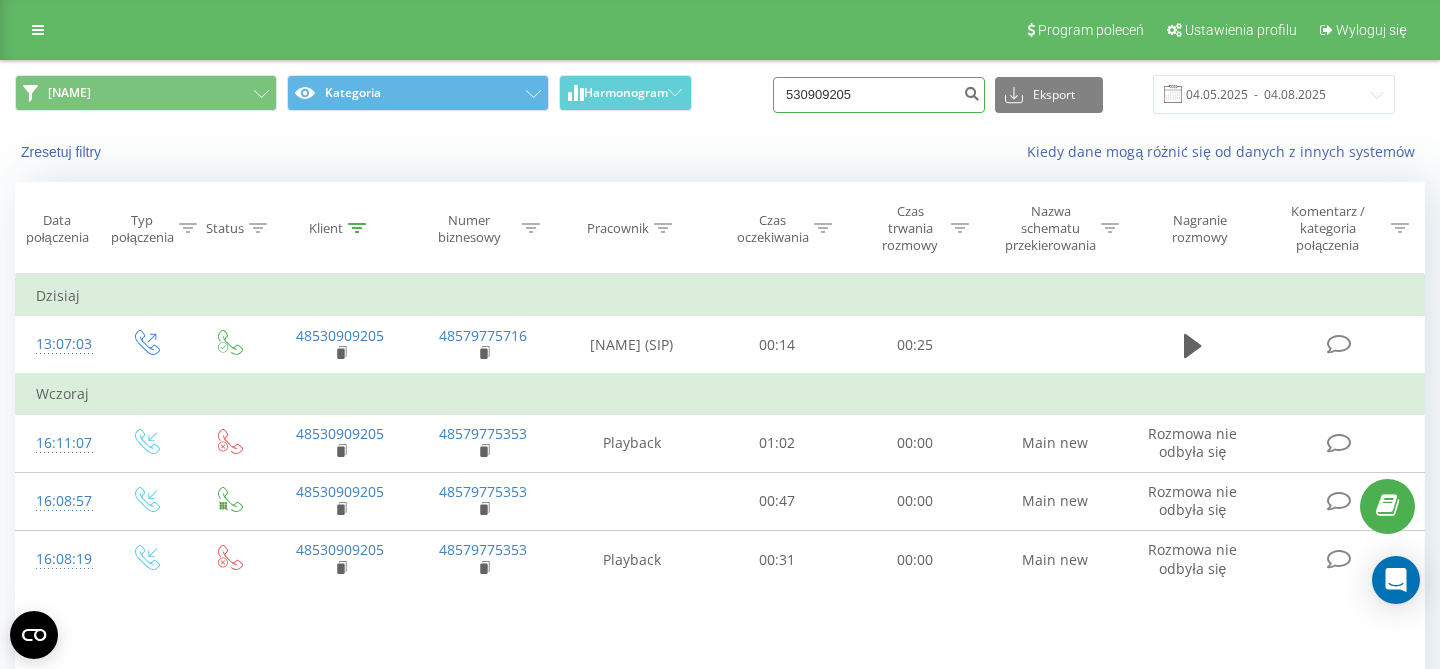 click on "530909205" at bounding box center [879, 95] 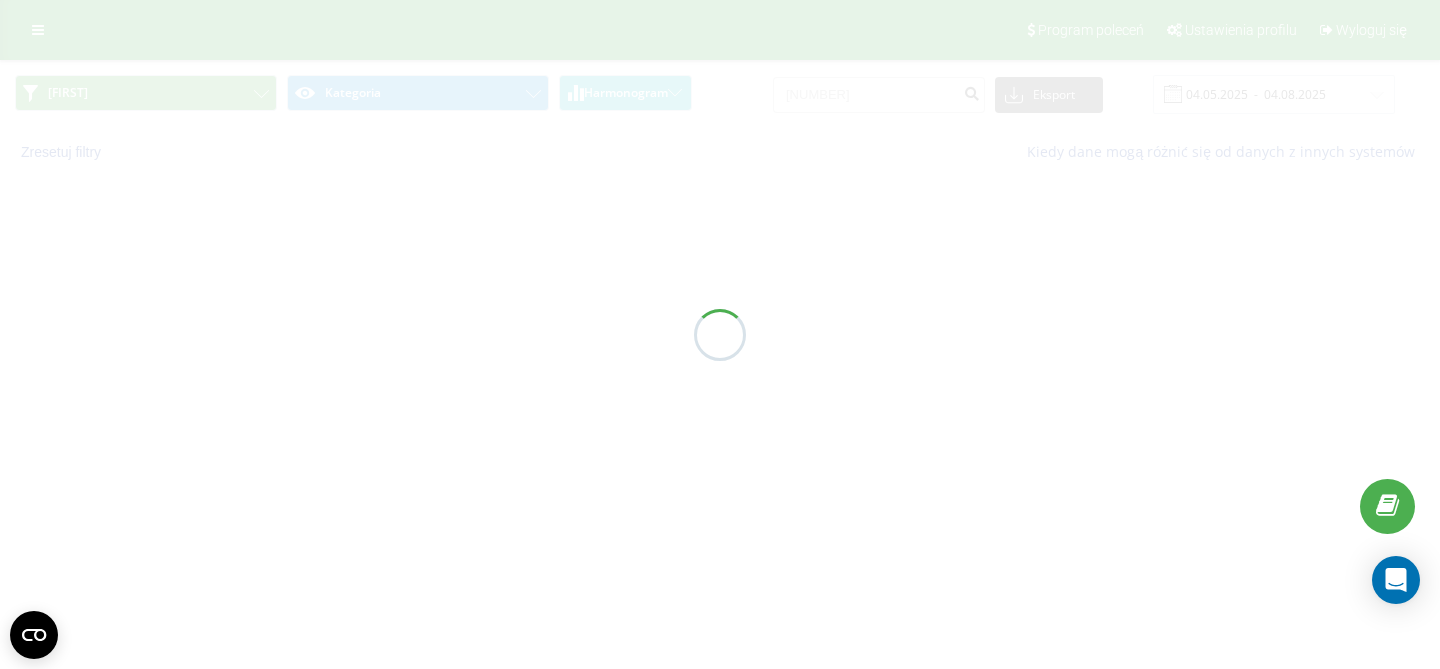 scroll, scrollTop: 0, scrollLeft: 0, axis: both 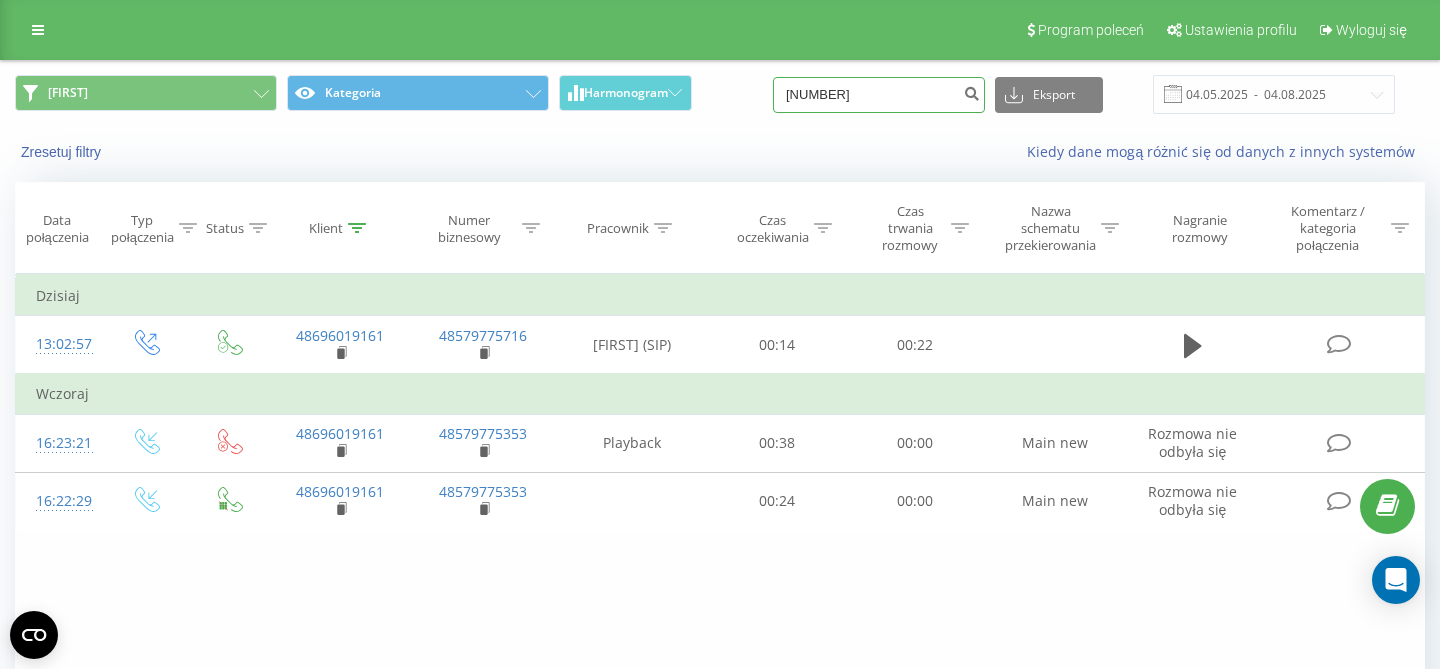 click on "[NUMBER]" at bounding box center [879, 95] 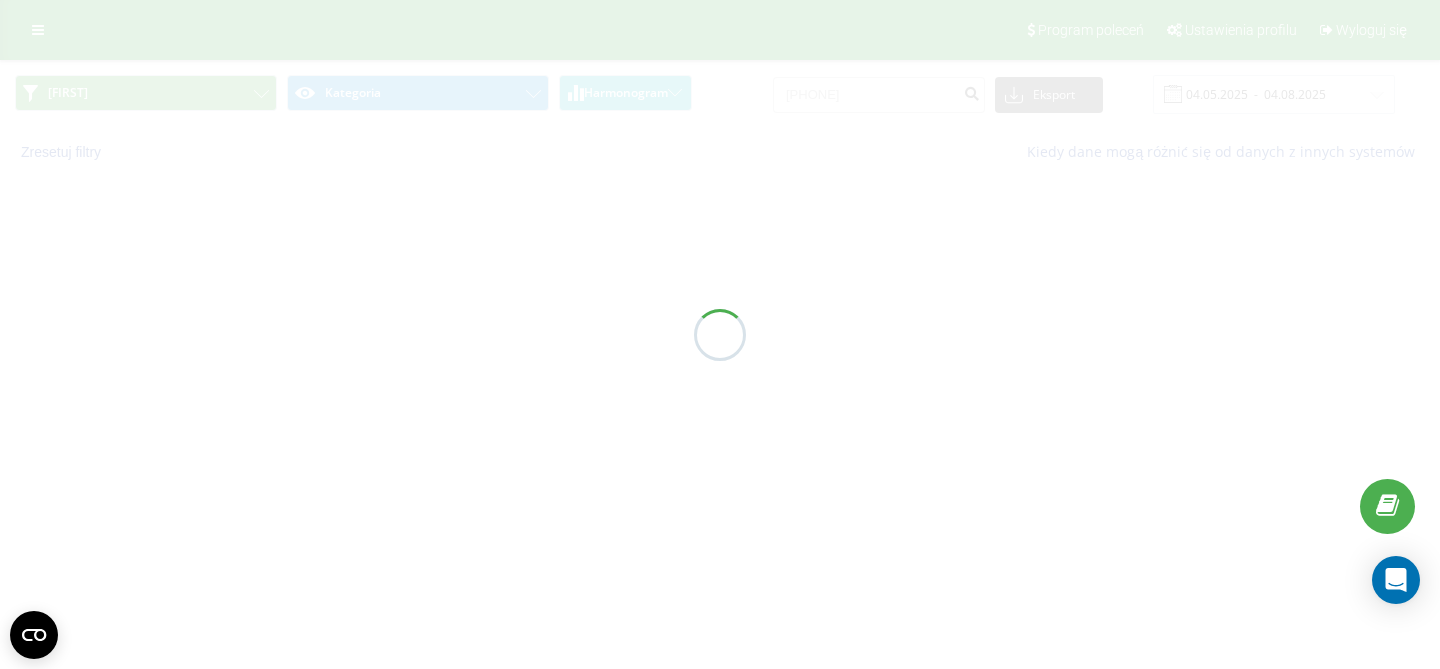 scroll, scrollTop: 0, scrollLeft: 0, axis: both 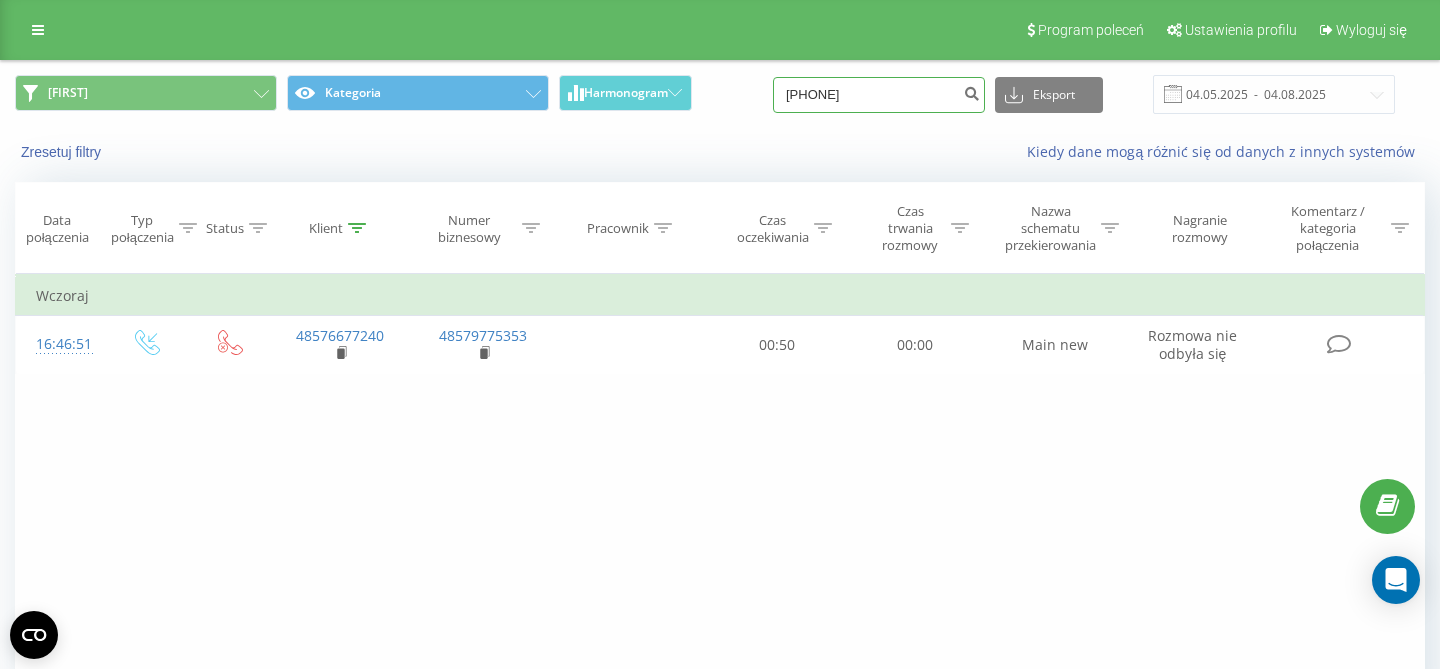 click on "[PHONE]" at bounding box center [879, 95] 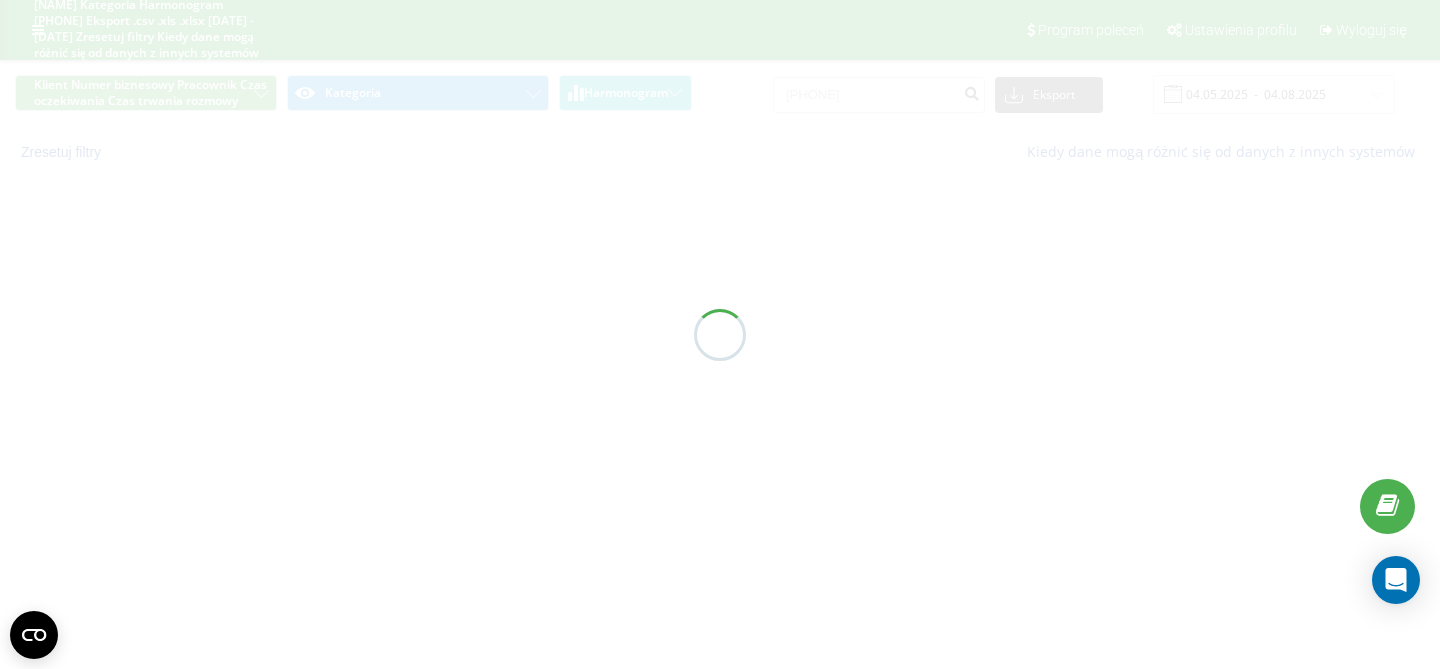 scroll, scrollTop: 0, scrollLeft: 0, axis: both 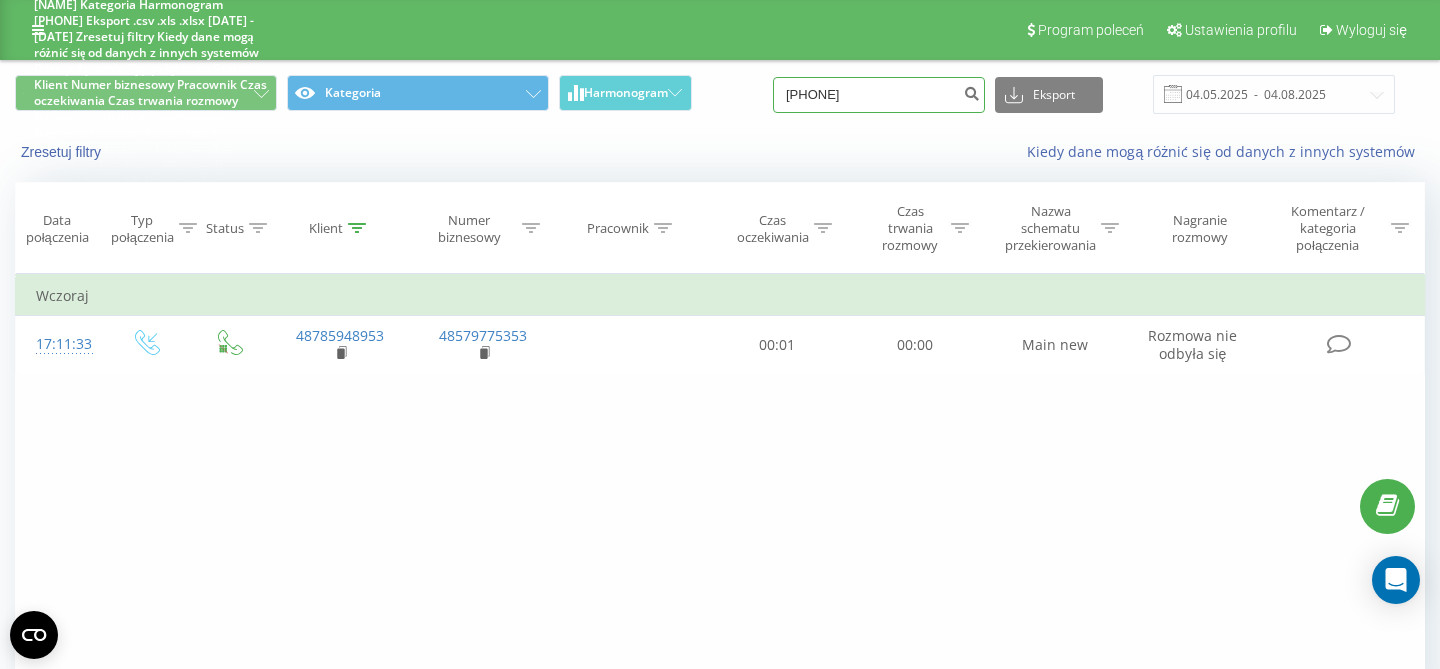 click on "[PHONE]" at bounding box center (879, 95) 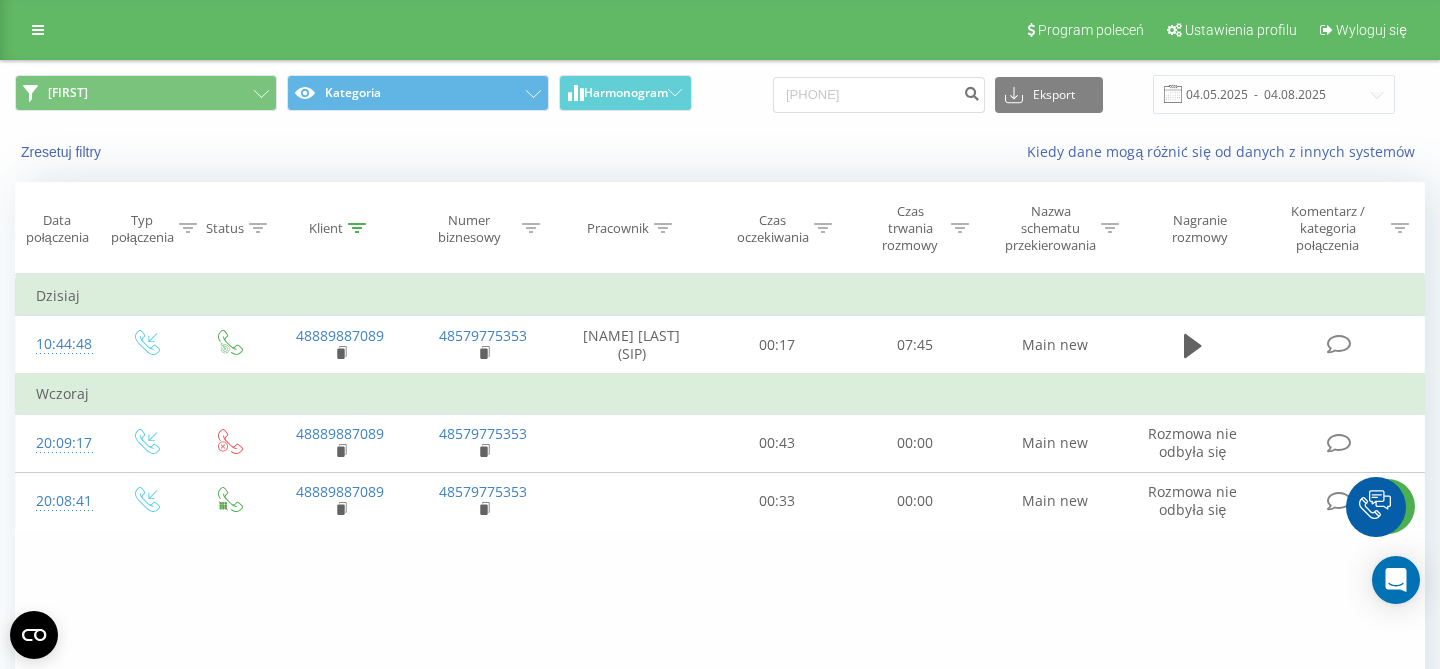 scroll, scrollTop: 0, scrollLeft: 0, axis: both 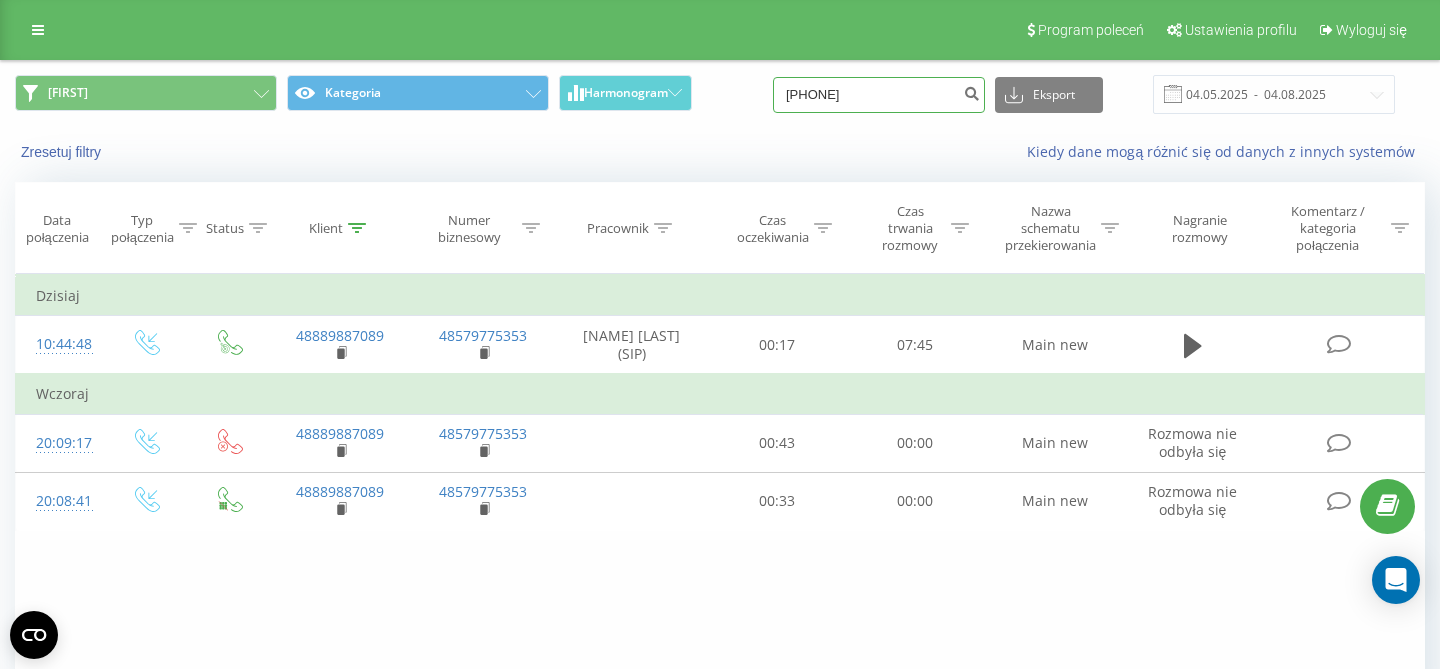 click on "[PHONE]" at bounding box center [879, 95] 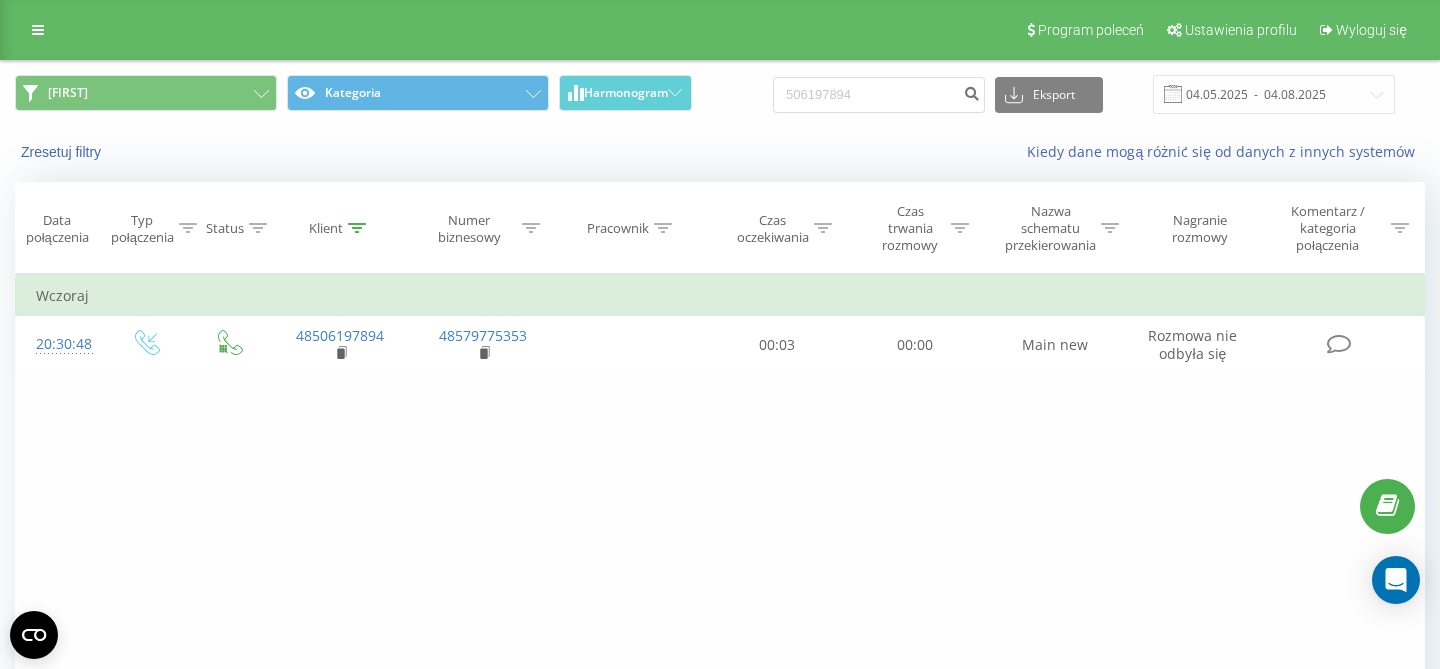 scroll, scrollTop: 0, scrollLeft: 0, axis: both 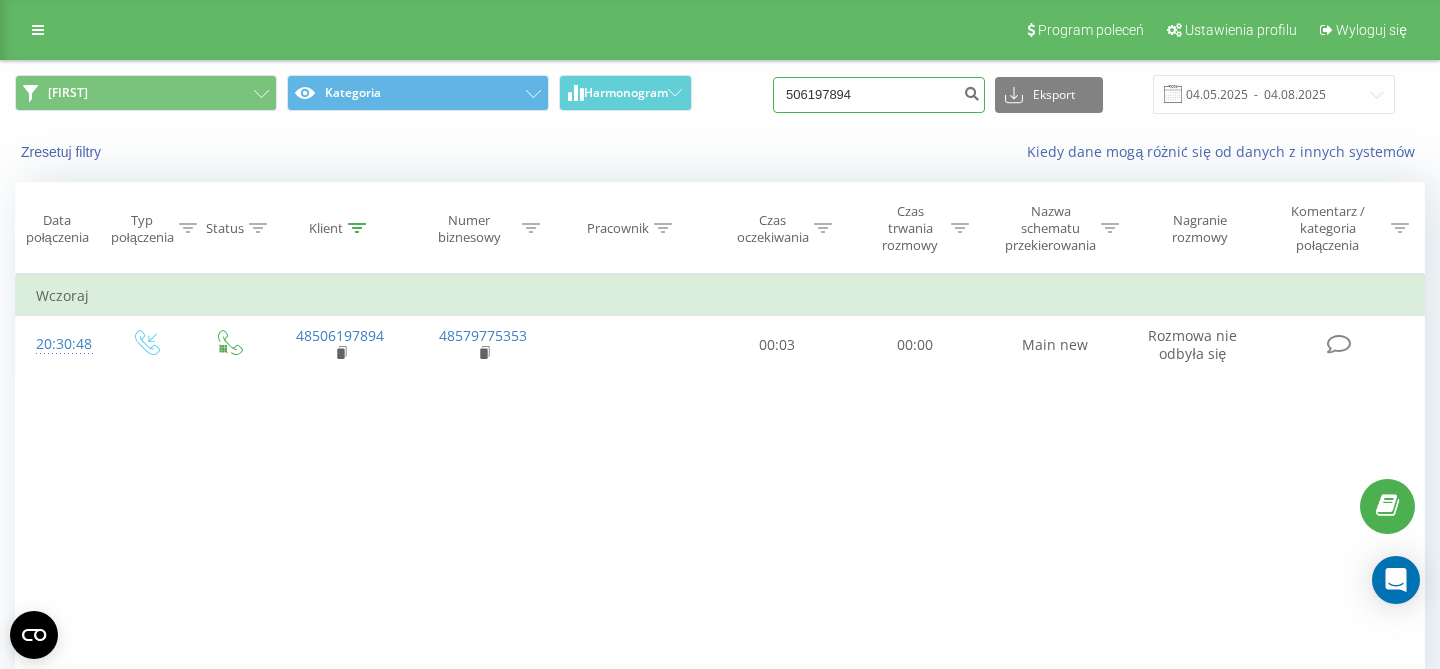 click on "506197894" at bounding box center (879, 95) 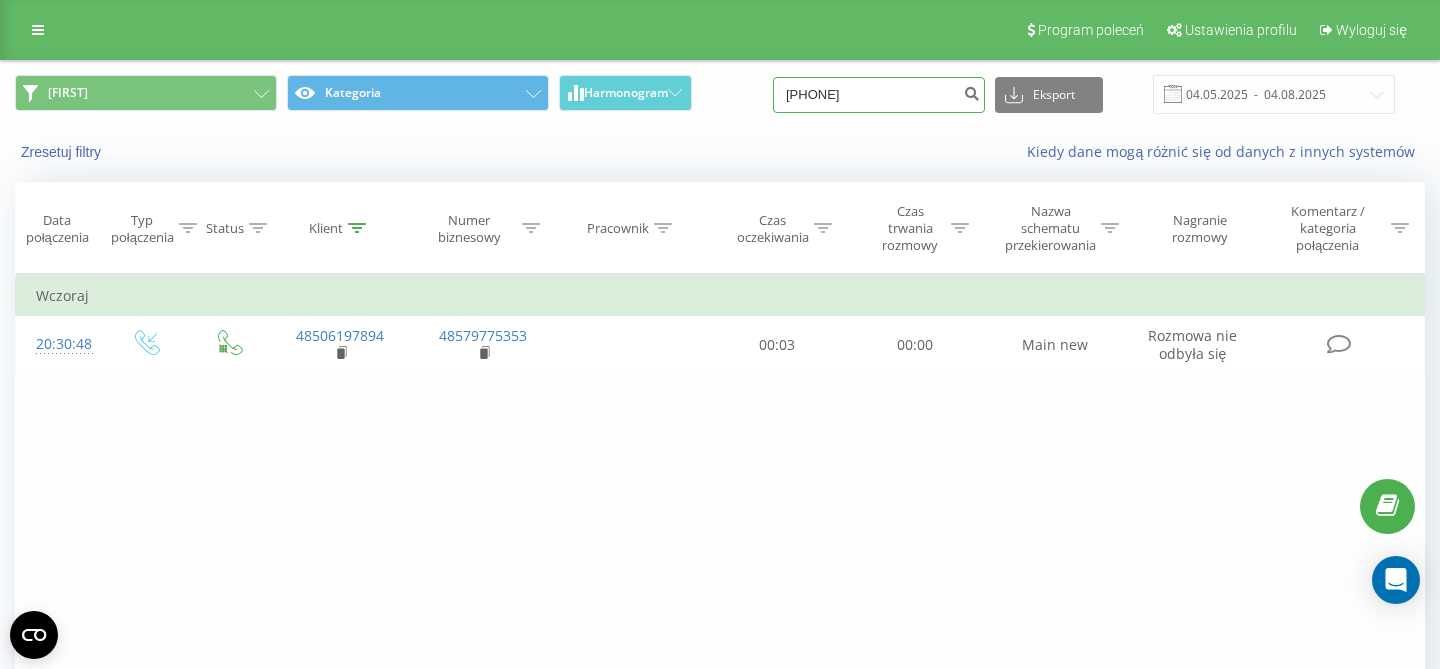 type on "725299437" 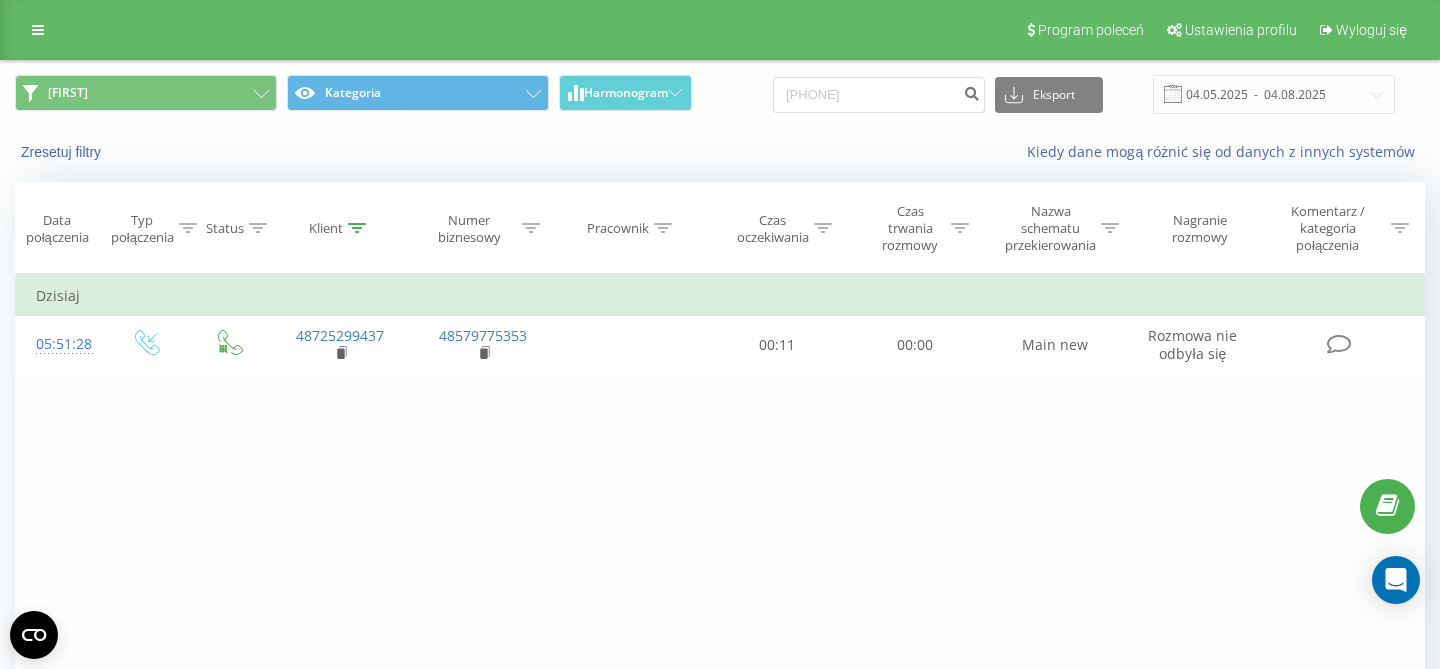 scroll, scrollTop: 0, scrollLeft: 0, axis: both 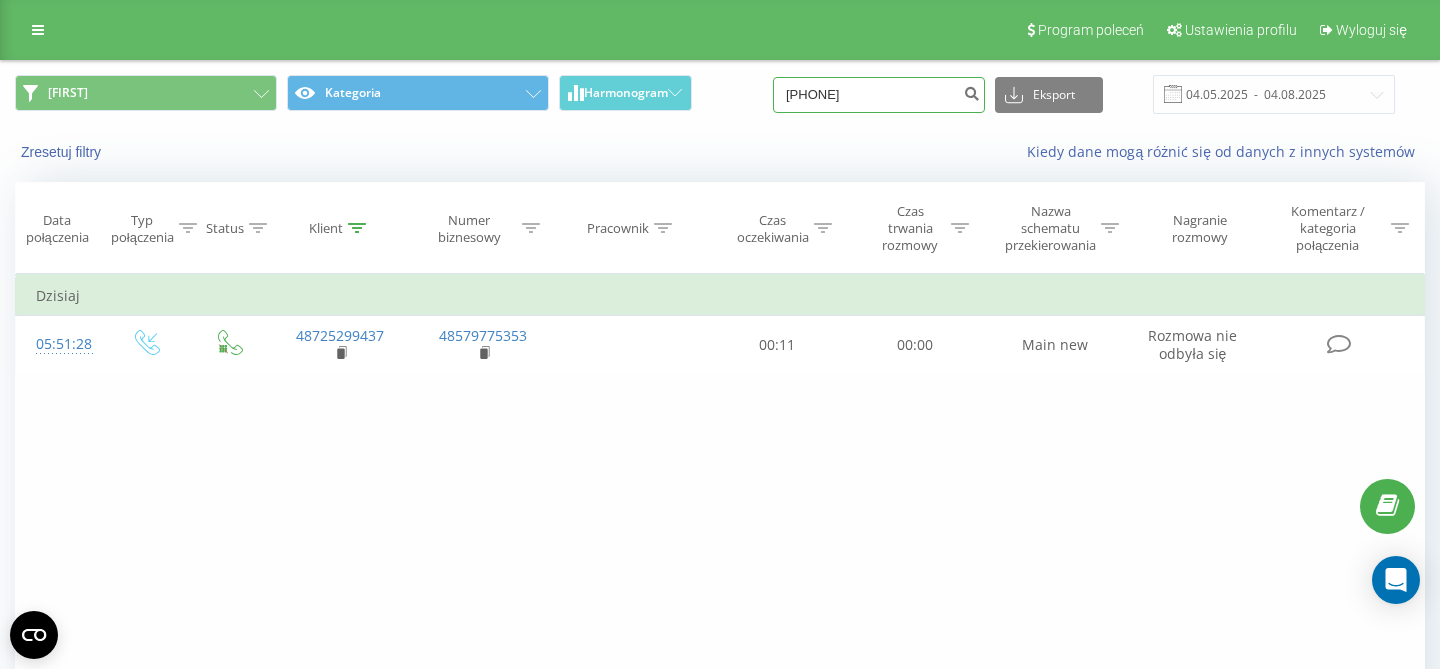 click on "[PHONE]" at bounding box center (879, 95) 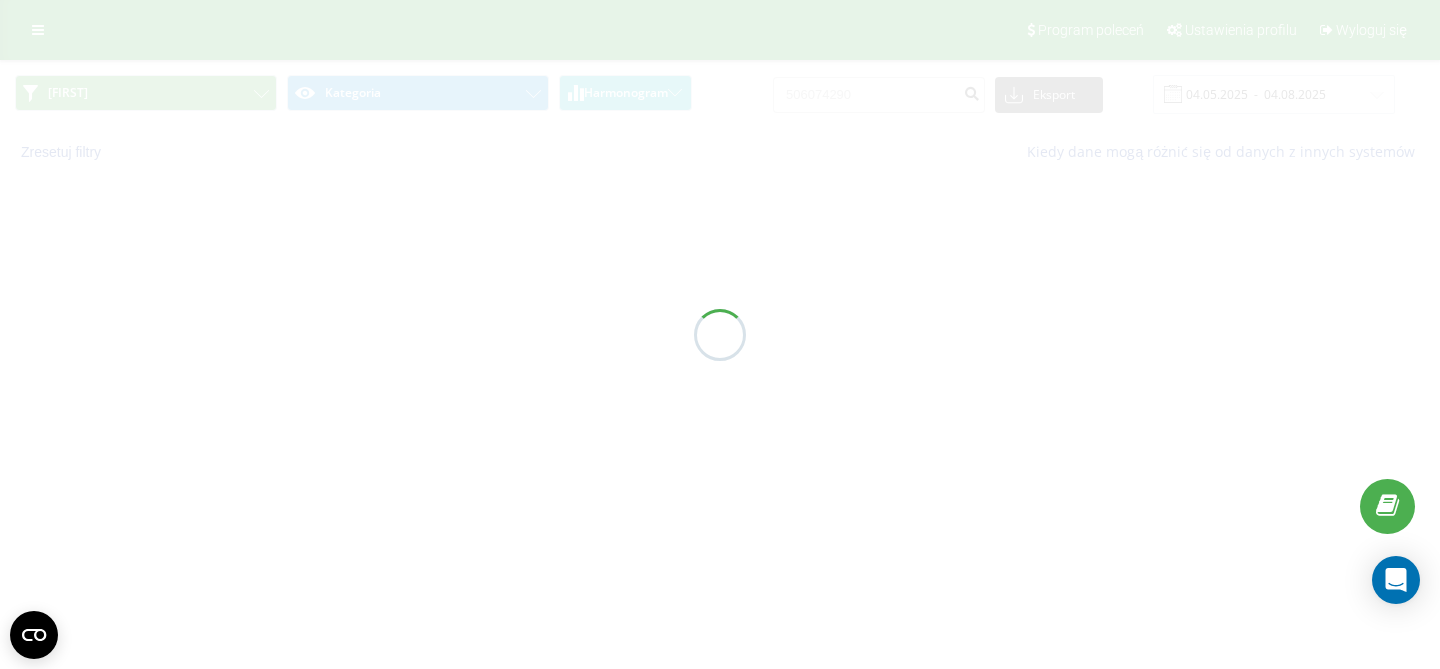 scroll, scrollTop: 0, scrollLeft: 0, axis: both 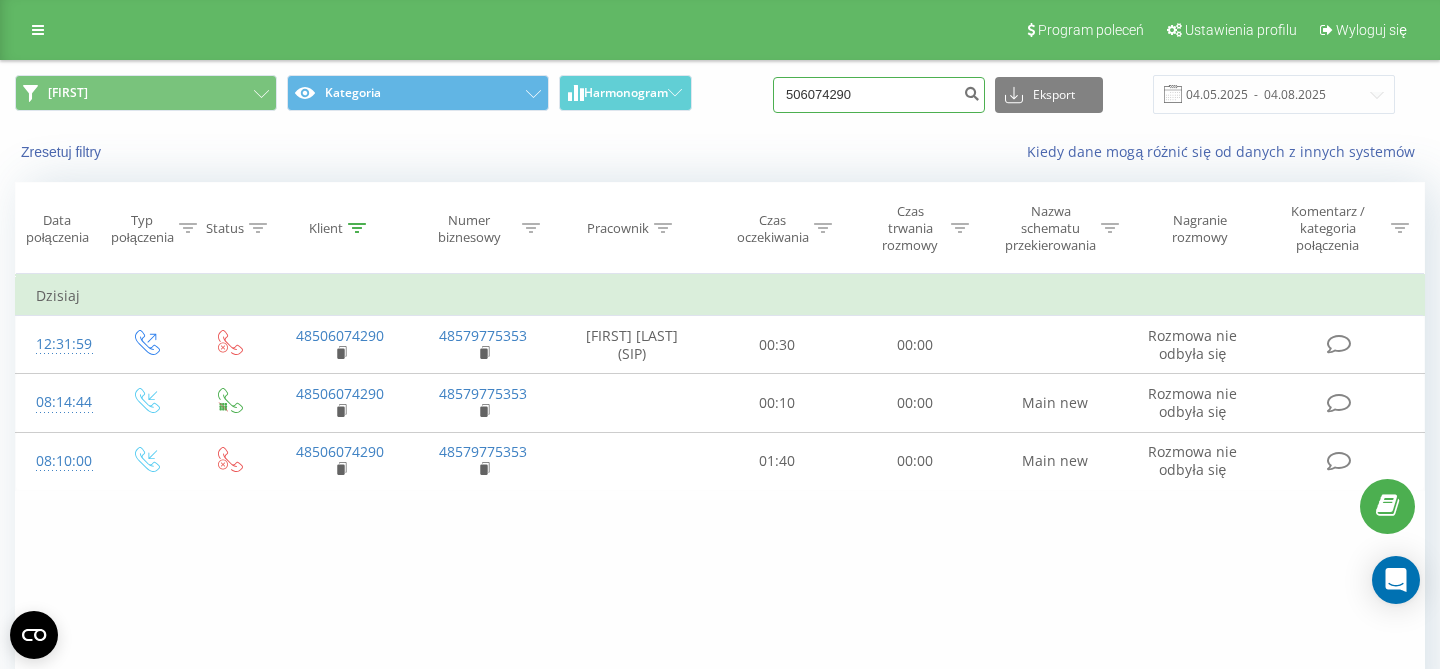 click on "506074290" at bounding box center [879, 95] 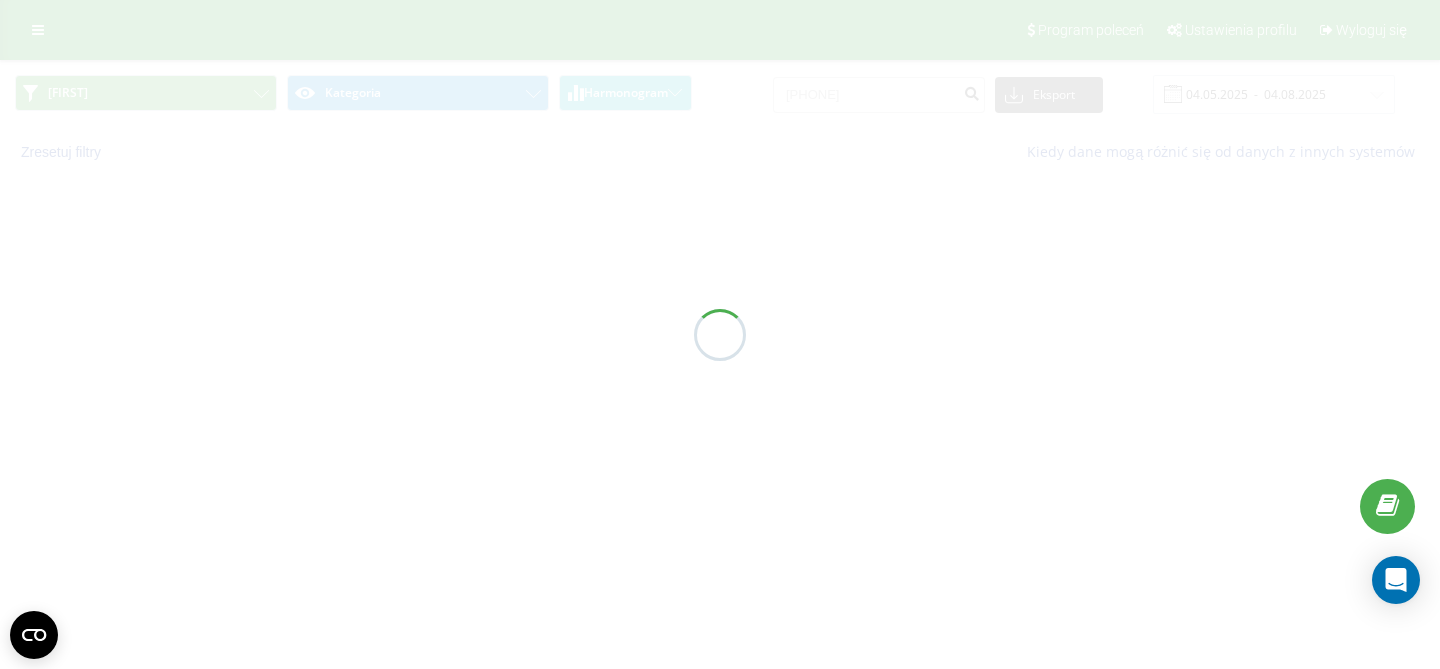 scroll, scrollTop: 0, scrollLeft: 0, axis: both 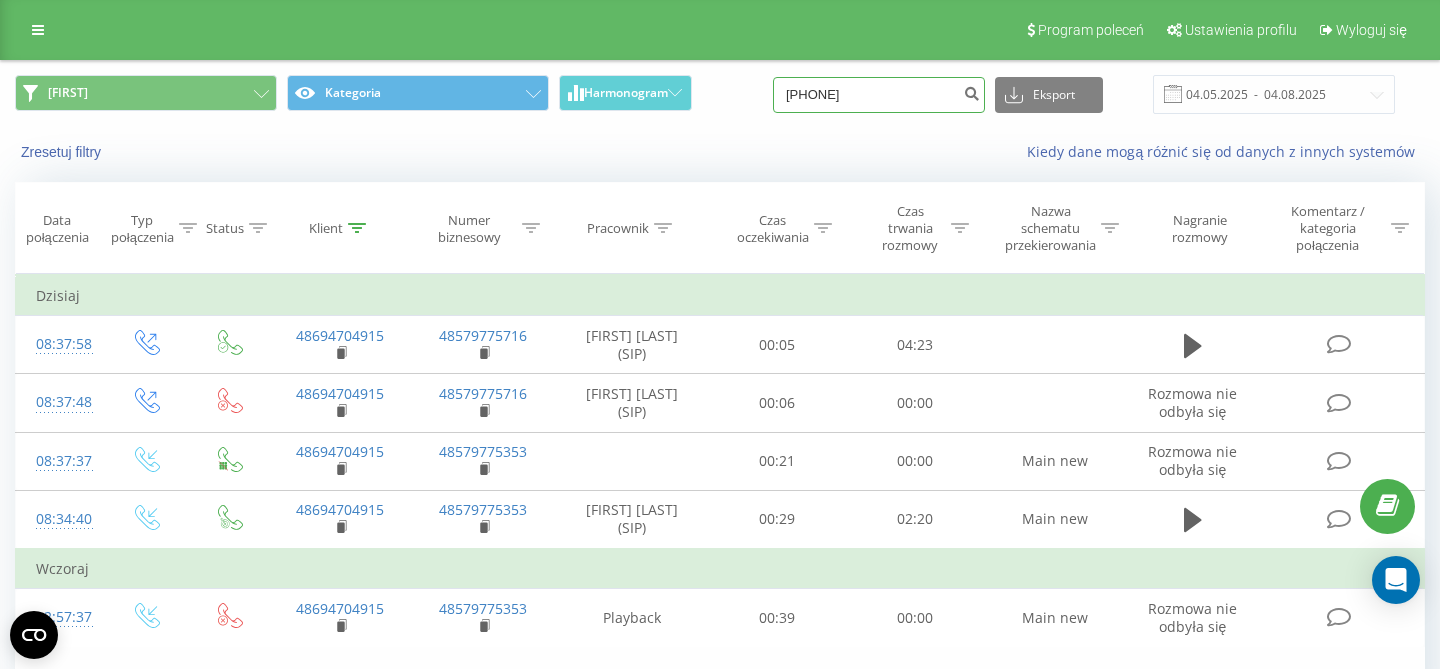 click on "[PHONE]" at bounding box center (879, 95) 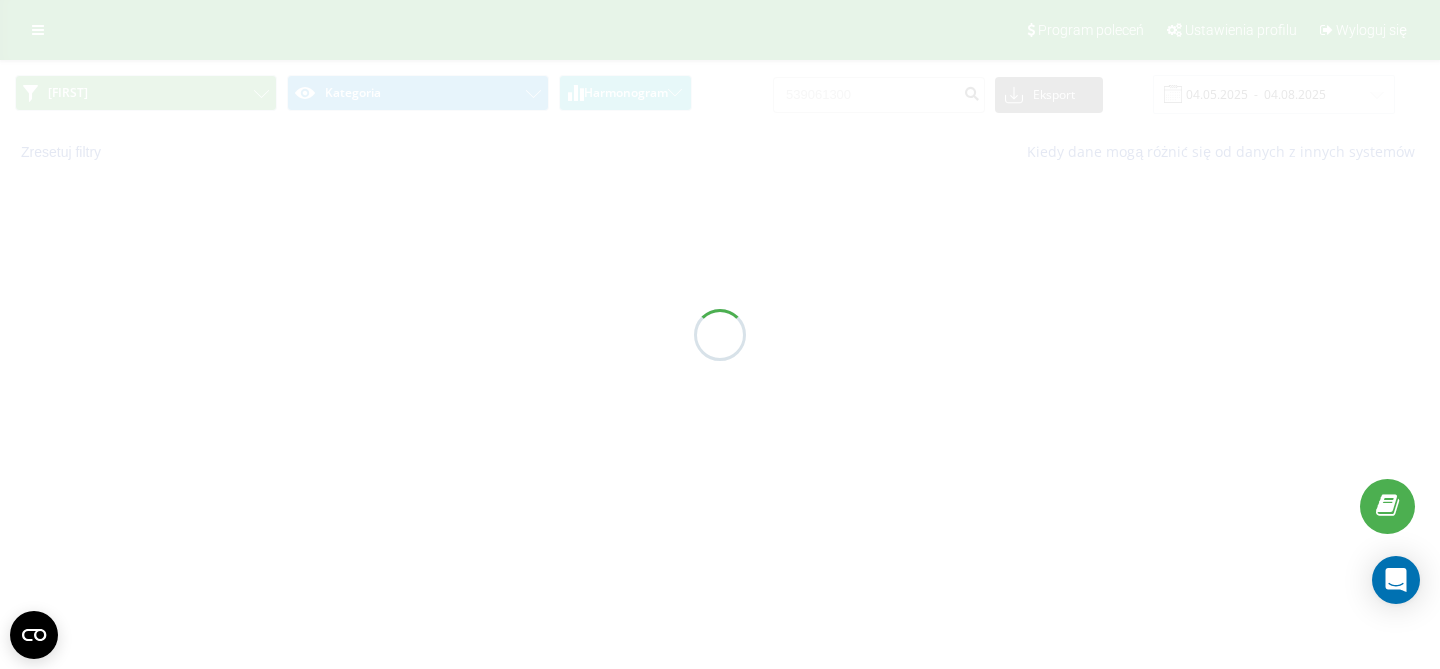 scroll, scrollTop: 0, scrollLeft: 0, axis: both 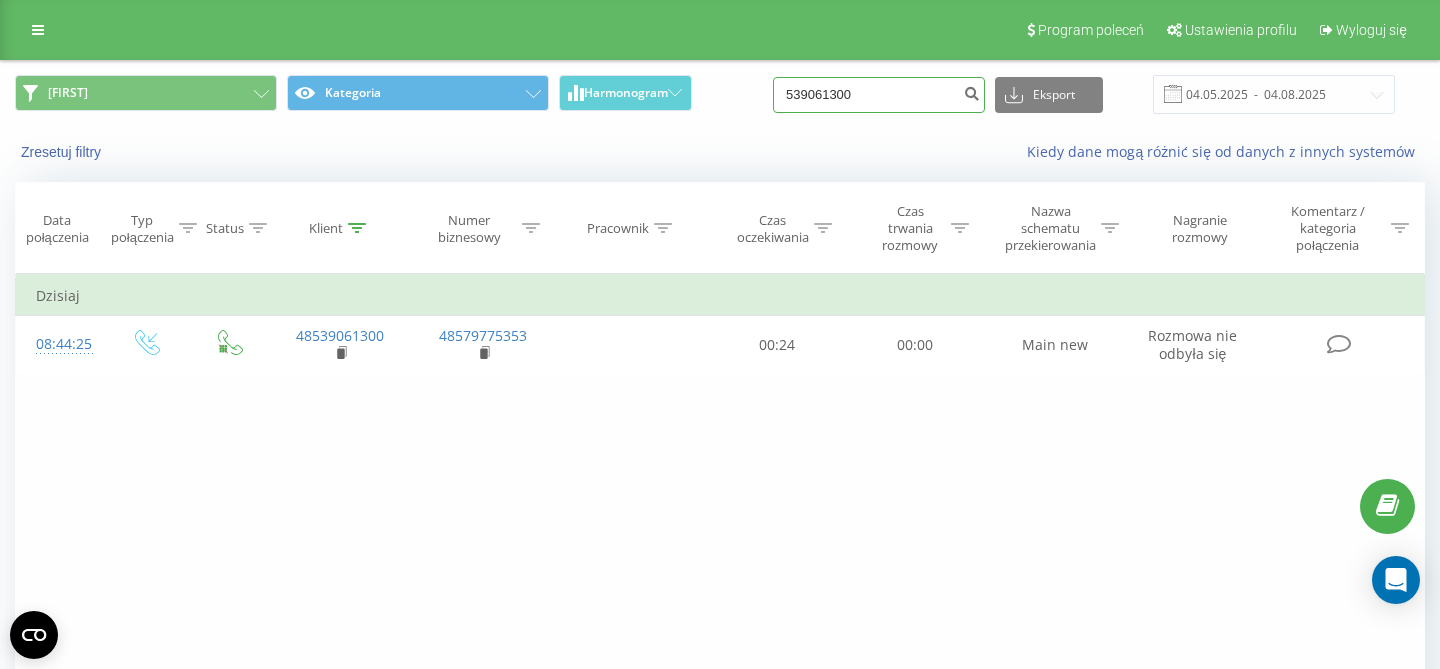 click on "539061300" at bounding box center (879, 95) 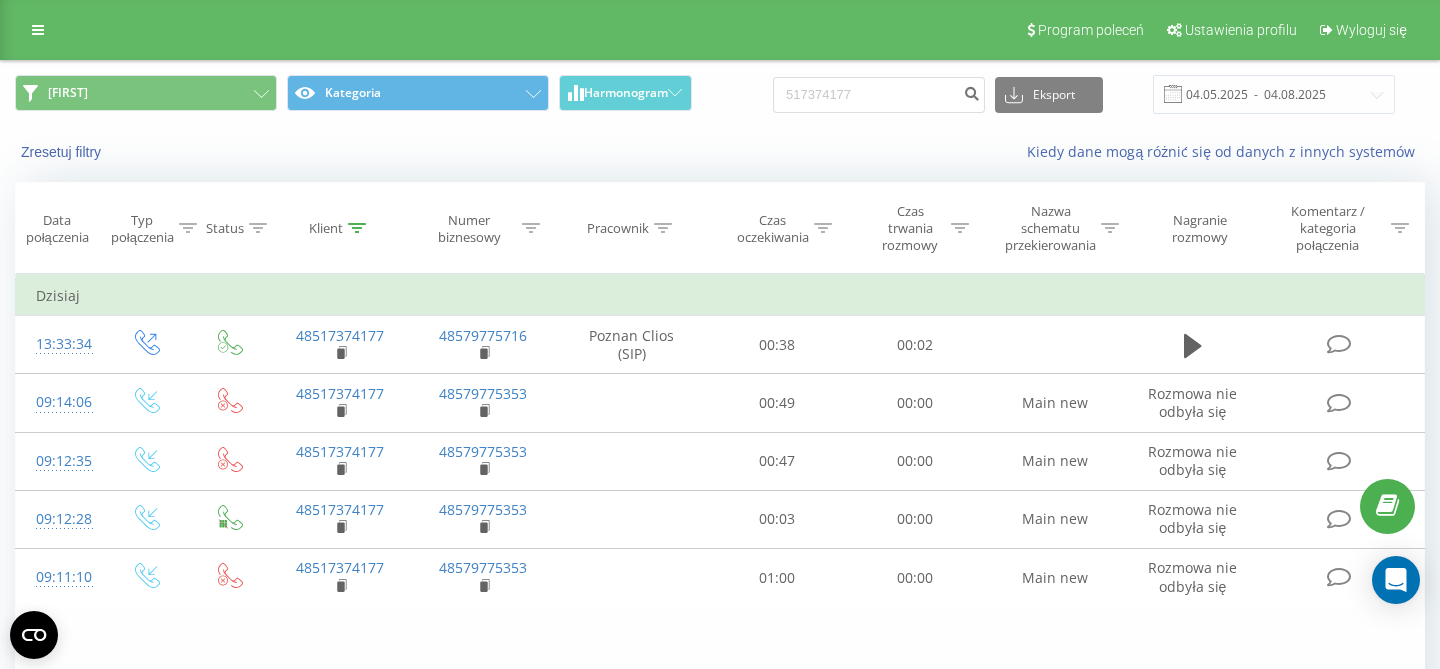 scroll, scrollTop: 0, scrollLeft: 0, axis: both 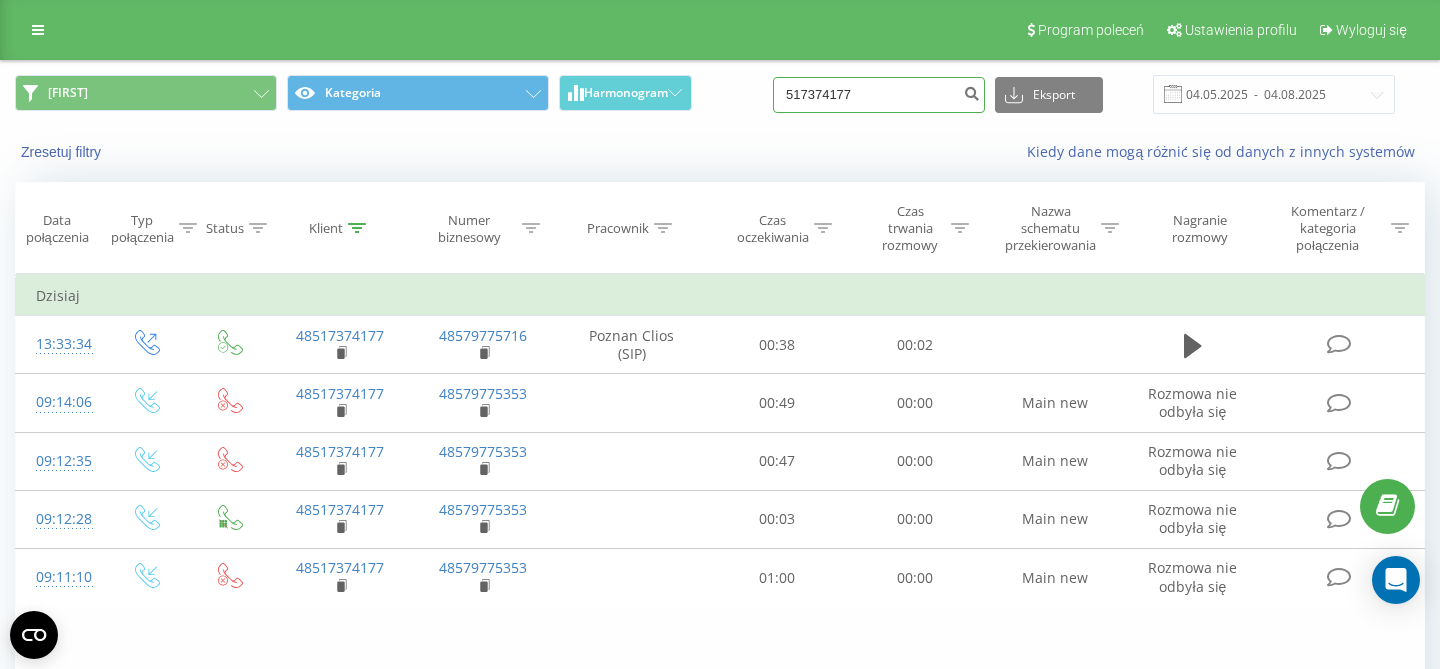 click on "517374177" at bounding box center (879, 95) 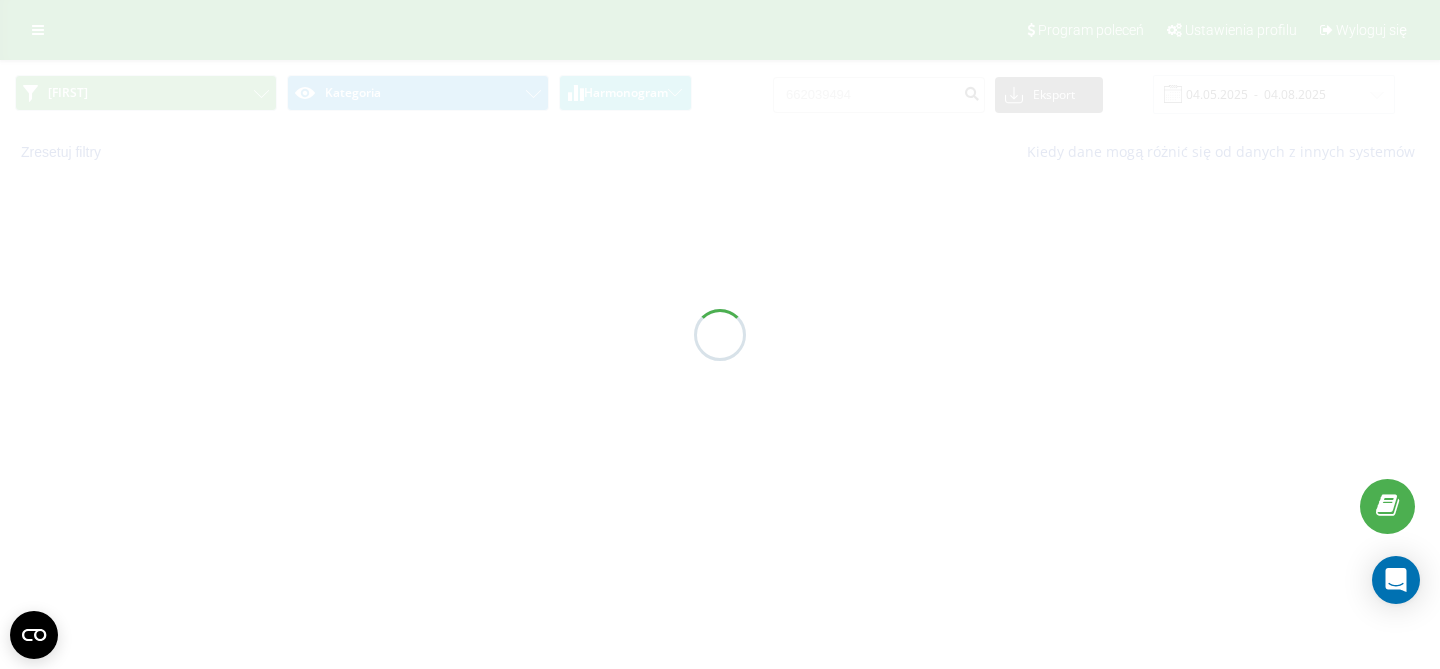 scroll, scrollTop: 0, scrollLeft: 0, axis: both 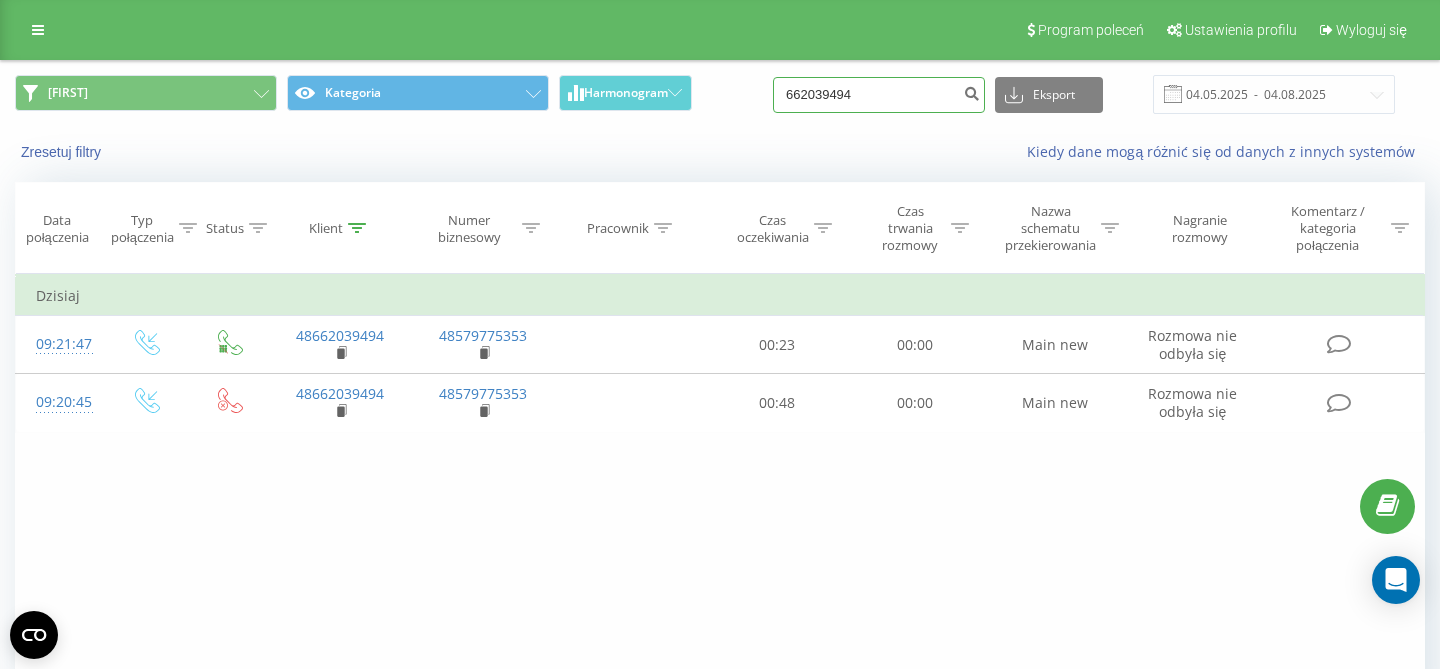 click on "662039494" at bounding box center [879, 95] 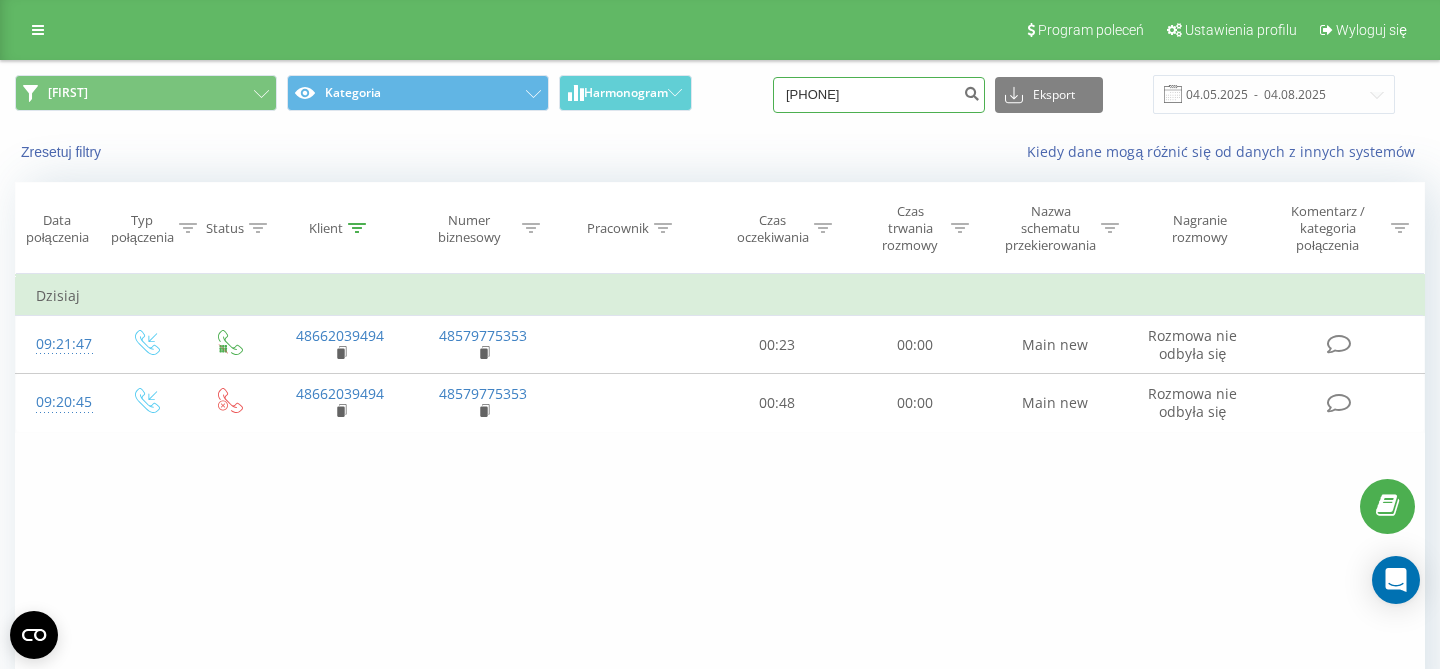 type on "[PHONE]" 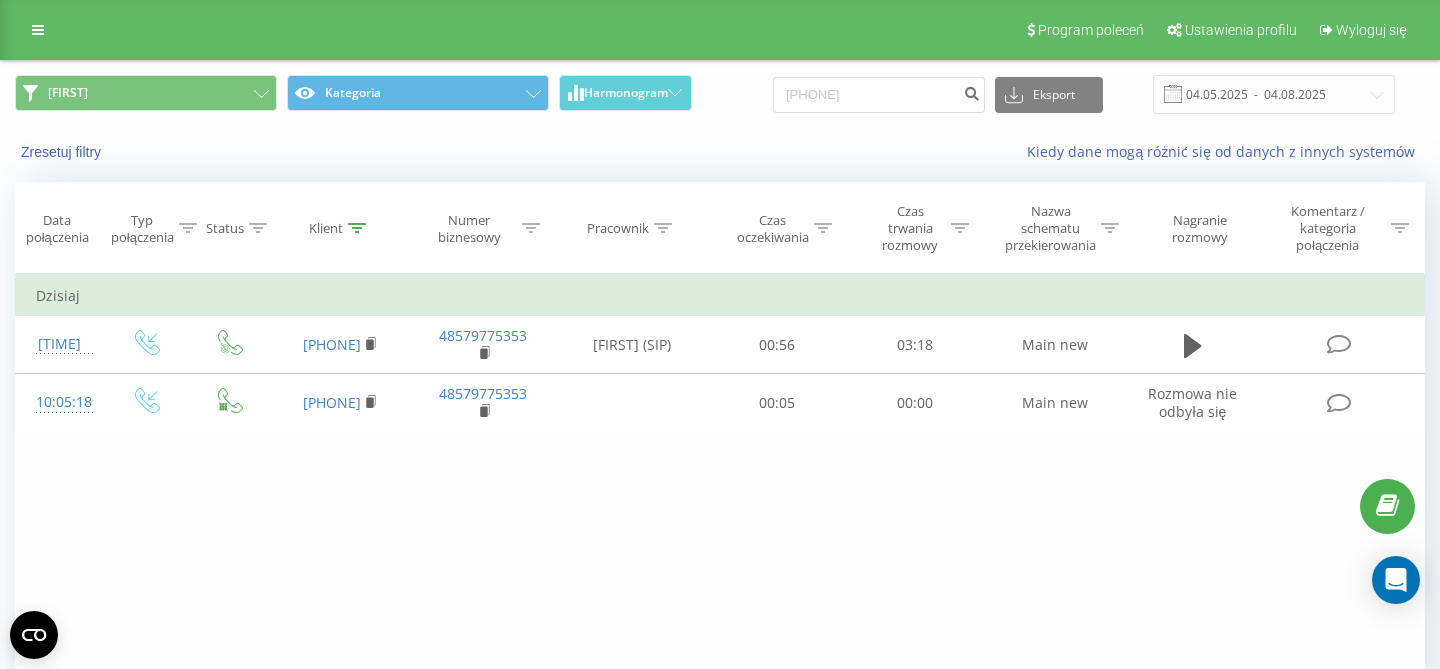 scroll, scrollTop: 0, scrollLeft: 0, axis: both 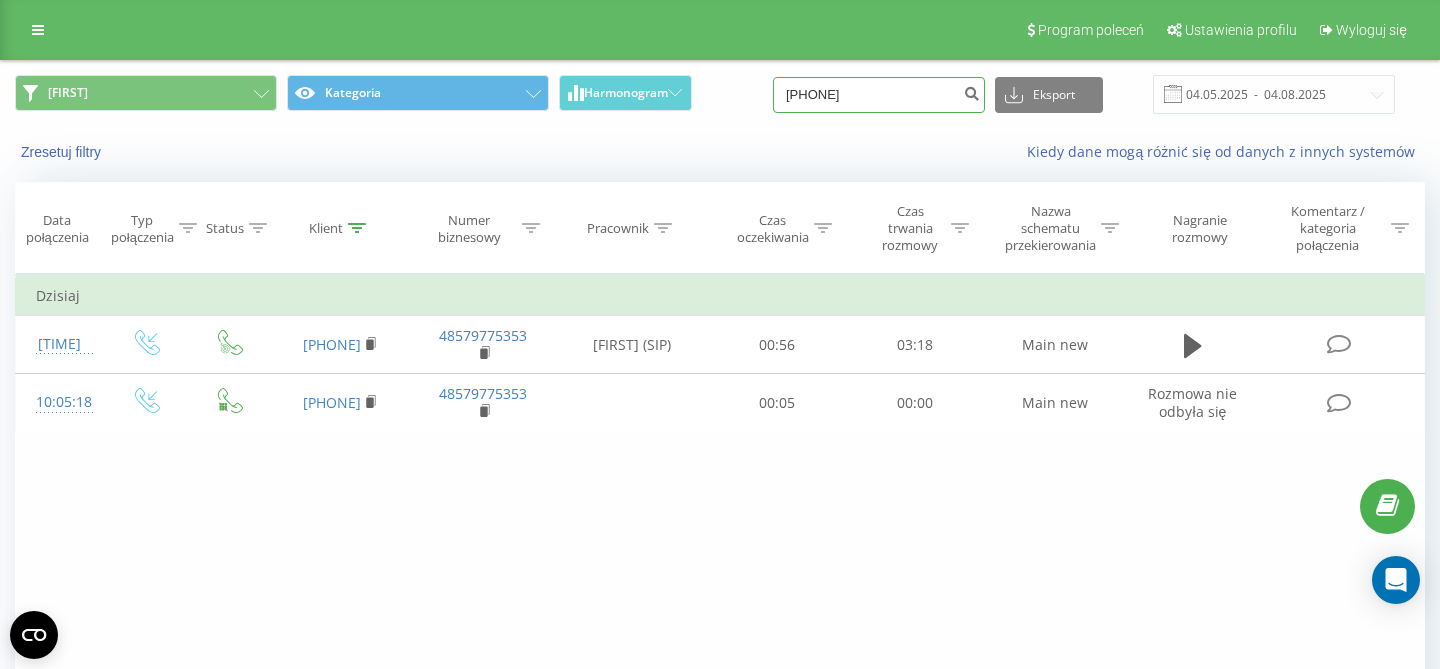 click on "605285950" at bounding box center [879, 95] 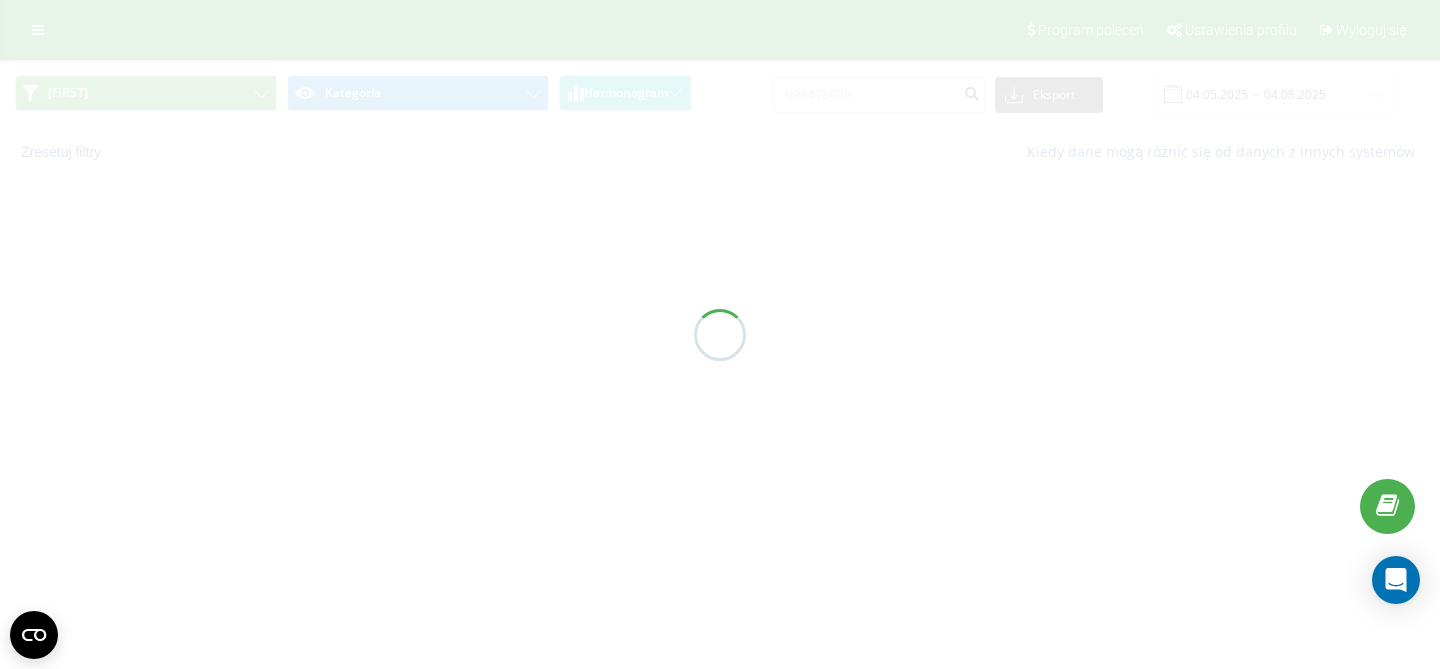 scroll, scrollTop: 0, scrollLeft: 0, axis: both 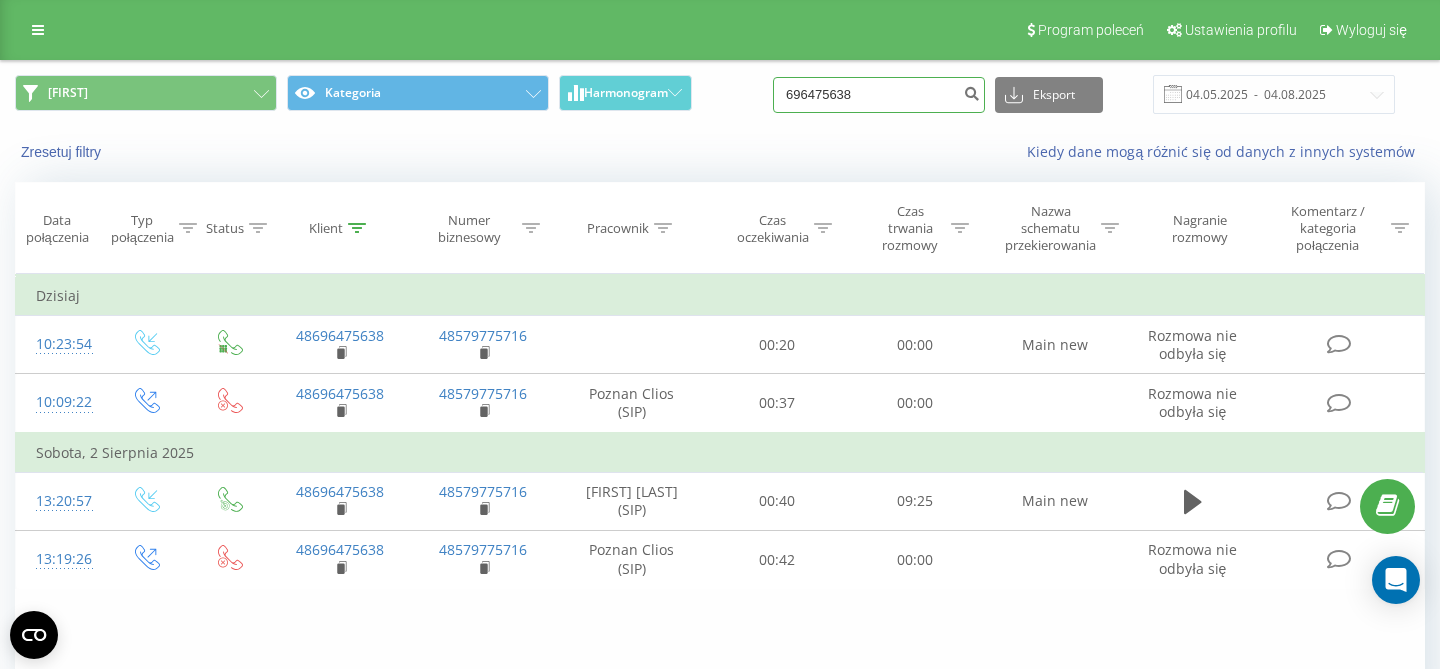 click on "696475638" at bounding box center [879, 95] 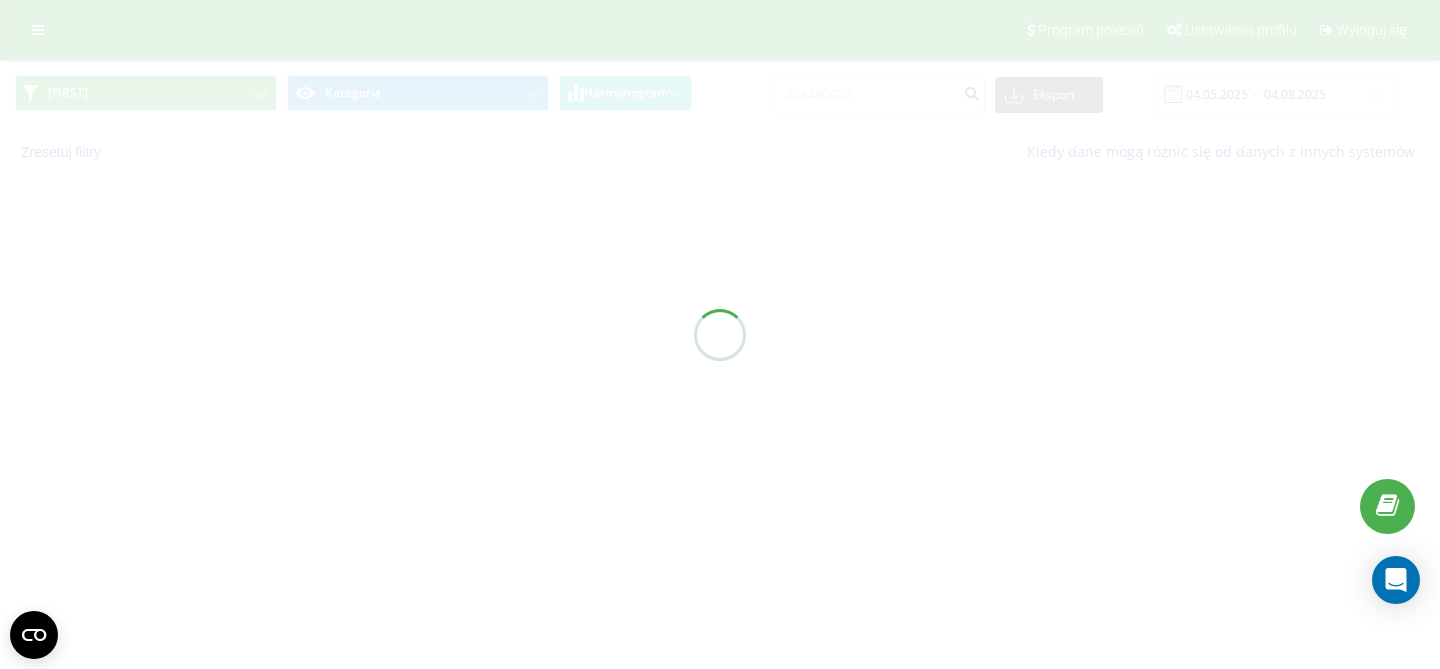 scroll, scrollTop: 0, scrollLeft: 0, axis: both 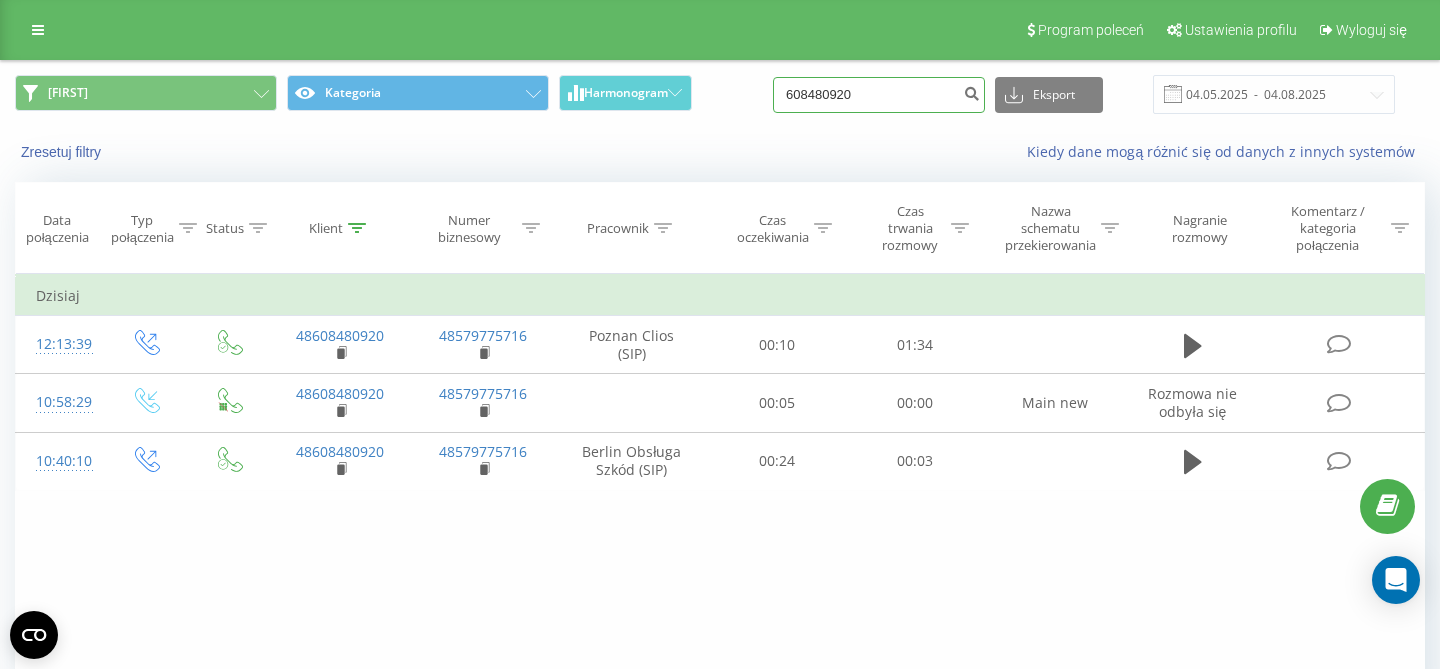 click on "608480920" at bounding box center [879, 95] 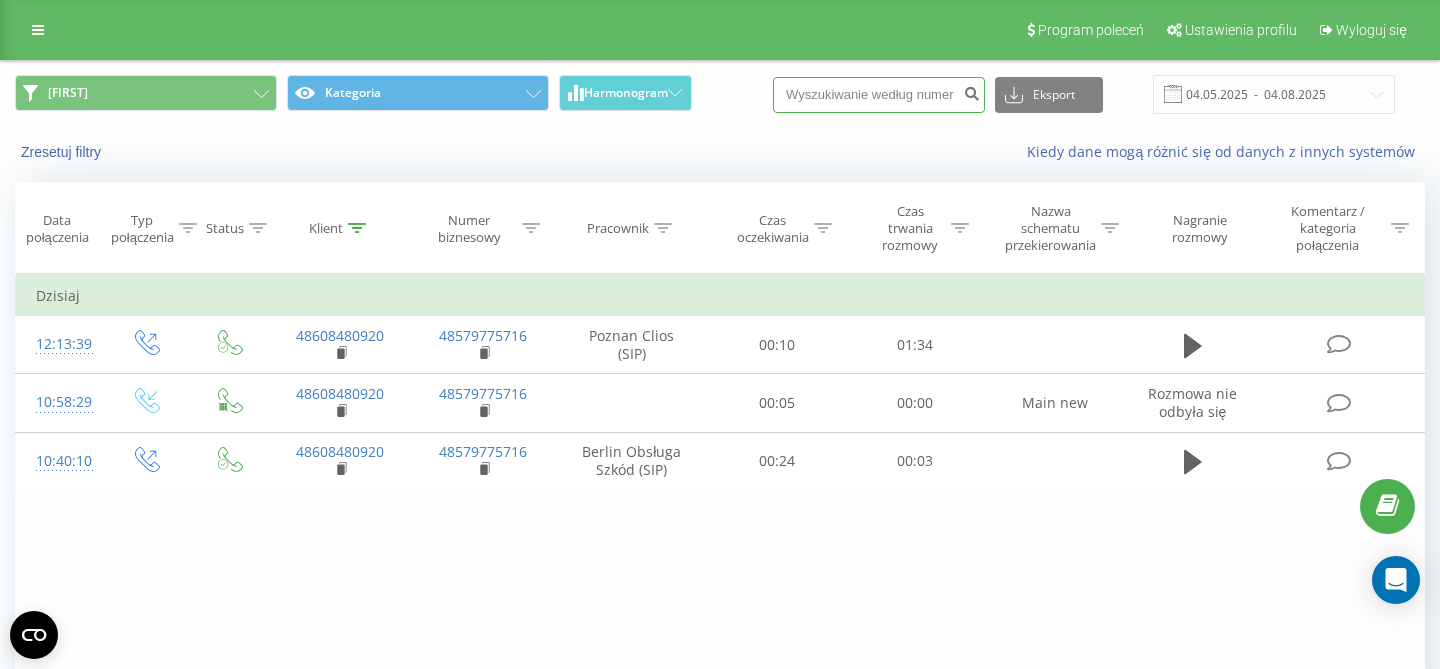 paste on "[PHONE]" 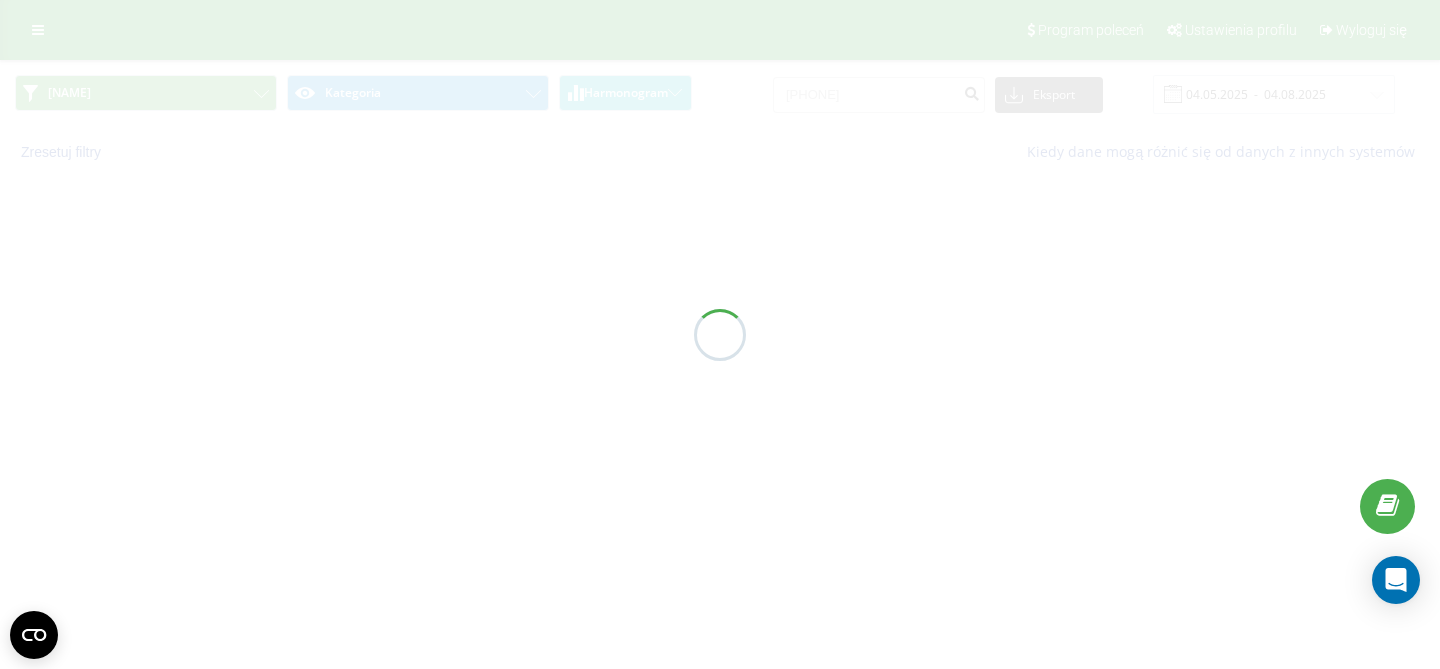 scroll, scrollTop: 0, scrollLeft: 0, axis: both 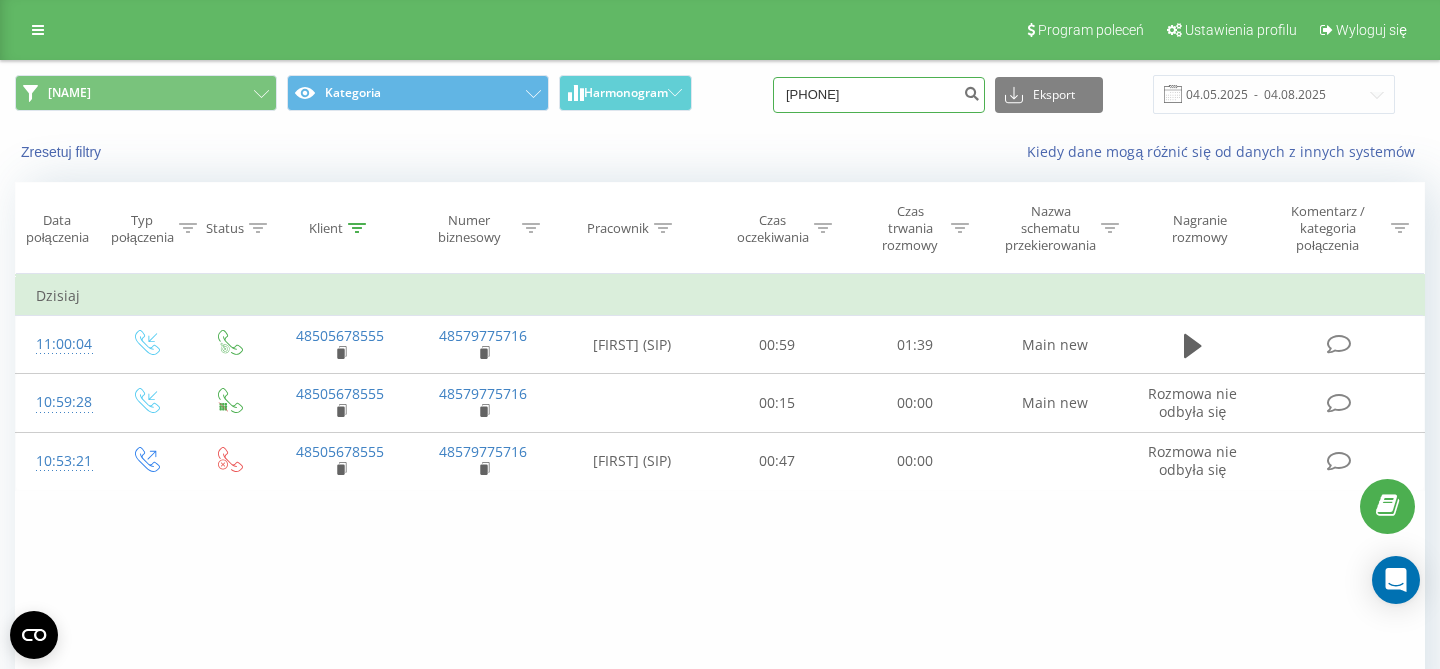 click on "[PHONE]" at bounding box center [879, 95] 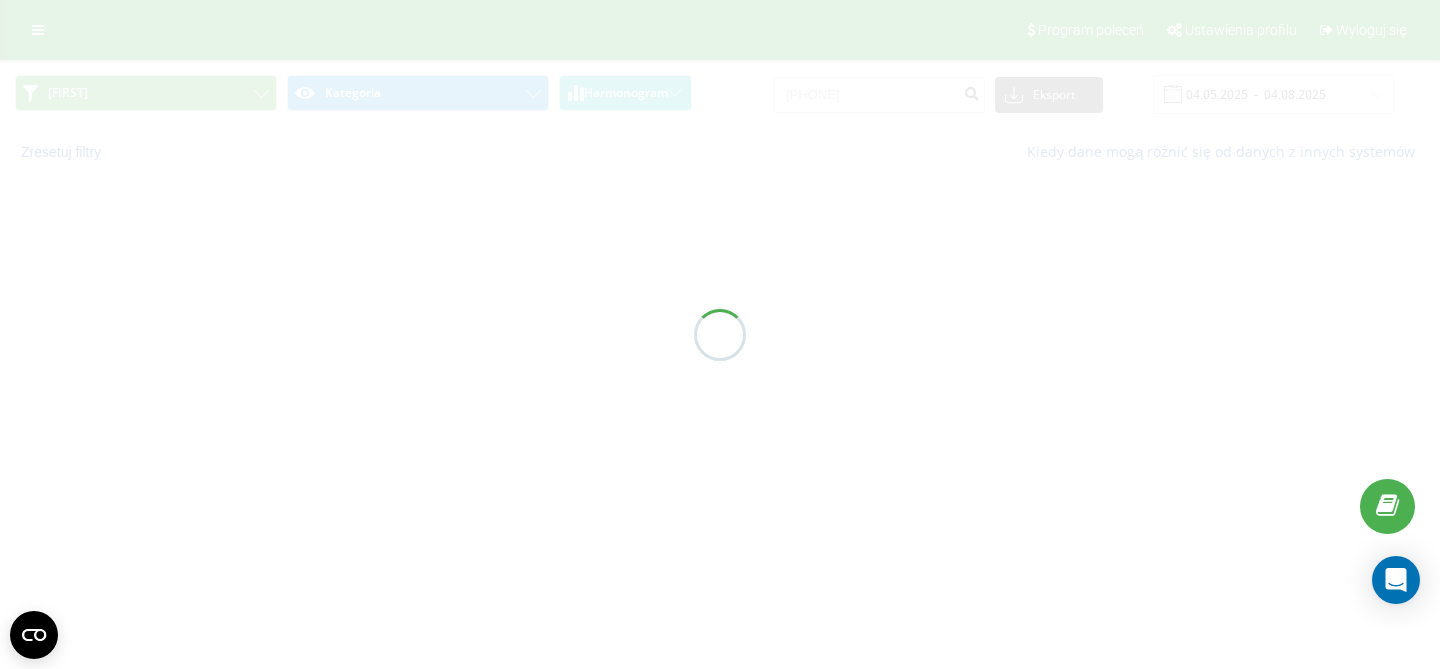 scroll, scrollTop: 0, scrollLeft: 0, axis: both 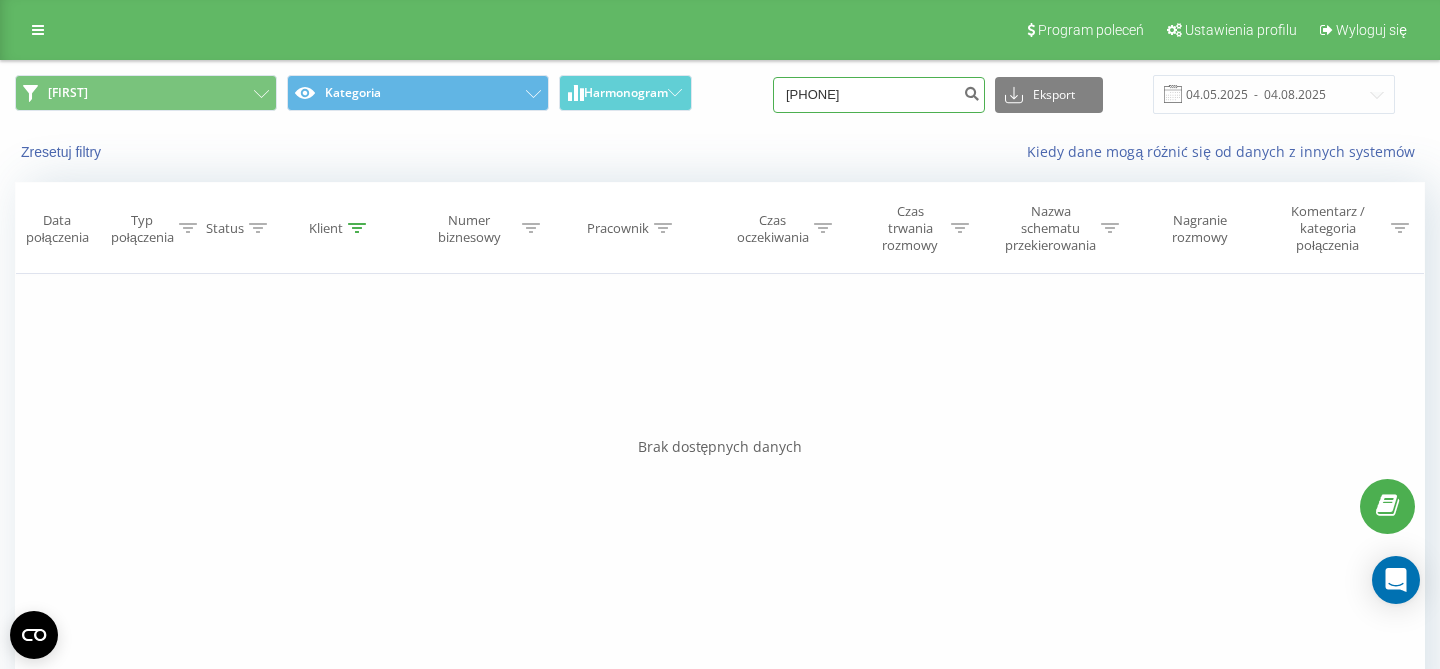 click on "[PHONE]" at bounding box center [879, 95] 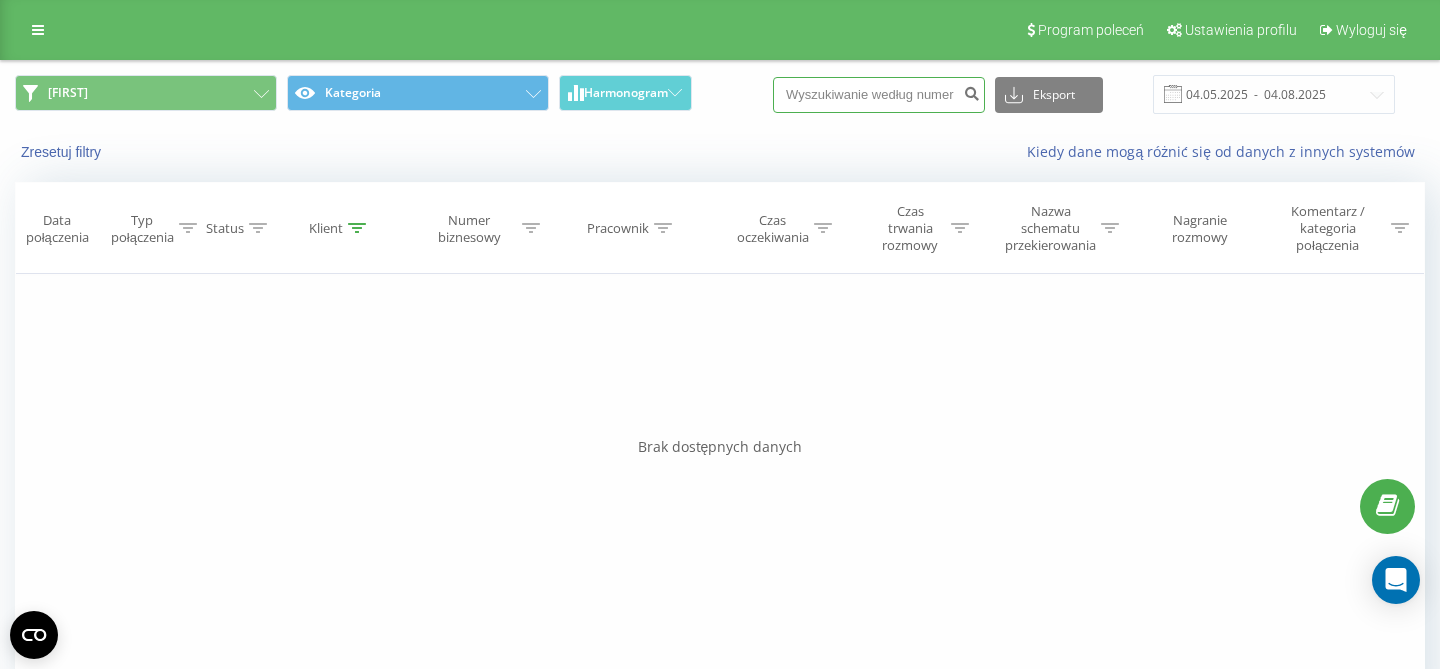 paste on "517146391" 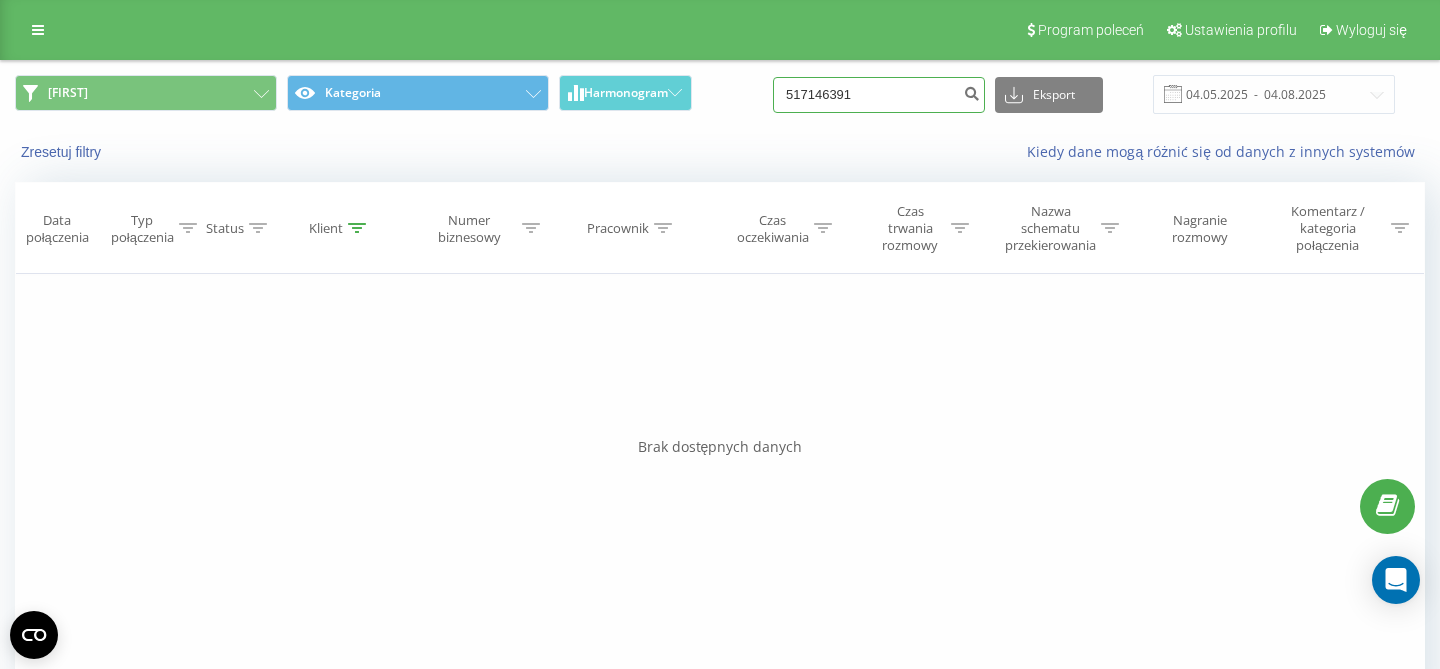type on "517146391" 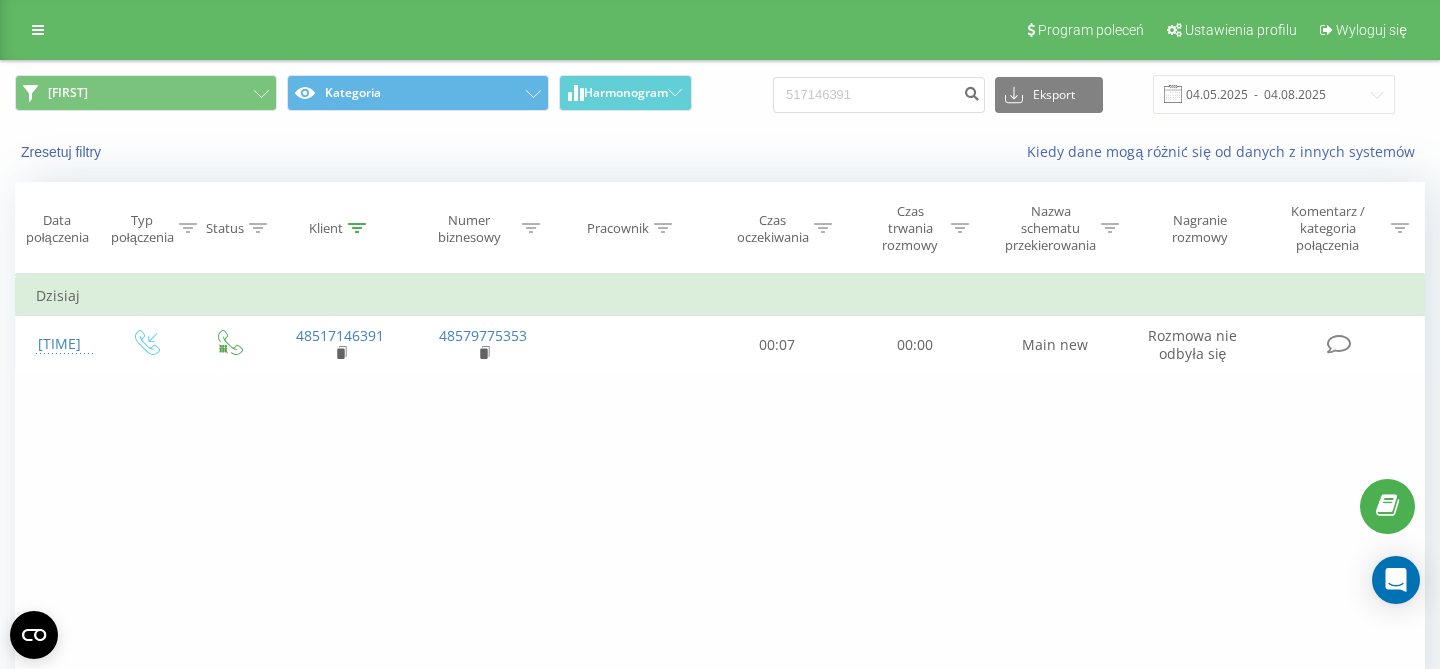 scroll, scrollTop: 0, scrollLeft: 0, axis: both 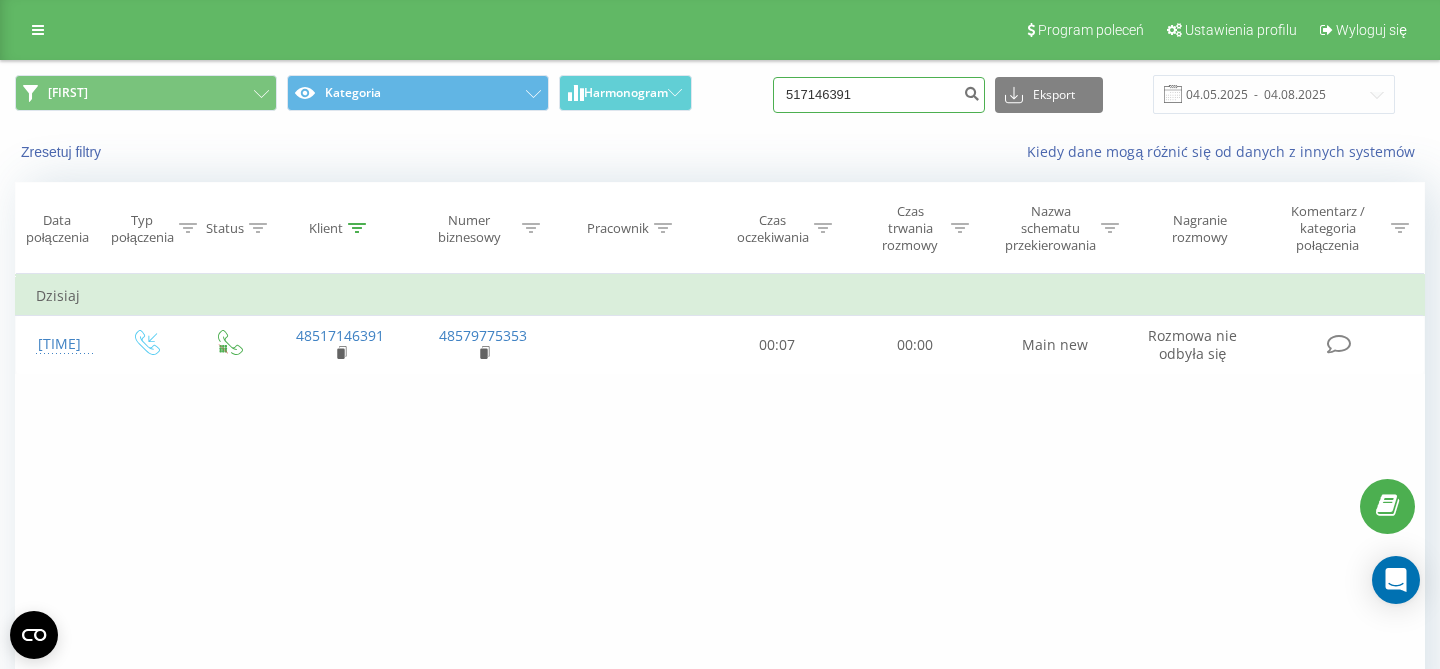click on "517146391" at bounding box center [879, 95] 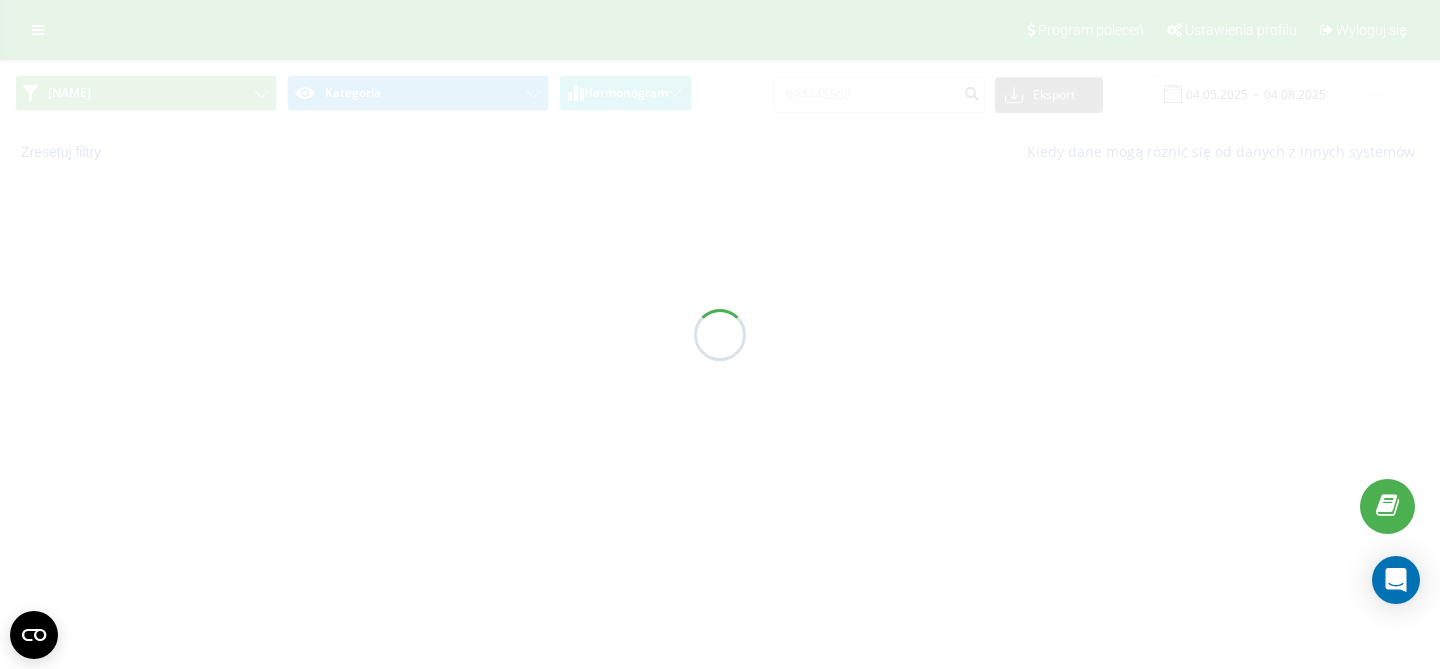 scroll, scrollTop: 0, scrollLeft: 0, axis: both 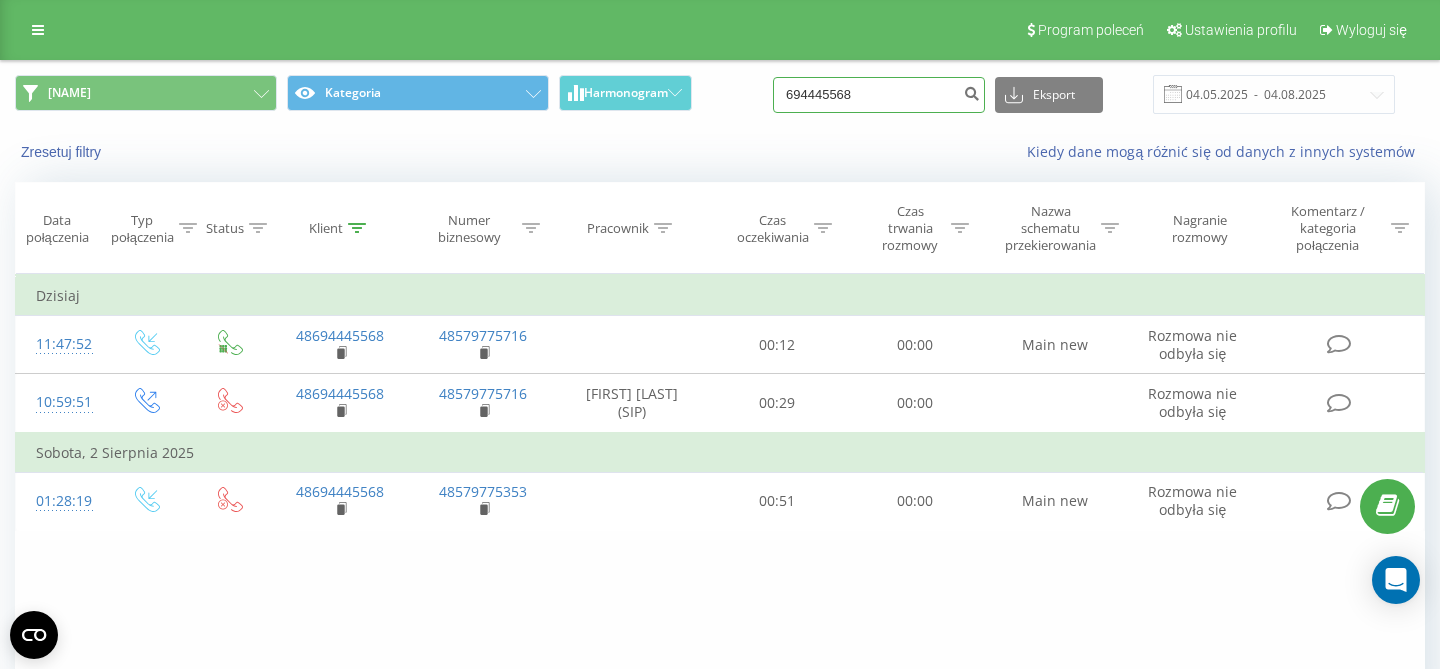 click on "694445568" at bounding box center [879, 95] 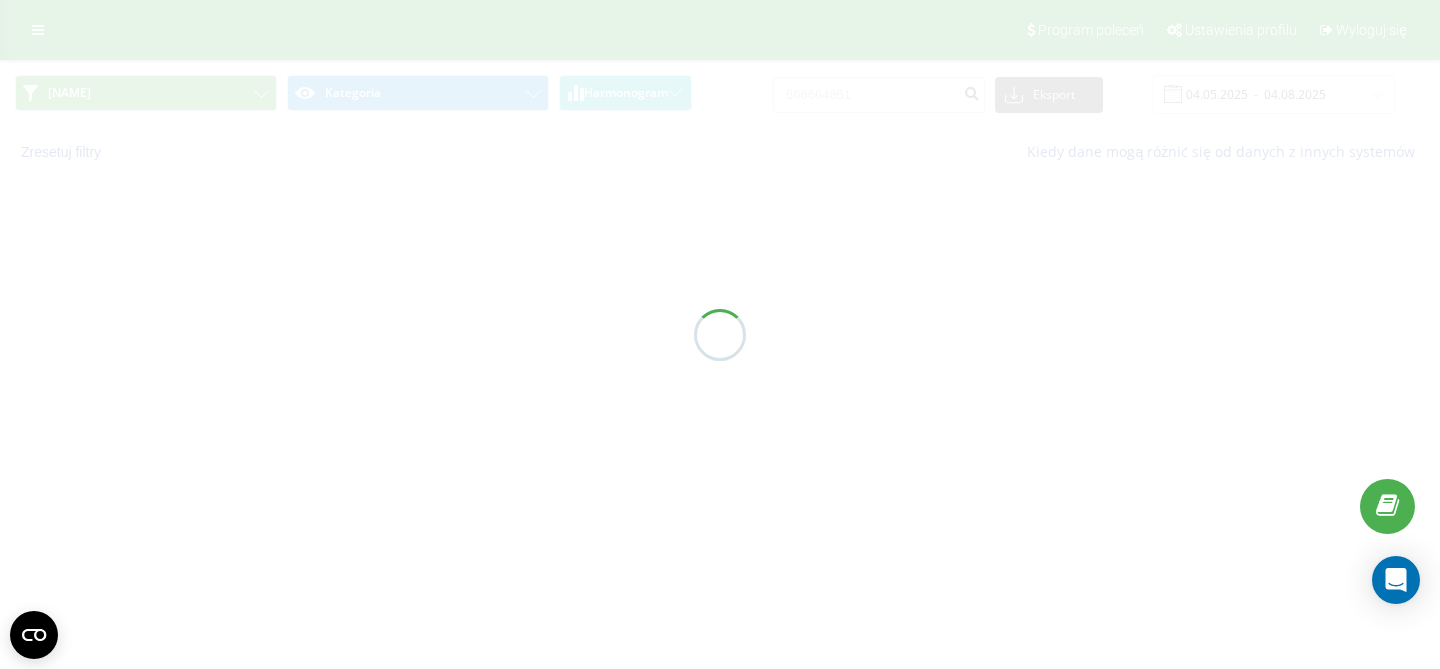 scroll, scrollTop: 0, scrollLeft: 0, axis: both 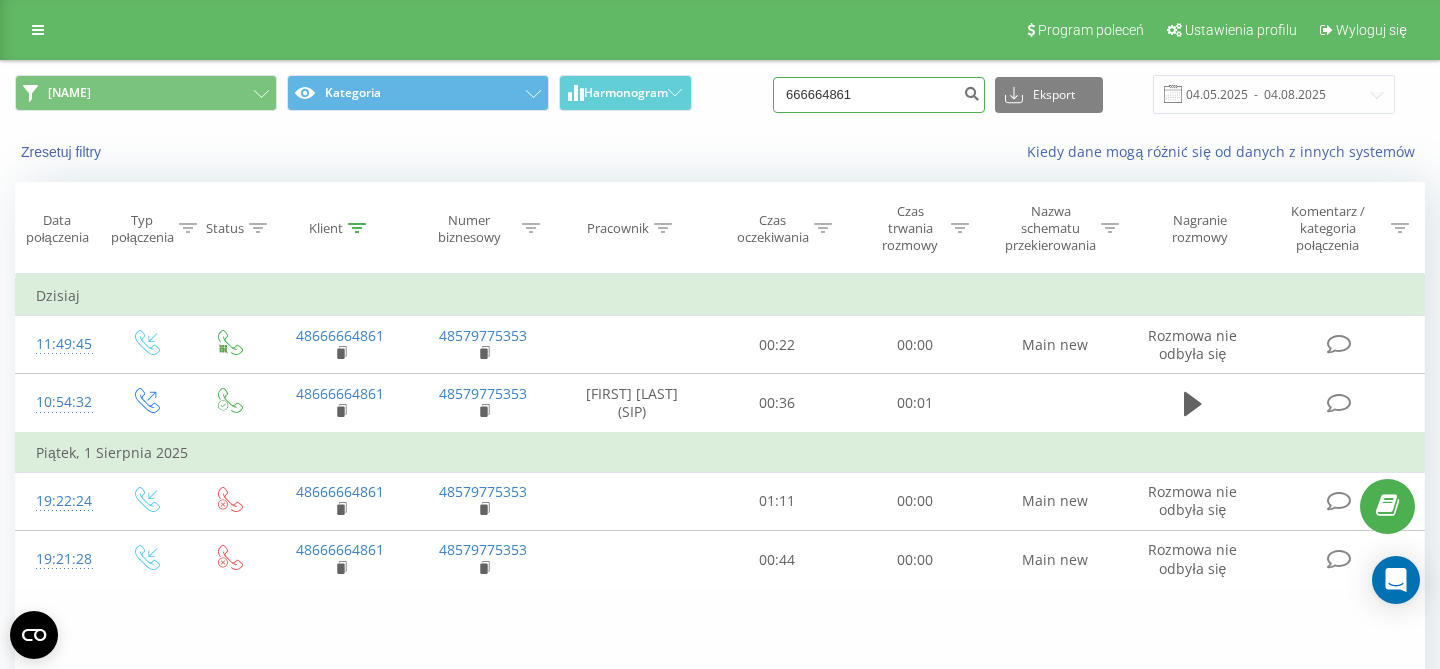 click on "666664861" at bounding box center (879, 95) 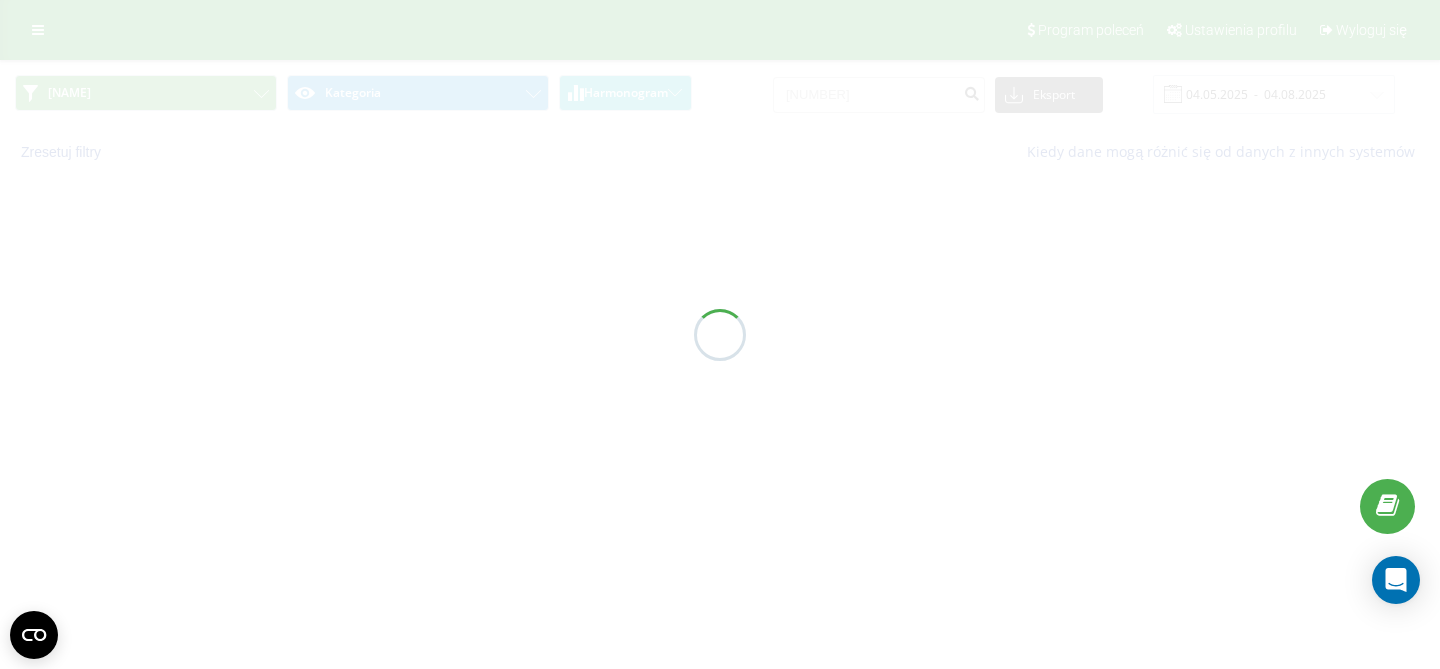 scroll, scrollTop: 0, scrollLeft: 0, axis: both 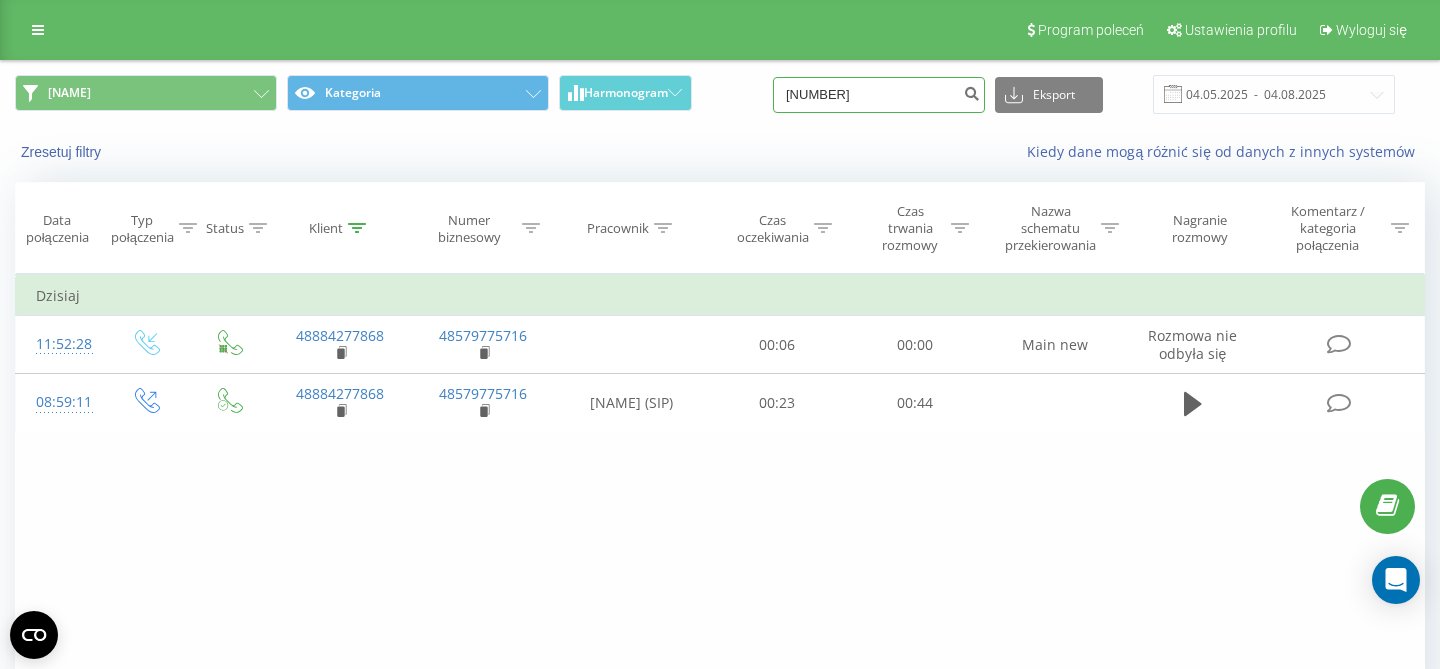 click on "884277868" at bounding box center [879, 95] 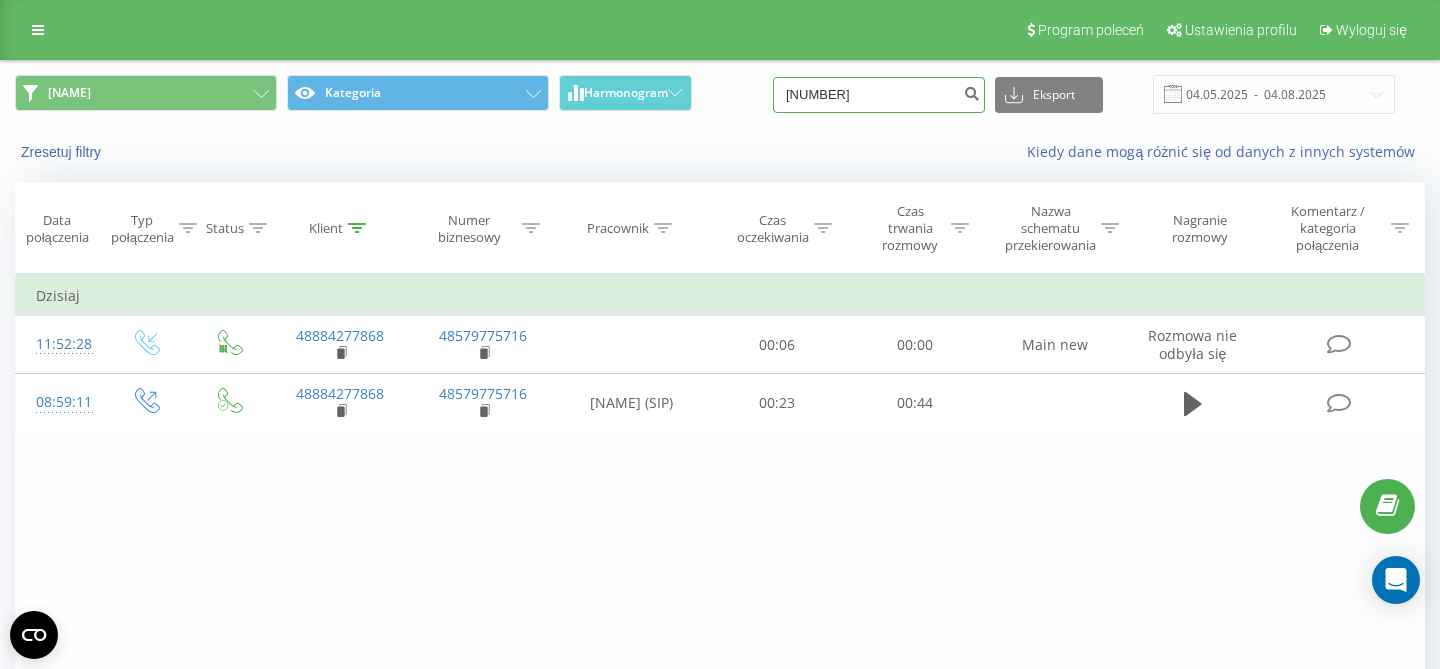 type on "507816052" 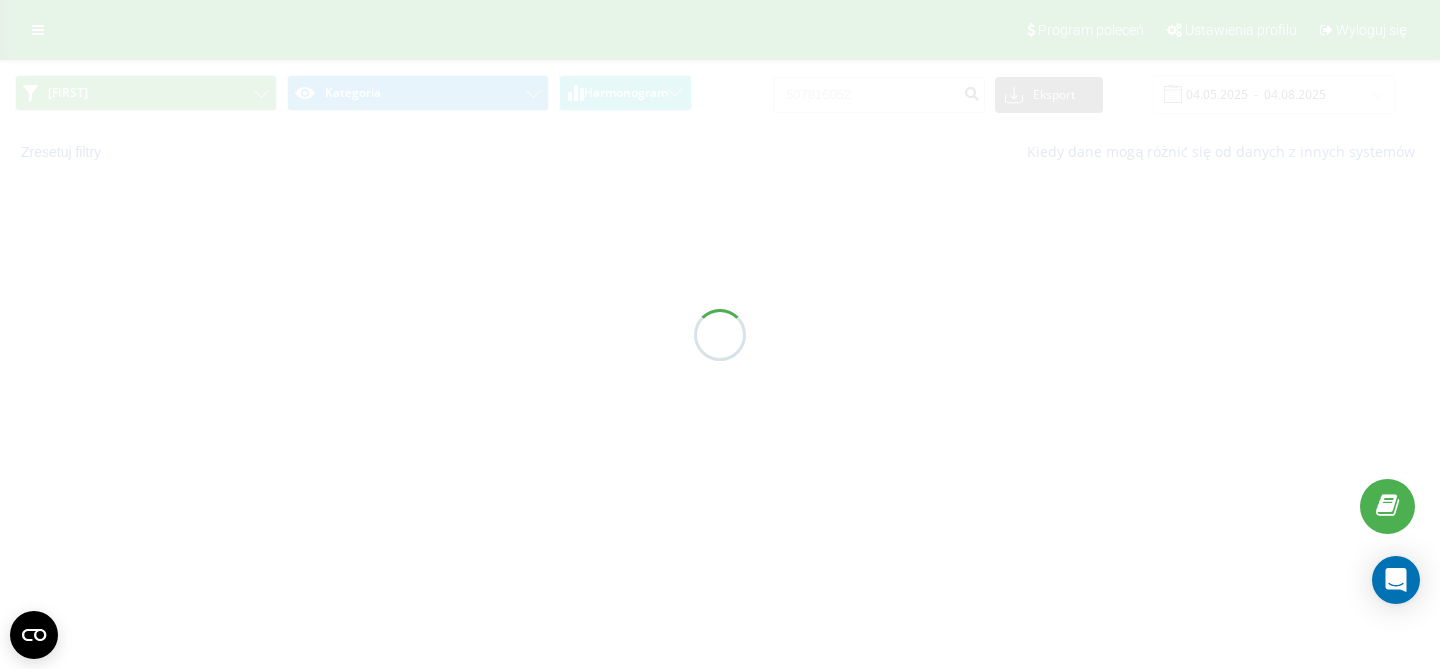 scroll, scrollTop: 0, scrollLeft: 0, axis: both 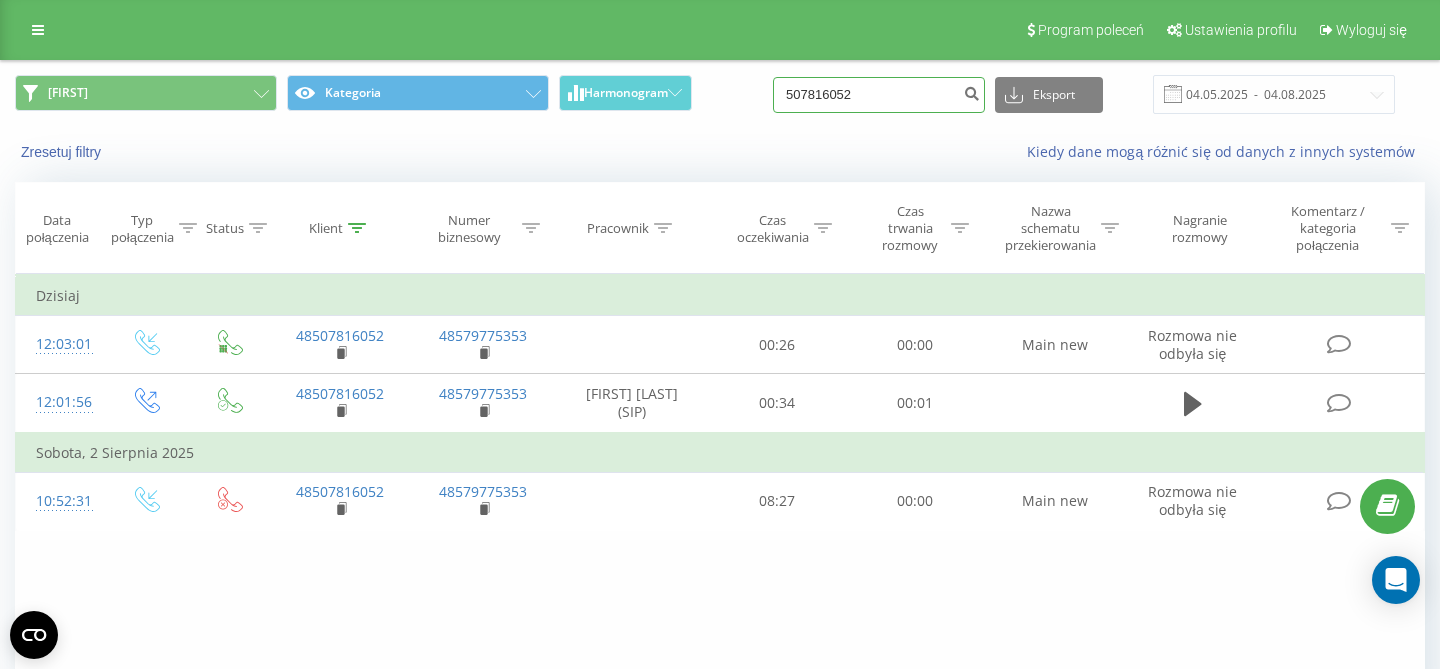 click on "507816052" at bounding box center (879, 95) 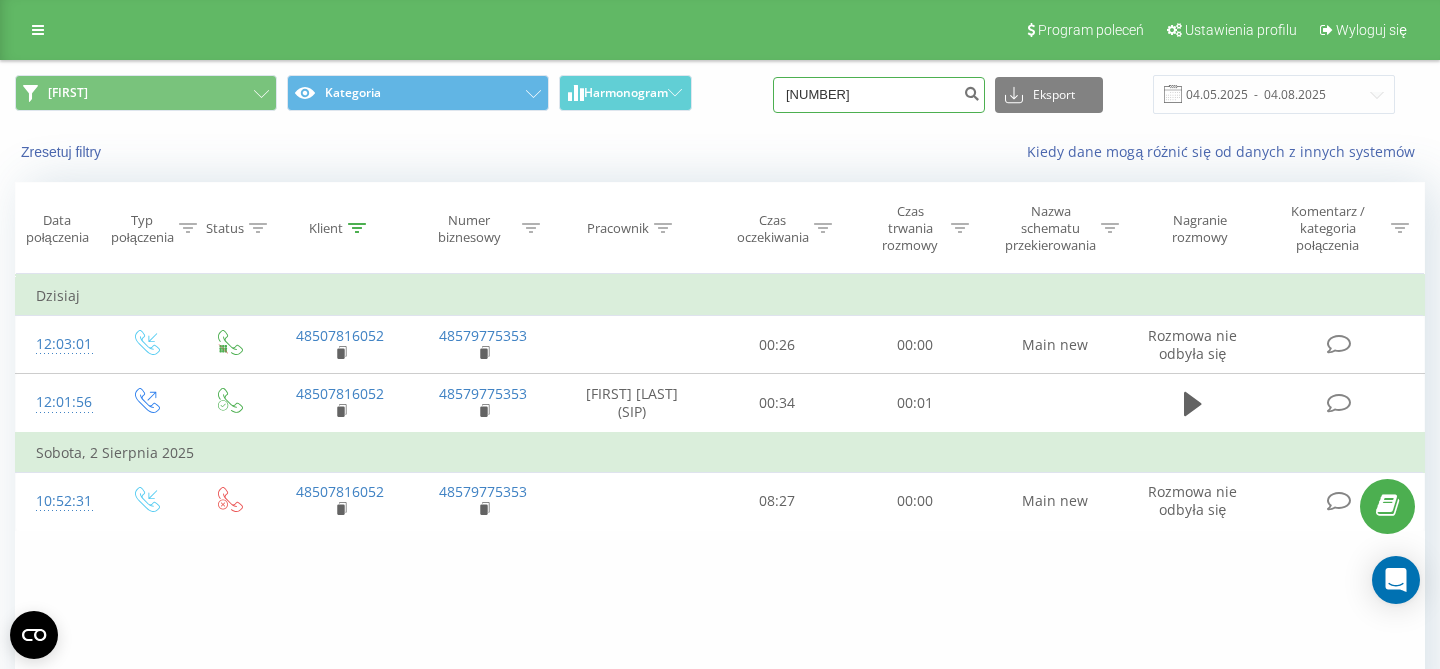 type on "730603590" 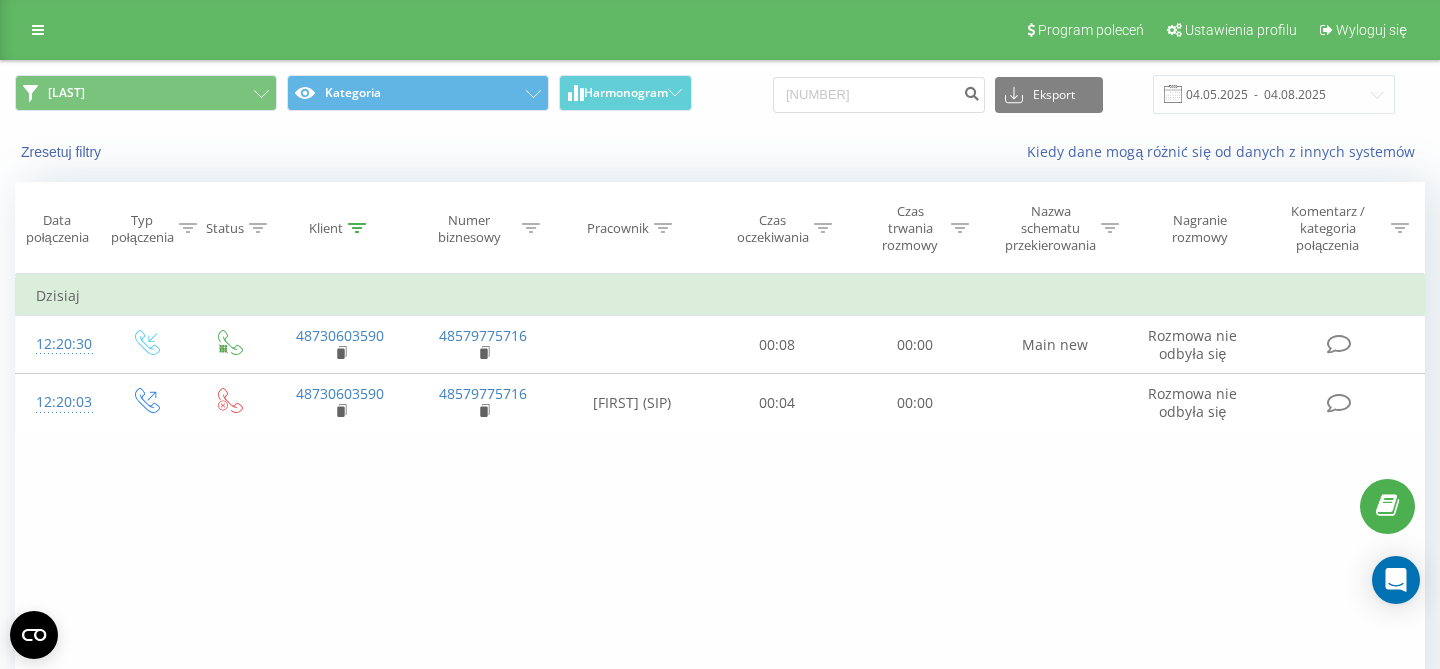 scroll, scrollTop: 0, scrollLeft: 0, axis: both 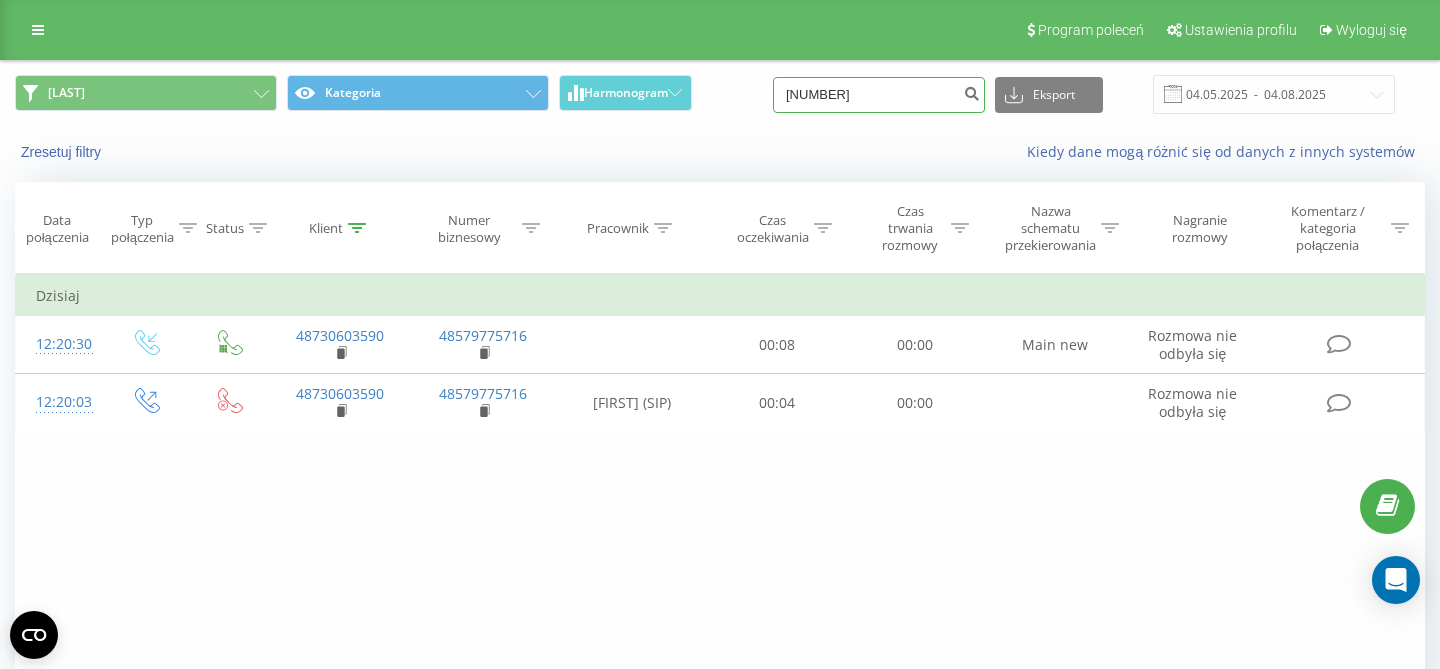 click on "[NUMBER]" at bounding box center (879, 95) 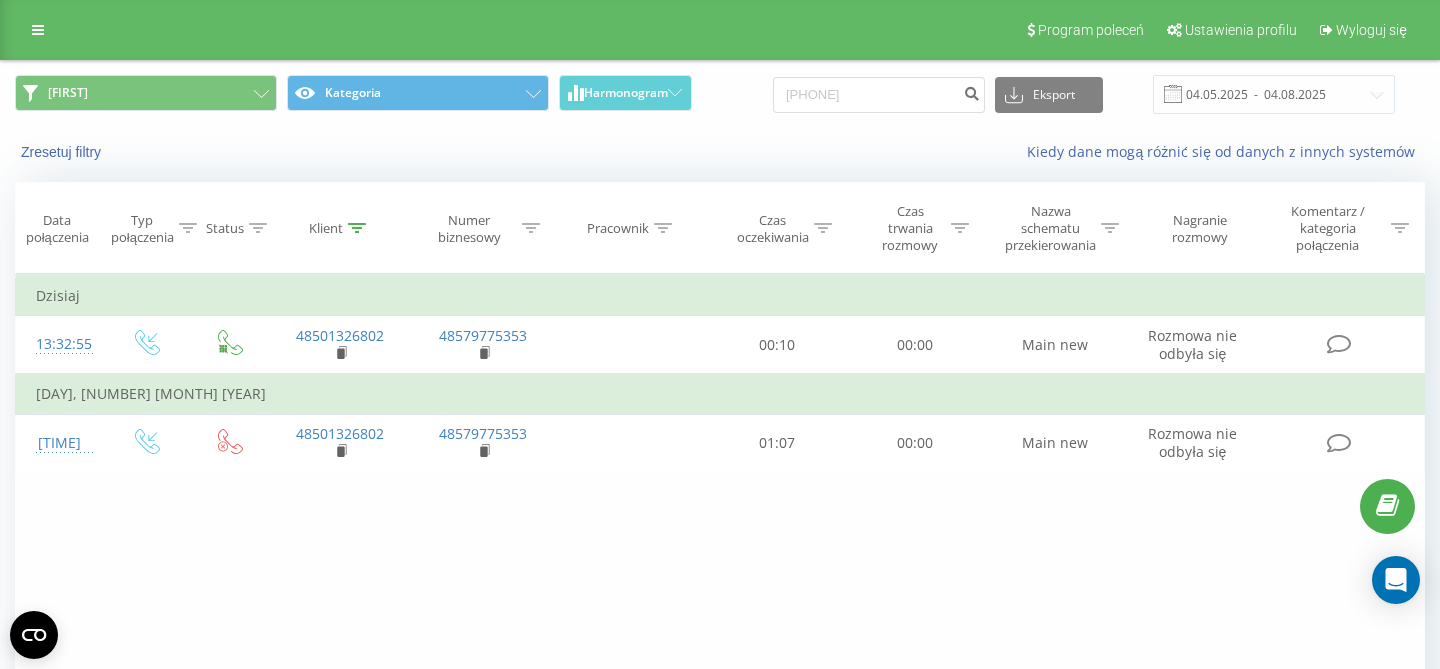 scroll, scrollTop: 0, scrollLeft: 0, axis: both 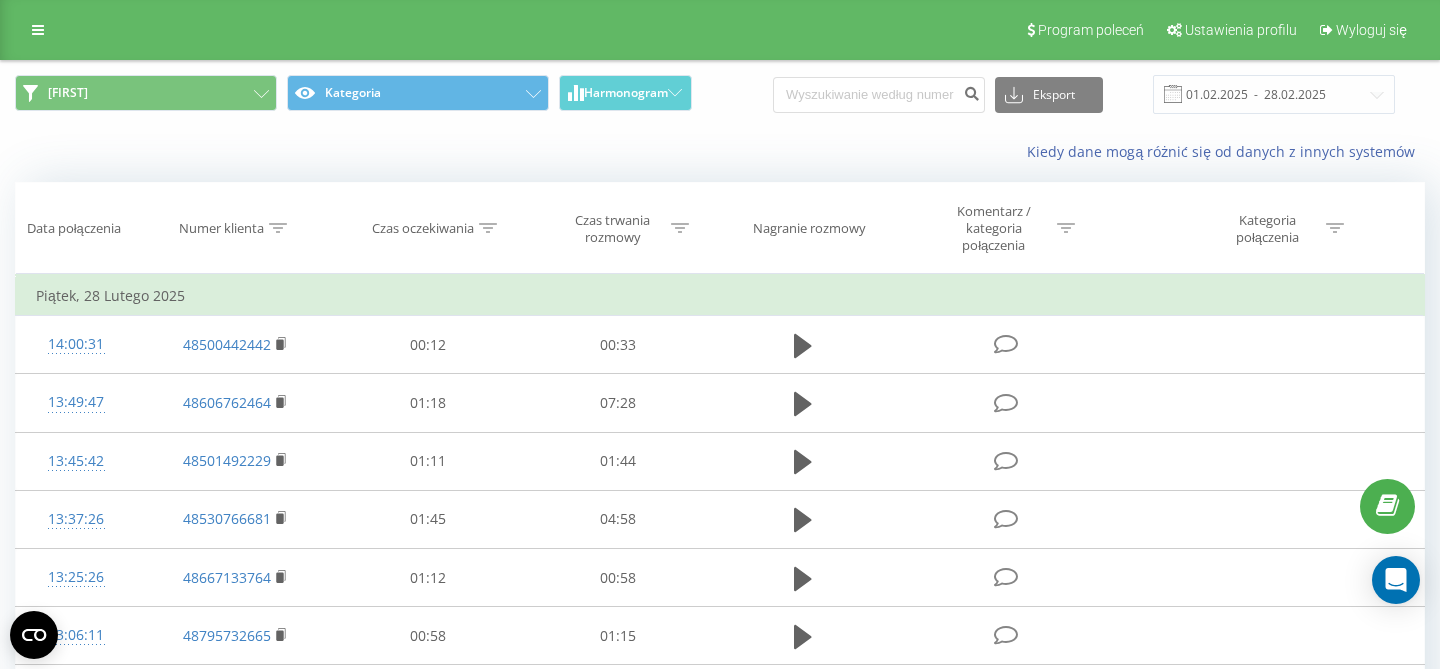 type on "605222838" 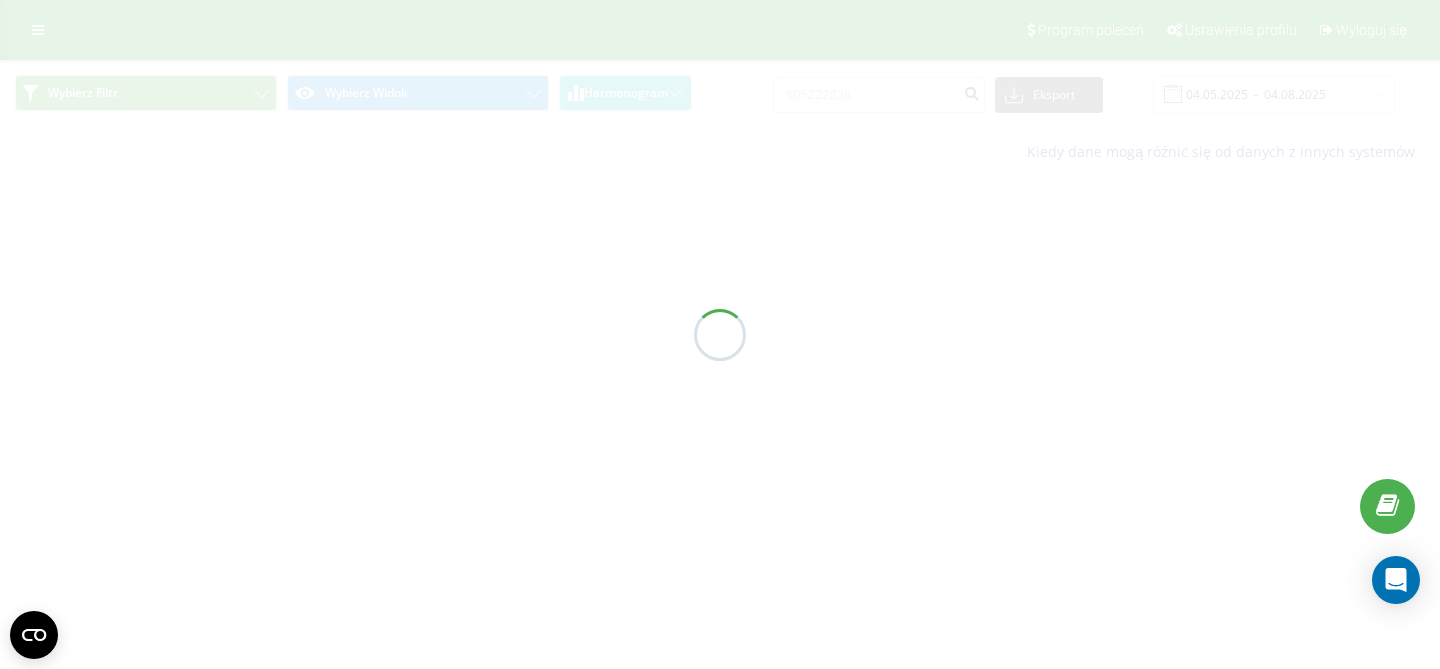 scroll, scrollTop: 0, scrollLeft: 0, axis: both 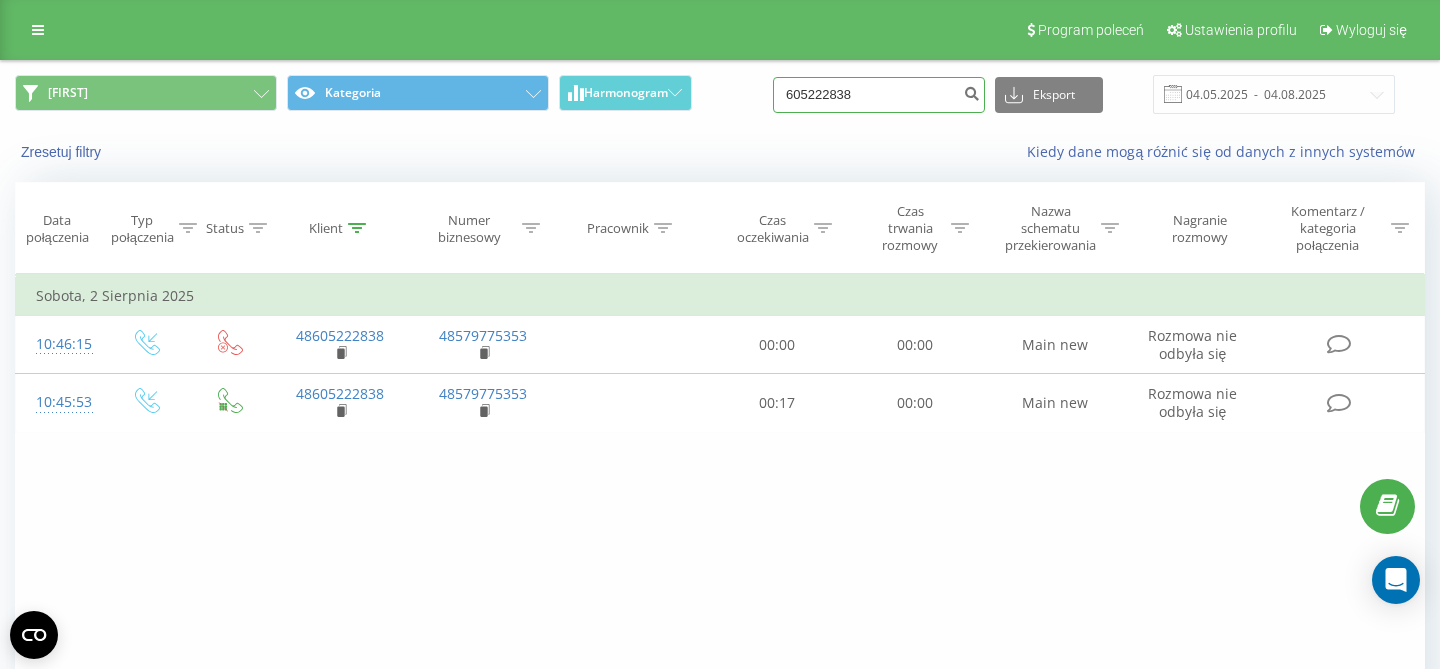 click on "605222838" at bounding box center [879, 95] 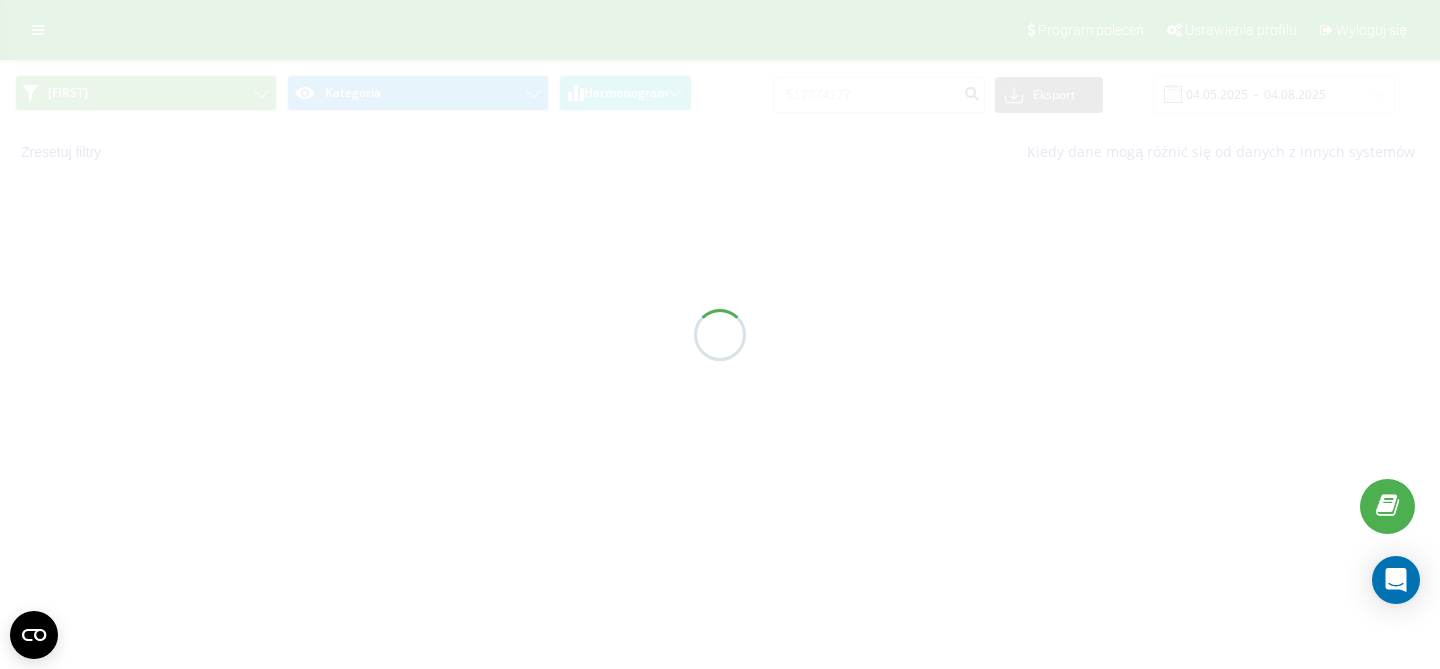 scroll, scrollTop: 0, scrollLeft: 0, axis: both 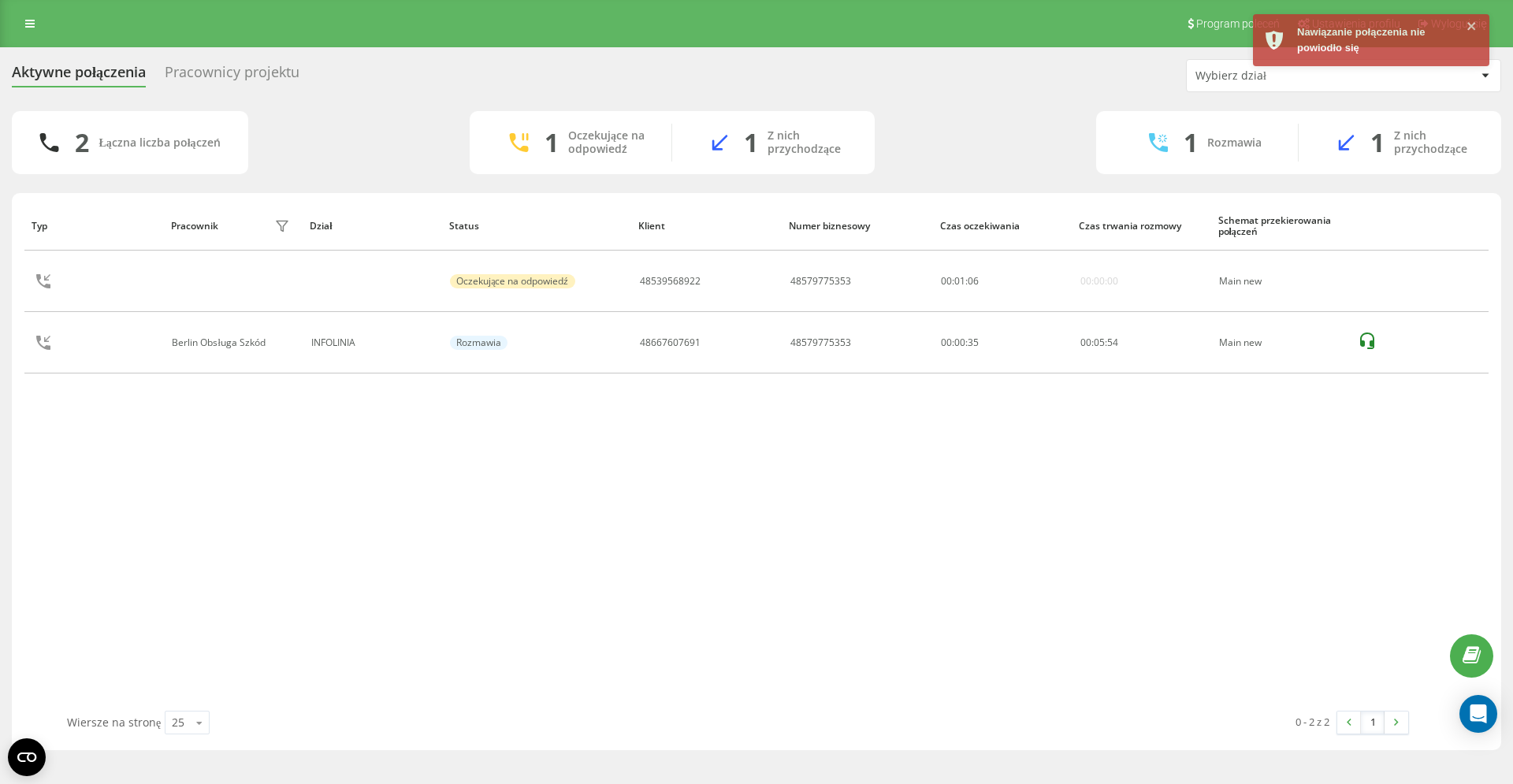 click on "Typ Pracownik  filtra  Dział Status Klient Numer biznesowy Czas oczekiwania Czas trwania rozmowy Schemat przekierowania połączeń Oczekujące na odpowiedź 48539568922 48579775353 00 : 01 : 06 00:00:00 Main new  Berlin Obsługa Szkód INFOLINIA Rozmawia 48667607691 48579775353 00:00:35 00 : 05 : 54 Main new" at bounding box center [756, 455] 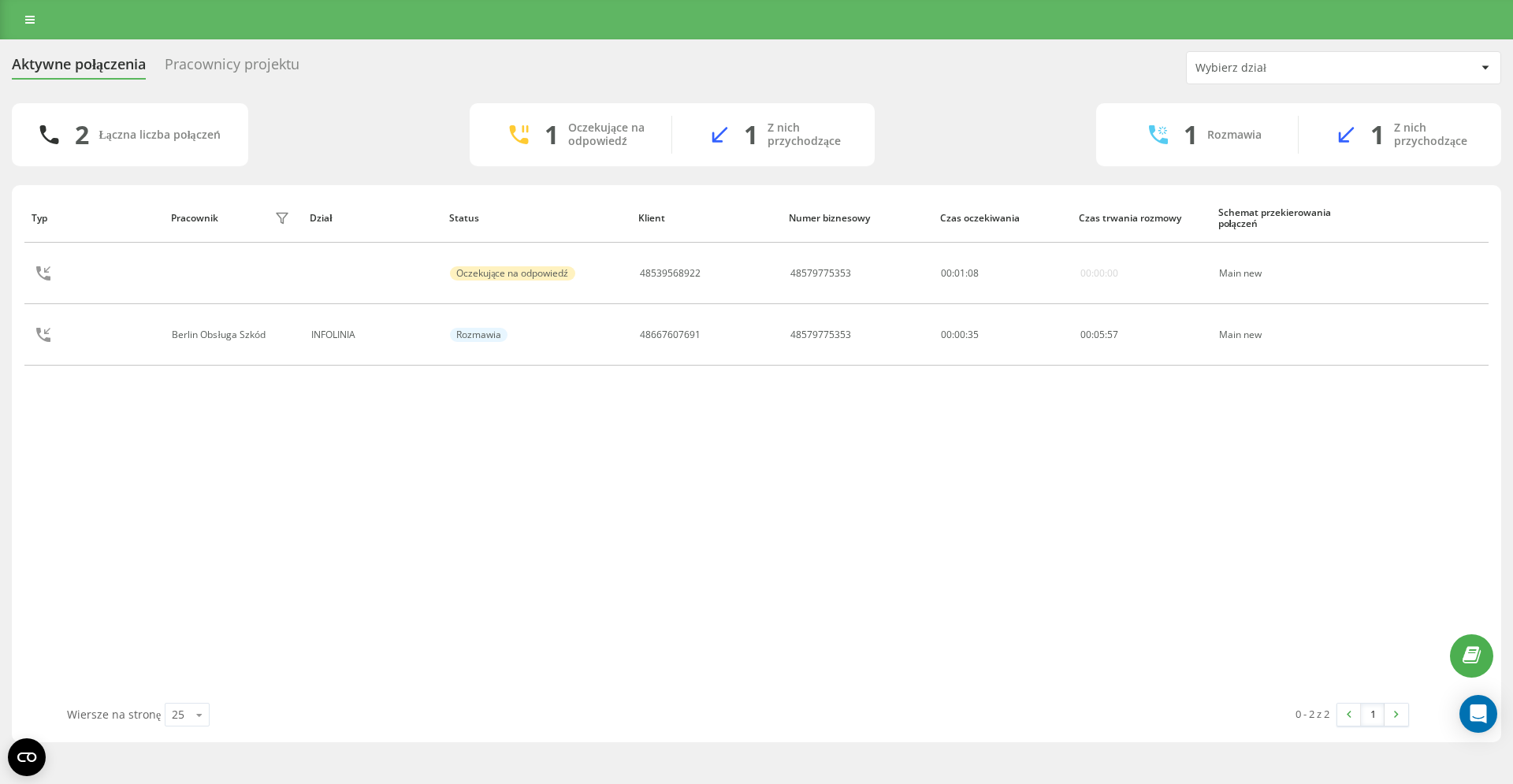 scroll, scrollTop: 0, scrollLeft: 0, axis: both 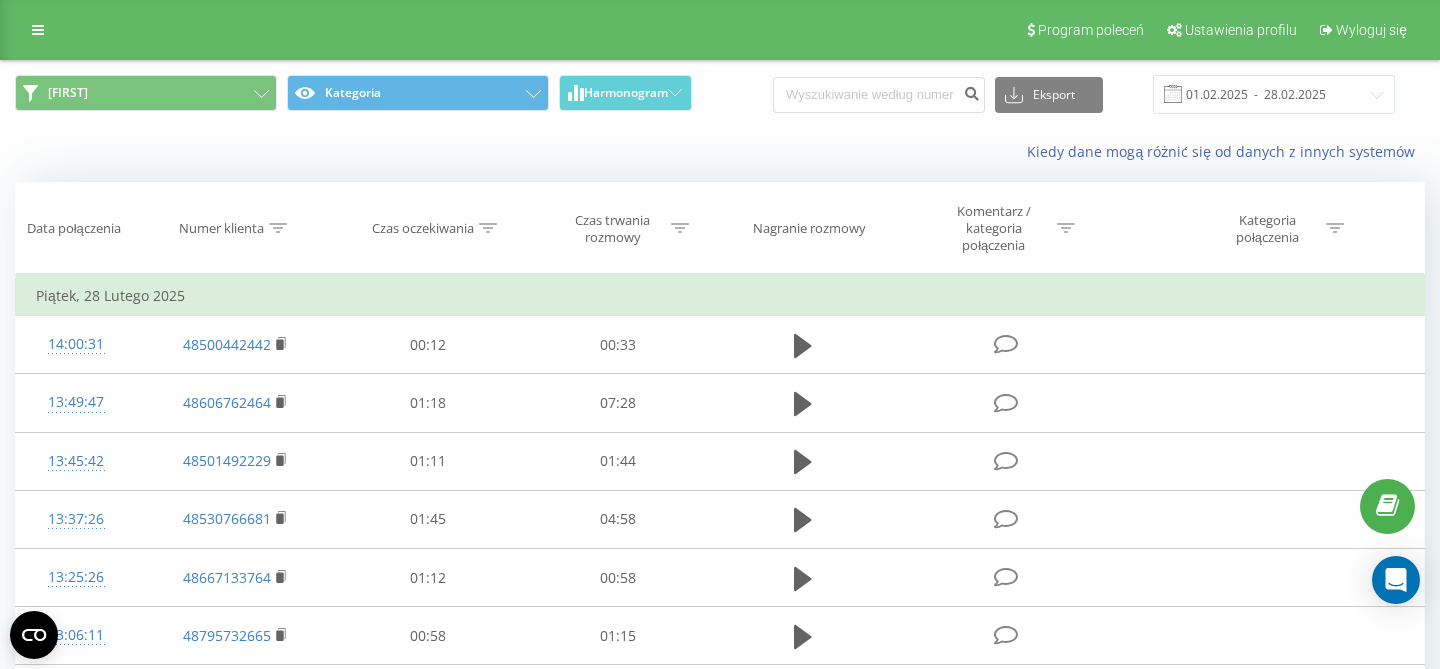 click at bounding box center (879, 95) 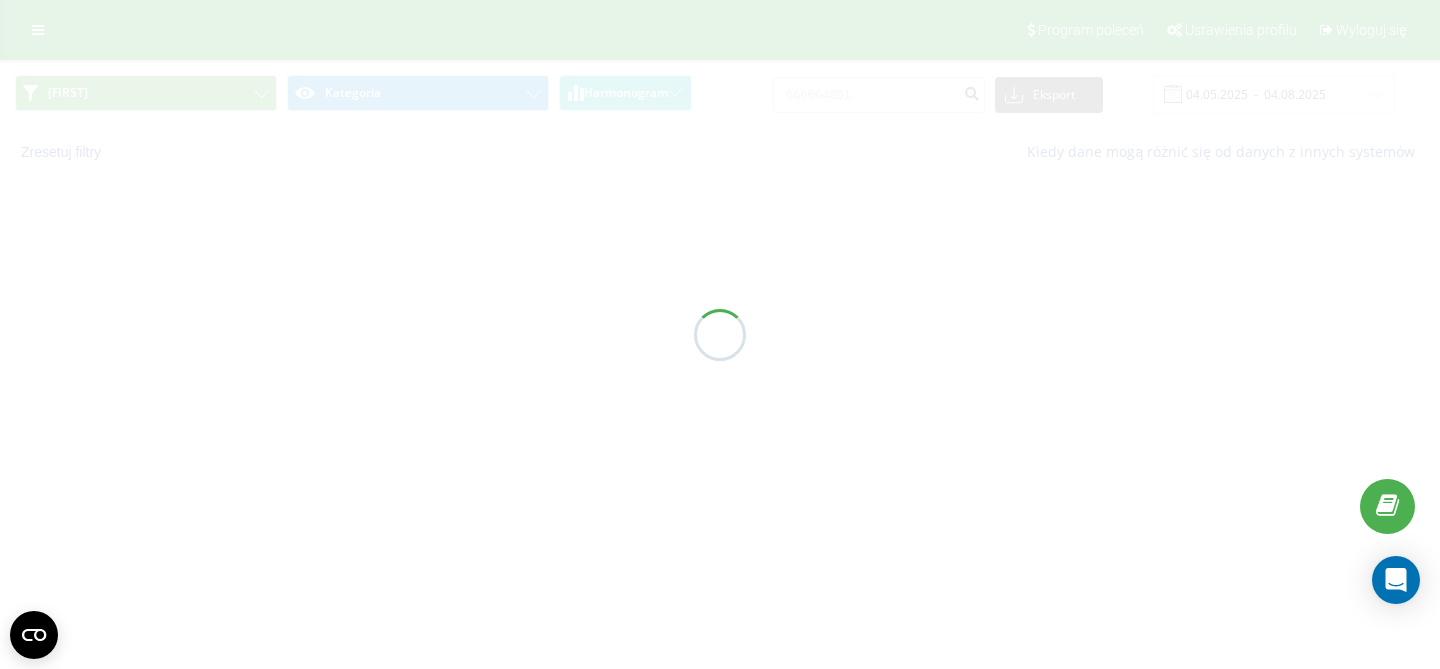 scroll, scrollTop: 0, scrollLeft: 0, axis: both 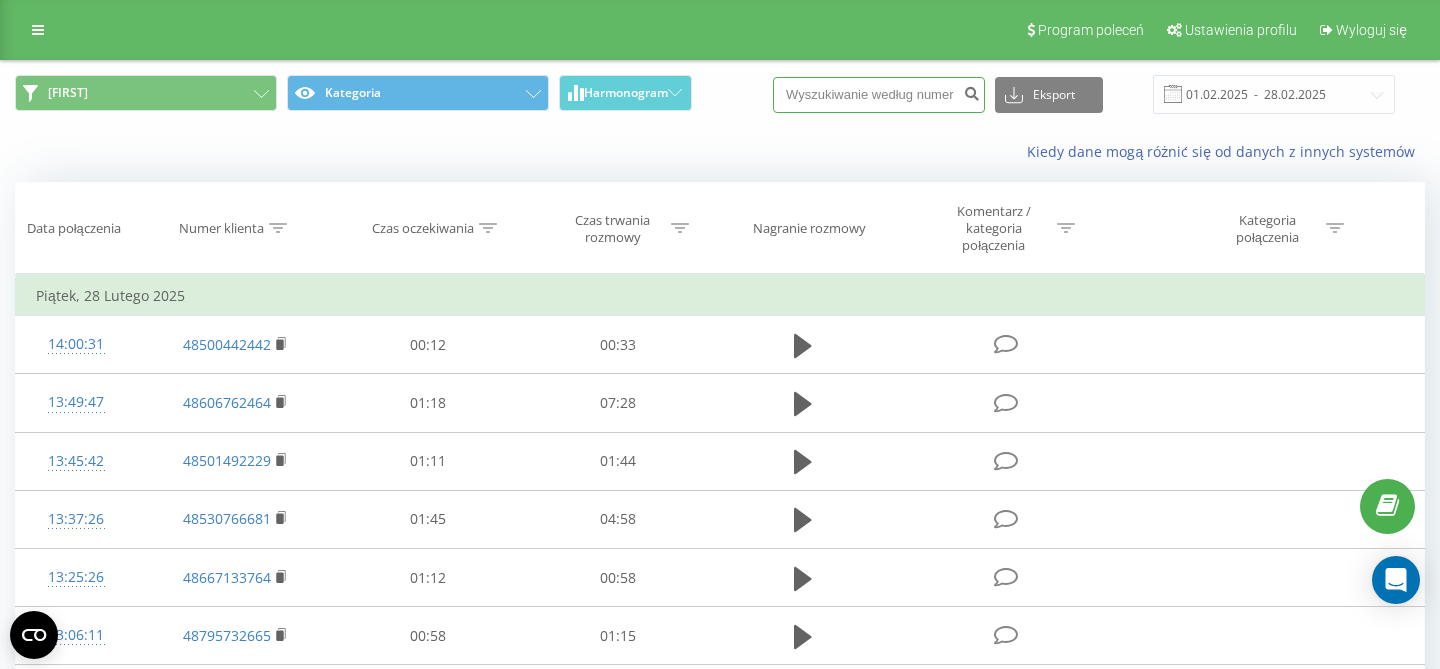 click at bounding box center [879, 95] 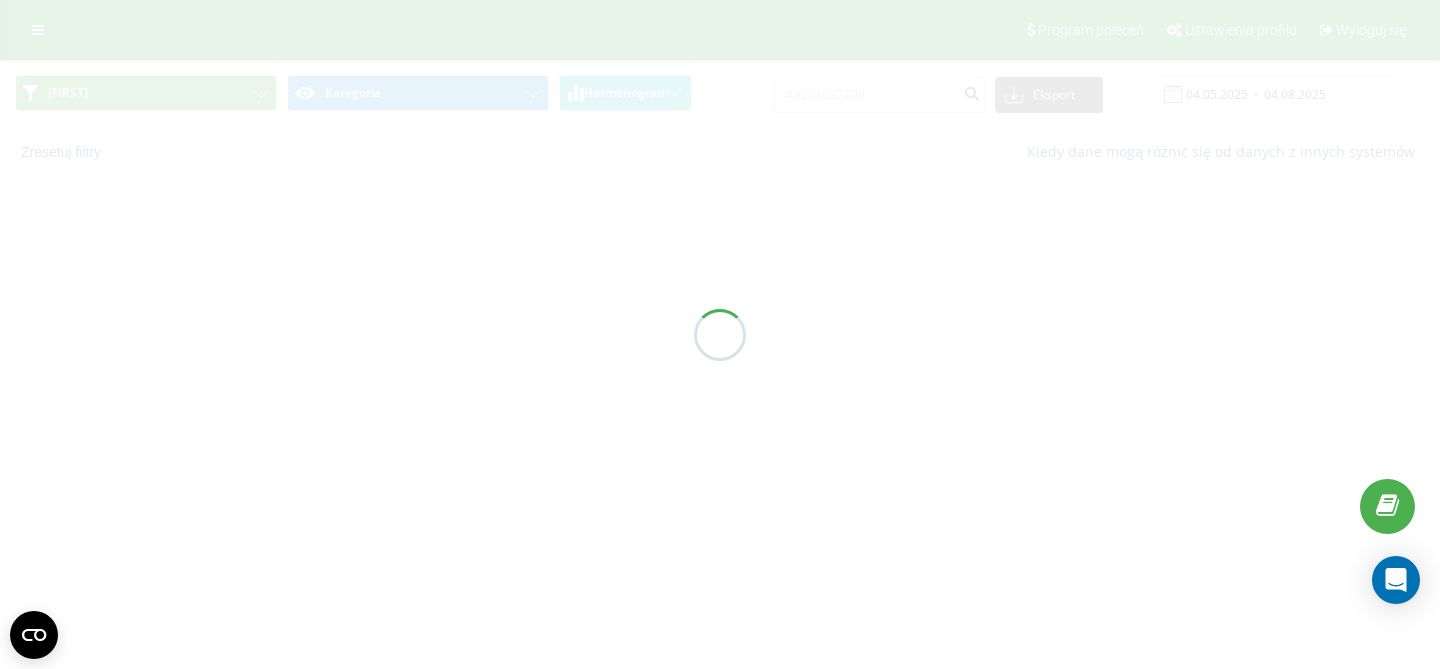 scroll, scrollTop: 0, scrollLeft: 0, axis: both 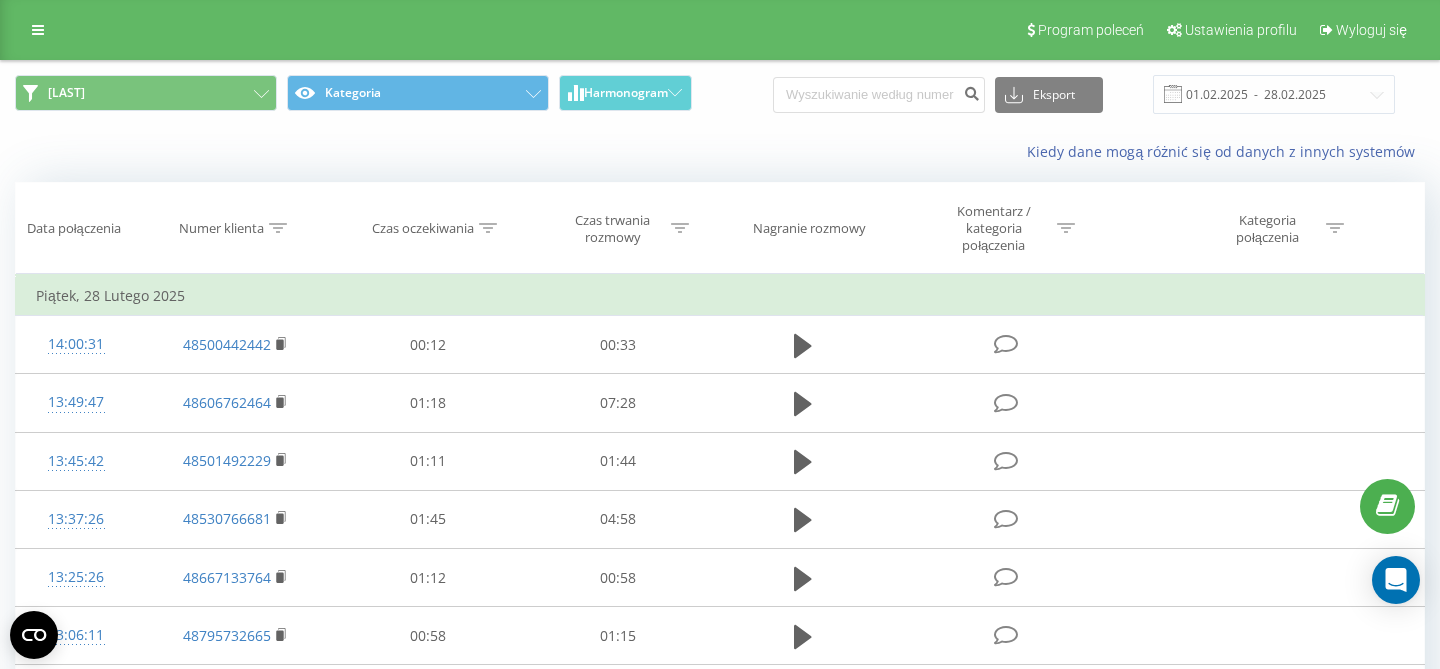 click at bounding box center [879, 95] 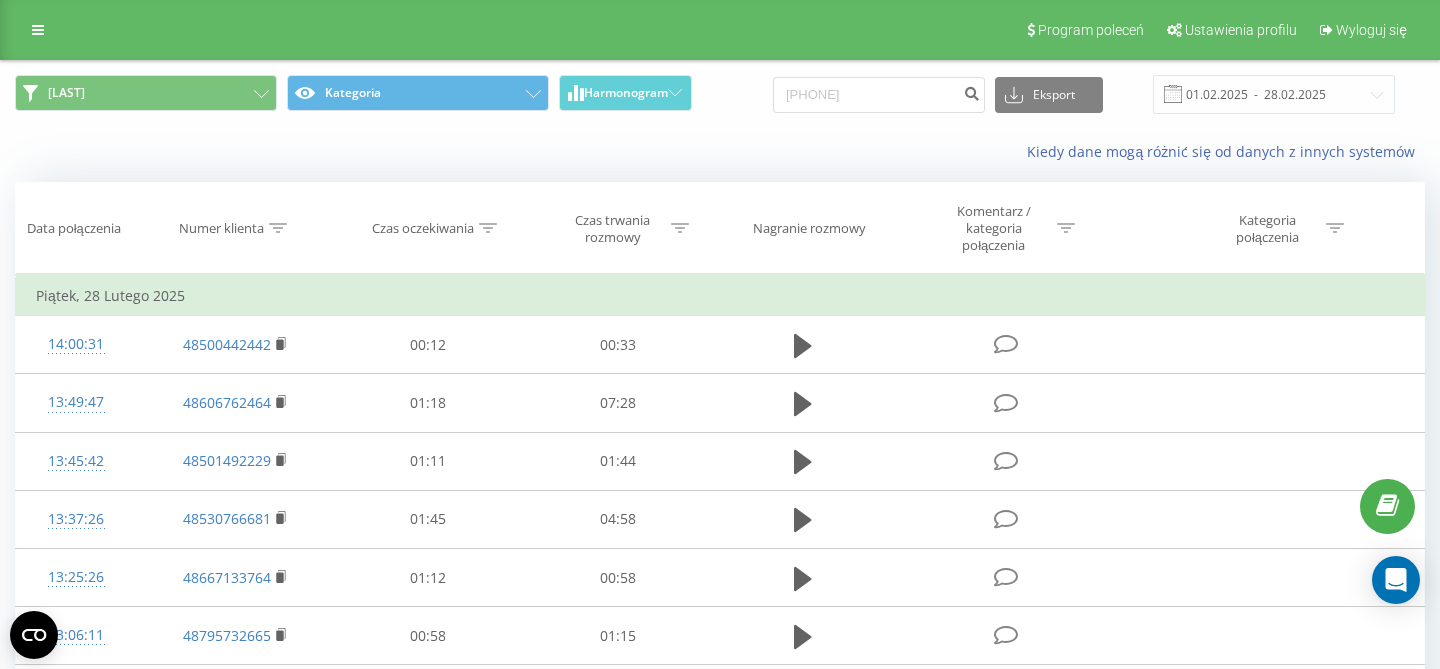 type on "[PHONE]" 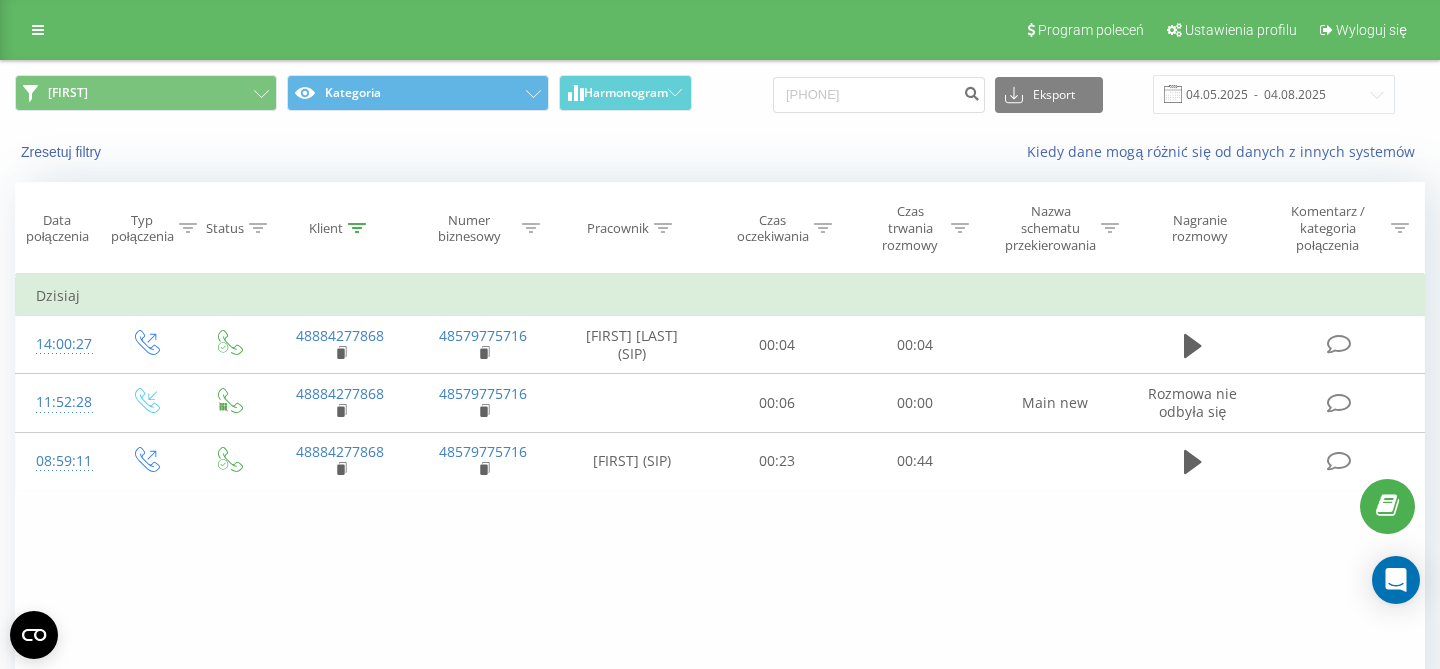 scroll, scrollTop: 0, scrollLeft: 0, axis: both 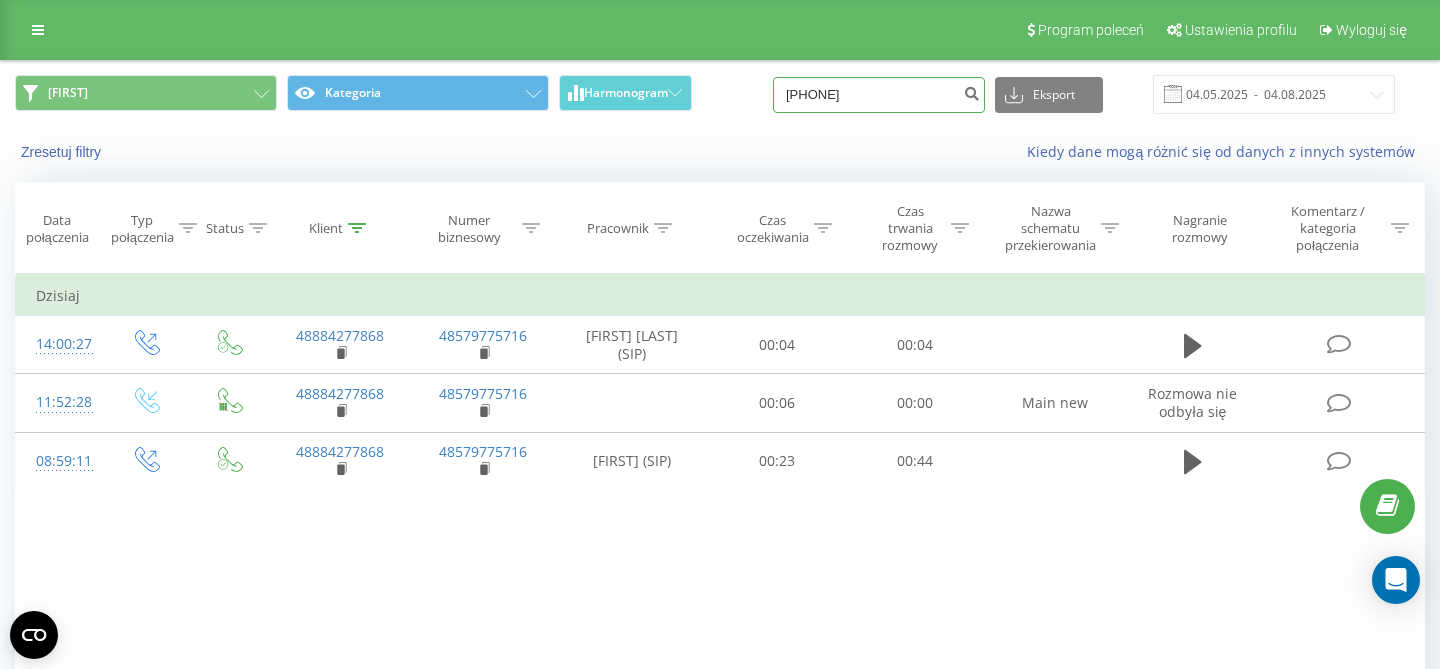 click on "884277868" at bounding box center [879, 95] 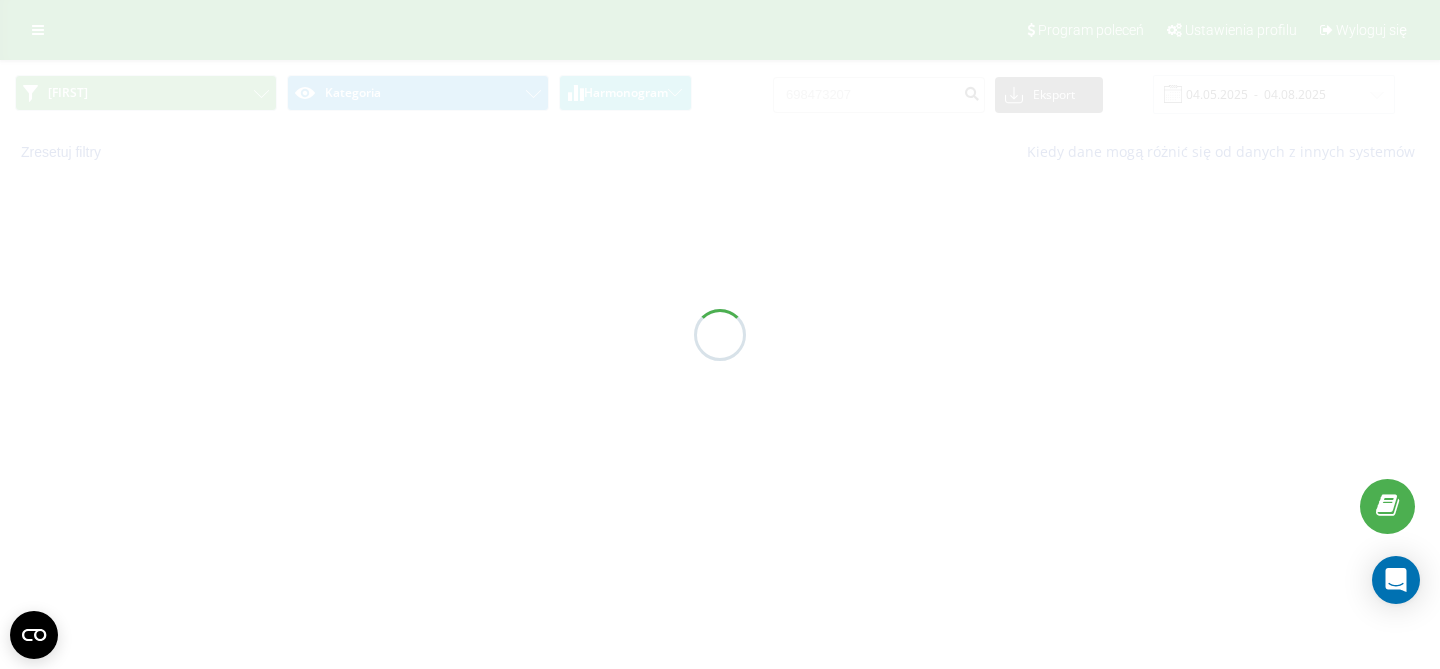 scroll, scrollTop: 0, scrollLeft: 0, axis: both 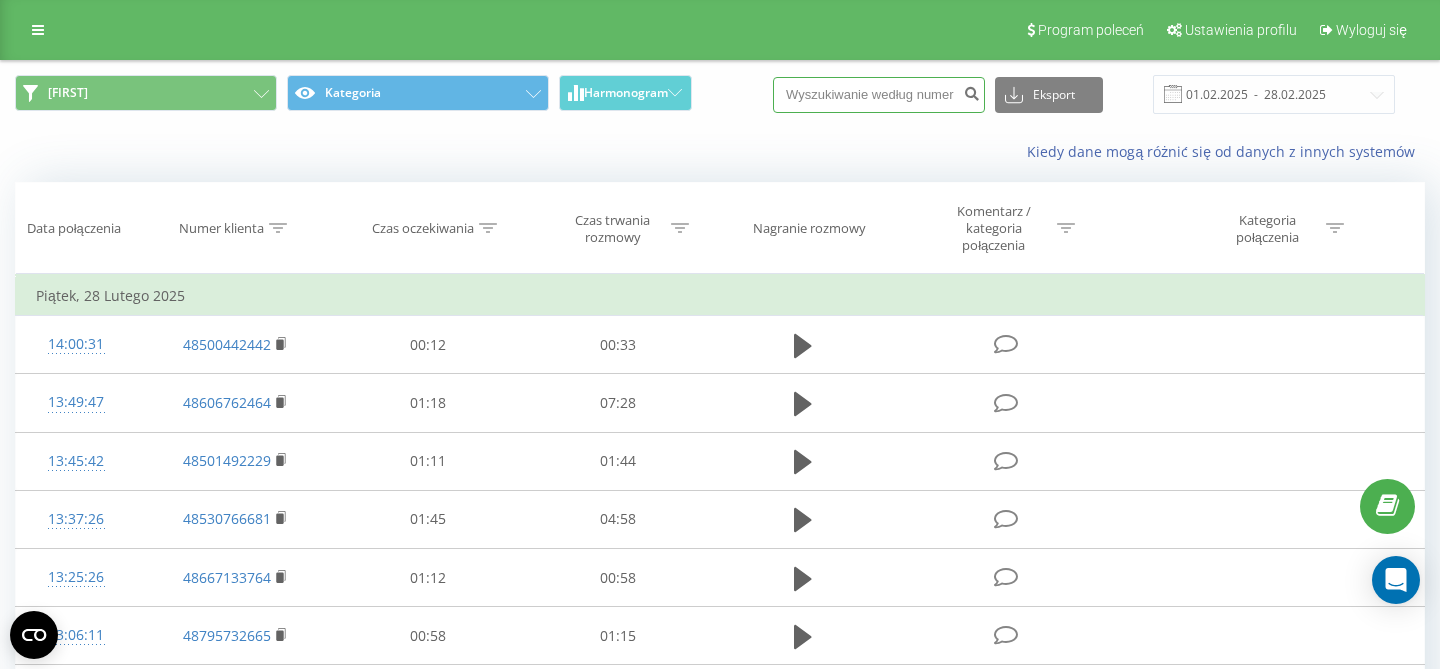 click at bounding box center [879, 95] 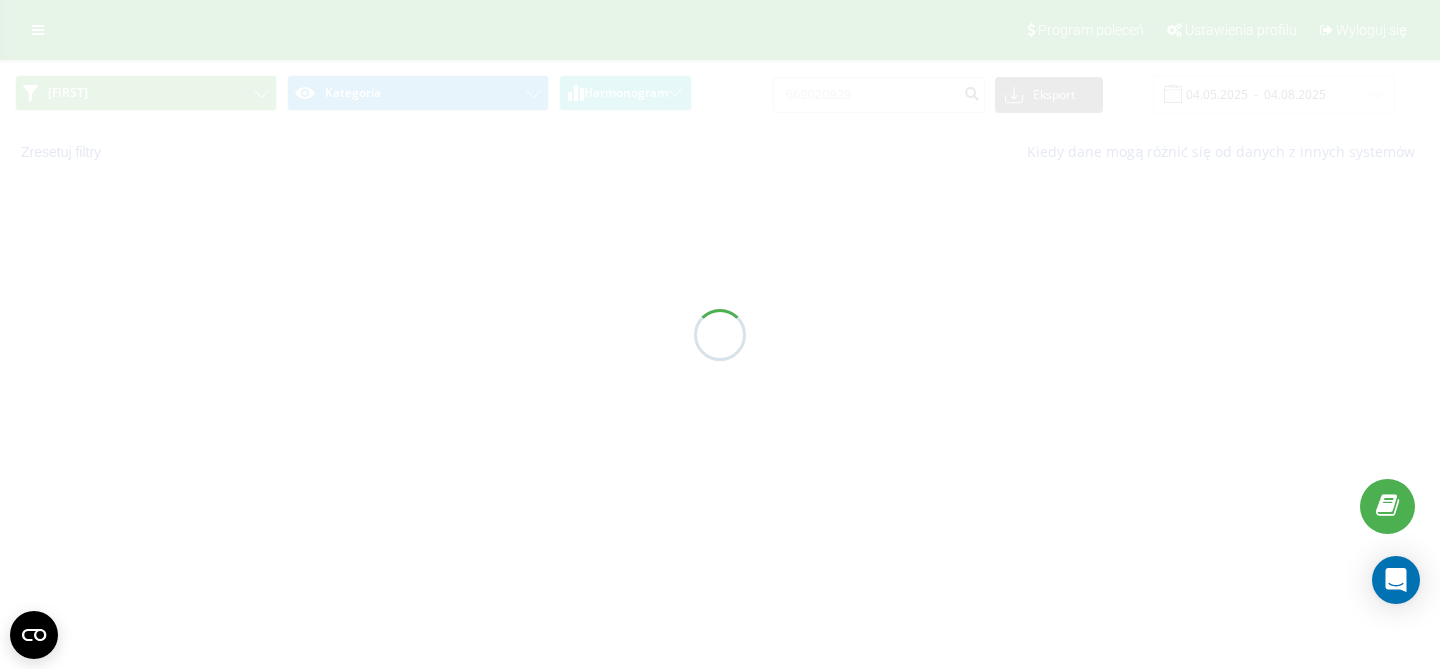 scroll, scrollTop: 0, scrollLeft: 0, axis: both 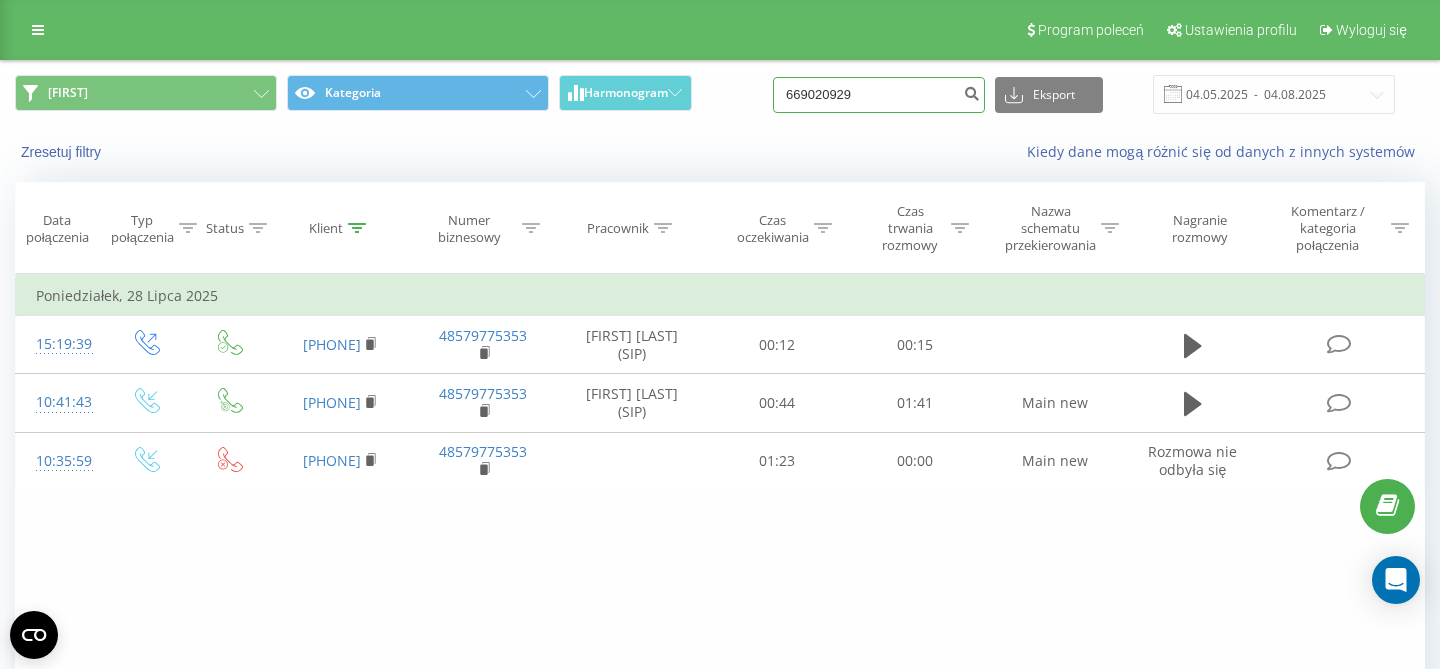 click on "669020929" at bounding box center [879, 95] 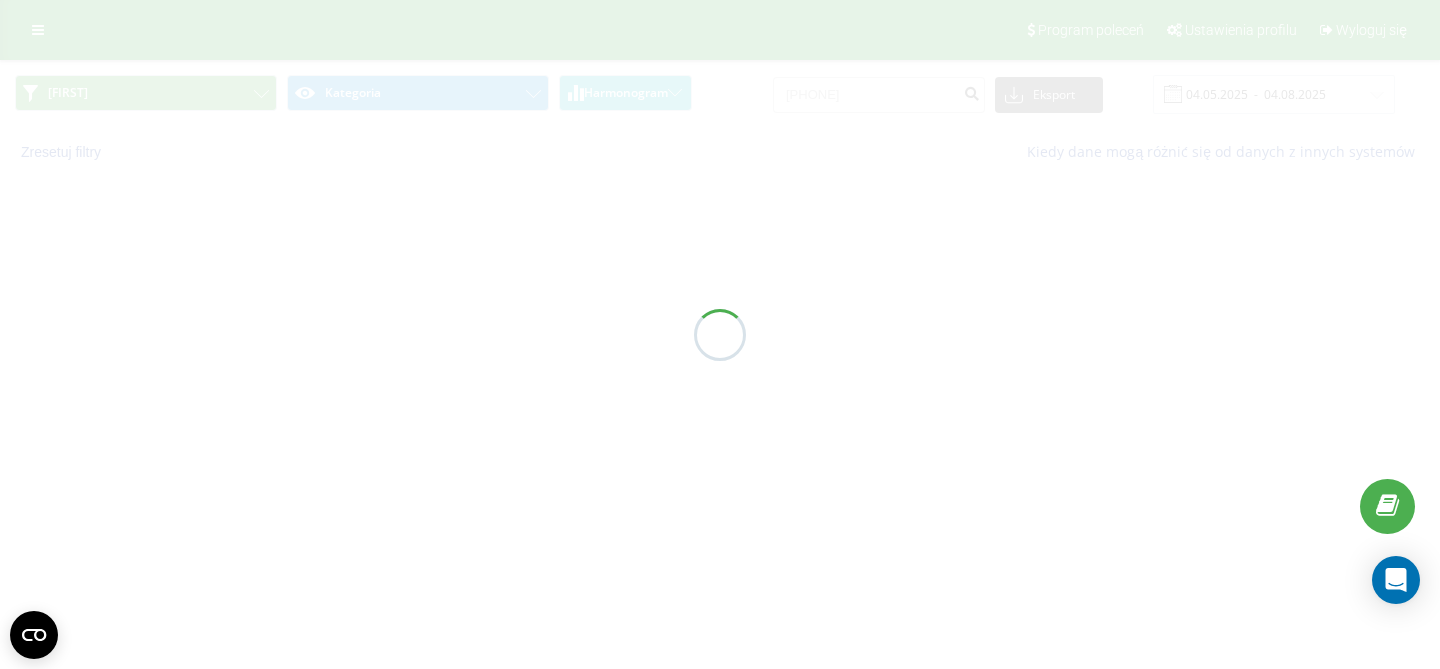 scroll, scrollTop: 0, scrollLeft: 0, axis: both 